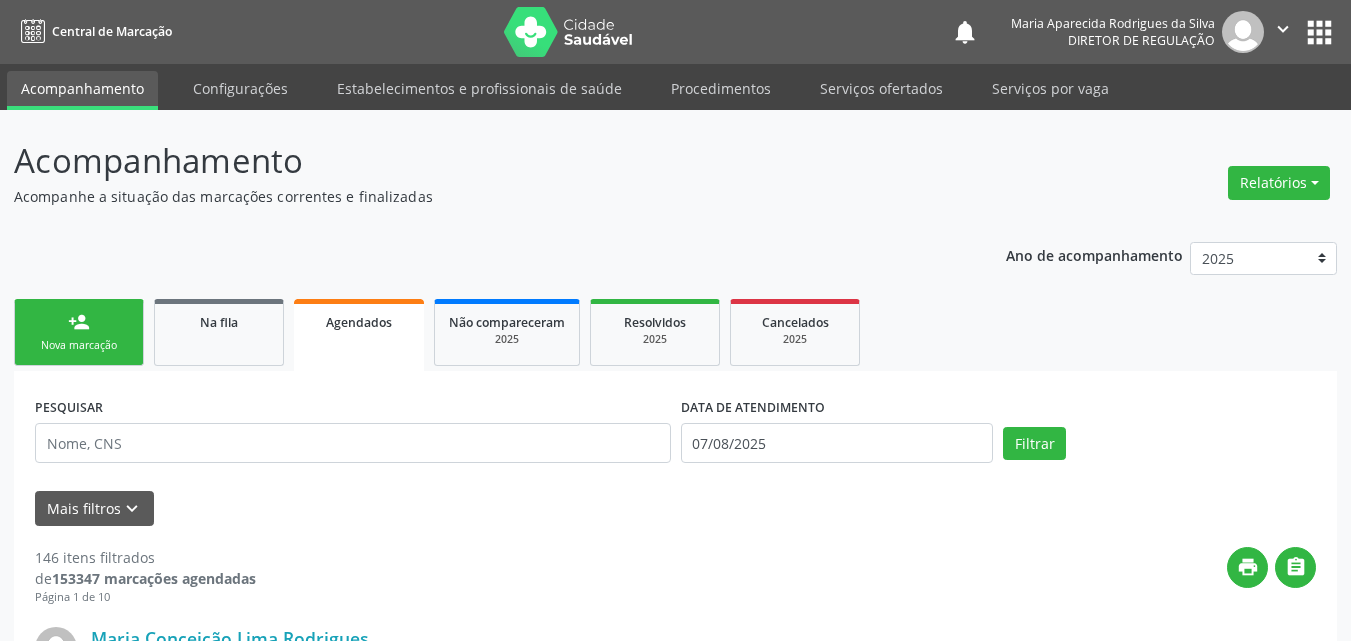 scroll, scrollTop: 26, scrollLeft: 0, axis: vertical 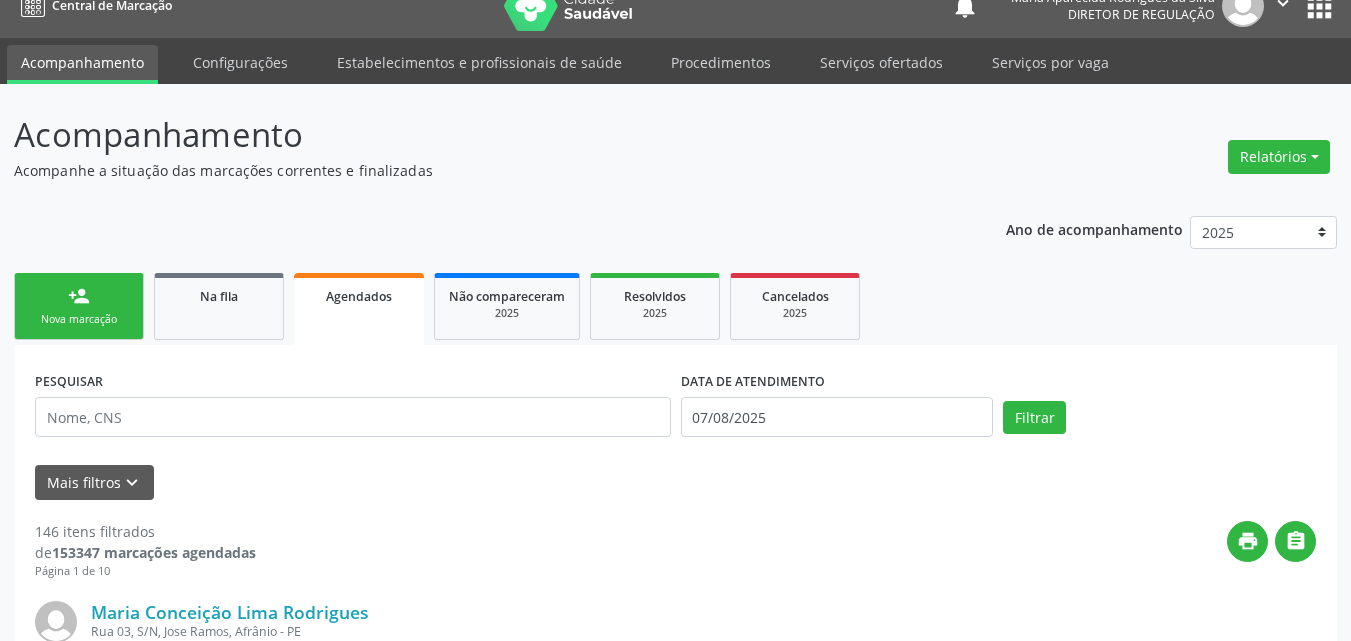 click on "person_add
Nova marcação" at bounding box center (79, 306) 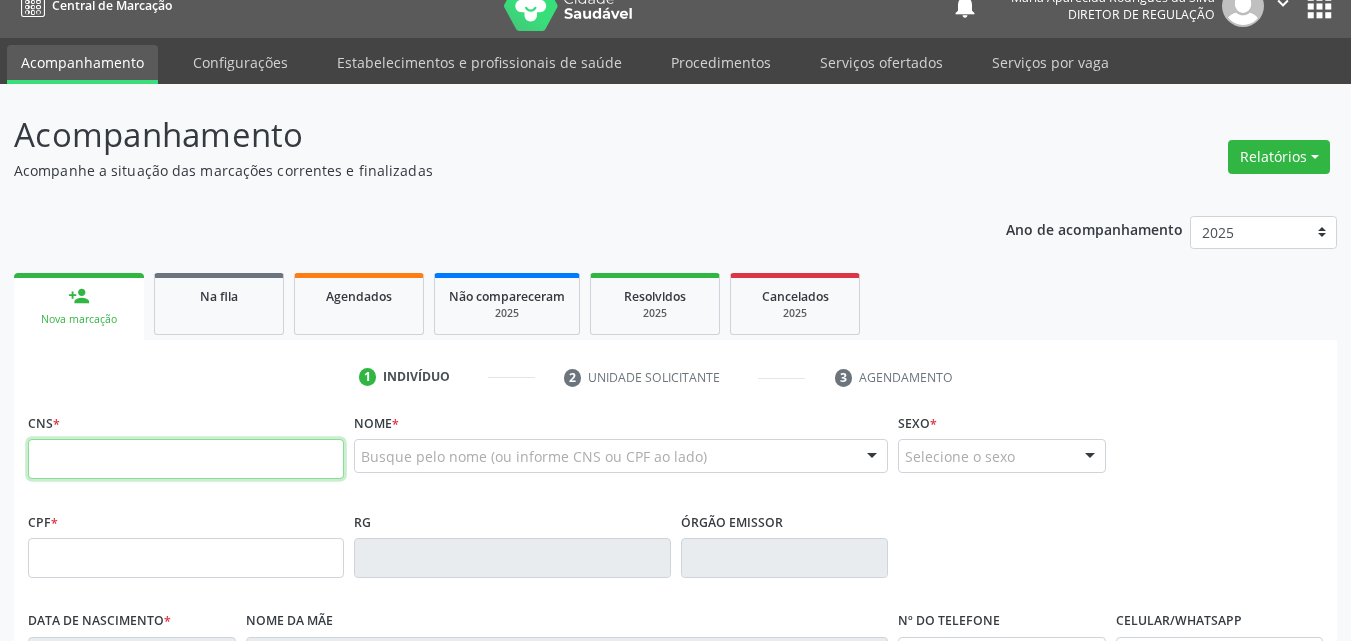 click at bounding box center [186, 459] 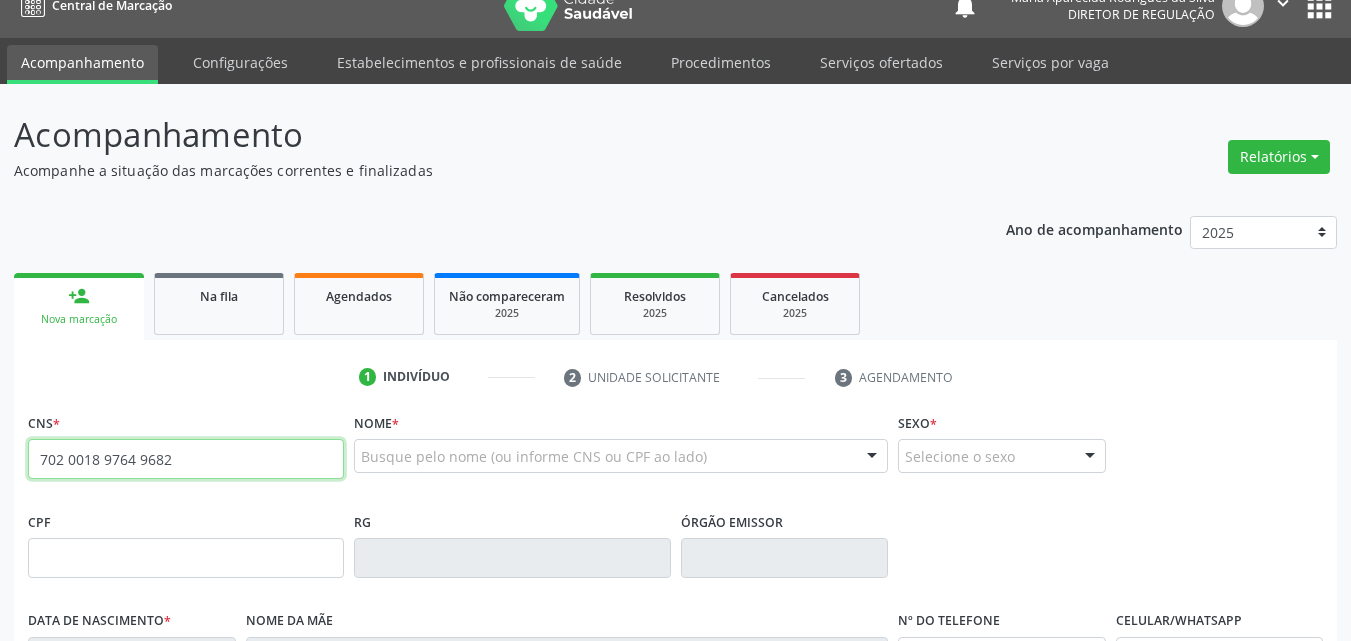 type on "702 0018 9764 9682" 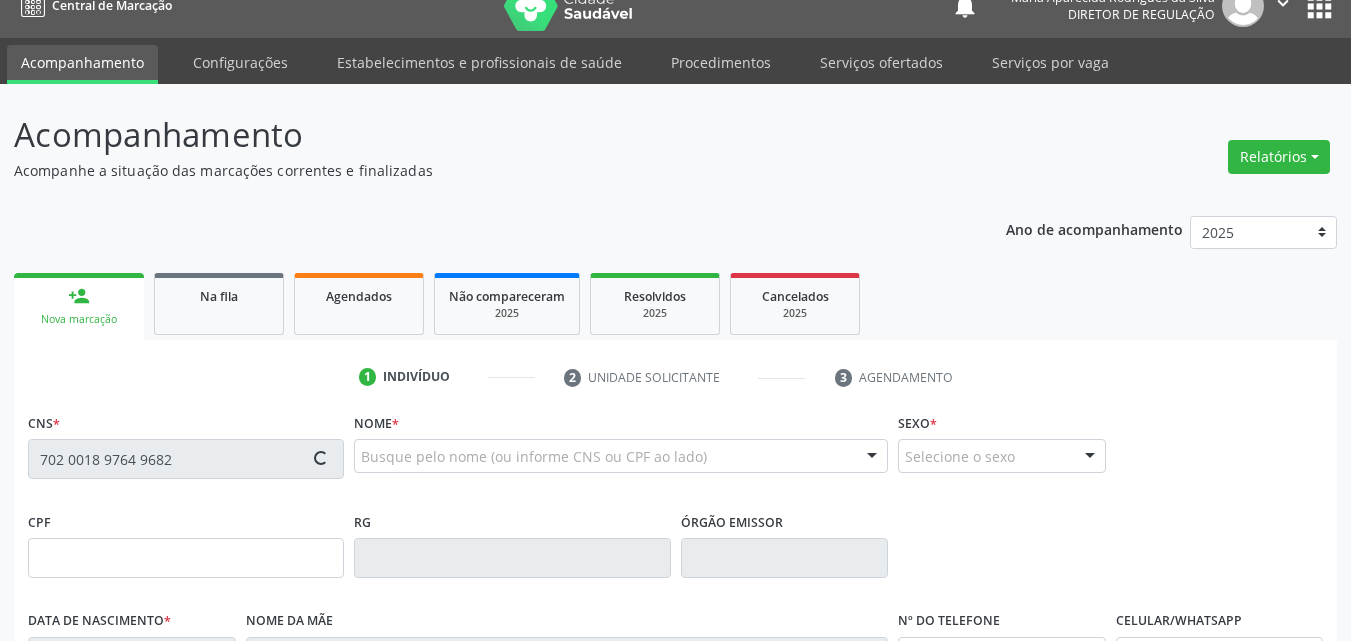 type on "[DATE]" 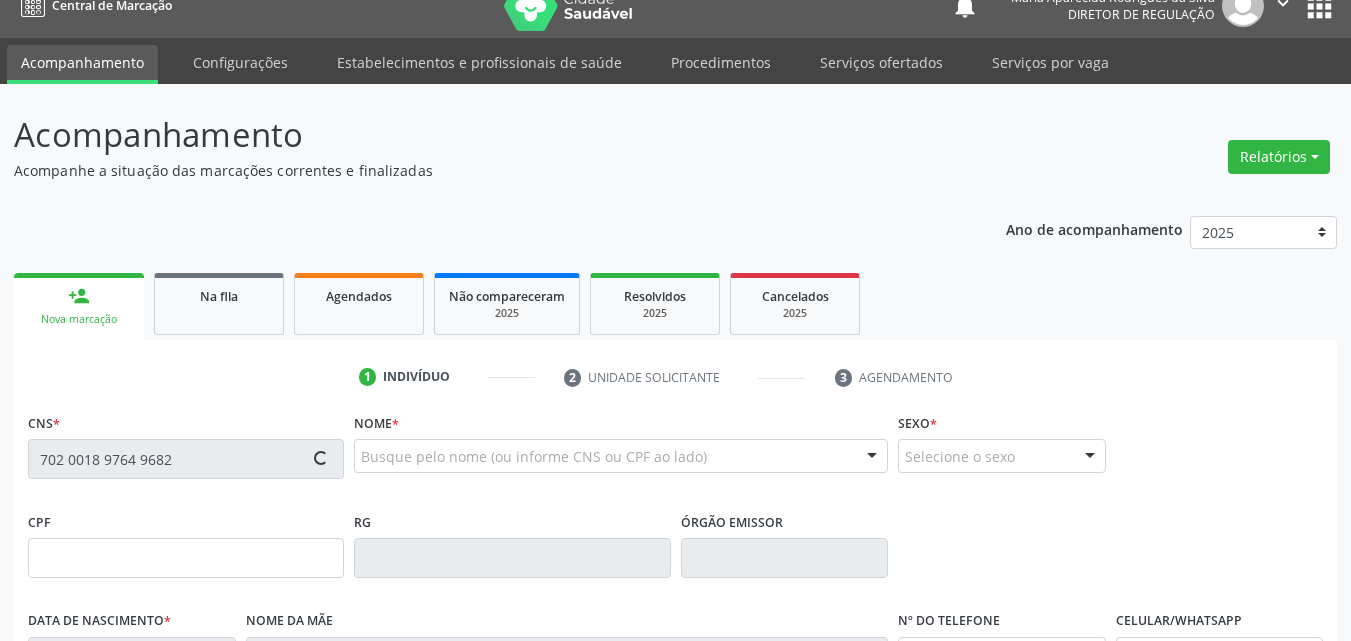 type on "[FIRST] [MIDDLE] [LAST] [LAST]" 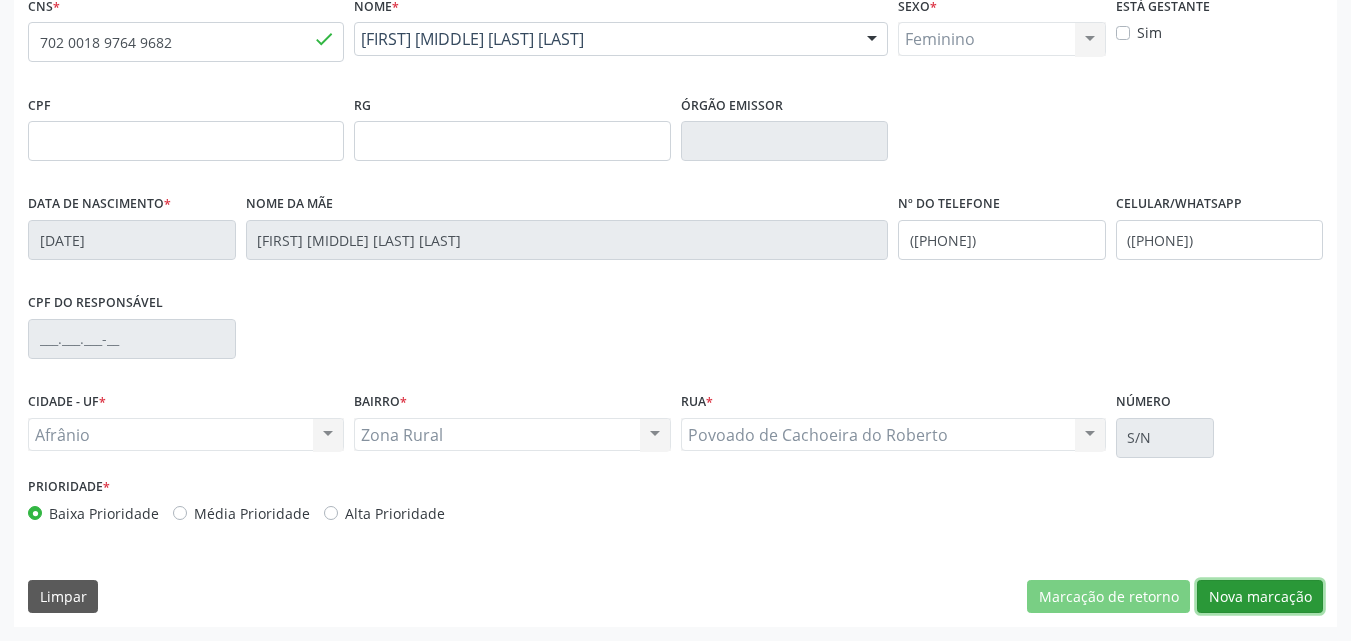 click on "Nova marcação" at bounding box center [1260, 597] 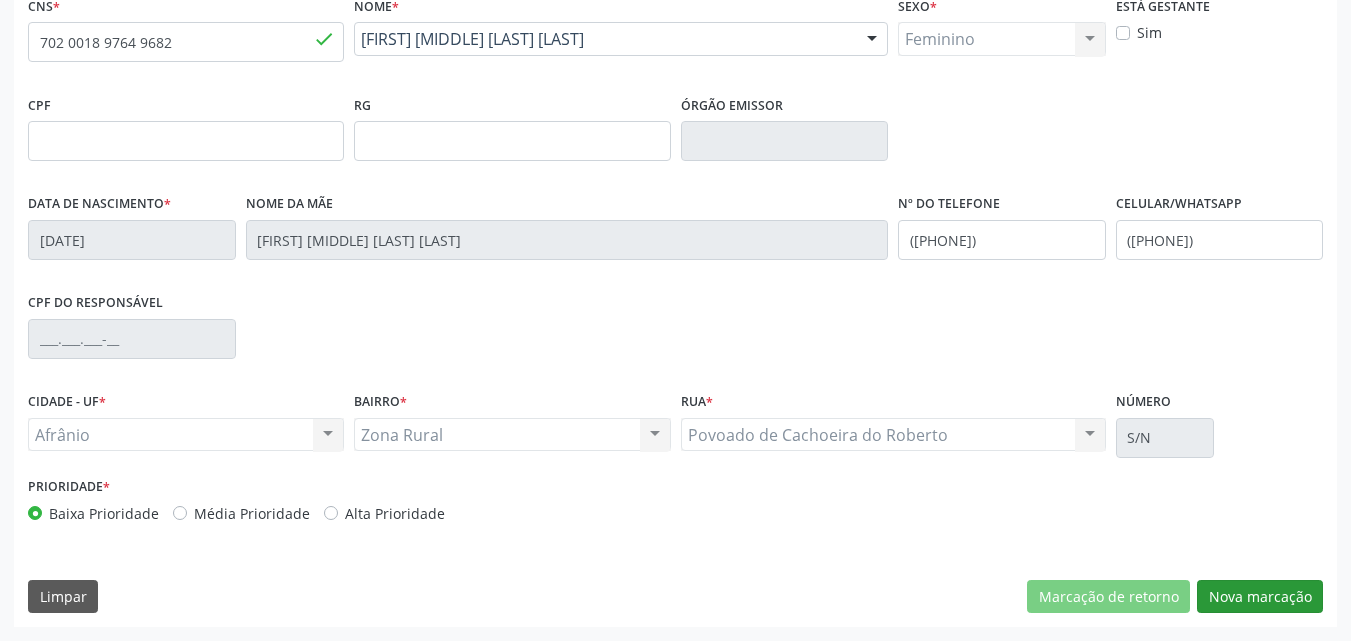 scroll, scrollTop: 265, scrollLeft: 0, axis: vertical 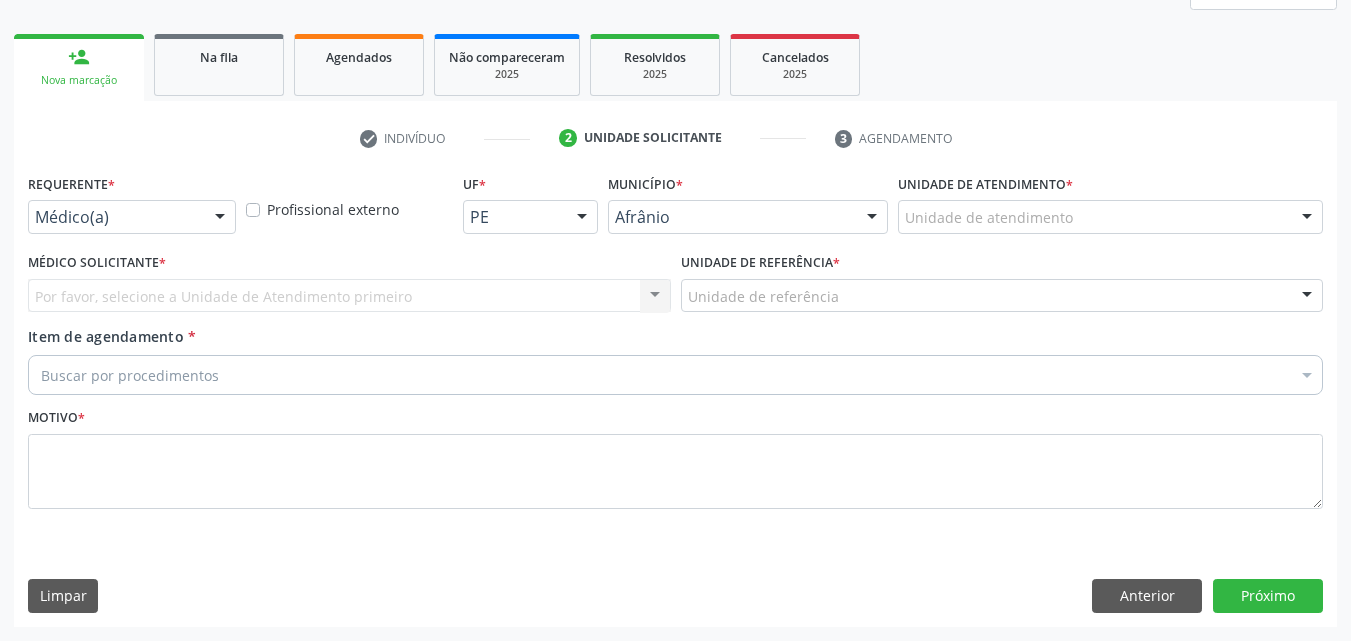 click on "Unidade de atendimento" at bounding box center (1110, 217) 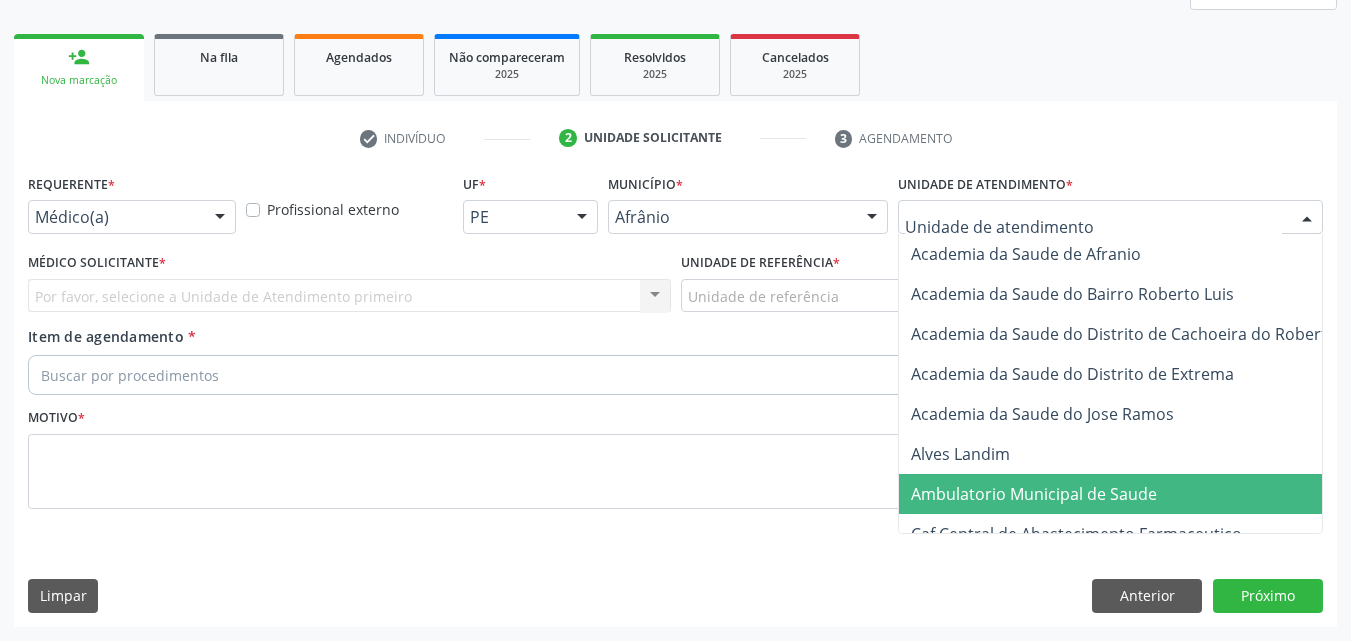 click on "Ambulatorio Municipal de Saude" at bounding box center (1034, 494) 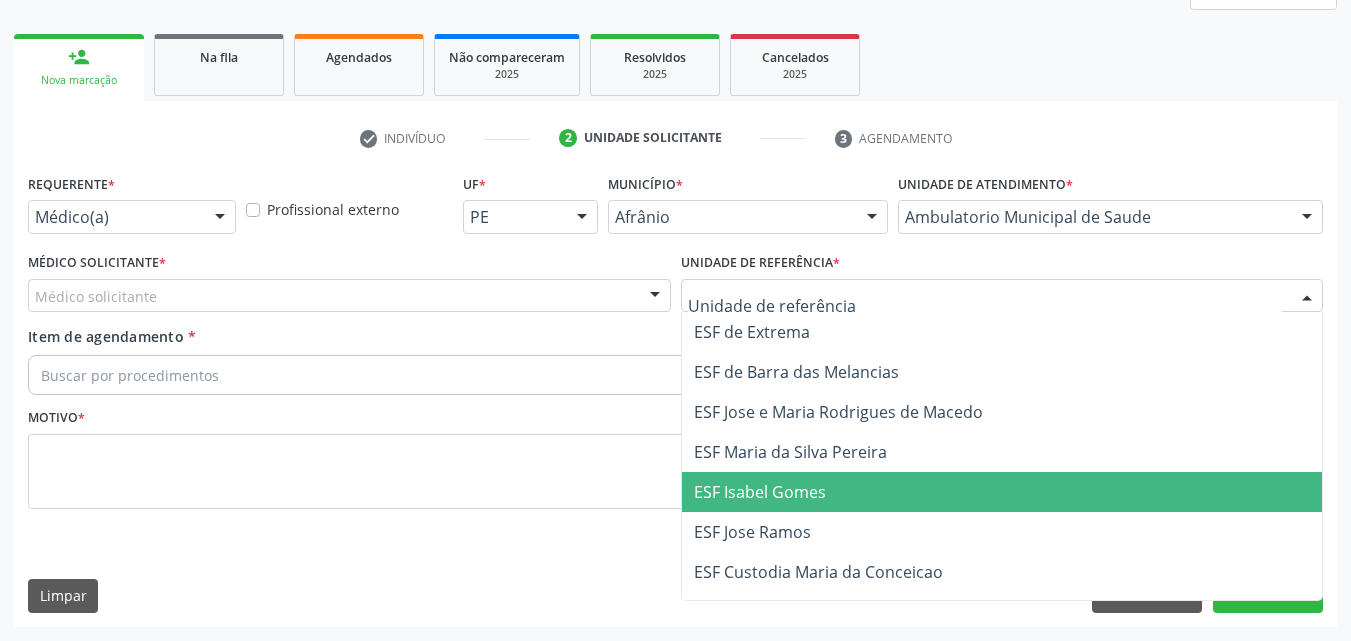 click on "ESF Isabel Gomes" at bounding box center (1002, 492) 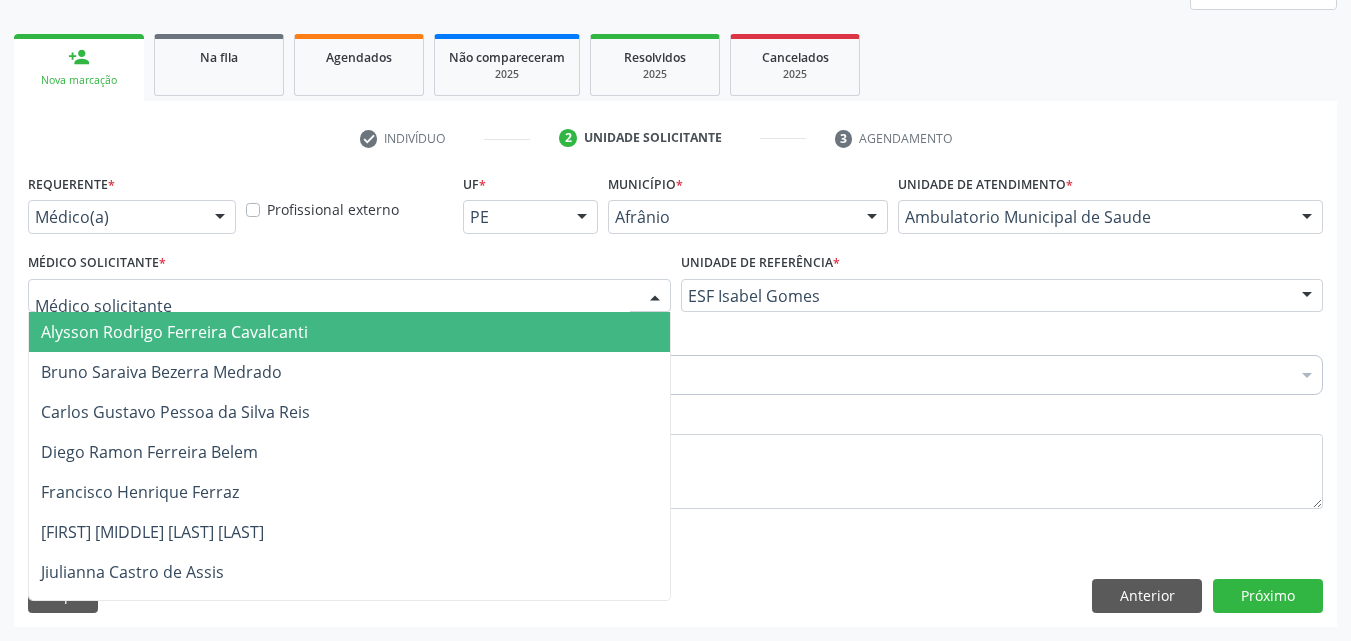 click at bounding box center (349, 296) 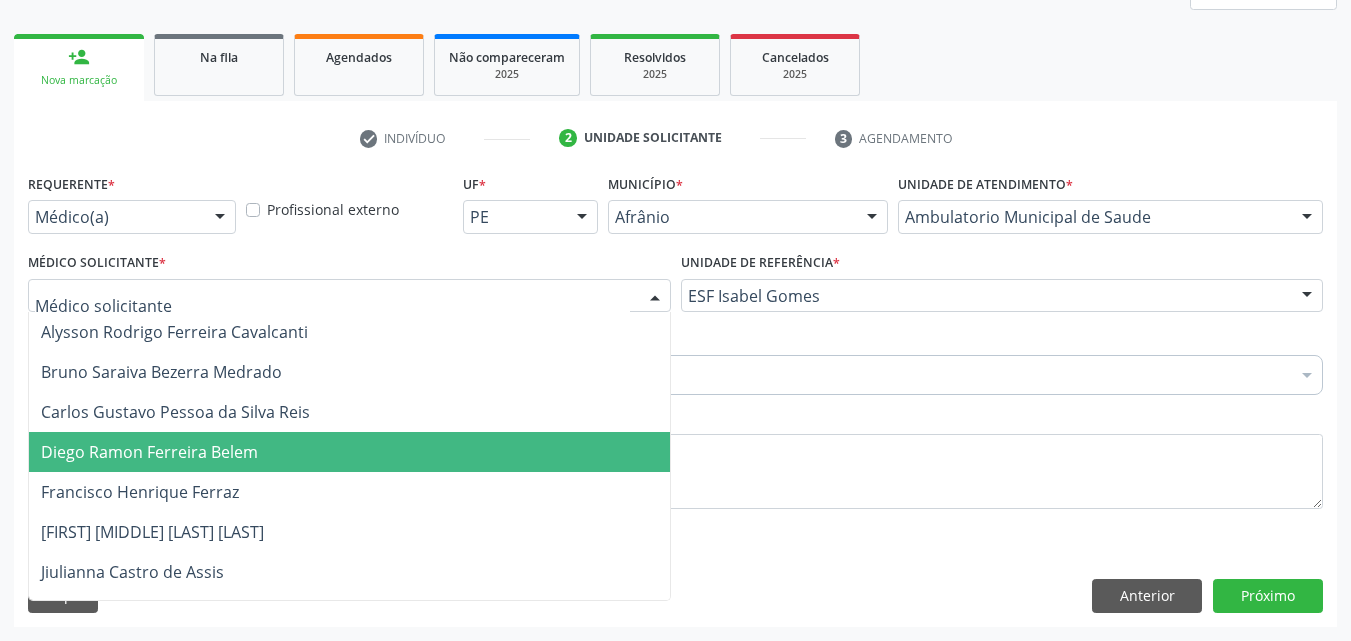 click on "Diego Ramon Ferreira Belem" at bounding box center [349, 452] 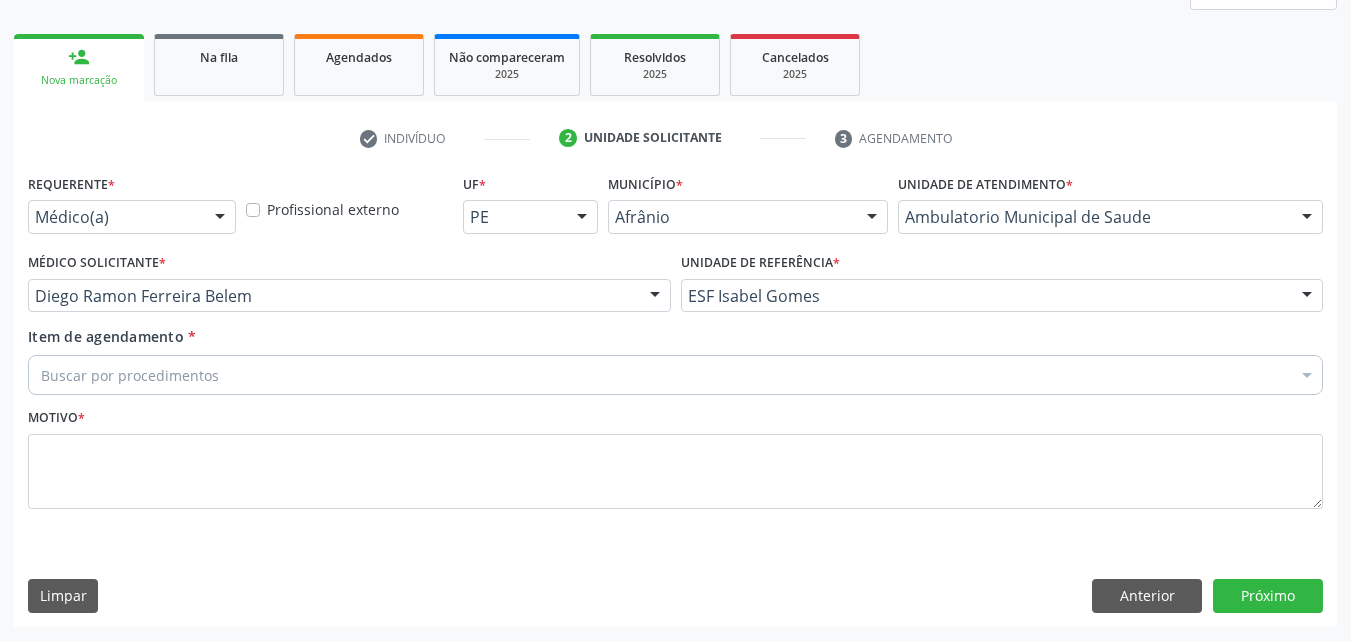 click on "Buscar por procedimentos" at bounding box center [675, 375] 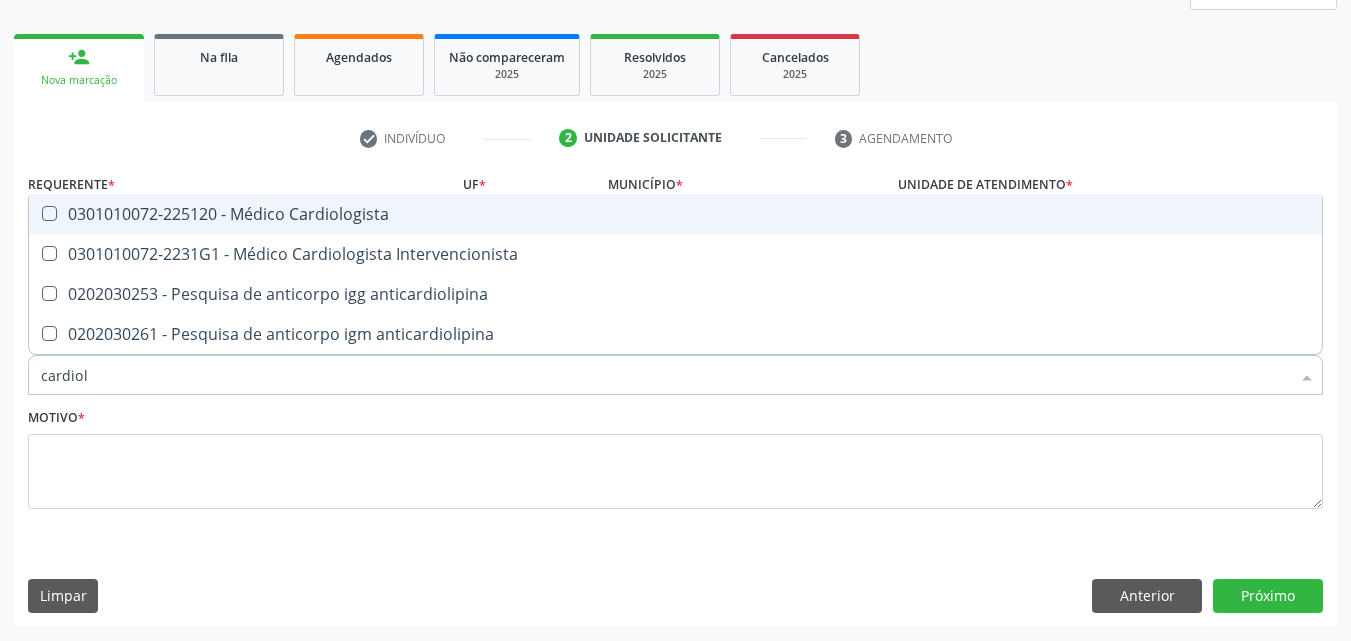 type on "cardiolo" 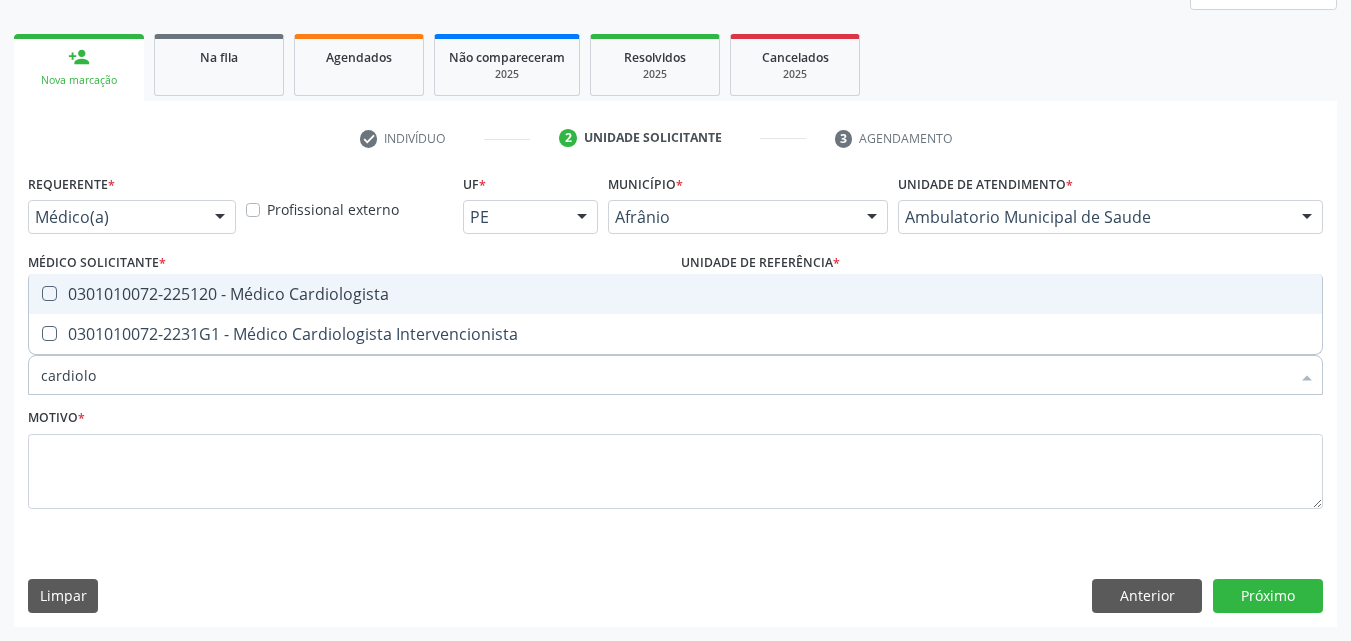 click on "0301010072-225120 - Médico Cardiologista" at bounding box center (675, 294) 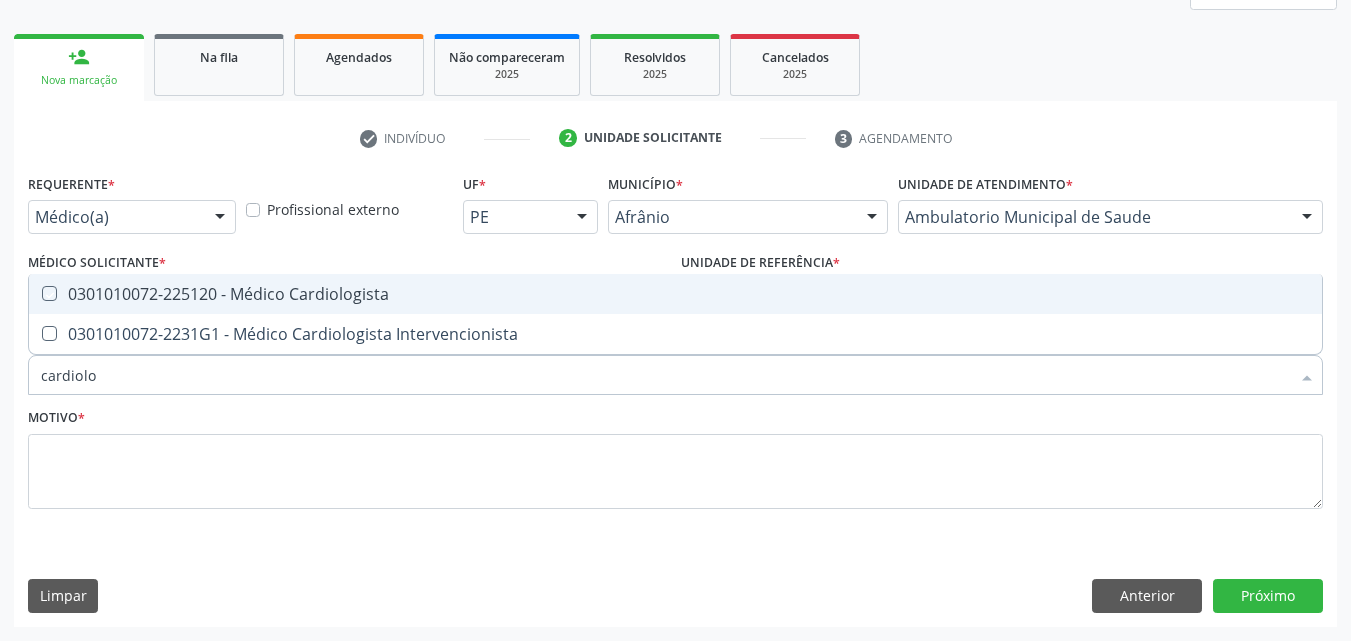 checkbox on "true" 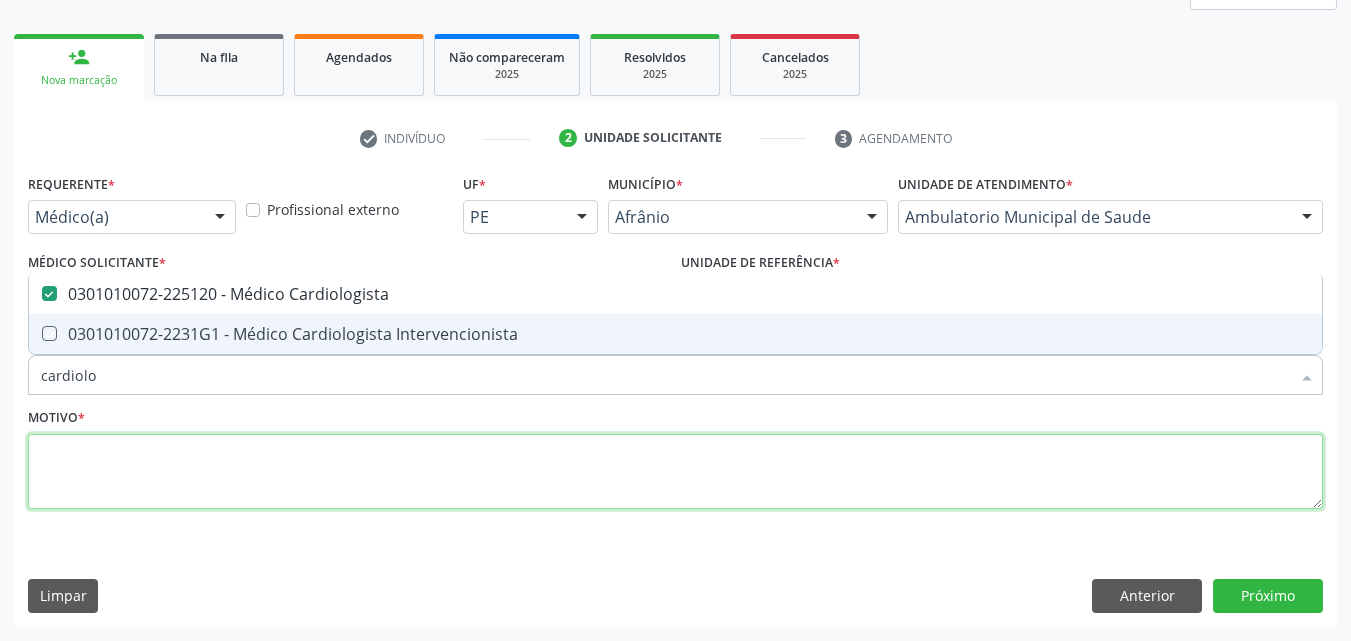 click at bounding box center (675, 472) 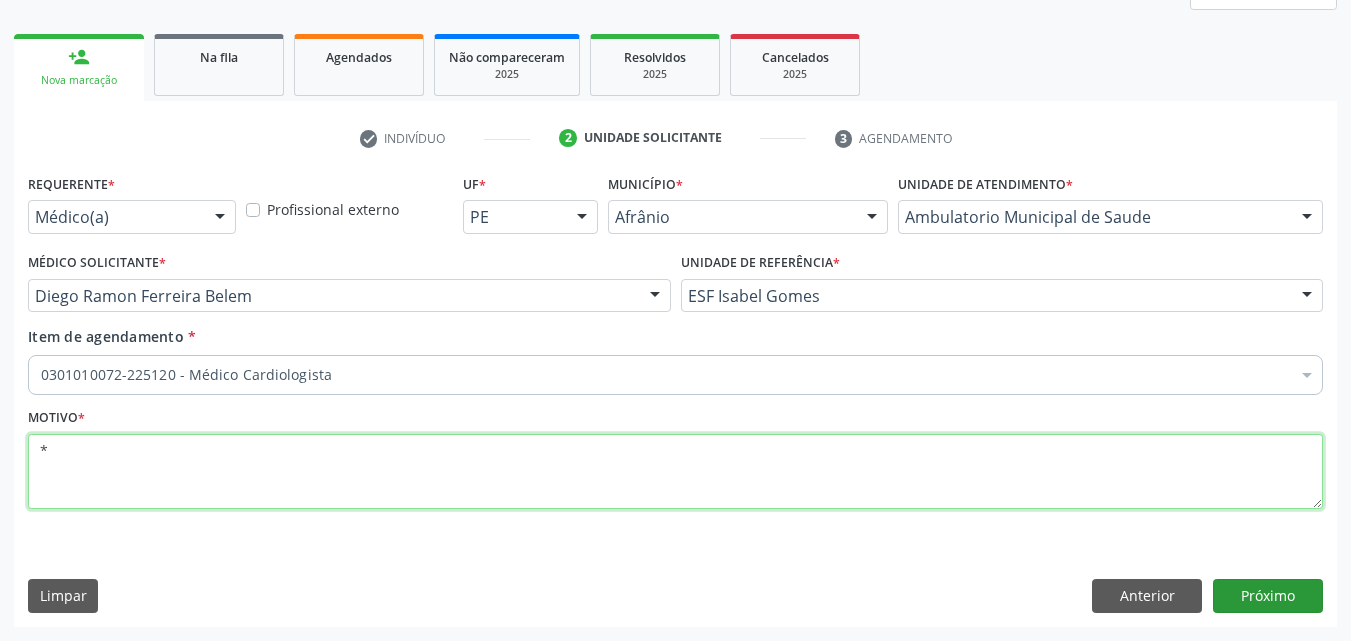 type on "*" 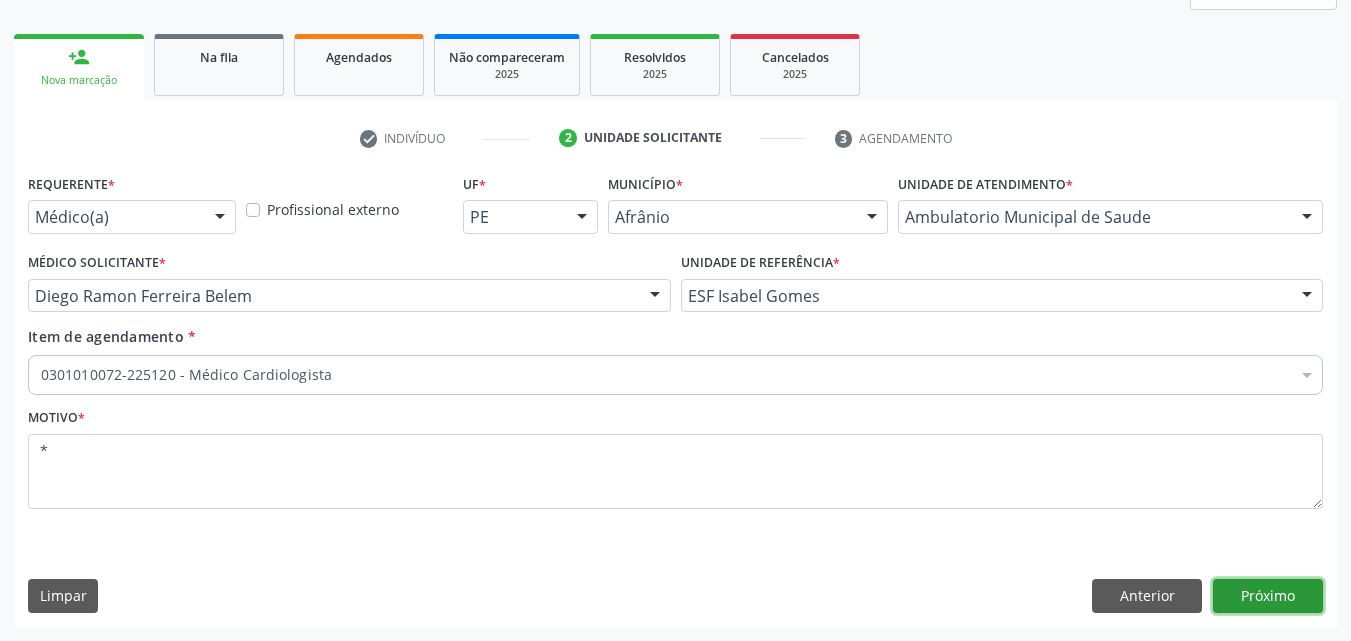 click on "Próximo" at bounding box center [1268, 596] 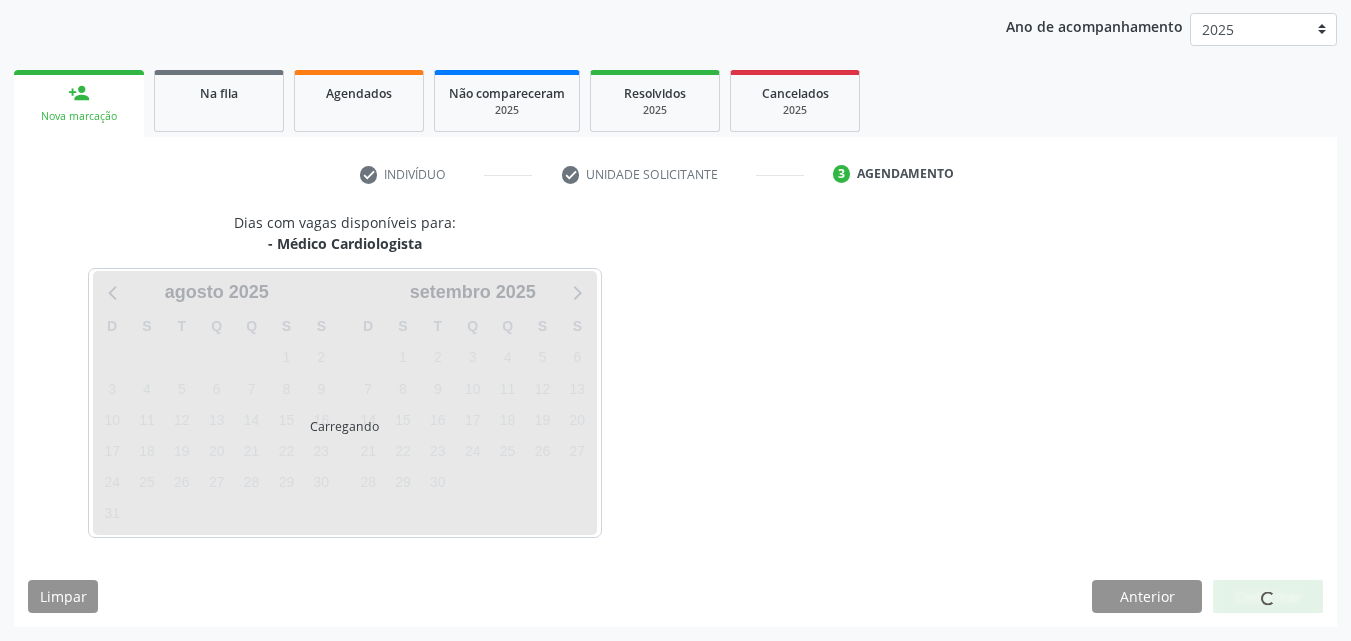 scroll, scrollTop: 229, scrollLeft: 0, axis: vertical 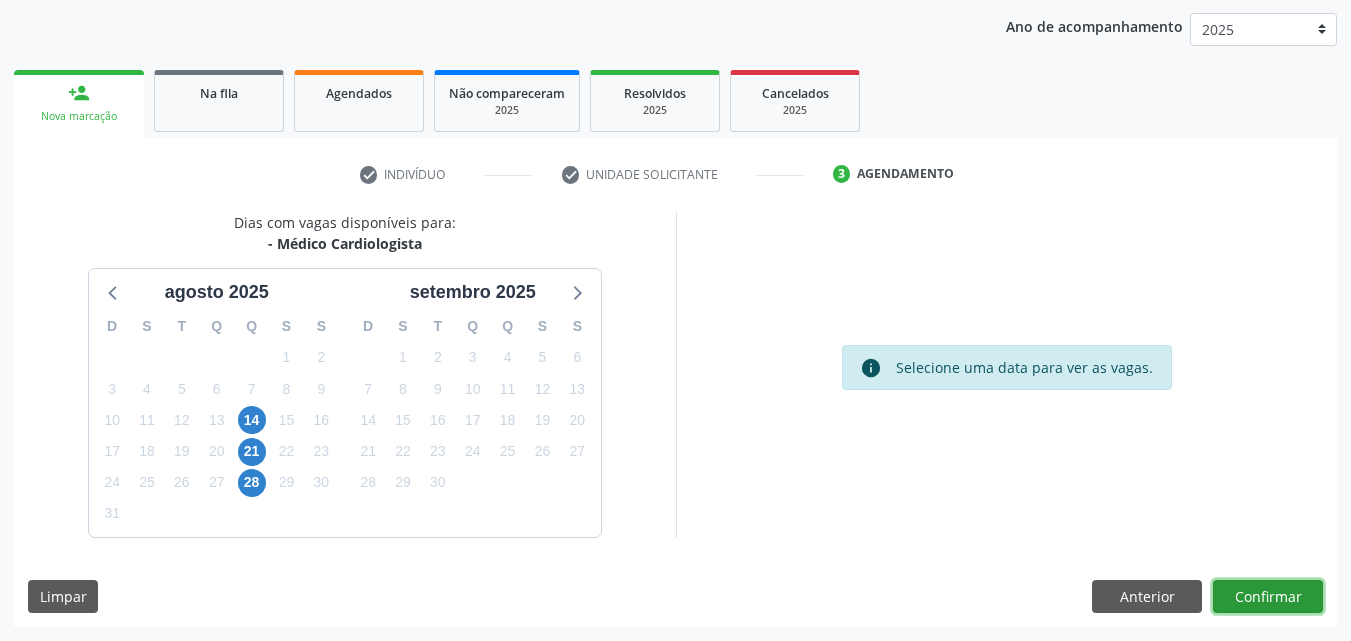click on "Confirmar" at bounding box center (1268, 597) 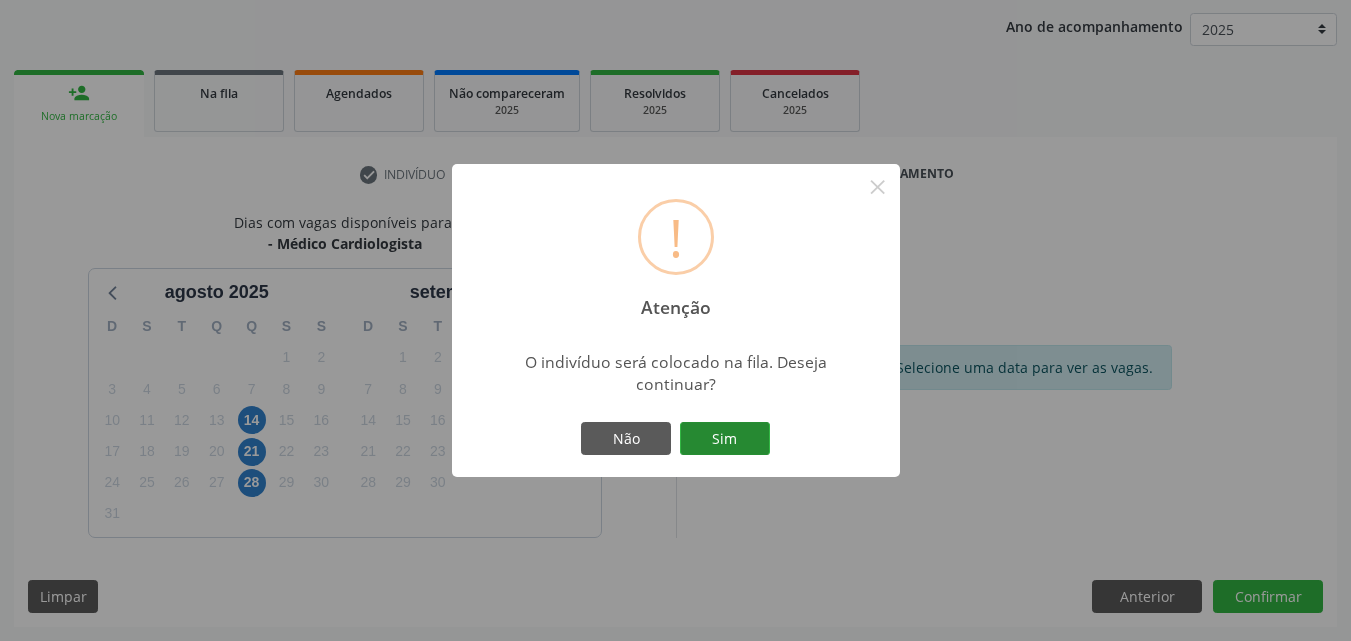 click on "Sim" at bounding box center [725, 439] 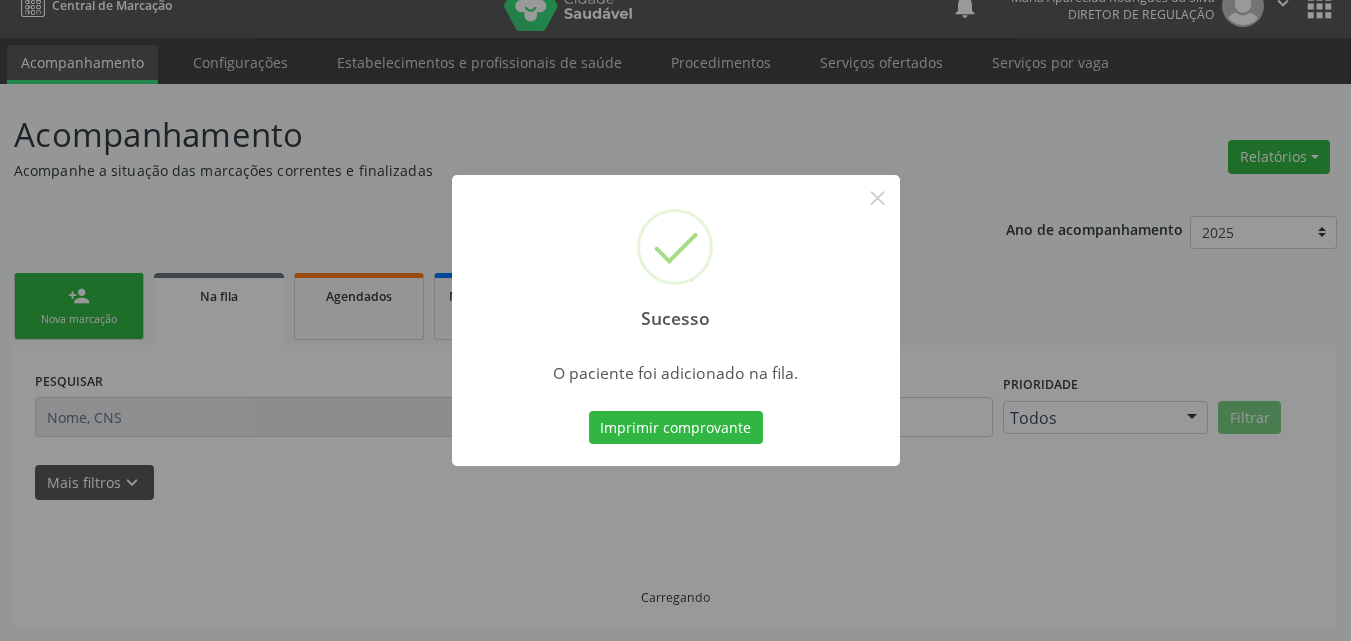 scroll, scrollTop: 26, scrollLeft: 0, axis: vertical 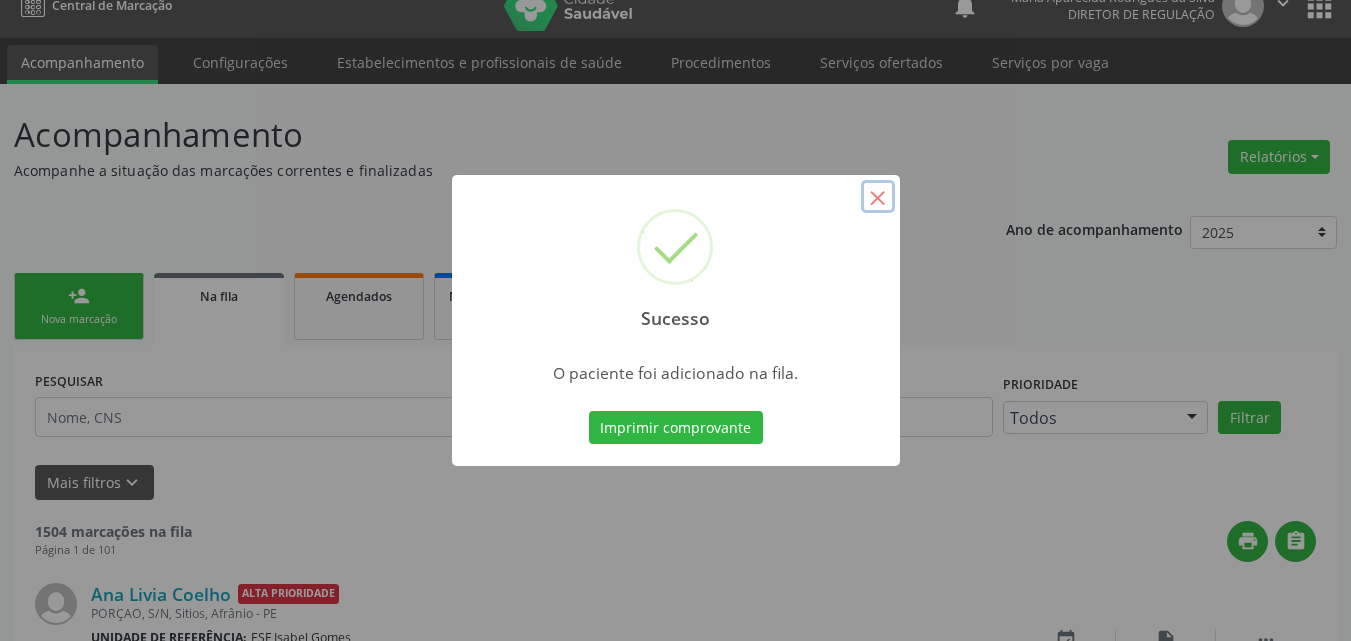 click on "×" at bounding box center [878, 197] 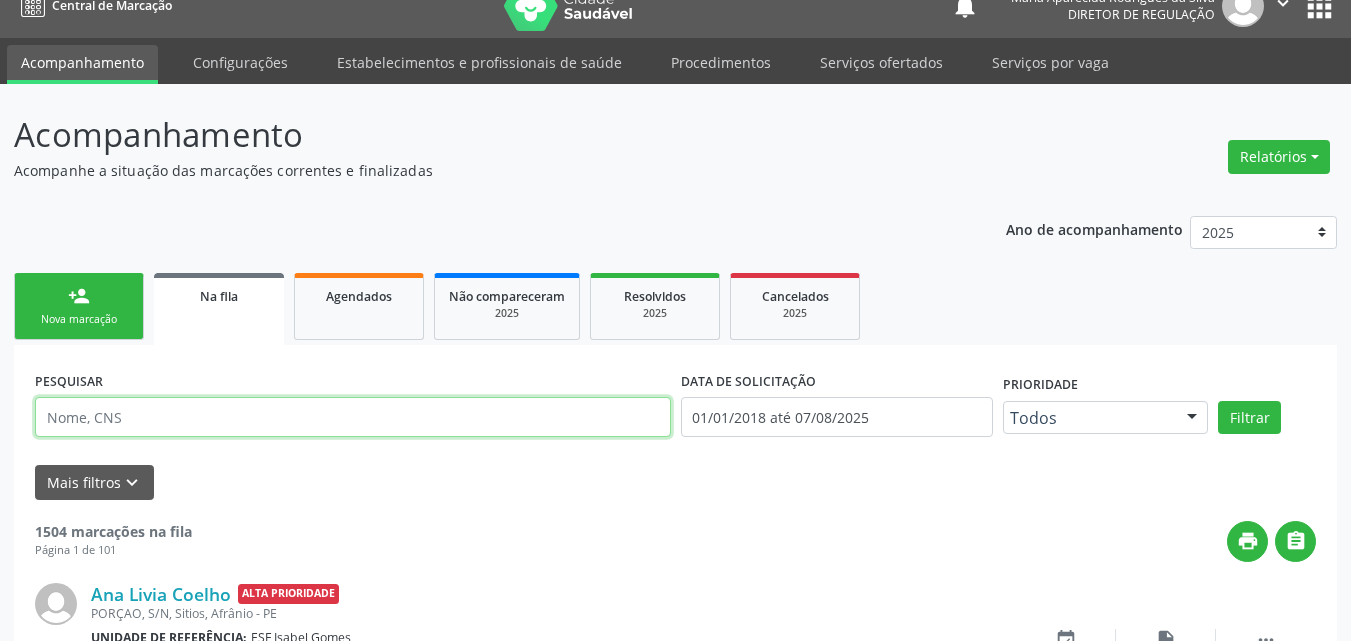 click at bounding box center [353, 417] 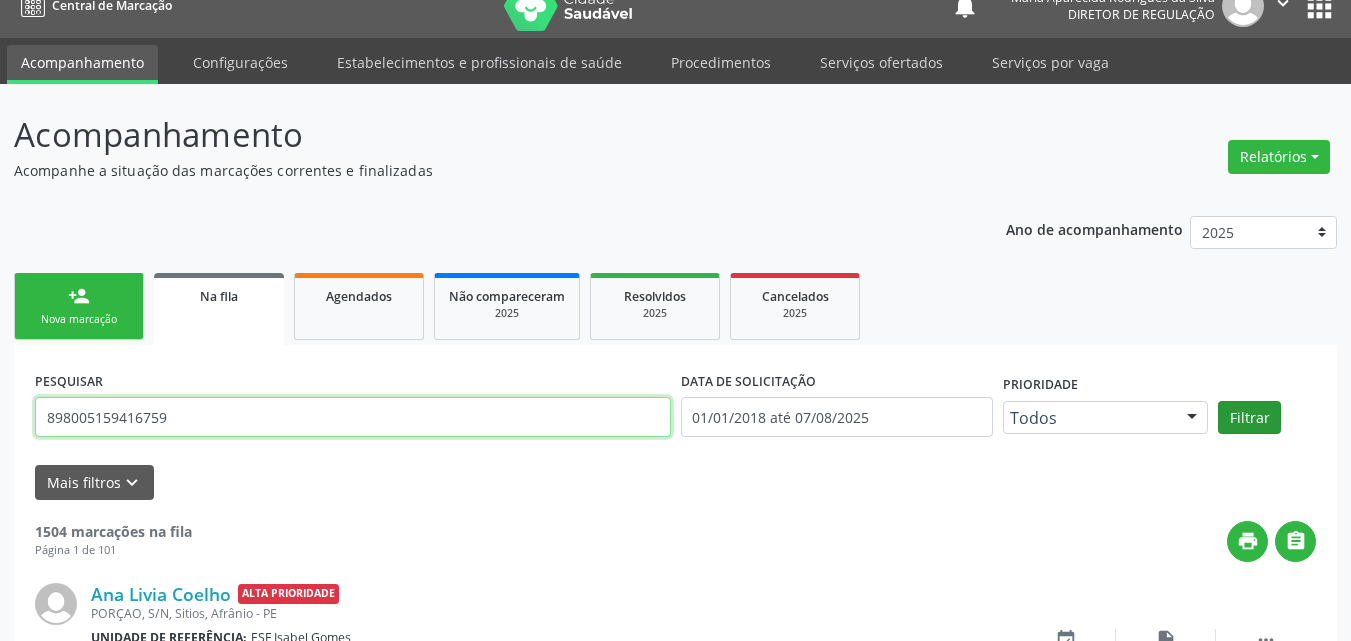 type on "898005159416759" 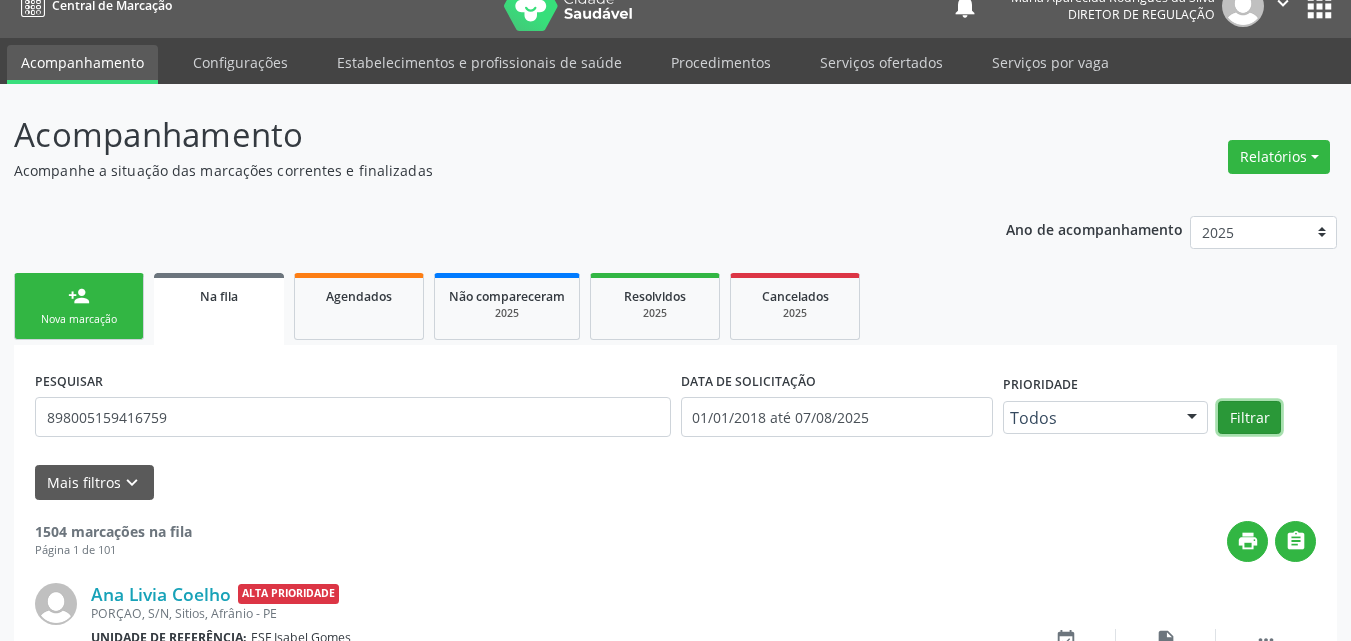 click on "Filtrar" at bounding box center (1249, 418) 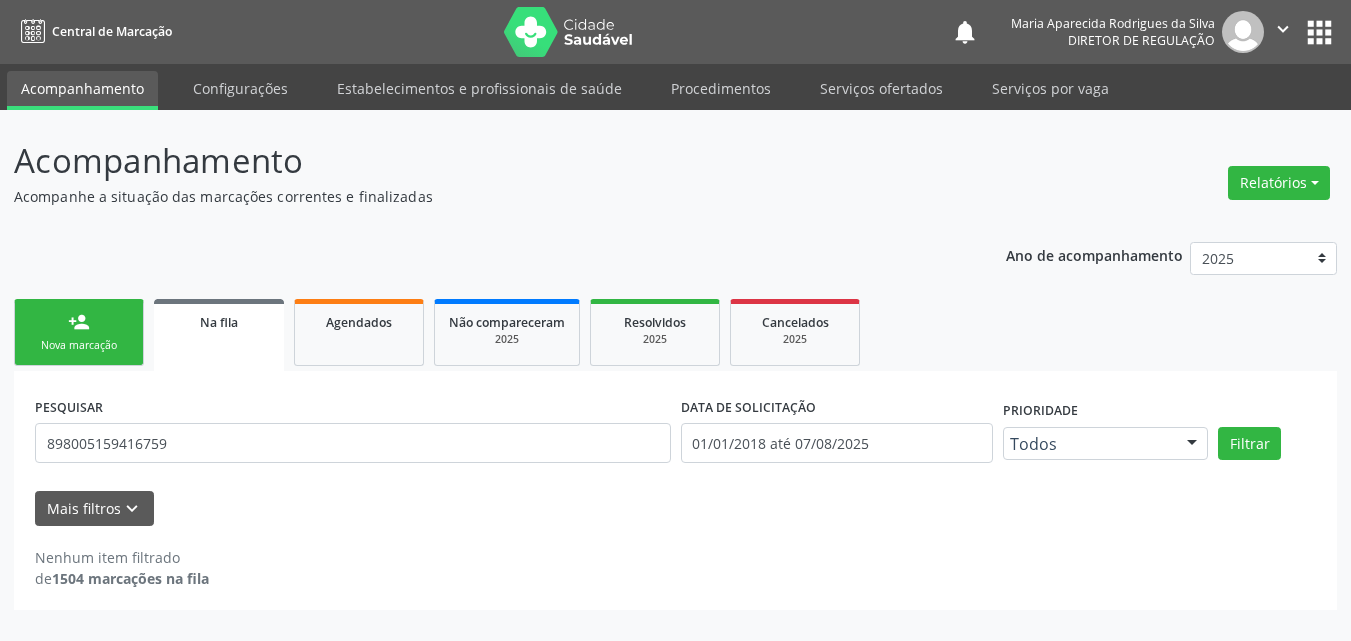 scroll, scrollTop: 0, scrollLeft: 0, axis: both 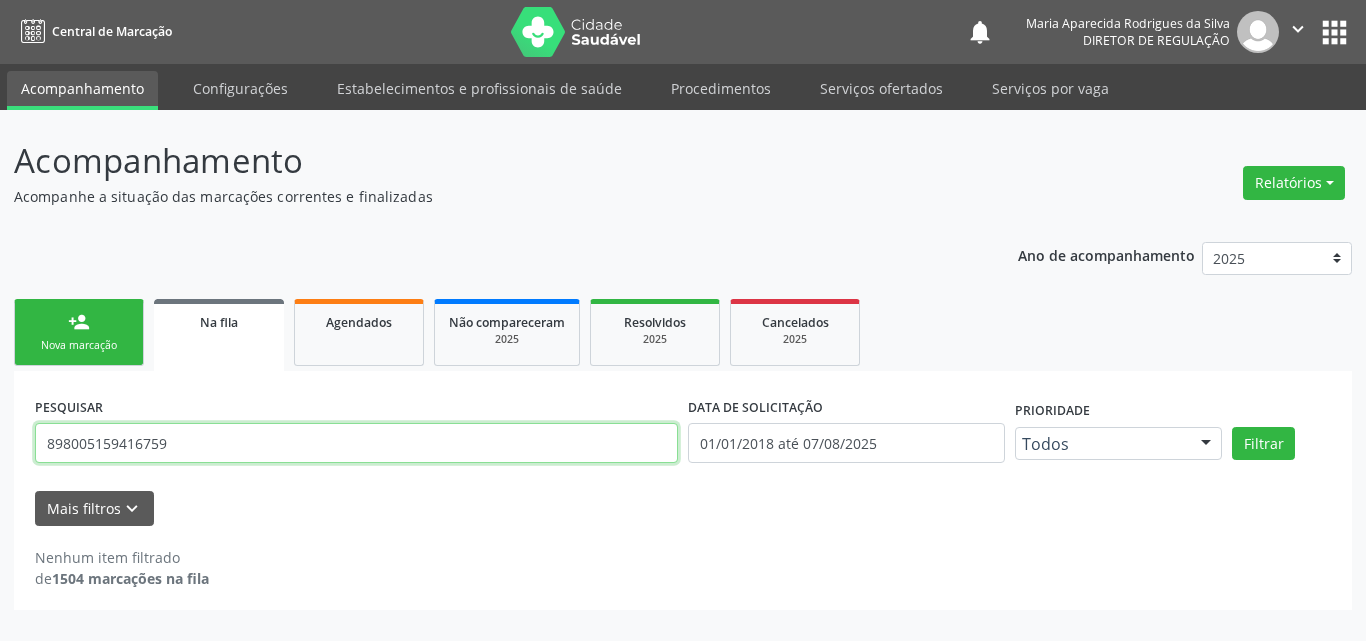 drag, startPoint x: 193, startPoint y: 442, endPoint x: 92, endPoint y: 489, distance: 111.40018 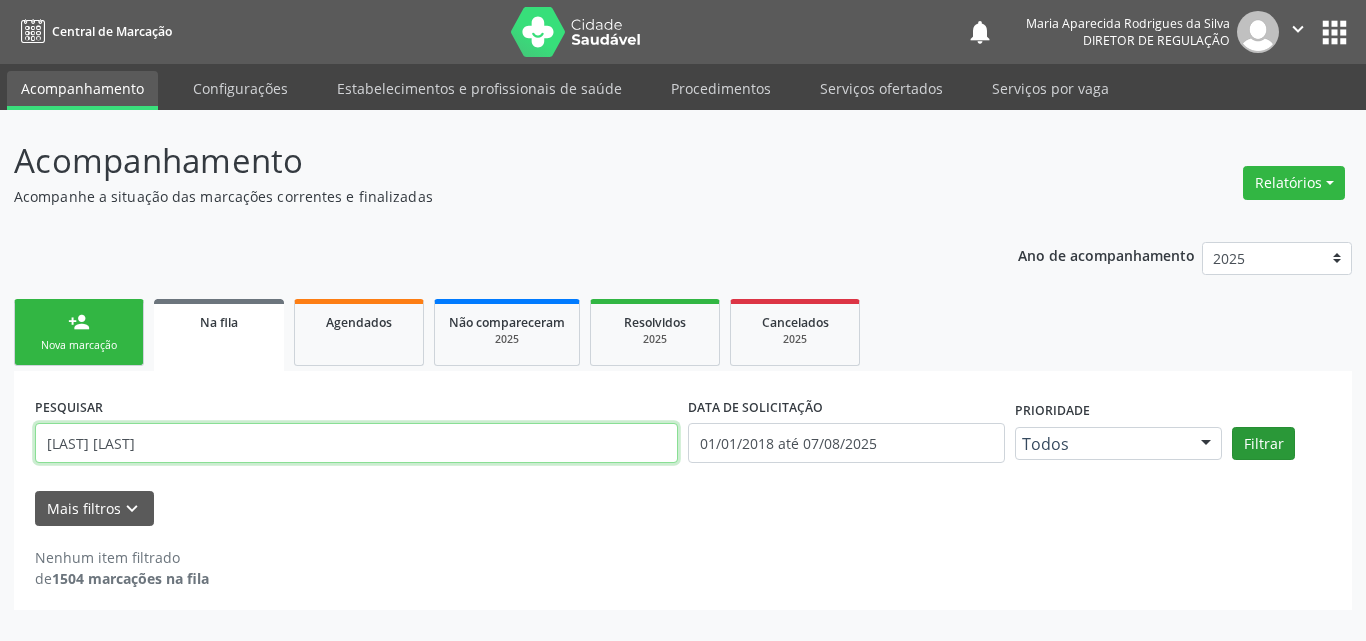 type on "[LAST] [LAST]" 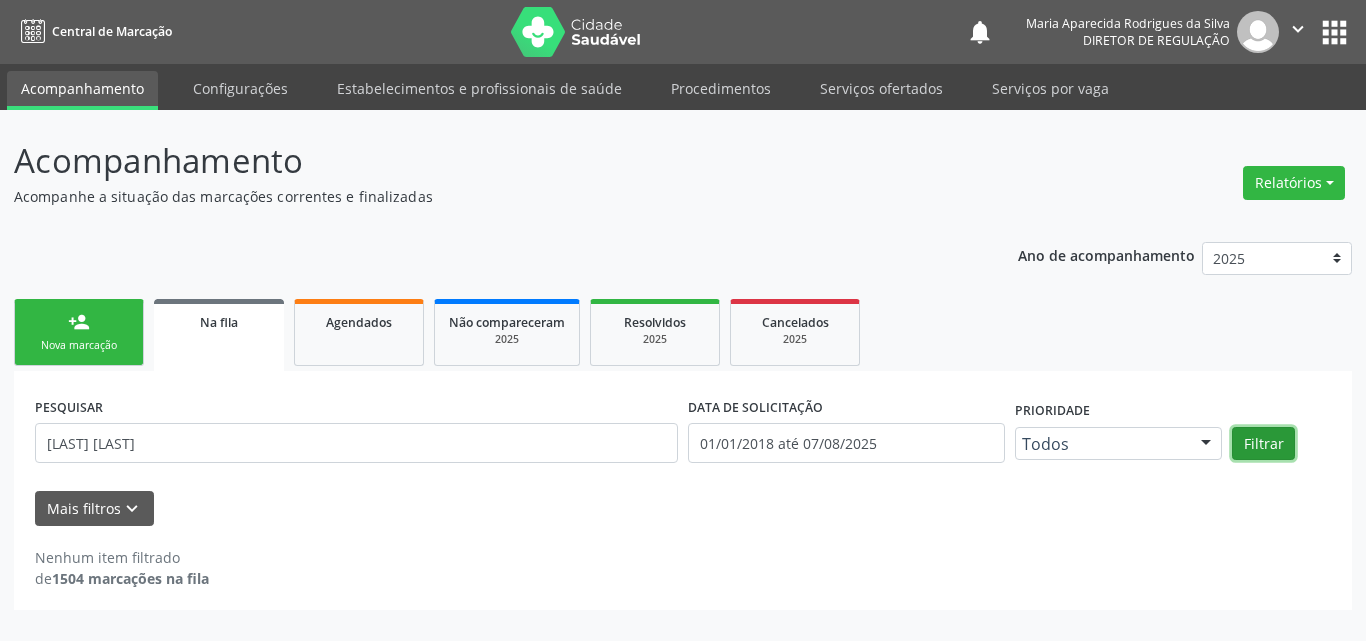 click on "Filtrar" at bounding box center [1263, 444] 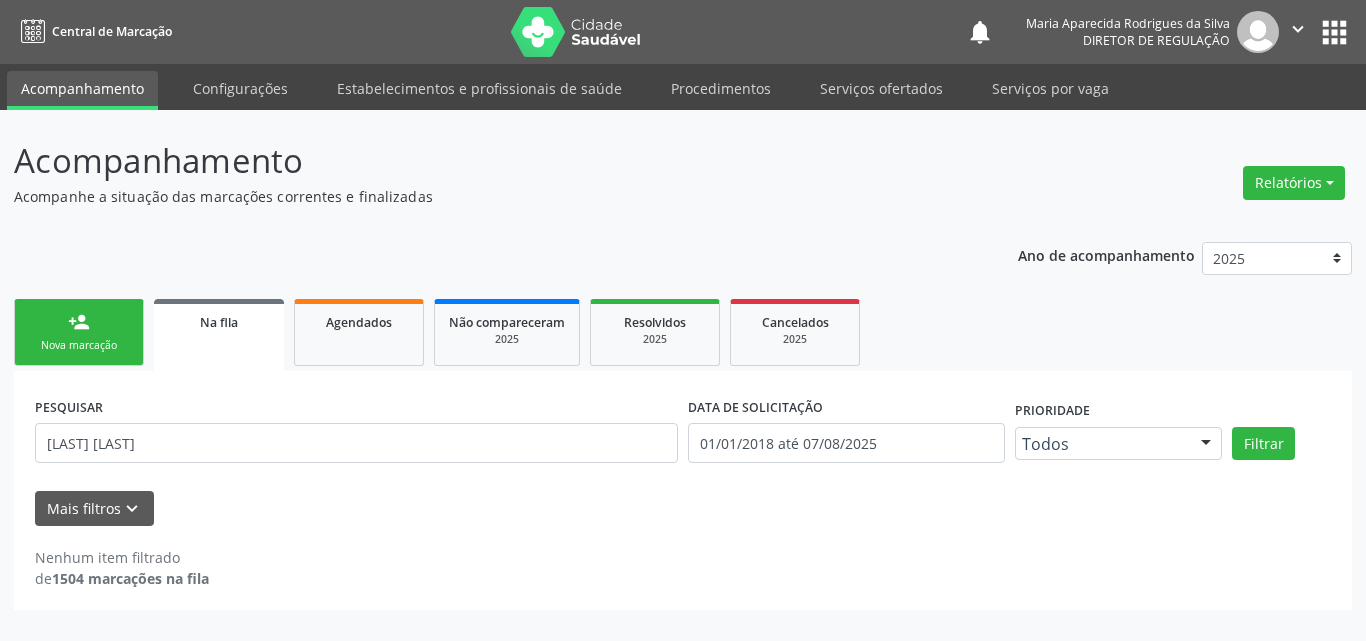 click on "person_add
Nova marcação" at bounding box center [79, 332] 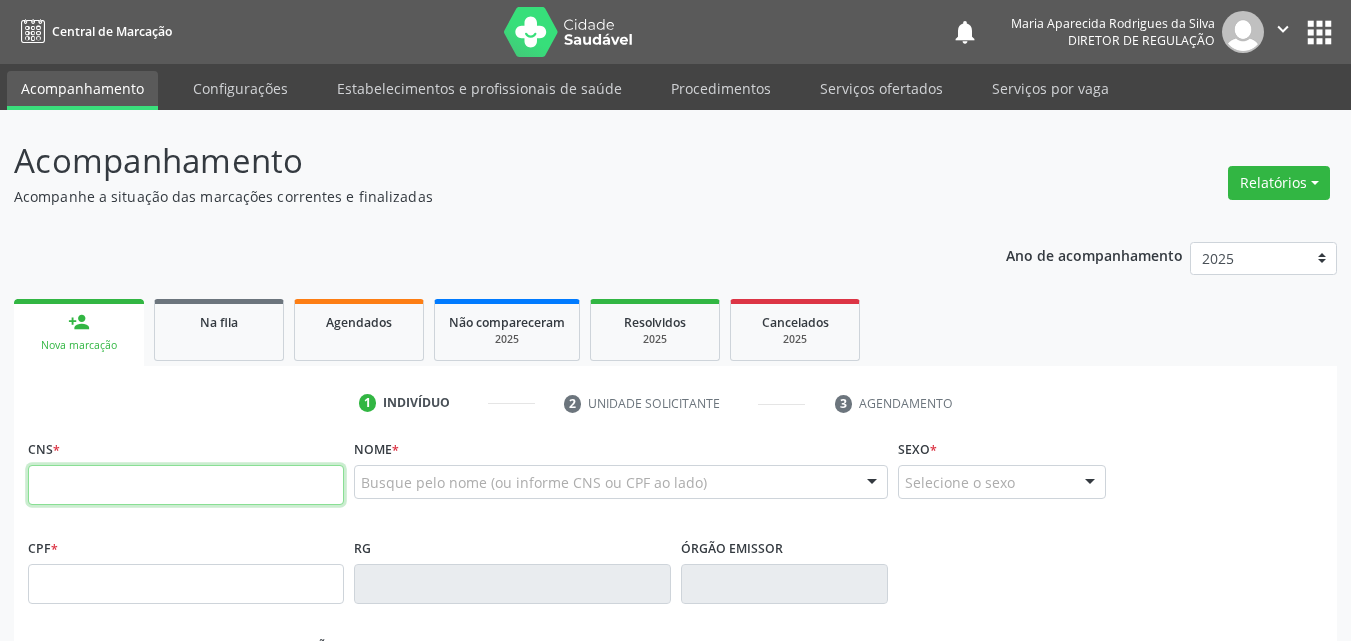 click at bounding box center [186, 485] 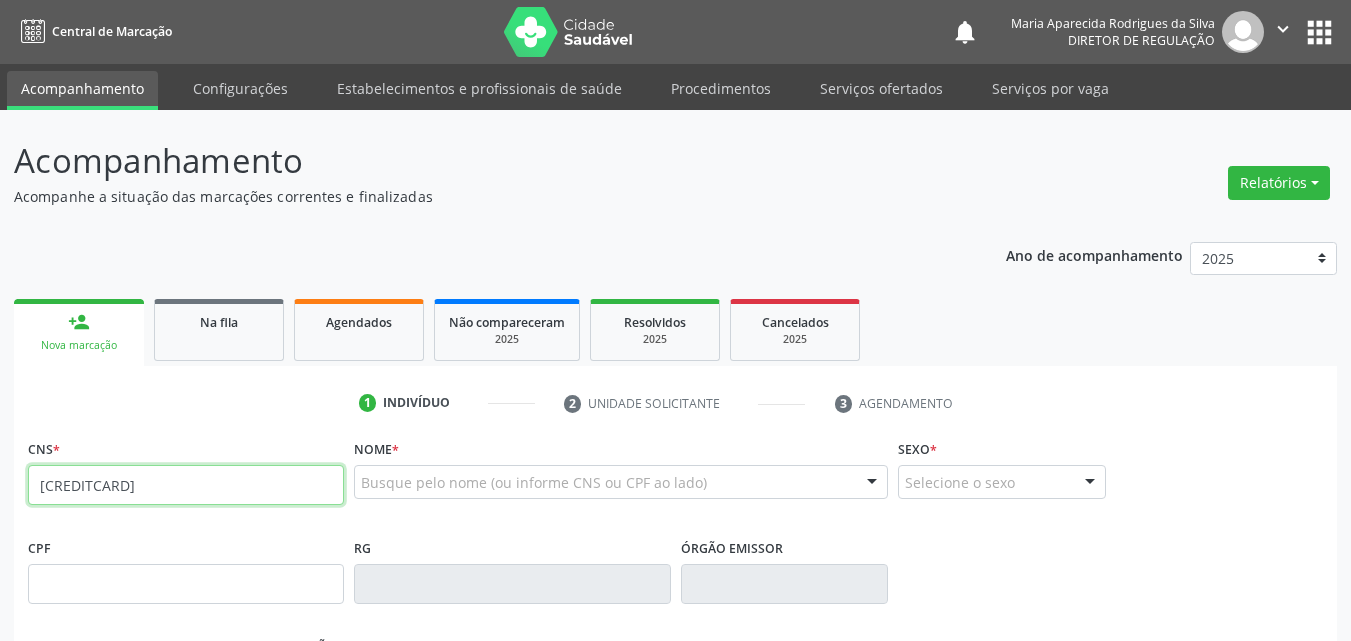 type on "[CREDITCARD]" 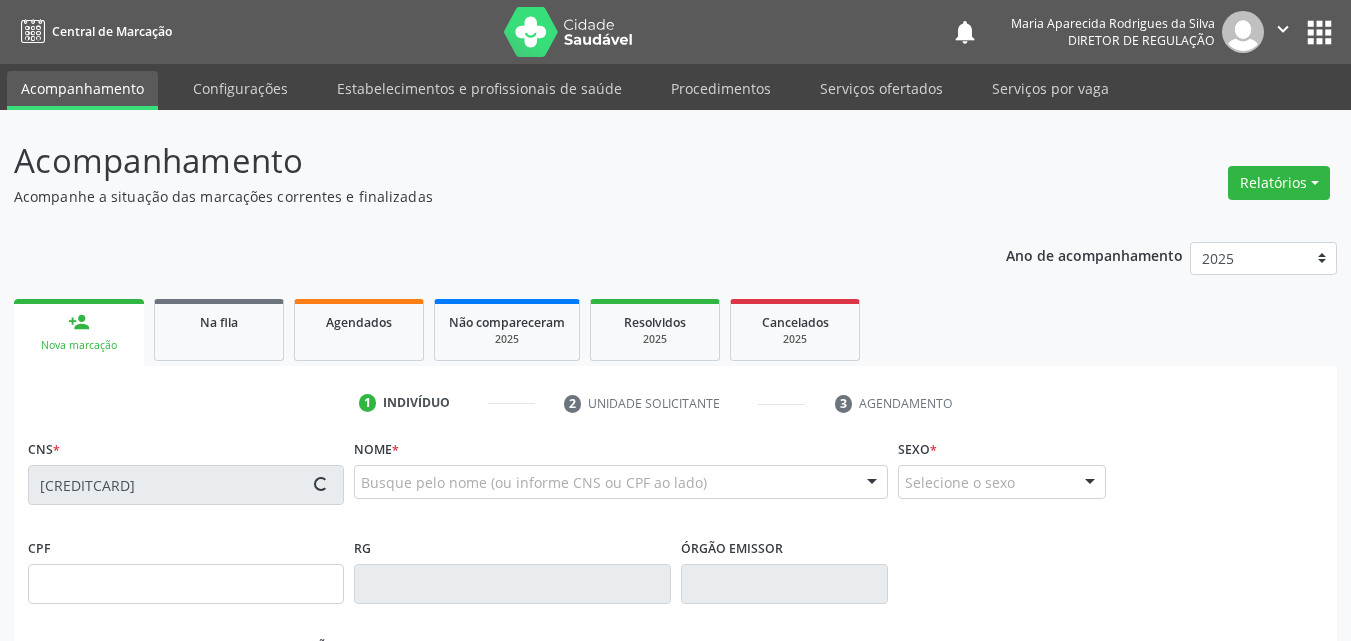 type on "[DATE]" 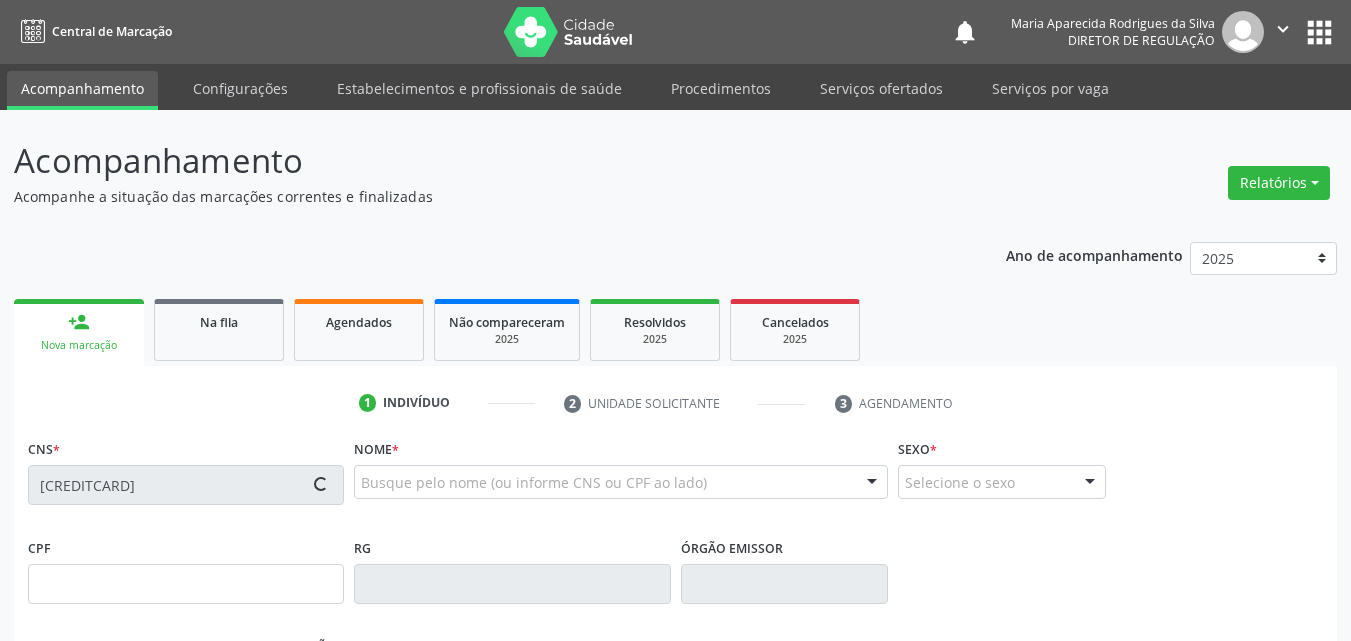 type on "S/N" 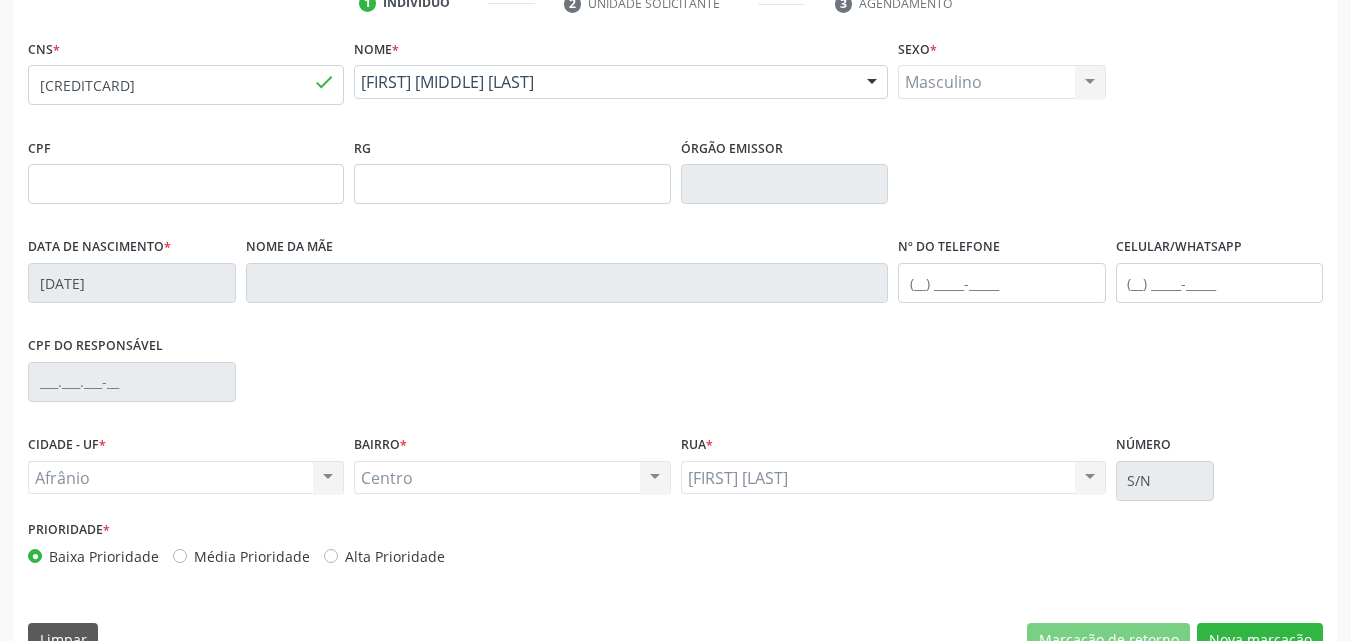 scroll, scrollTop: 443, scrollLeft: 0, axis: vertical 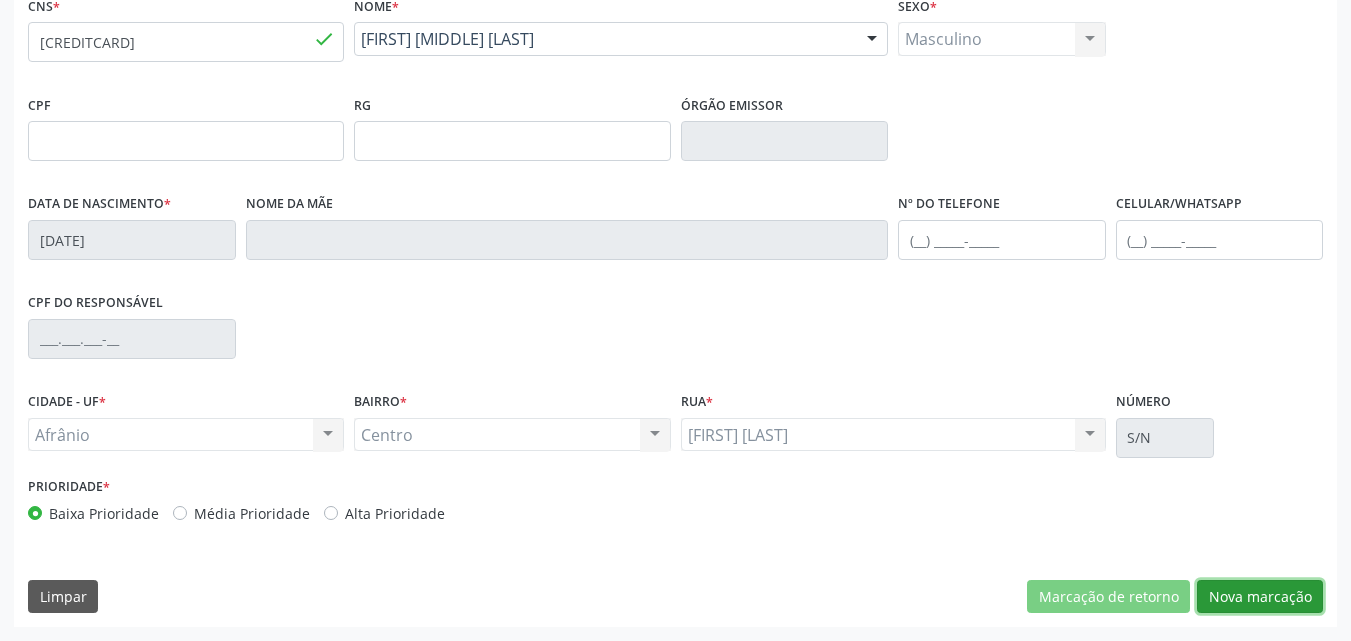 click on "Nova marcação" at bounding box center [1260, 597] 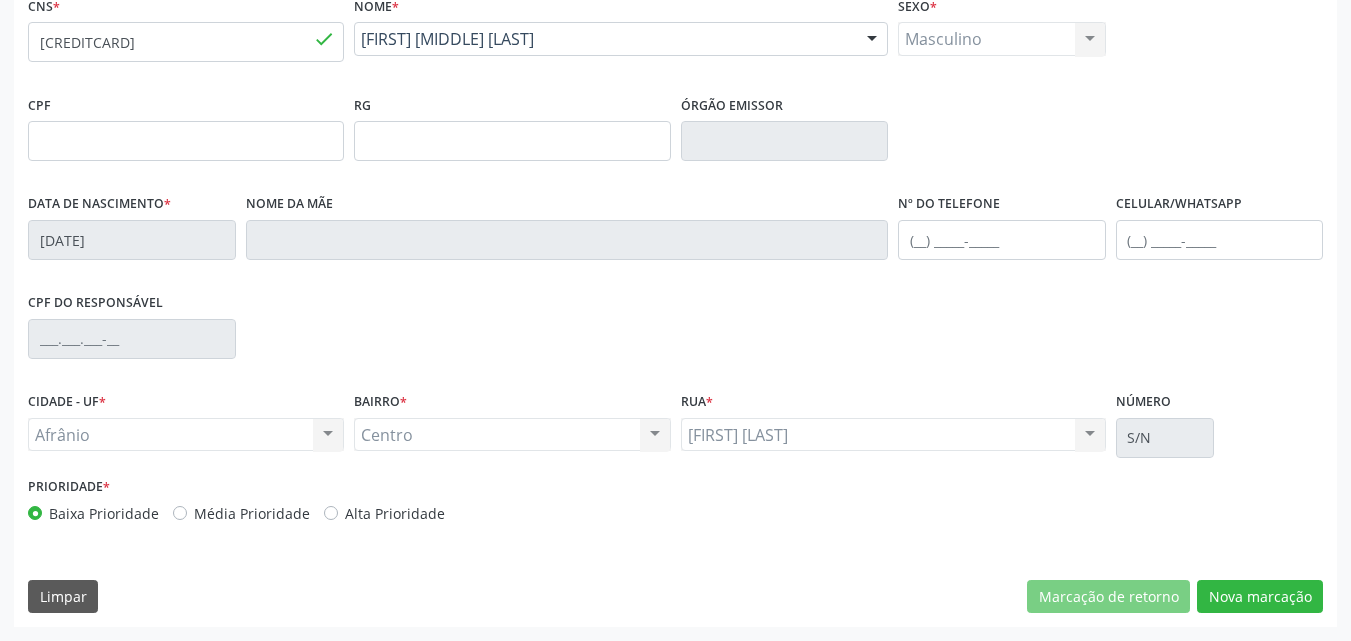 scroll, scrollTop: 265, scrollLeft: 0, axis: vertical 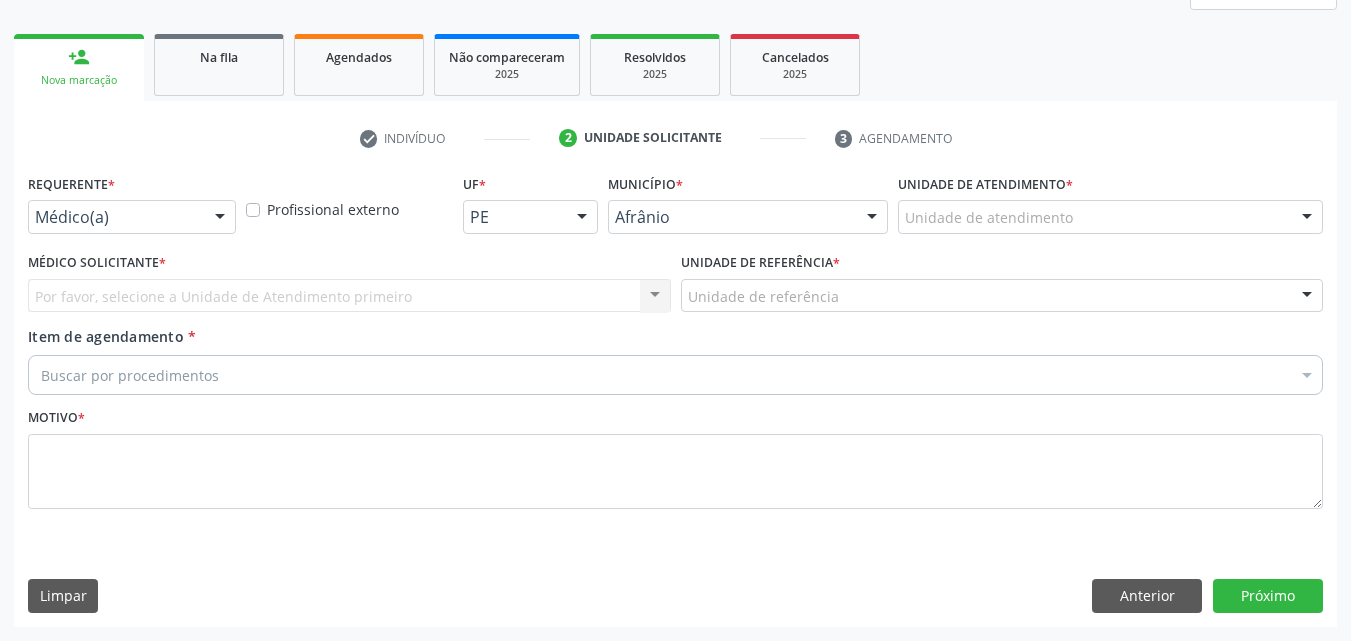 click on "Unidade de atendimento" at bounding box center (1110, 217) 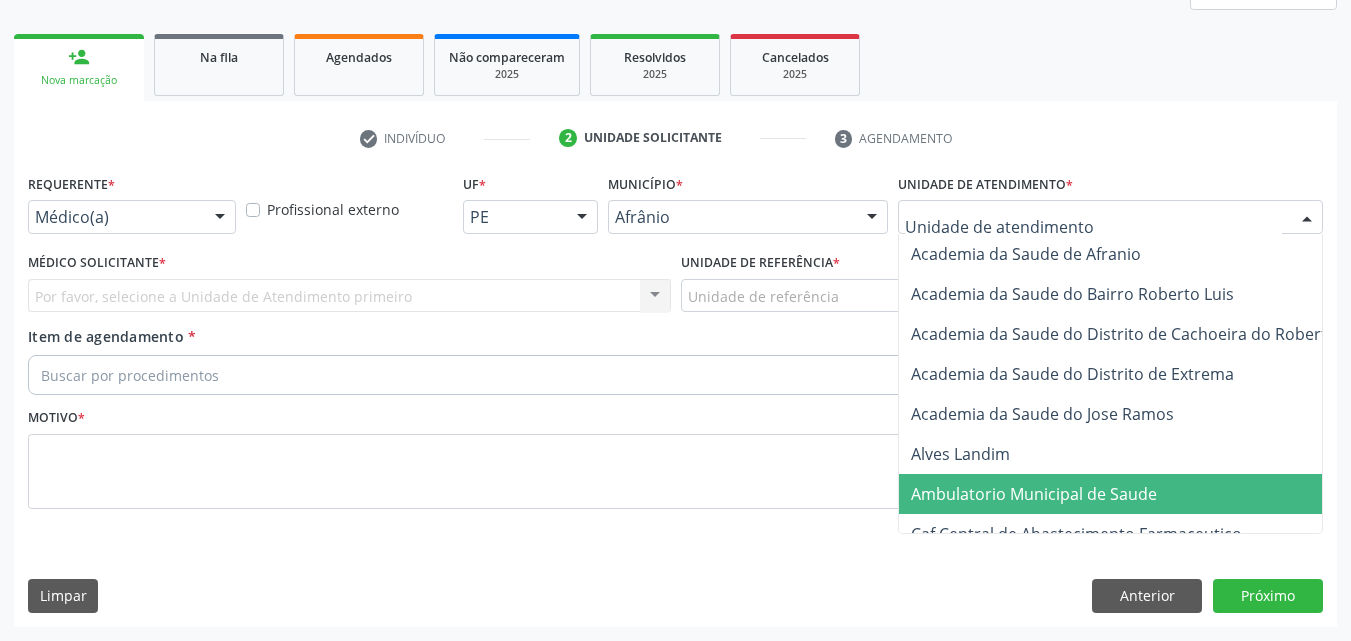 click on "Ambulatorio Municipal de Saude" at bounding box center [1034, 494] 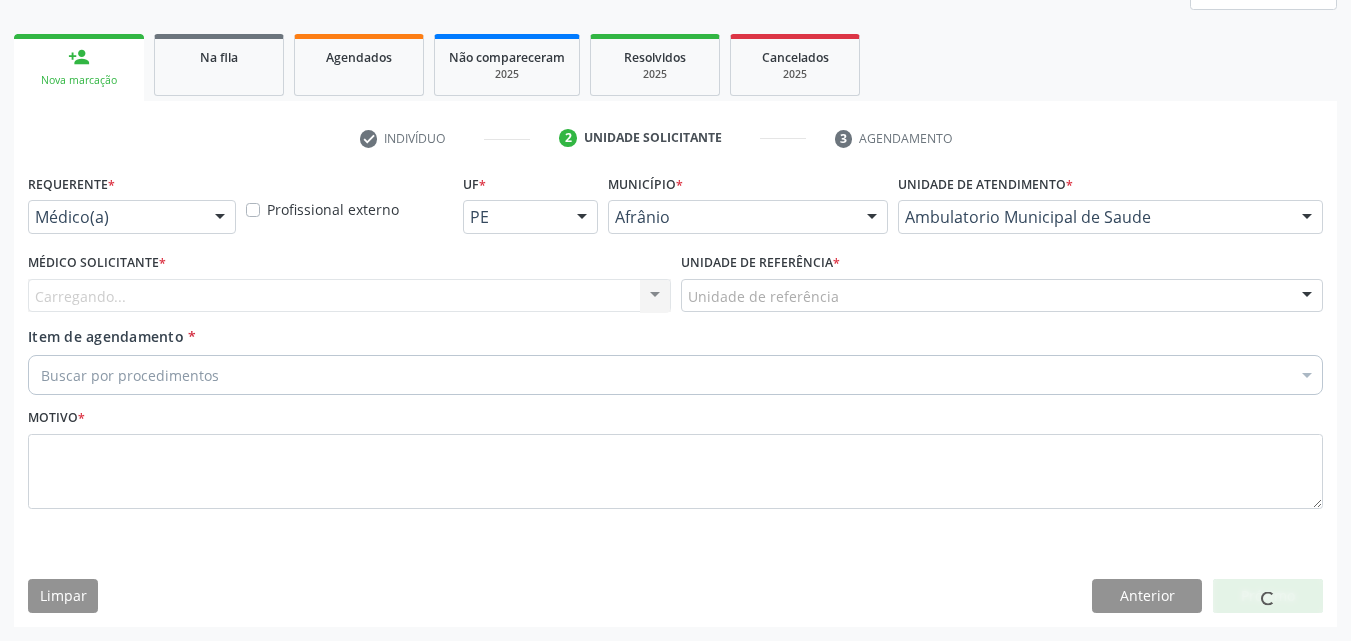 click on "Unidade de referência" at bounding box center (1002, 296) 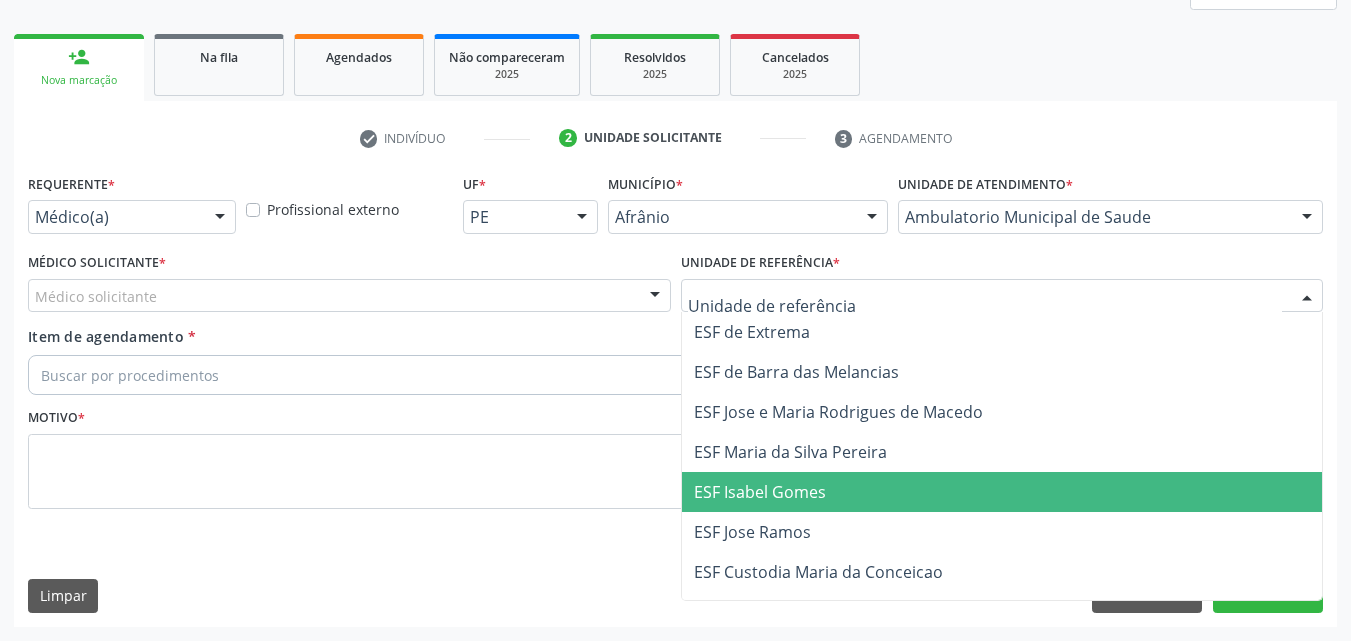 click on "ESF Isabel Gomes" at bounding box center (1002, 492) 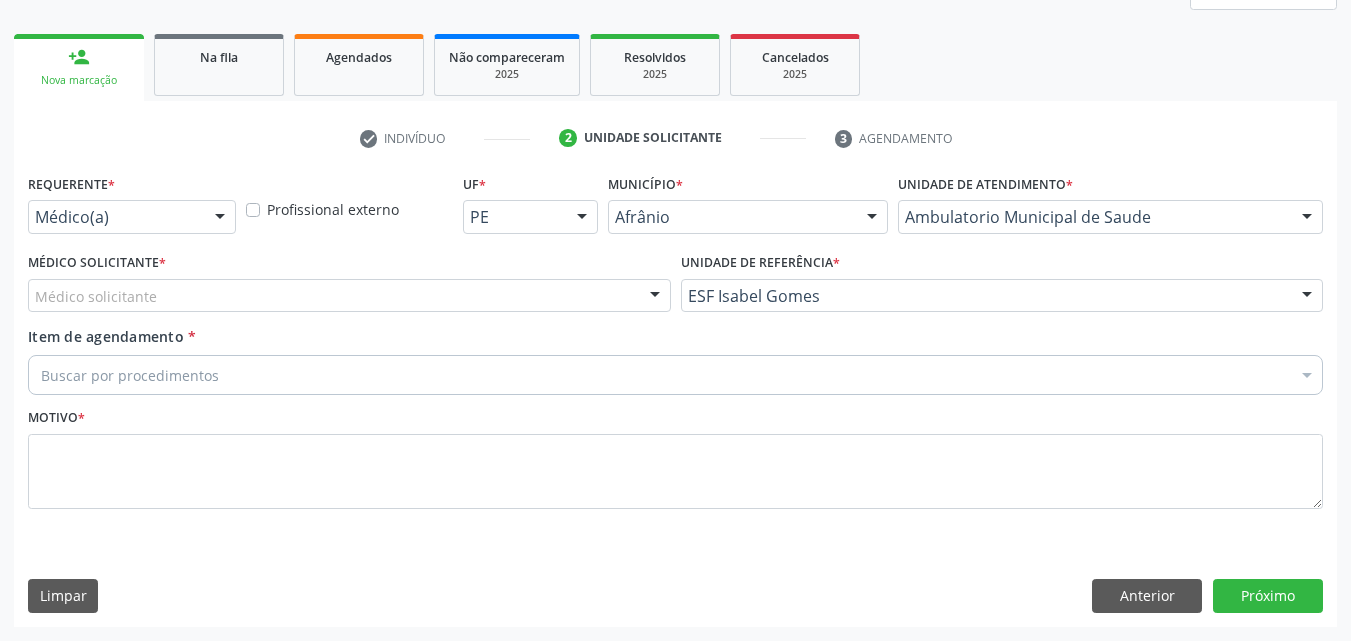 click on "Médico solicitante" at bounding box center (349, 296) 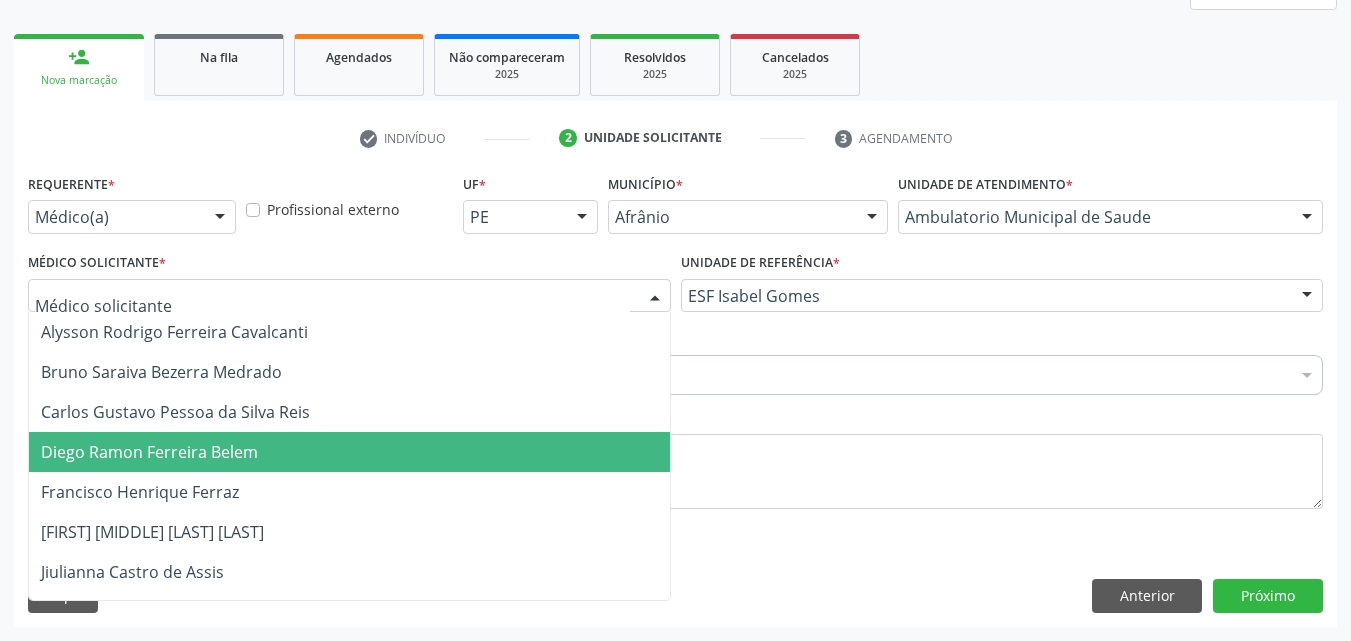 click on "Diego Ramon Ferreira Belem" at bounding box center (349, 452) 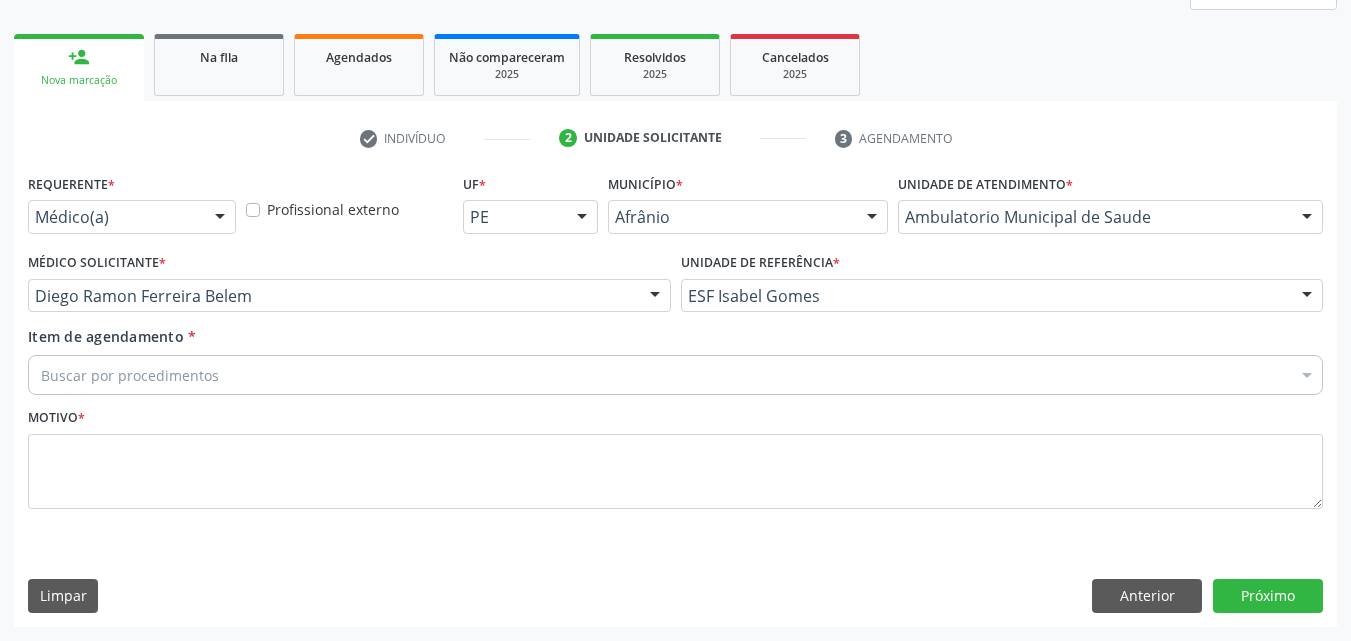 click on "Buscar por procedimentos" at bounding box center (675, 375) 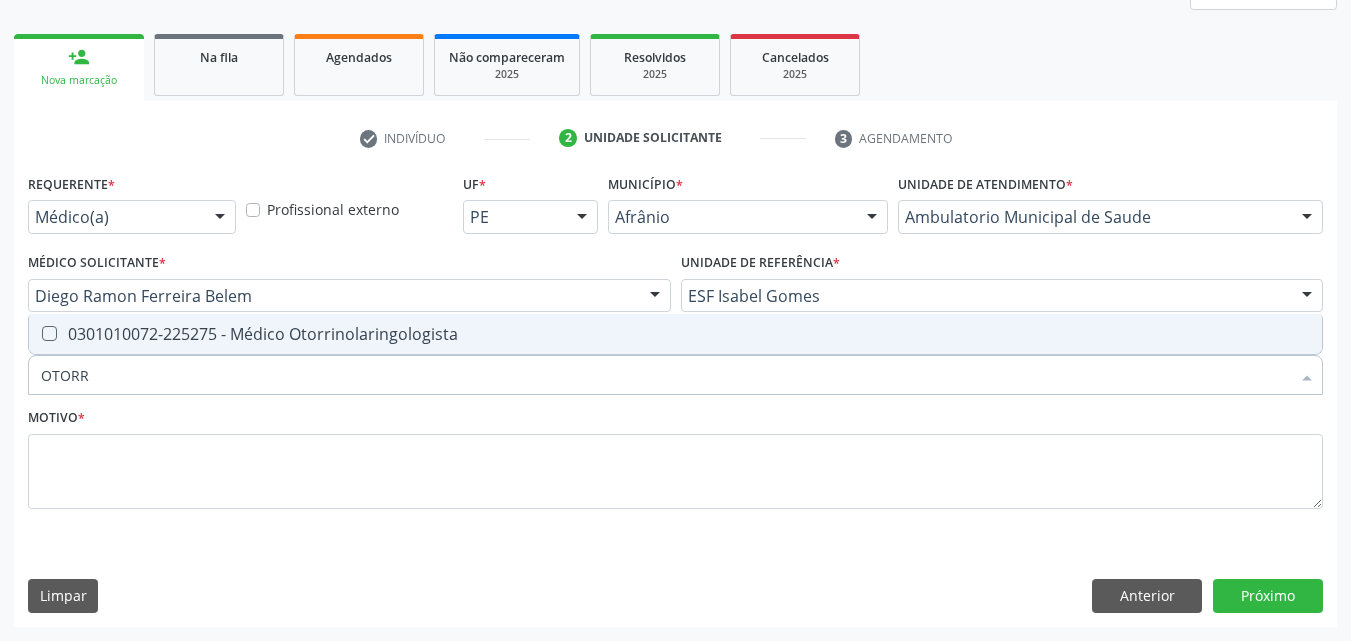 type on "OTORRI" 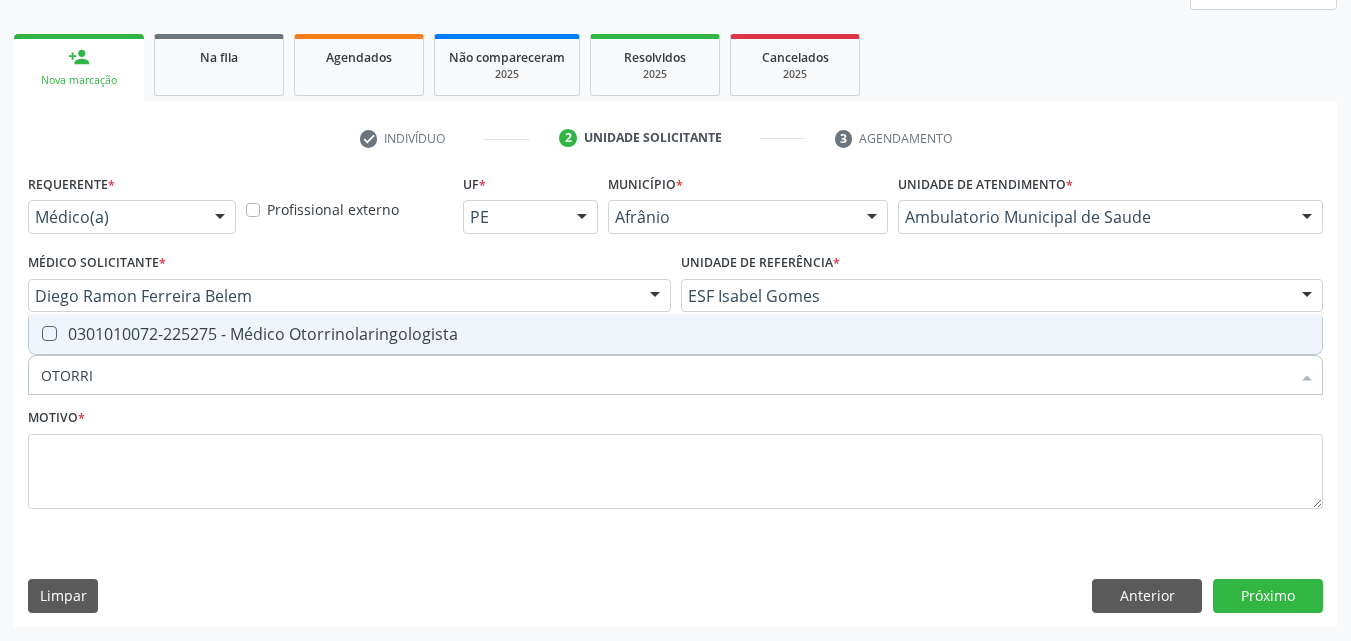 click on "0301010072-225275 - Médico Otorrinolaringologista" at bounding box center (675, 334) 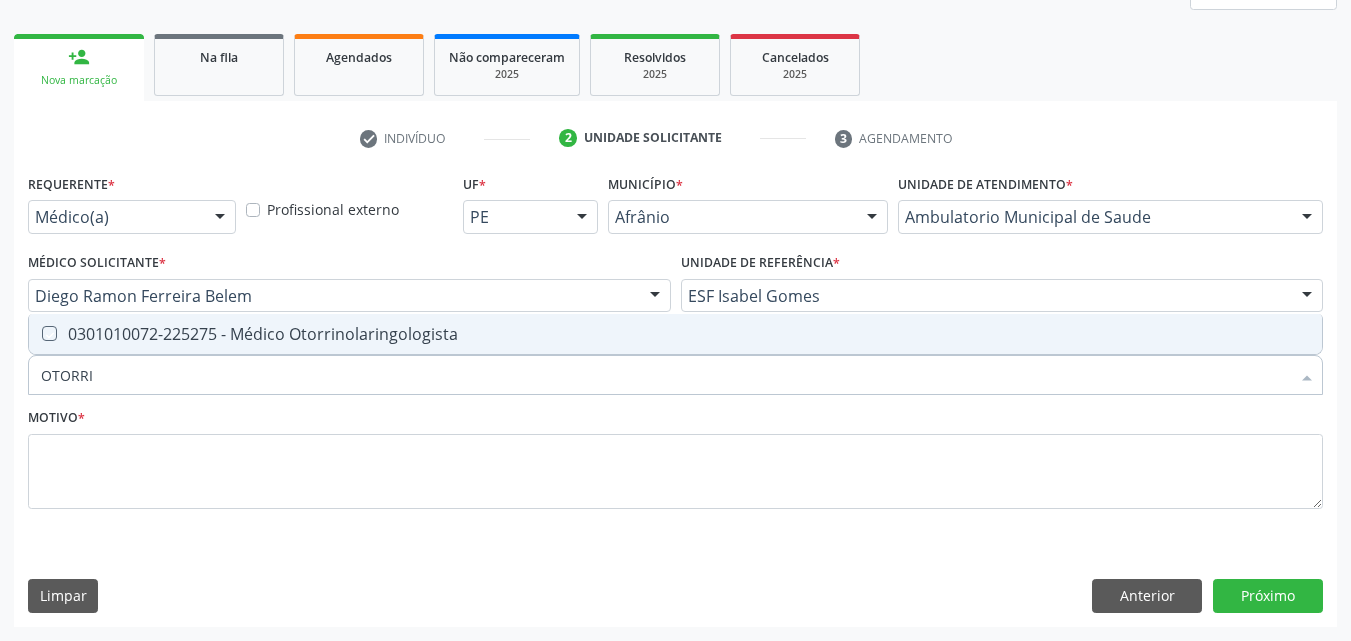 checkbox on "true" 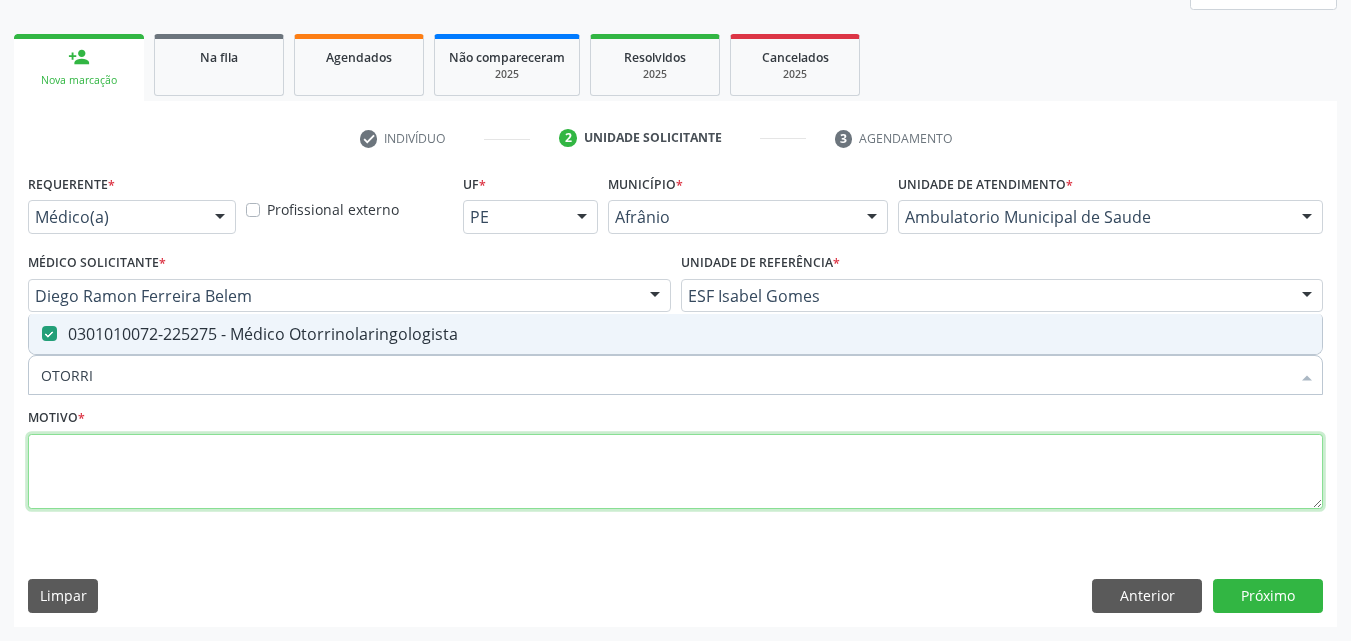 click at bounding box center [675, 472] 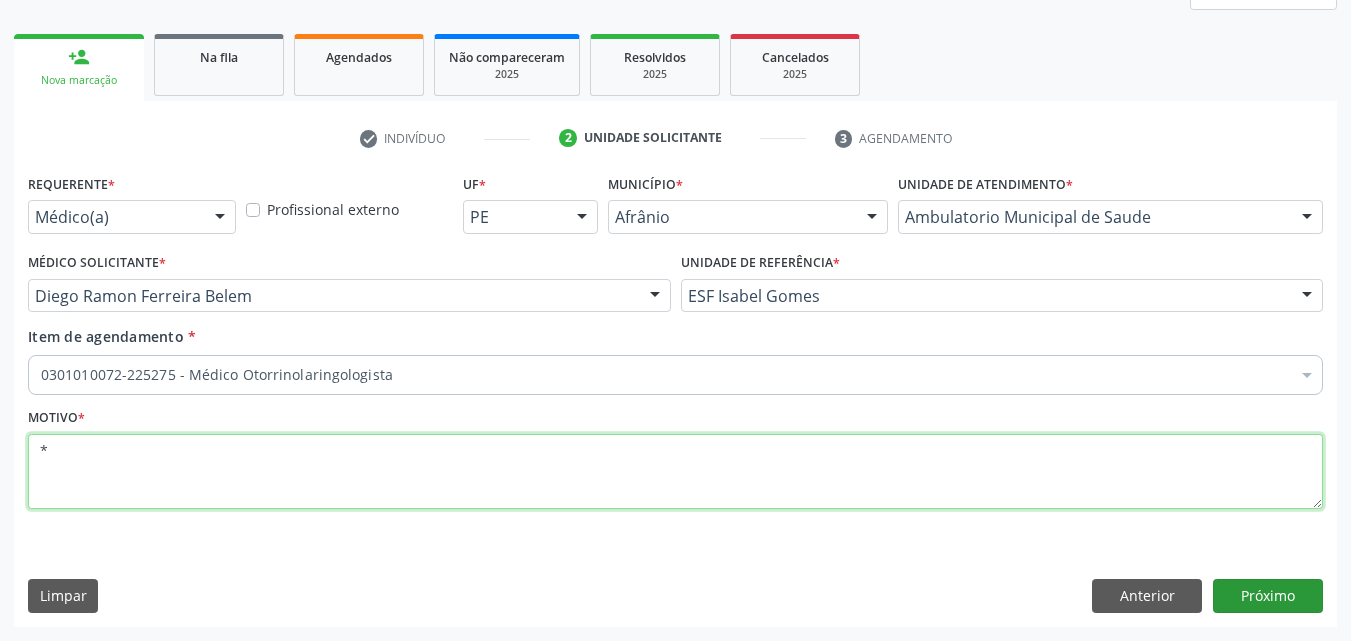 type on "*" 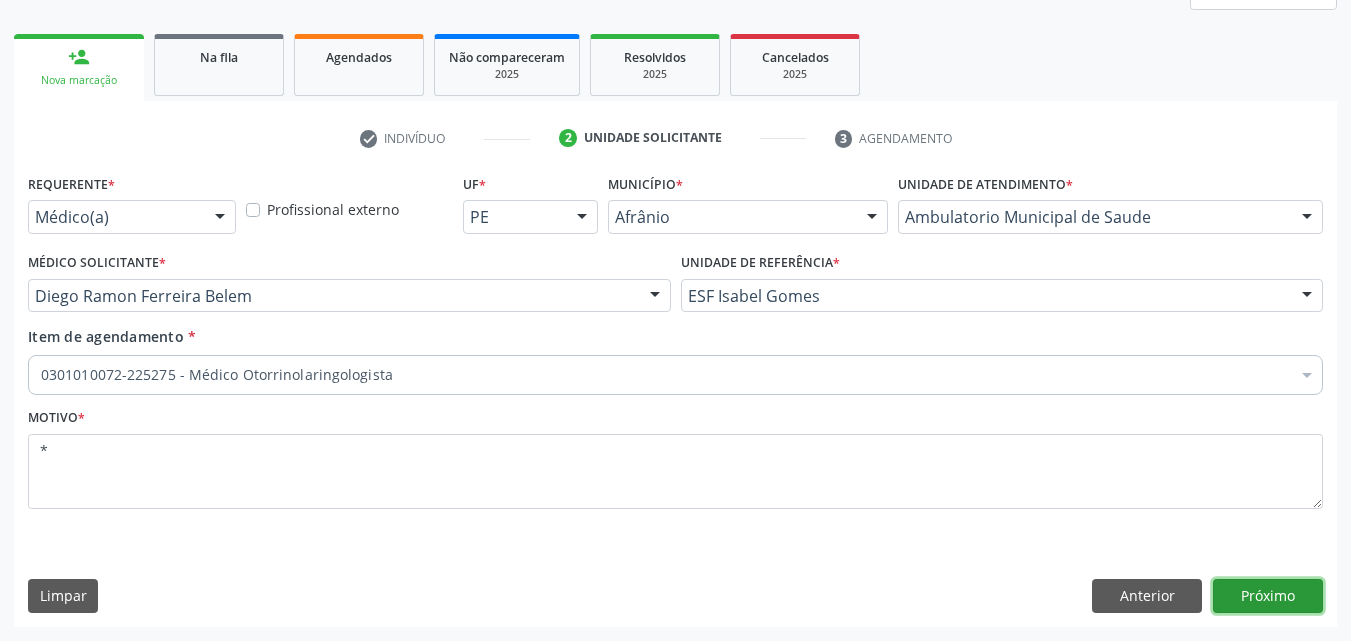 click on "Próximo" at bounding box center [1268, 596] 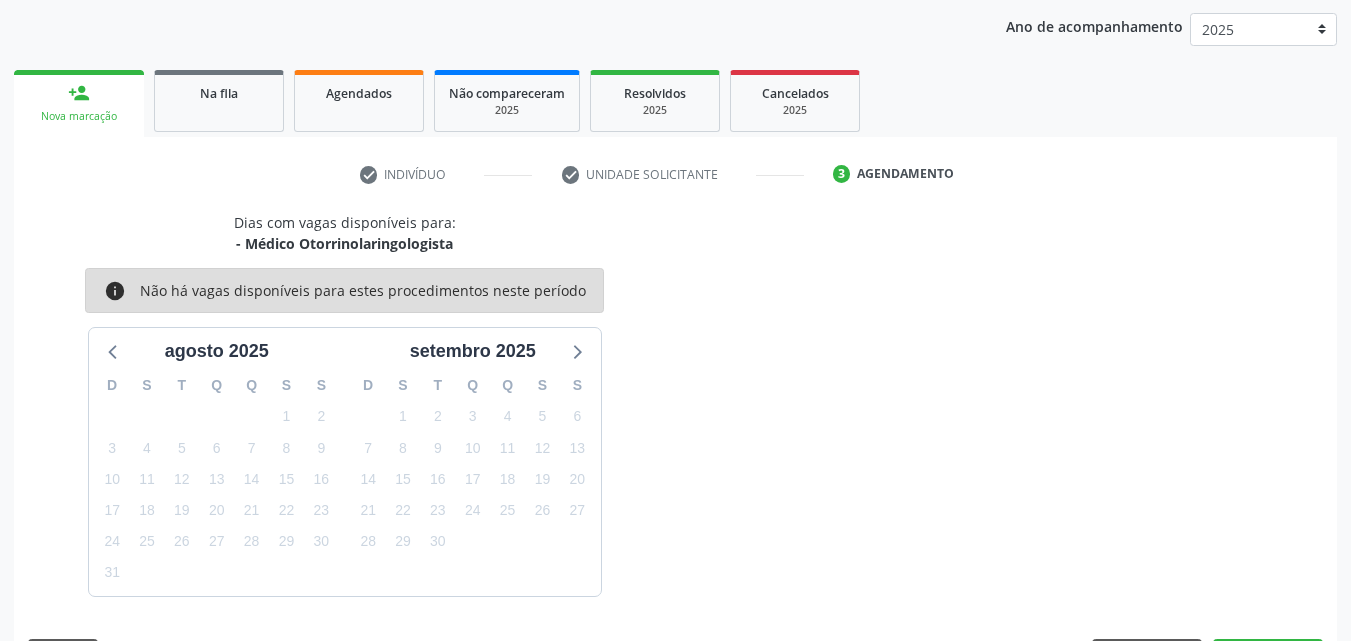 scroll, scrollTop: 265, scrollLeft: 0, axis: vertical 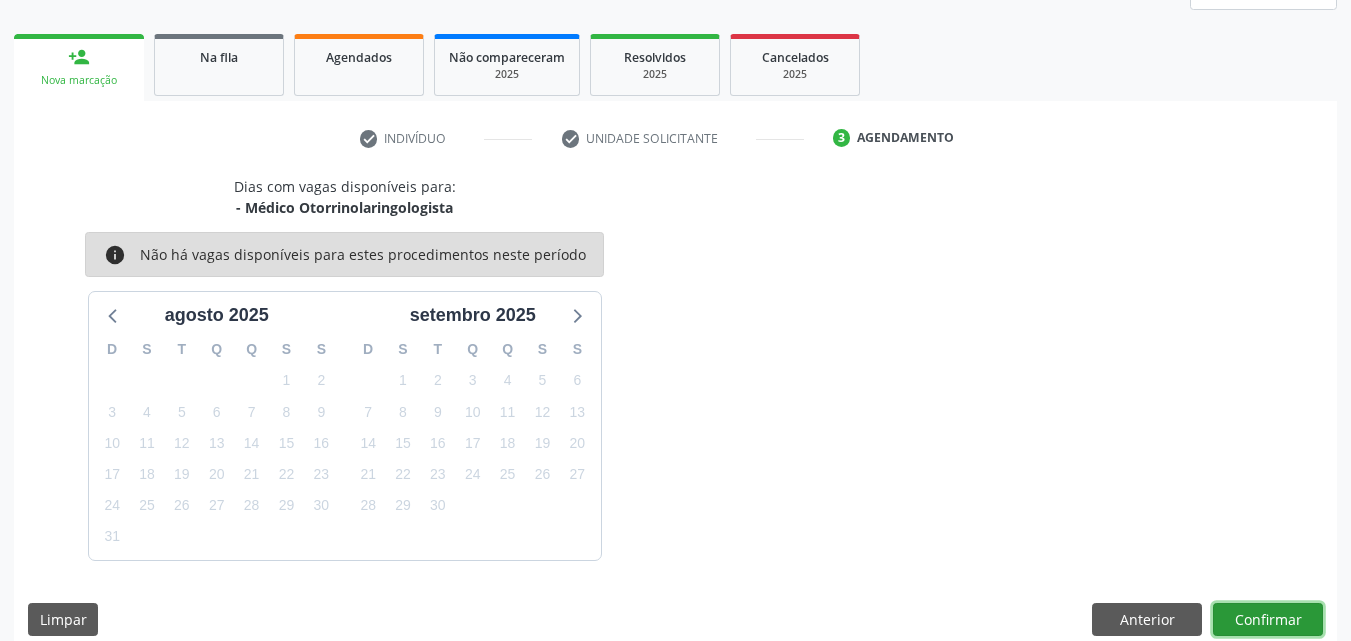 click on "Confirmar" at bounding box center (1268, 620) 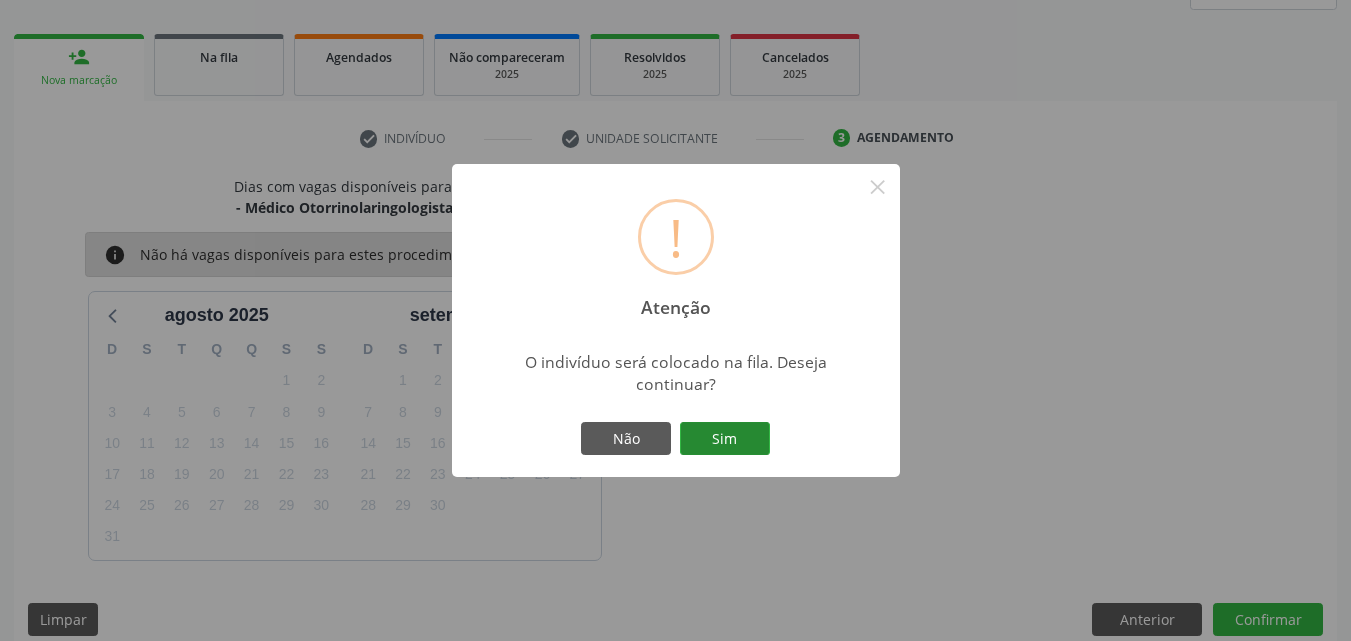 click on "Sim" at bounding box center [725, 439] 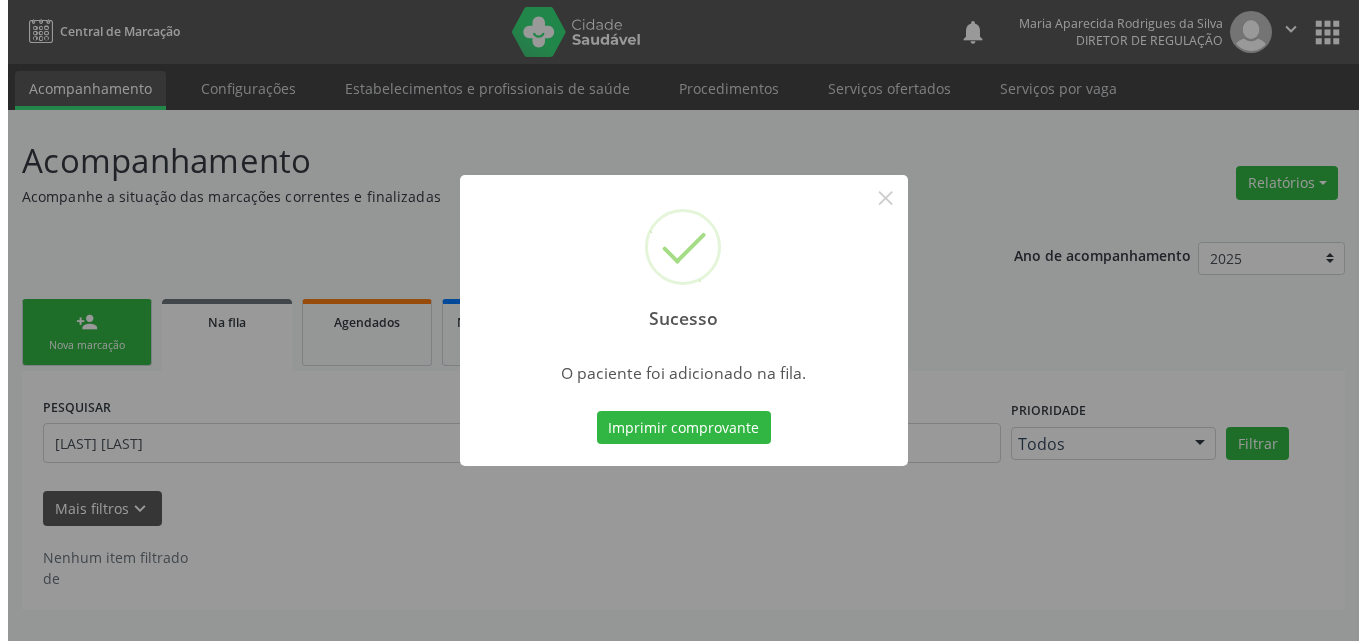 scroll, scrollTop: 0, scrollLeft: 0, axis: both 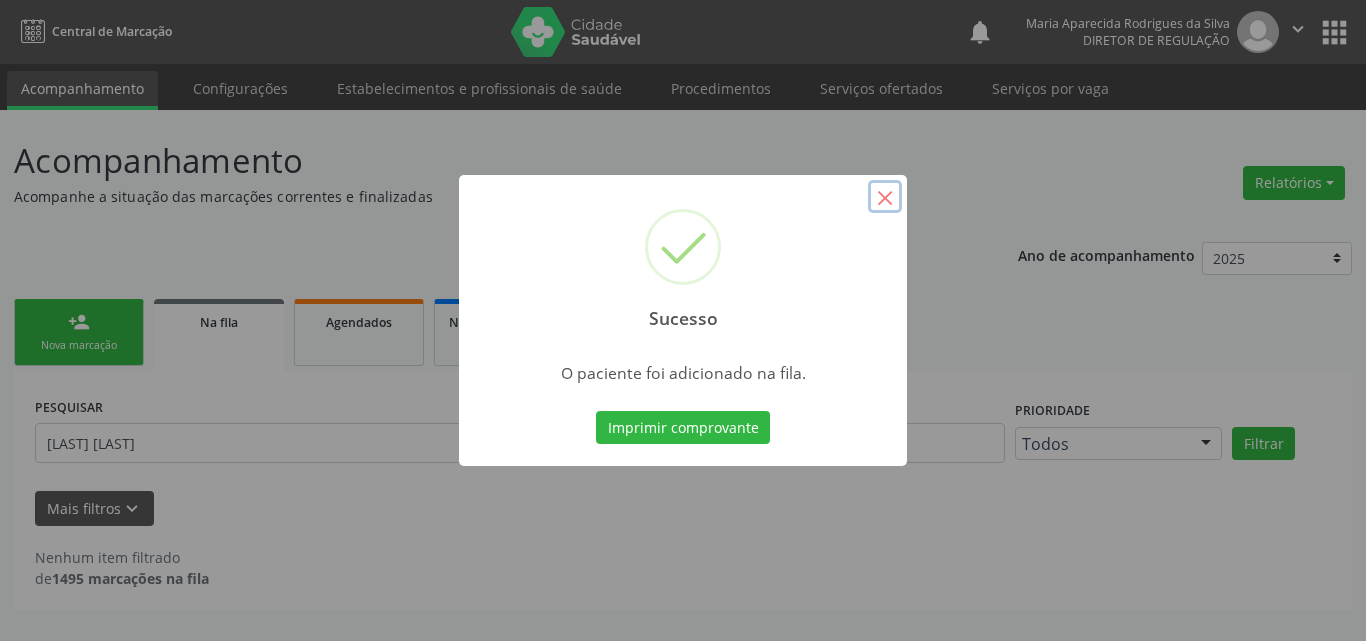click on "×" at bounding box center [885, 197] 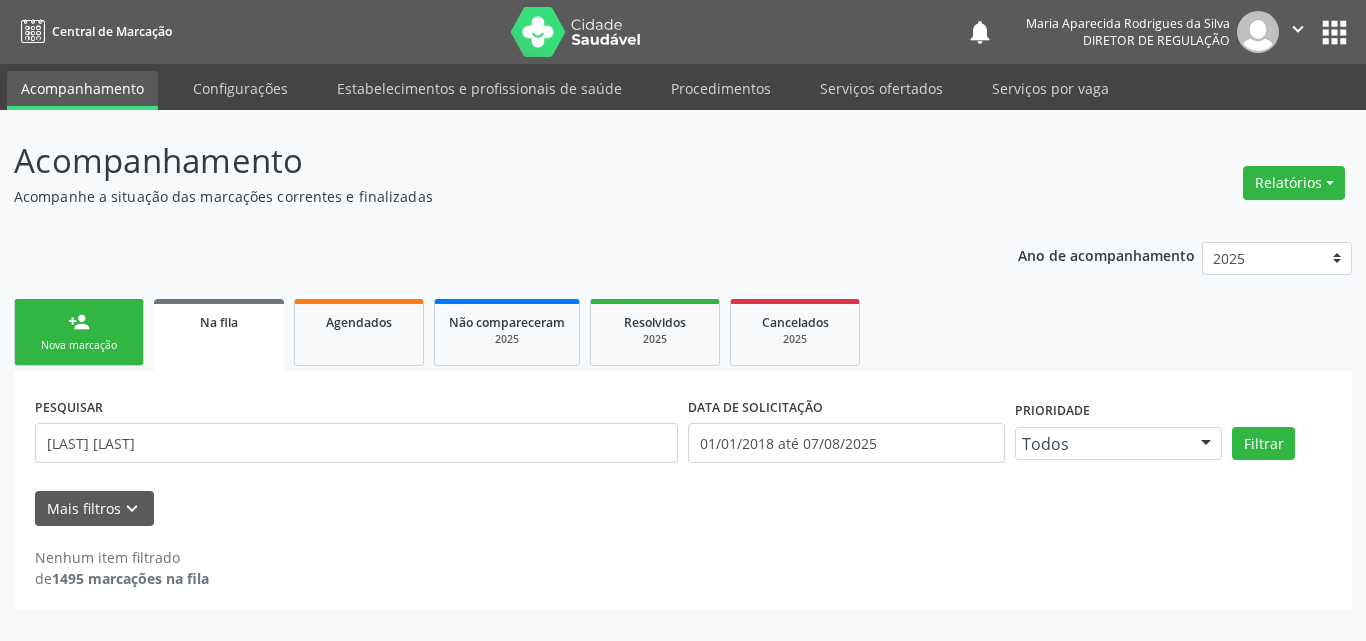 click on "person_add
Nova marcação" at bounding box center [79, 332] 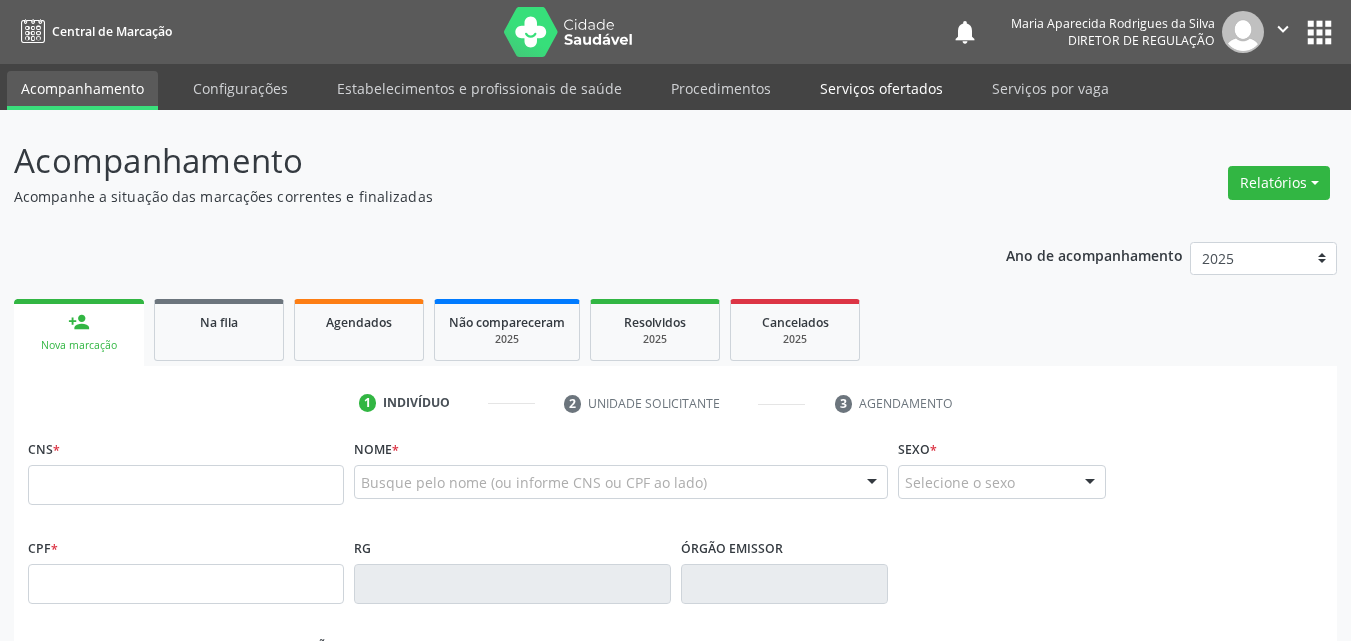 click on "Serviços ofertados" at bounding box center (881, 88) 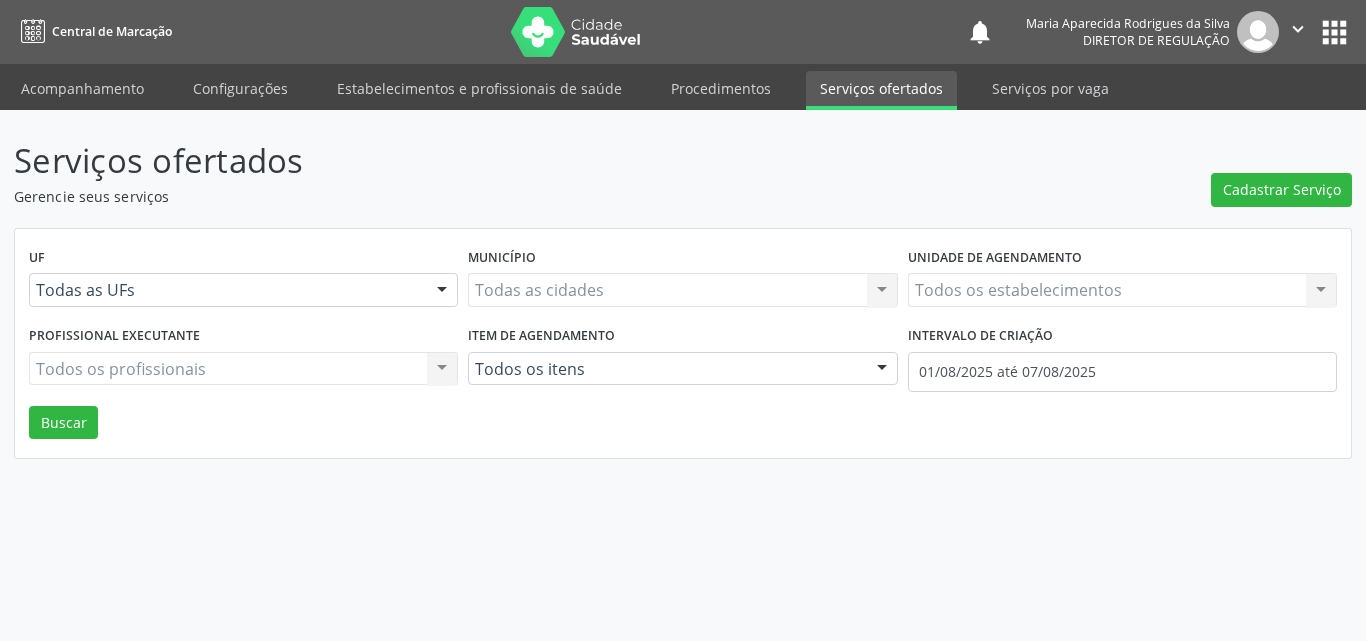 click on "Serviços ofertados
Gerencie seus serviços
Cadastrar Serviço
UF
Todas as UFs         Todas as UFs
Nenhum resultado encontrado para: "   "
Não há nenhuma opção para ser exibida.
Município
Todas as cidades         Todas as cidades
Nenhum resultado encontrado para: "   "
Não há nenhuma opção para ser exibida.
Unidade de agendamento
Todos os estabelecimentos         Todos os estabelecimentos
Nenhum resultado encontrado para: "   "
Não há nenhuma opção para ser exibida.
Profissional executante
Todos os profissionais         Todos os profissionais
Nenhum resultado encontrado para: "   "
Não há nenhuma opção para ser exibida.
Item de agendamento
Todos os itens         Todos os itens
Nenhum resultado encontrado para: "   "" at bounding box center [683, 297] 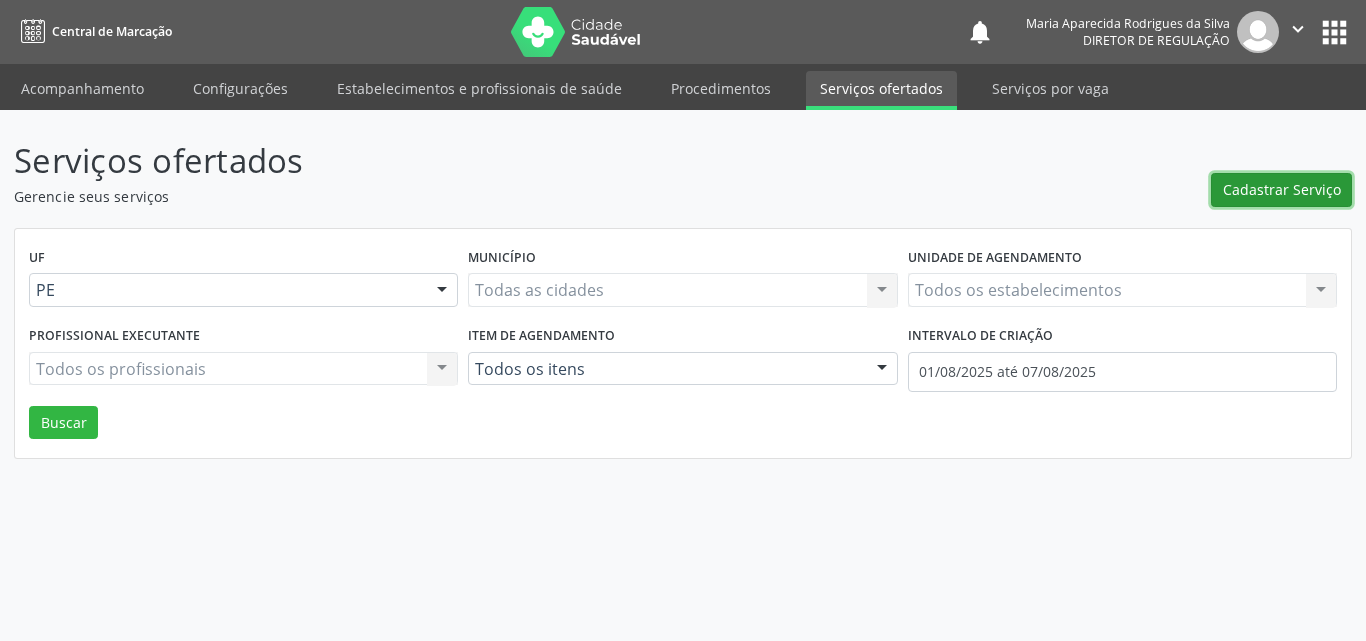 click on "Cadastrar Serviço" at bounding box center (1282, 189) 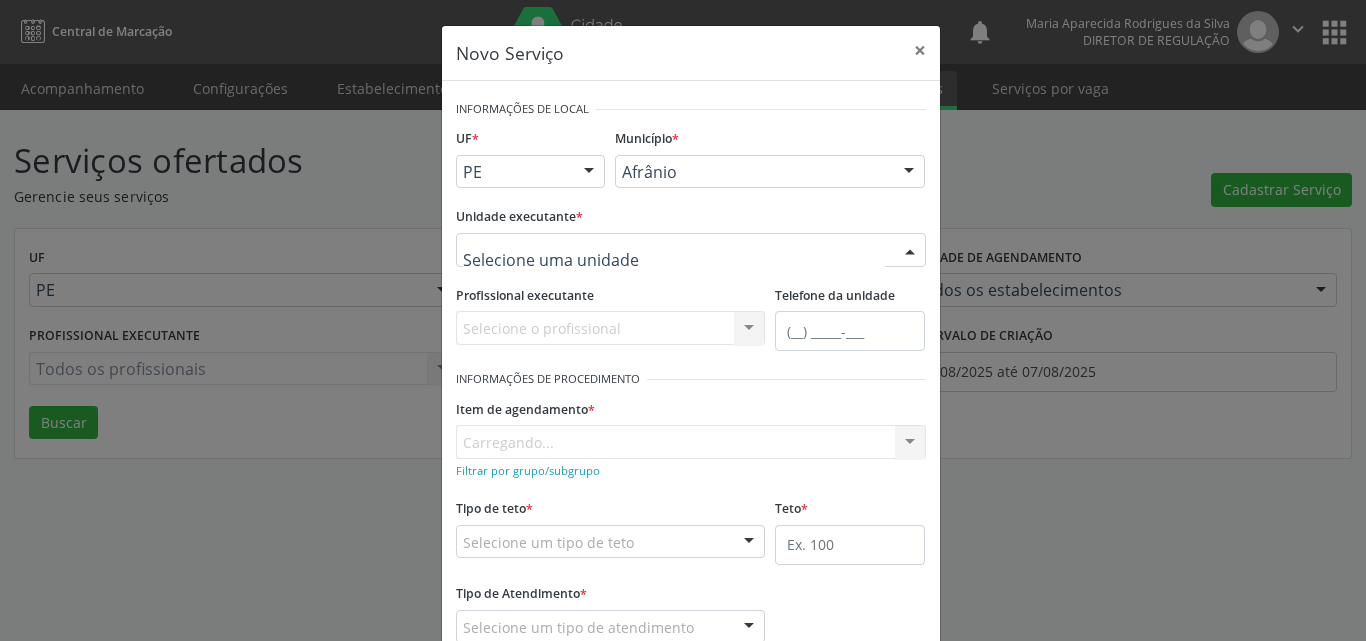 click at bounding box center [691, 250] 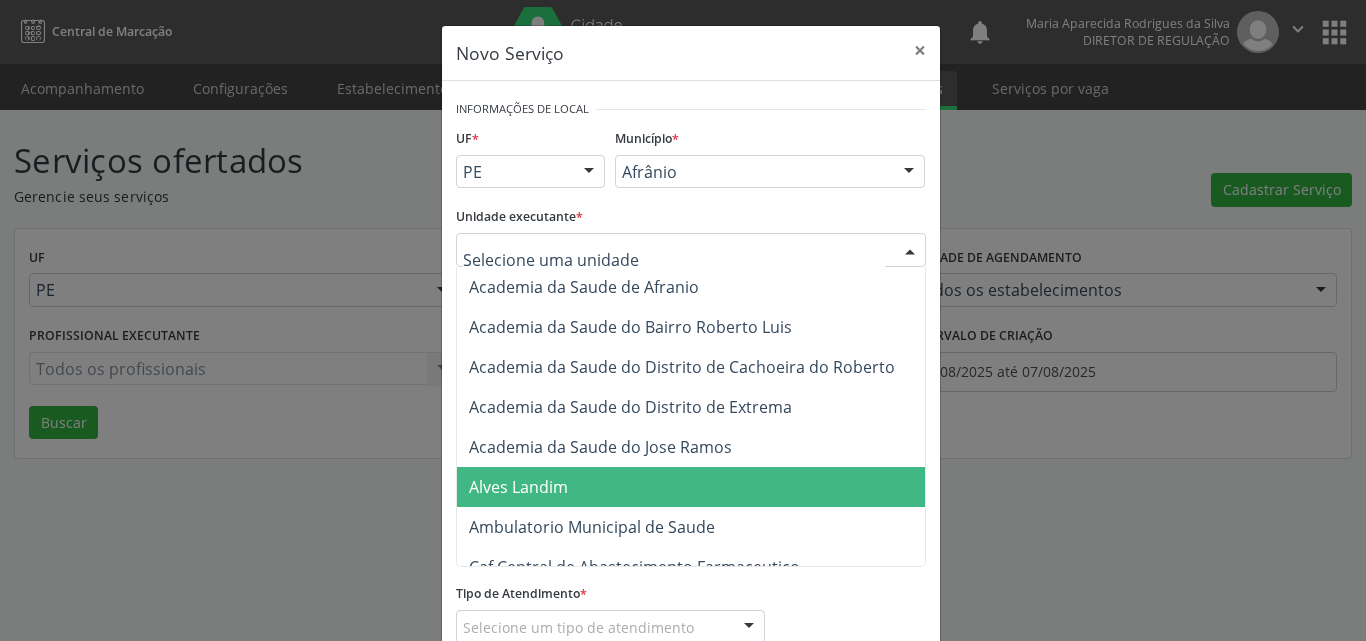 scroll, scrollTop: 300, scrollLeft: 0, axis: vertical 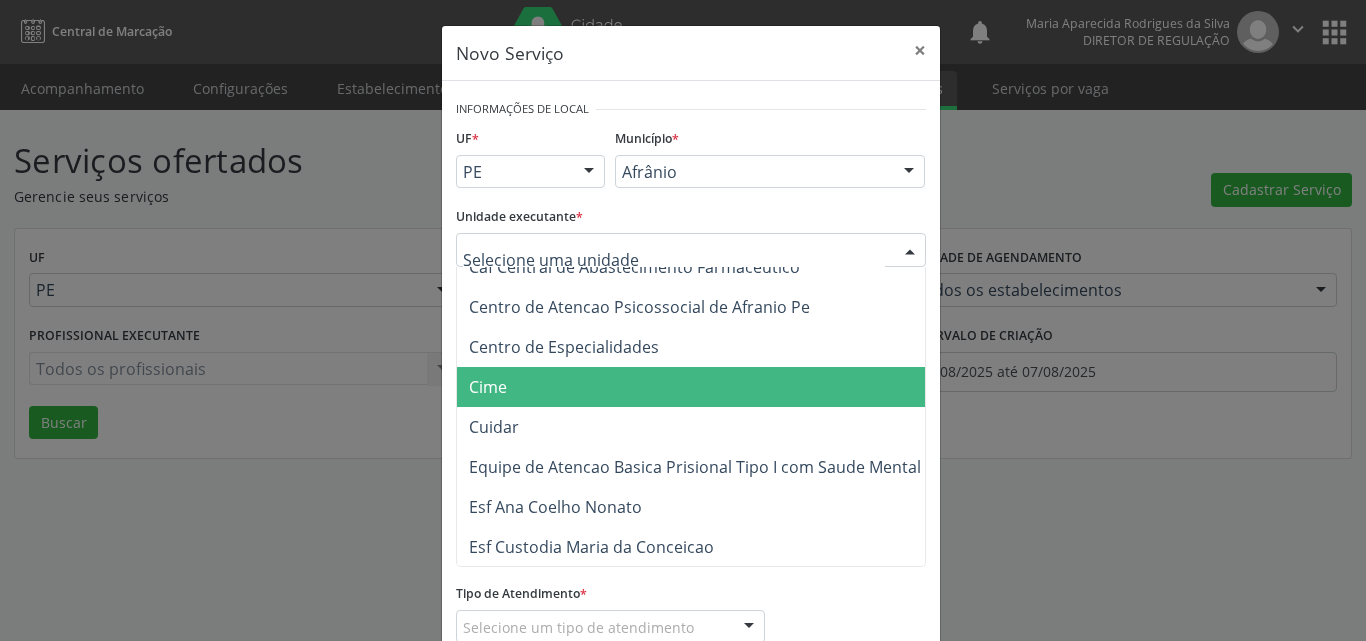 click on "Cime" at bounding box center [695, 387] 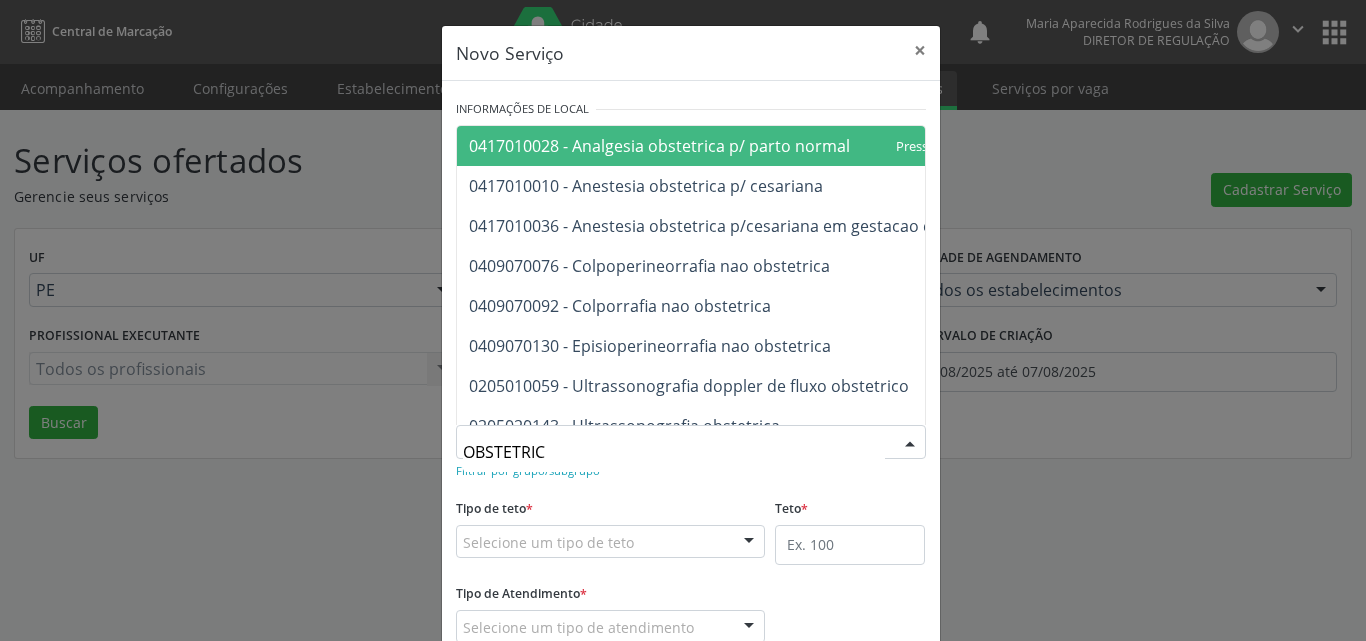 type on "OBSTETRICO" 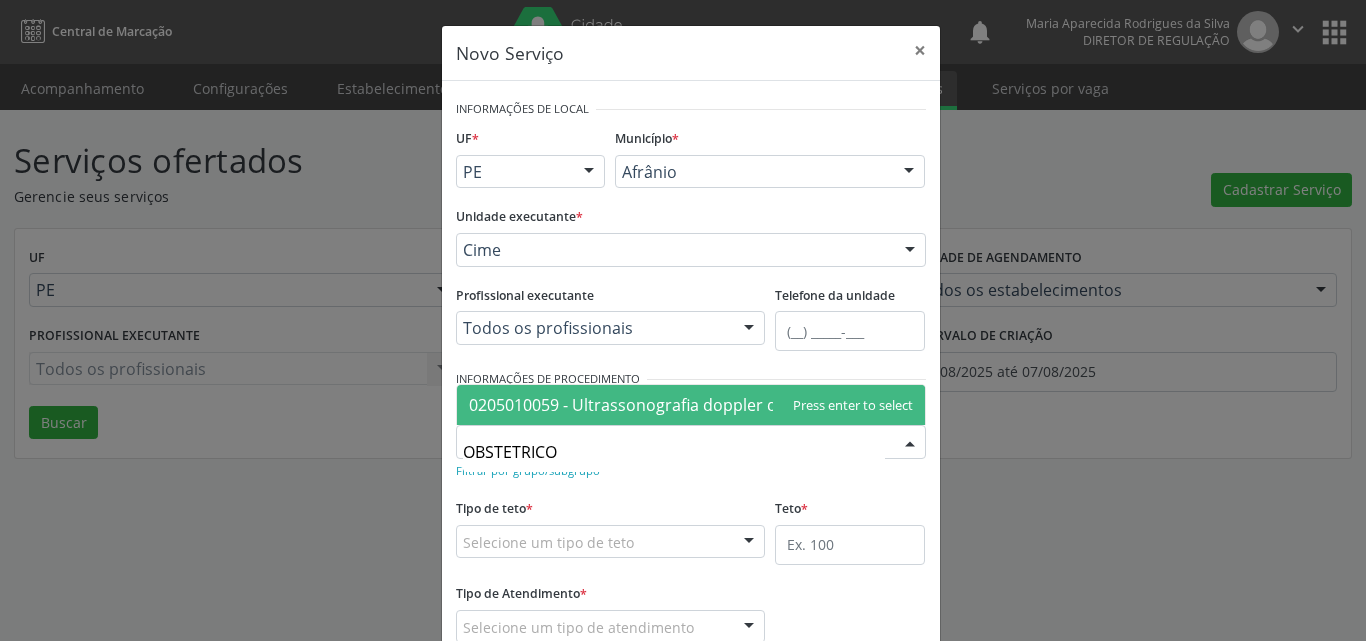 click on "0205010059 - Ultrassonografia doppler de fluxo obstetrico" at bounding box center [689, 405] 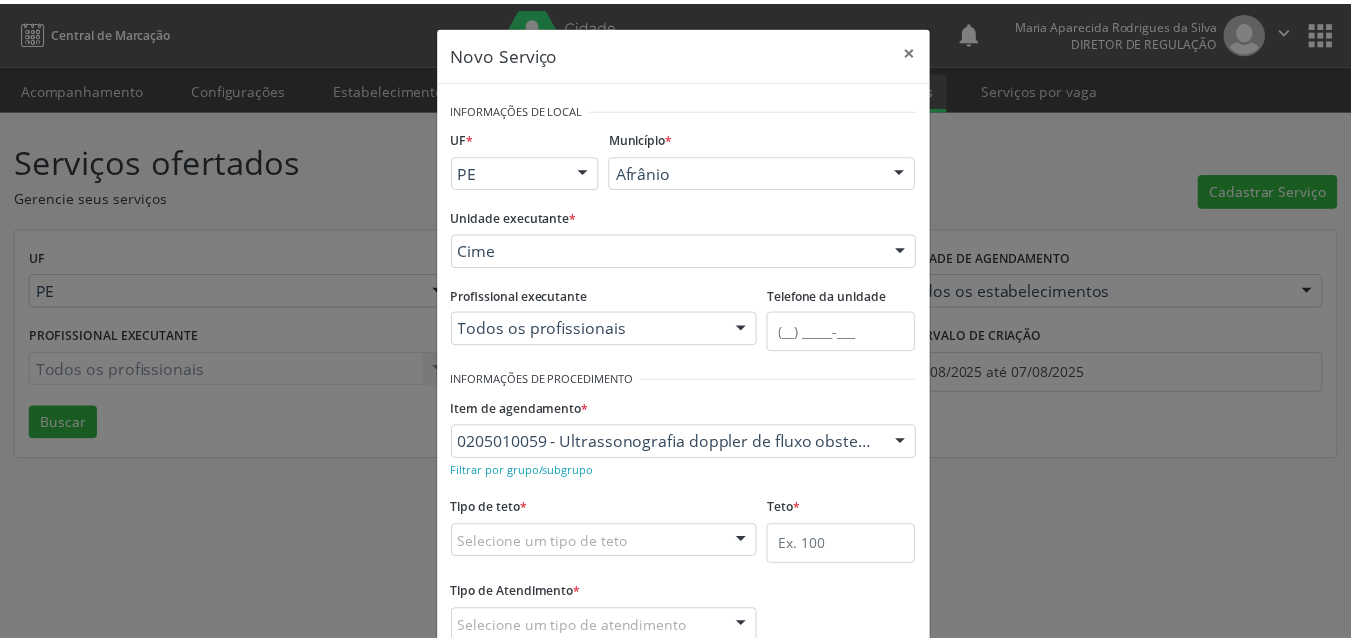 scroll, scrollTop: 100, scrollLeft: 0, axis: vertical 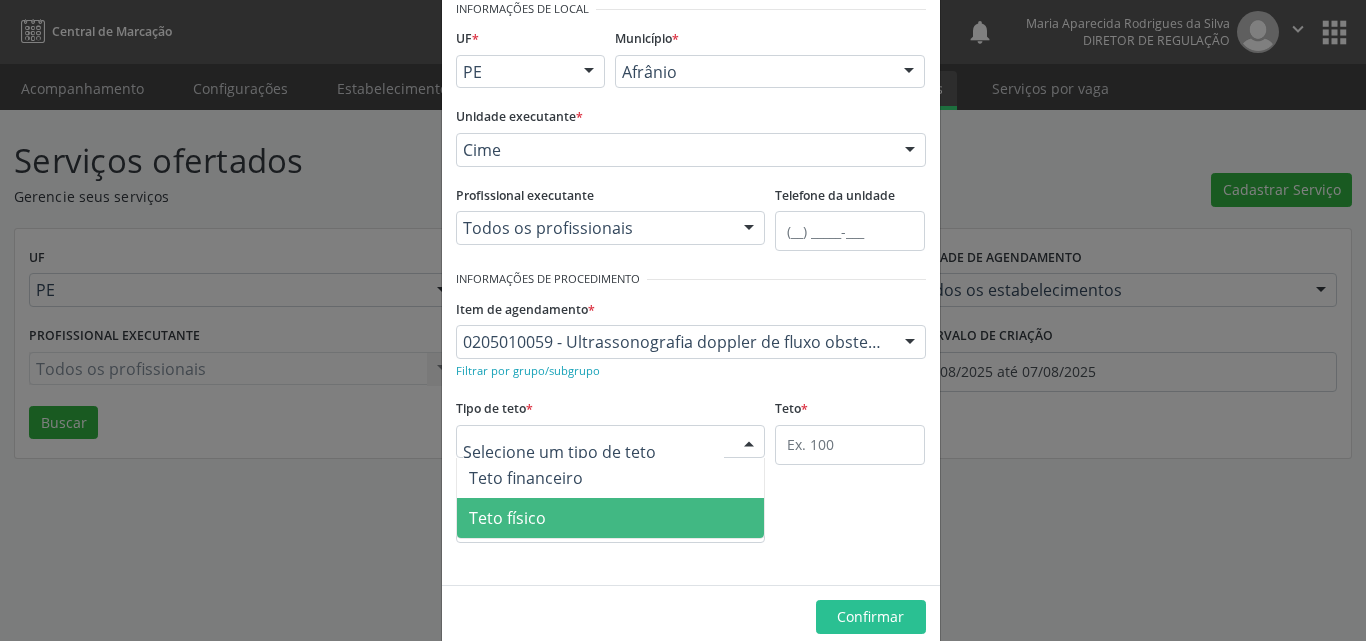 drag, startPoint x: 614, startPoint y: 525, endPoint x: 715, endPoint y: 498, distance: 104.54664 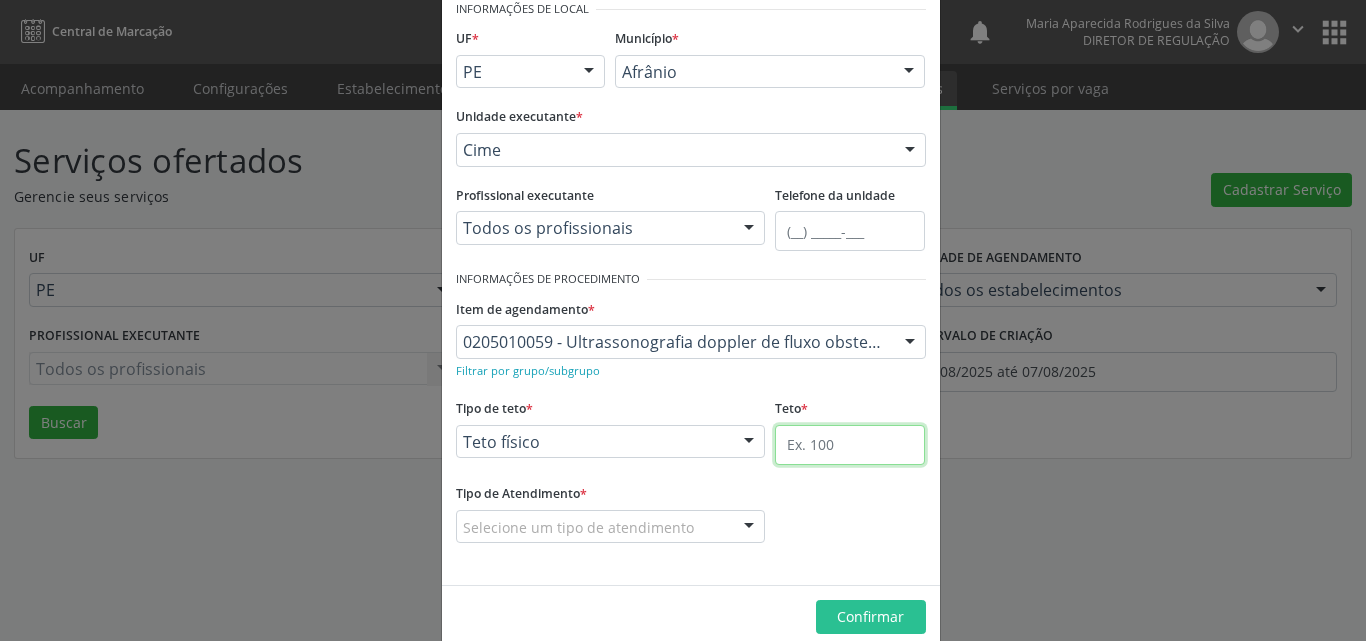 click at bounding box center [850, 445] 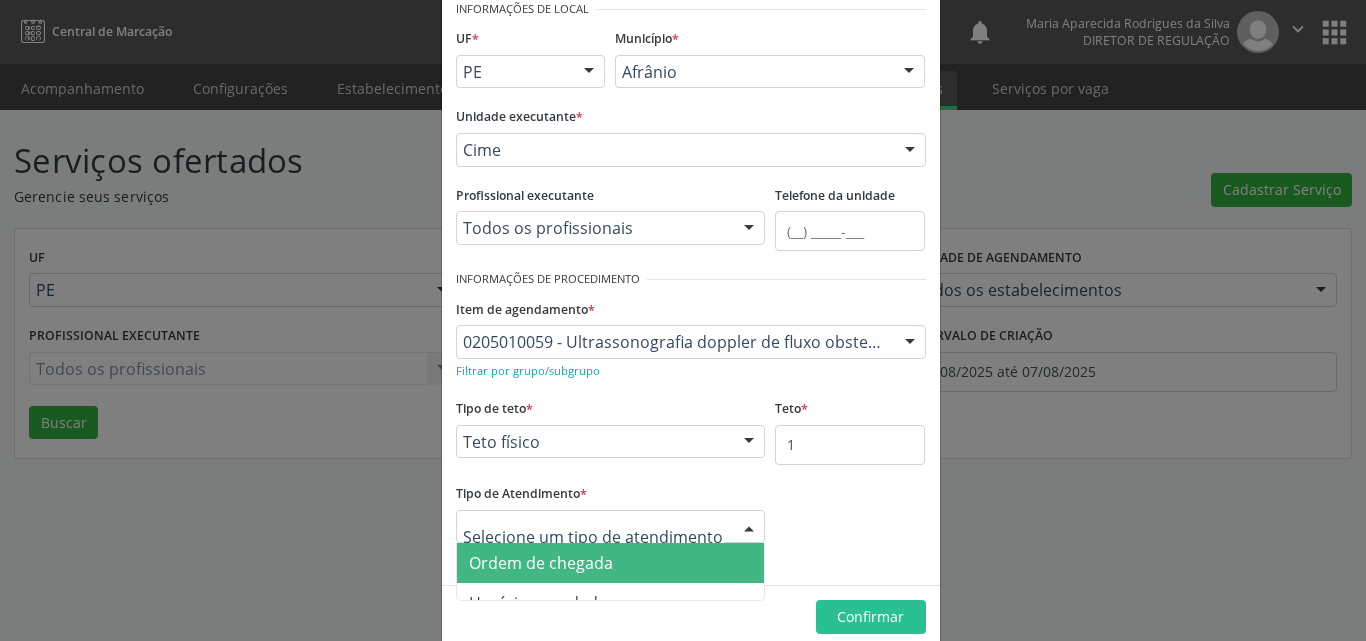click on "Ordem de chegada" at bounding box center (611, 563) 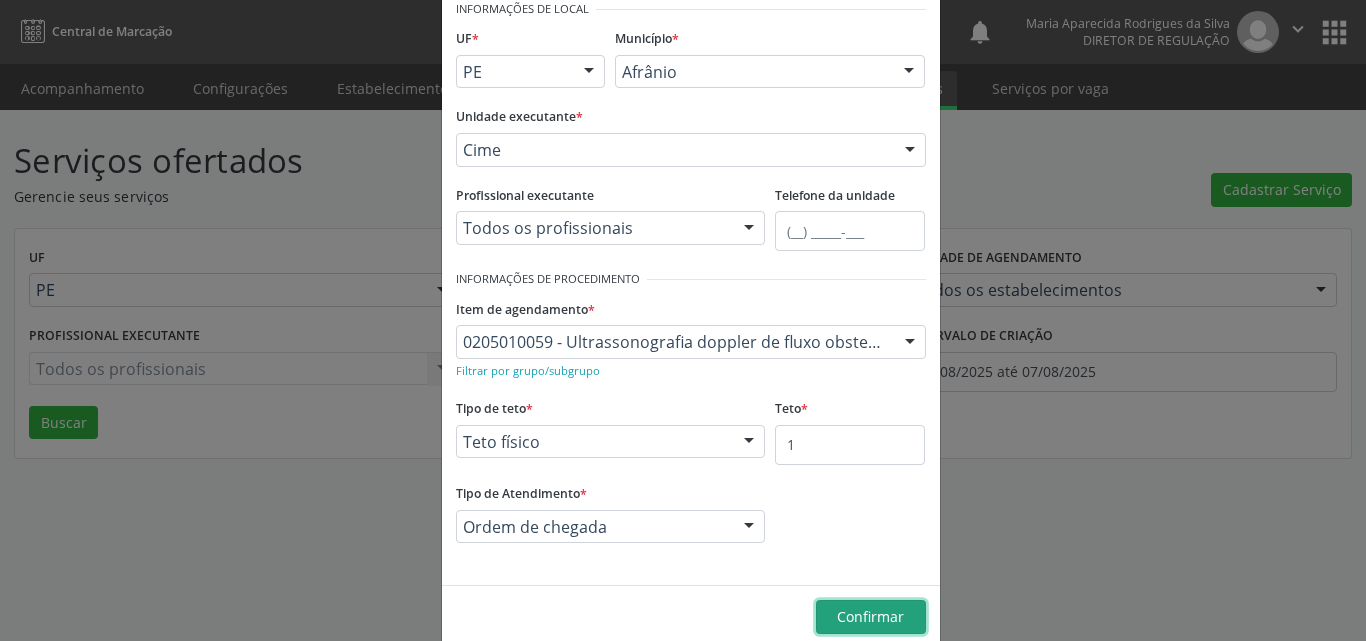 click on "Confirmar" at bounding box center [870, 616] 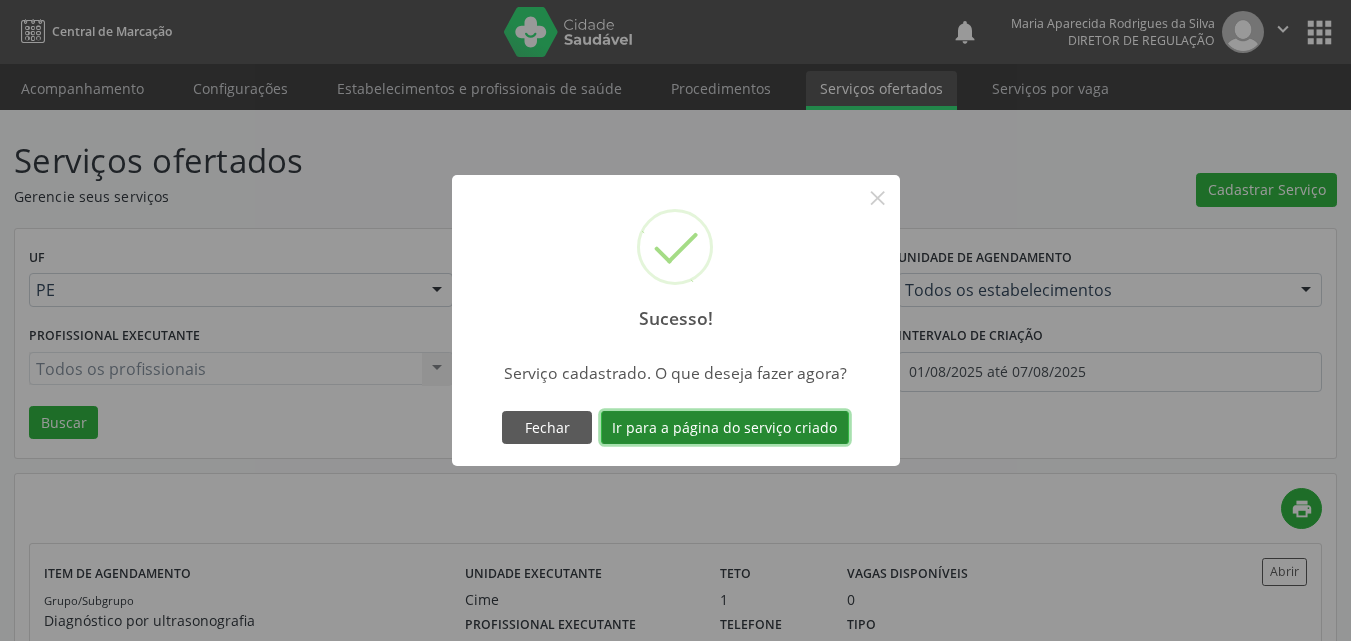click on "Ir para a página do serviço criado" at bounding box center [725, 428] 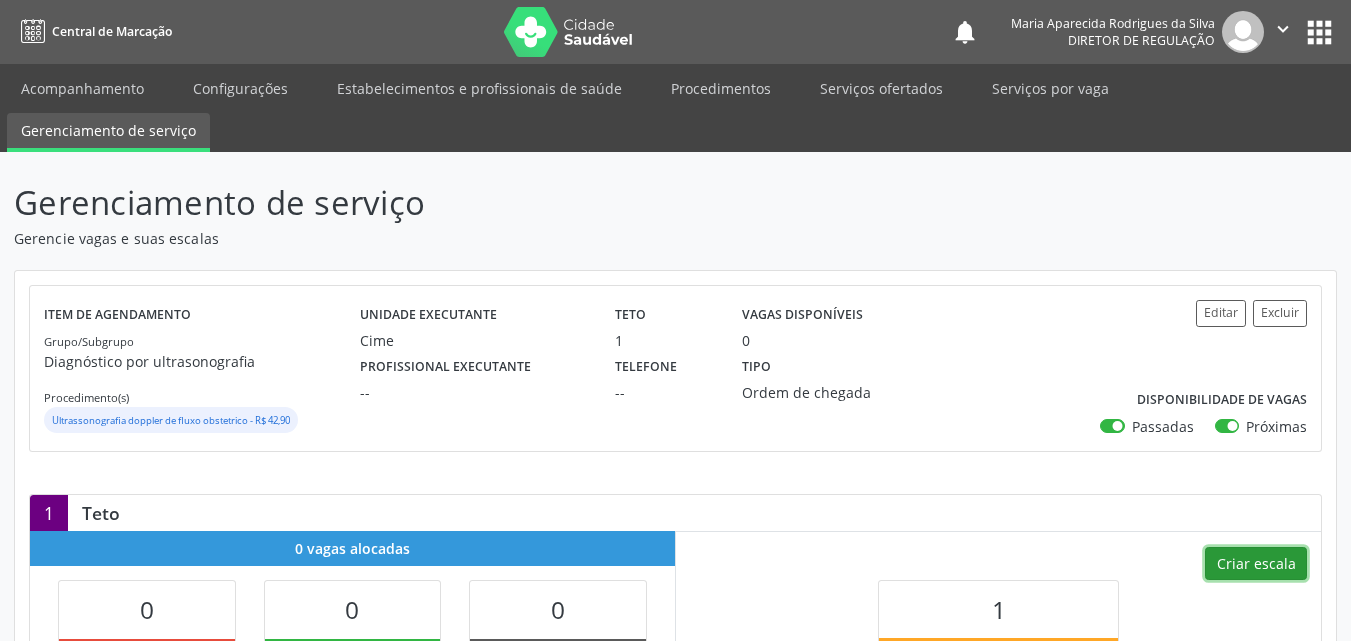 click on "Criar escala" at bounding box center (1256, 564) 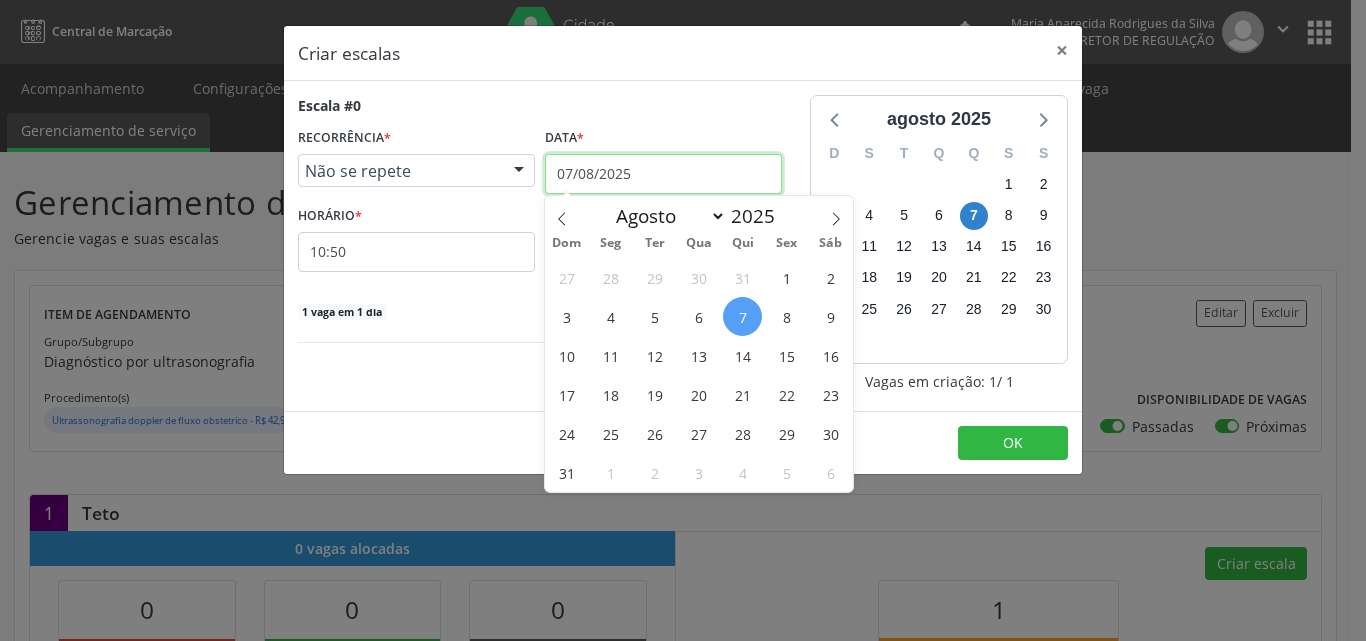 click on "07/08/2025" at bounding box center (663, 174) 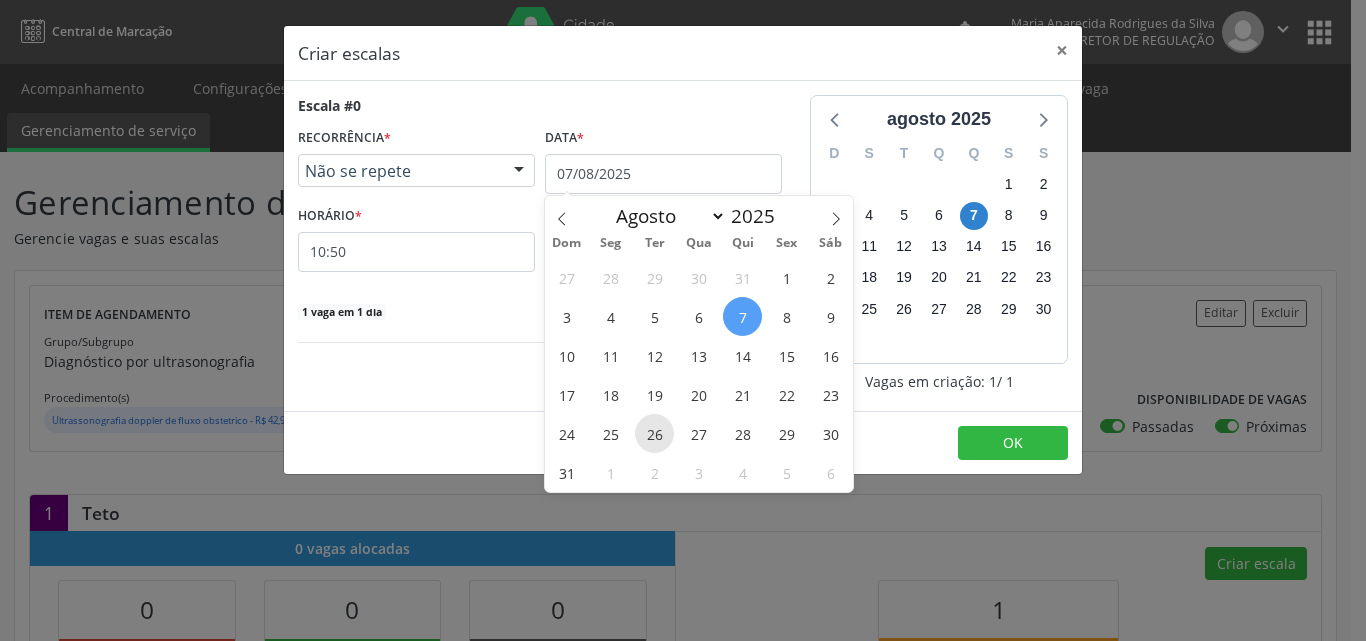 click on "26" at bounding box center (654, 433) 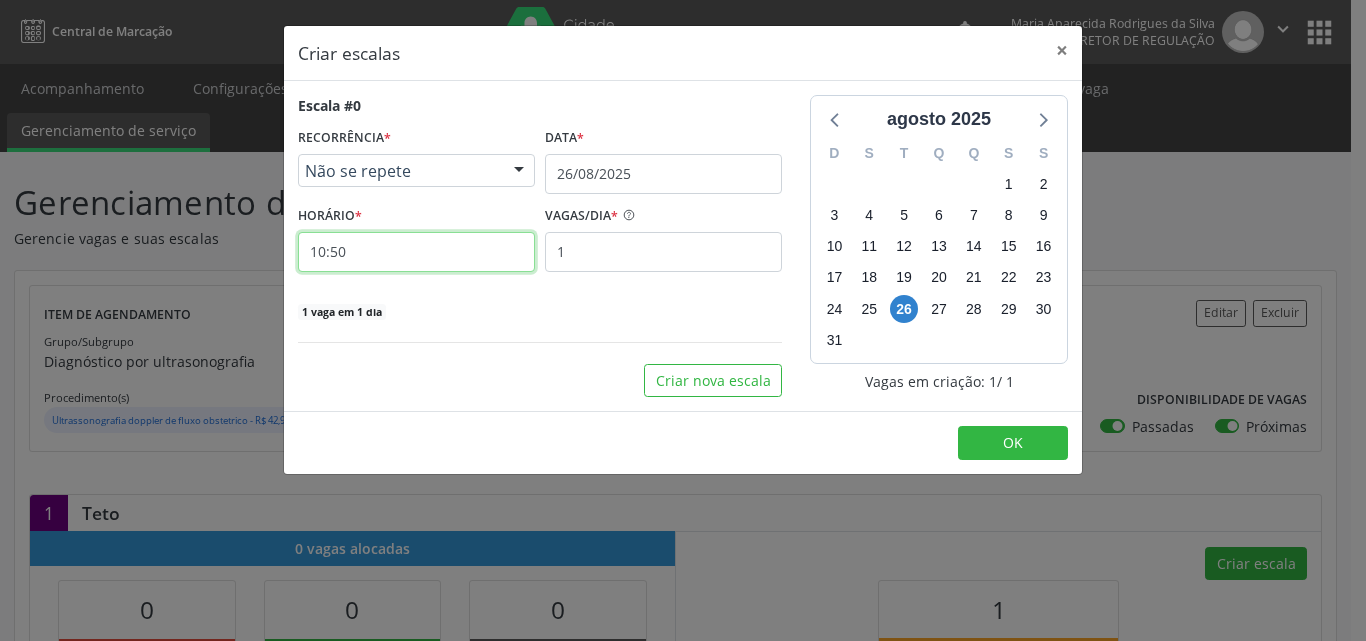 click on "10:50" at bounding box center (416, 252) 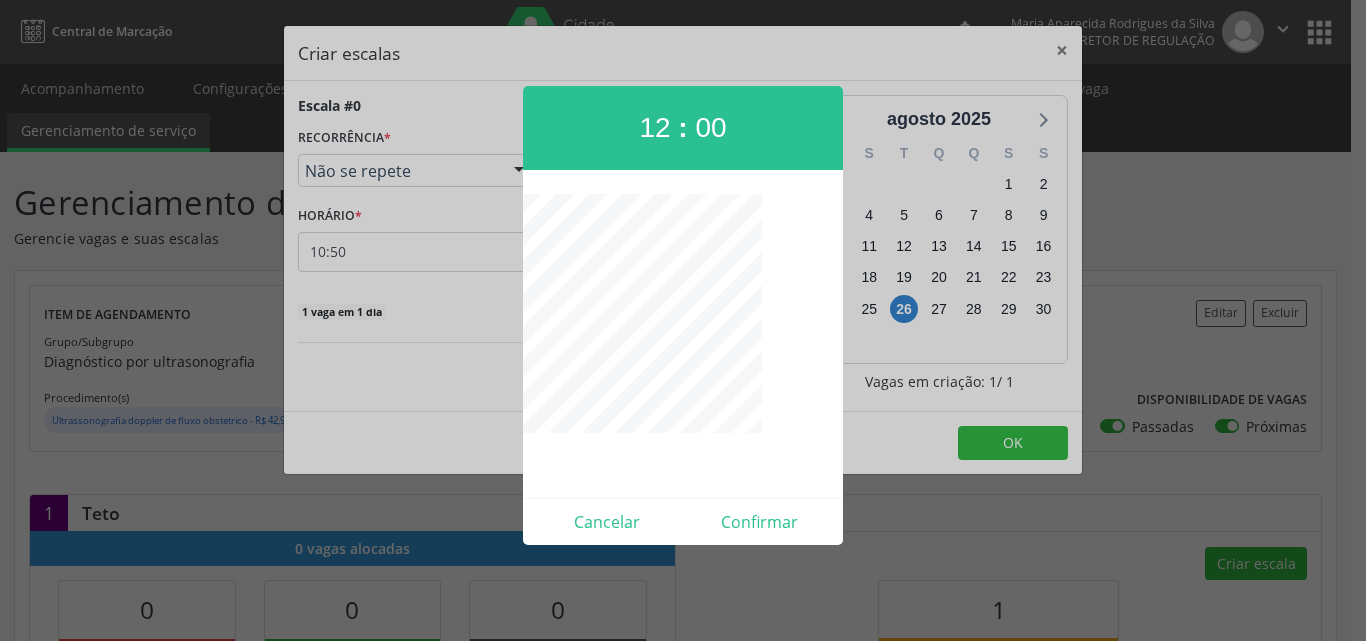 click on "12" at bounding box center (654, 127) 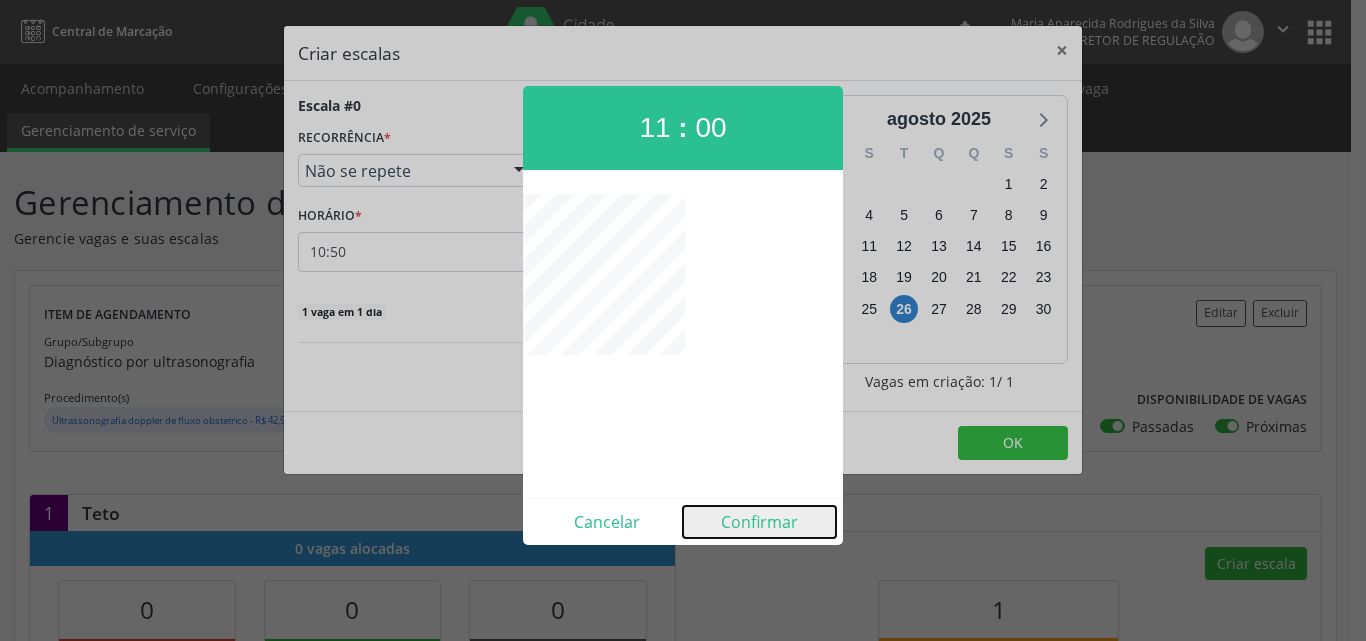 click on "Confirmar" at bounding box center [759, 522] 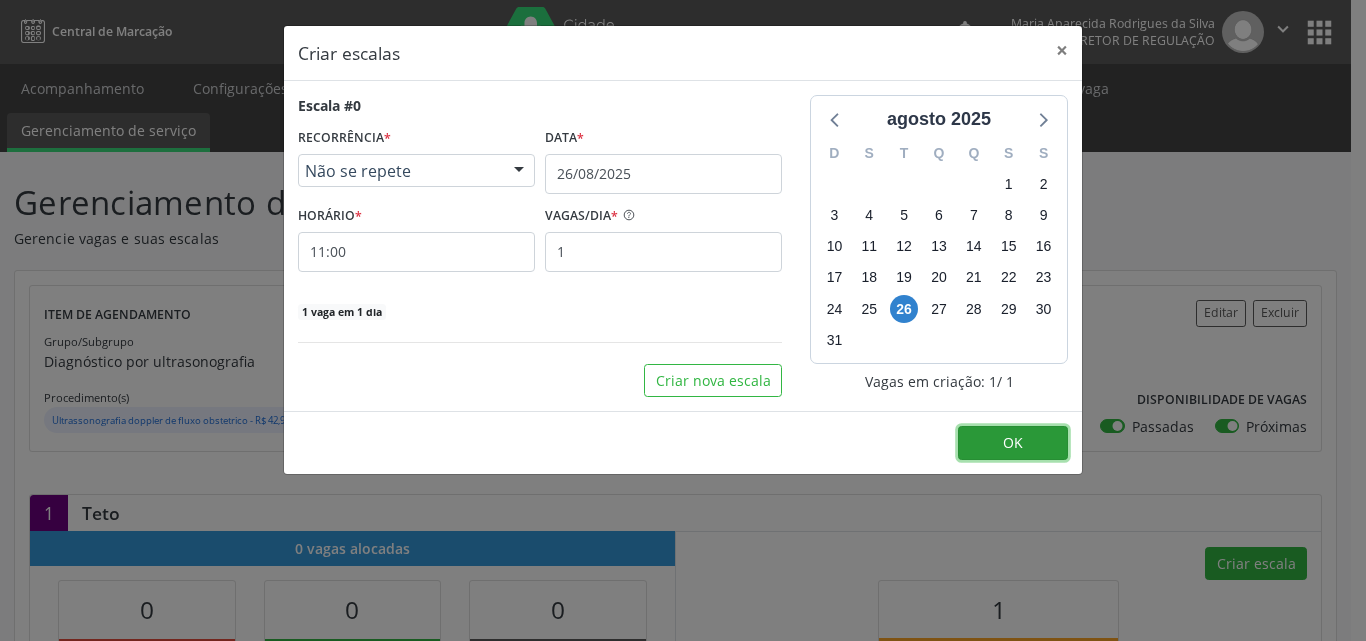 click on "OK" at bounding box center (1013, 442) 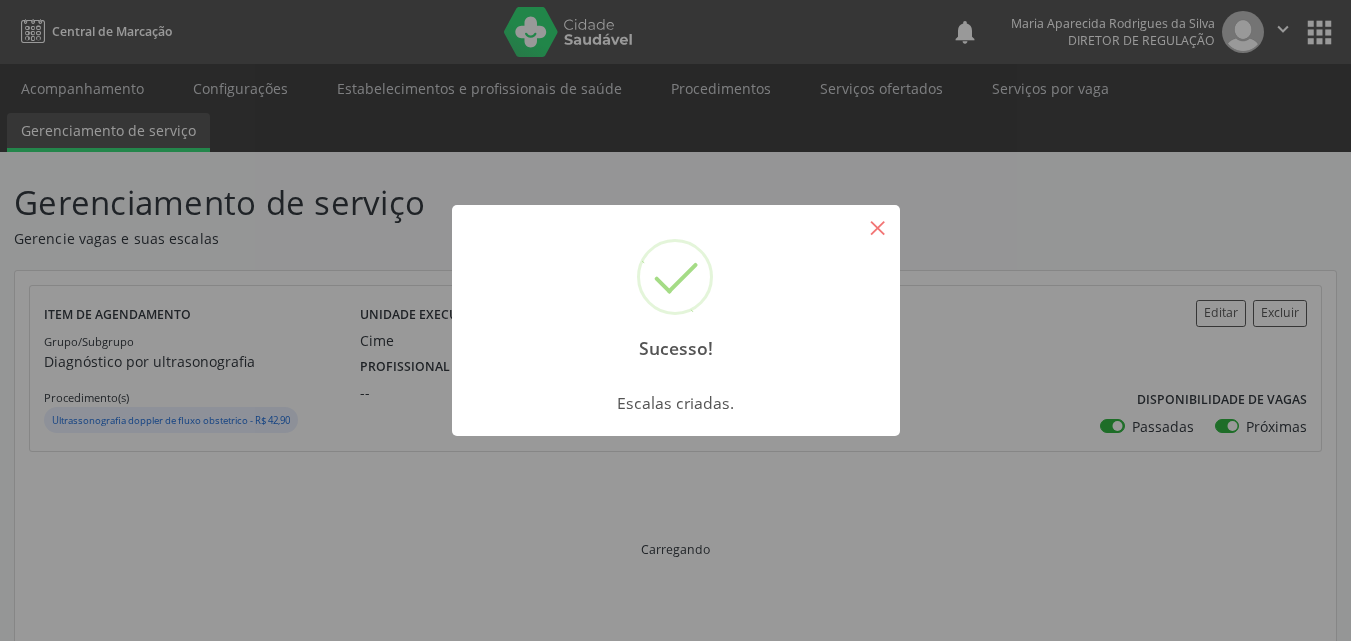 click on "×" at bounding box center [878, 227] 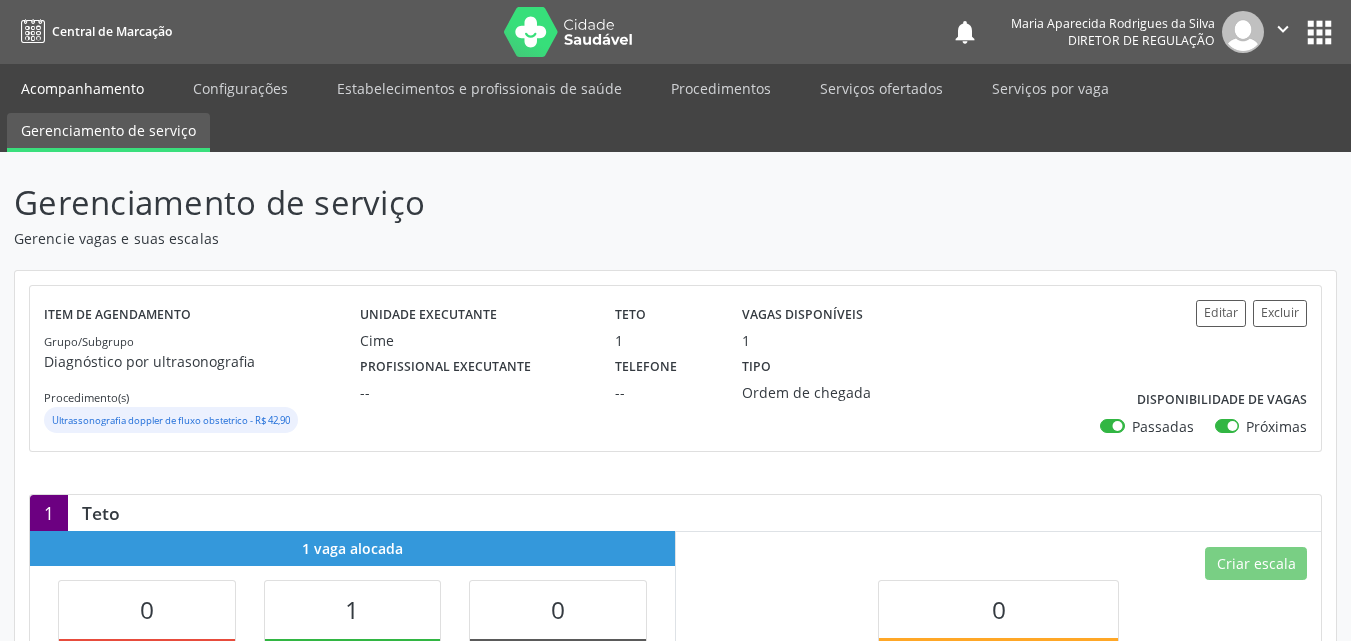 click on "Acompanhamento" at bounding box center [82, 88] 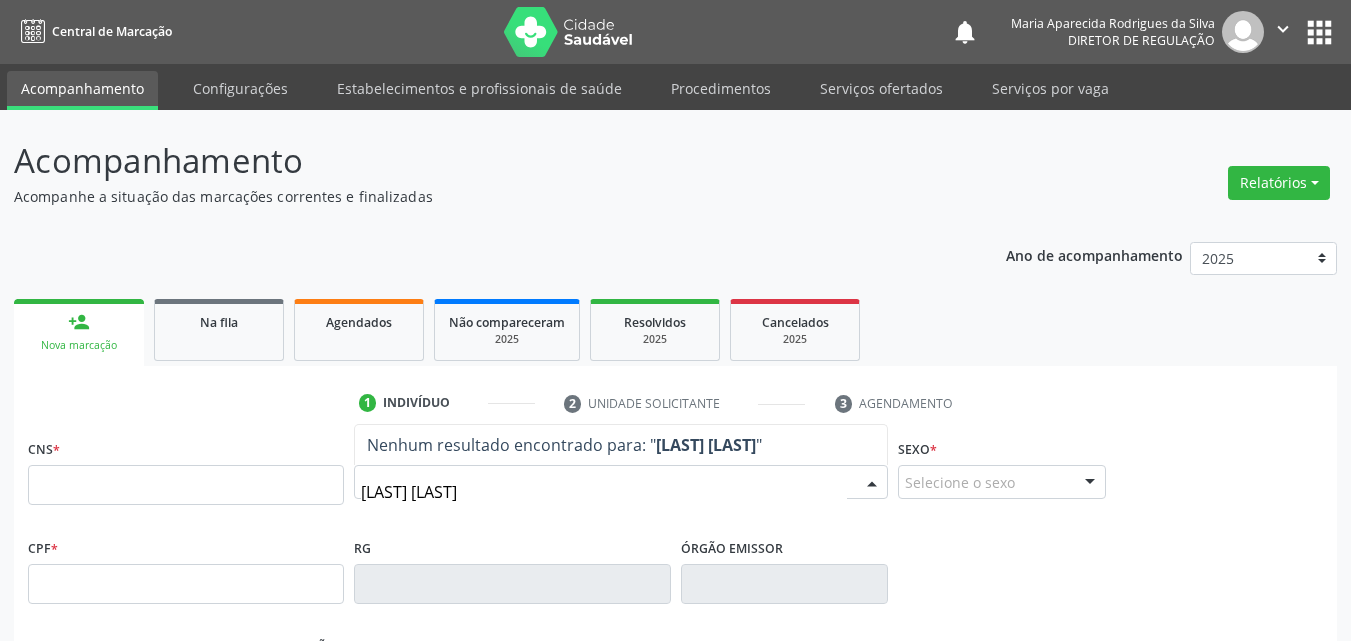 type on "[LAST] [LAST]" 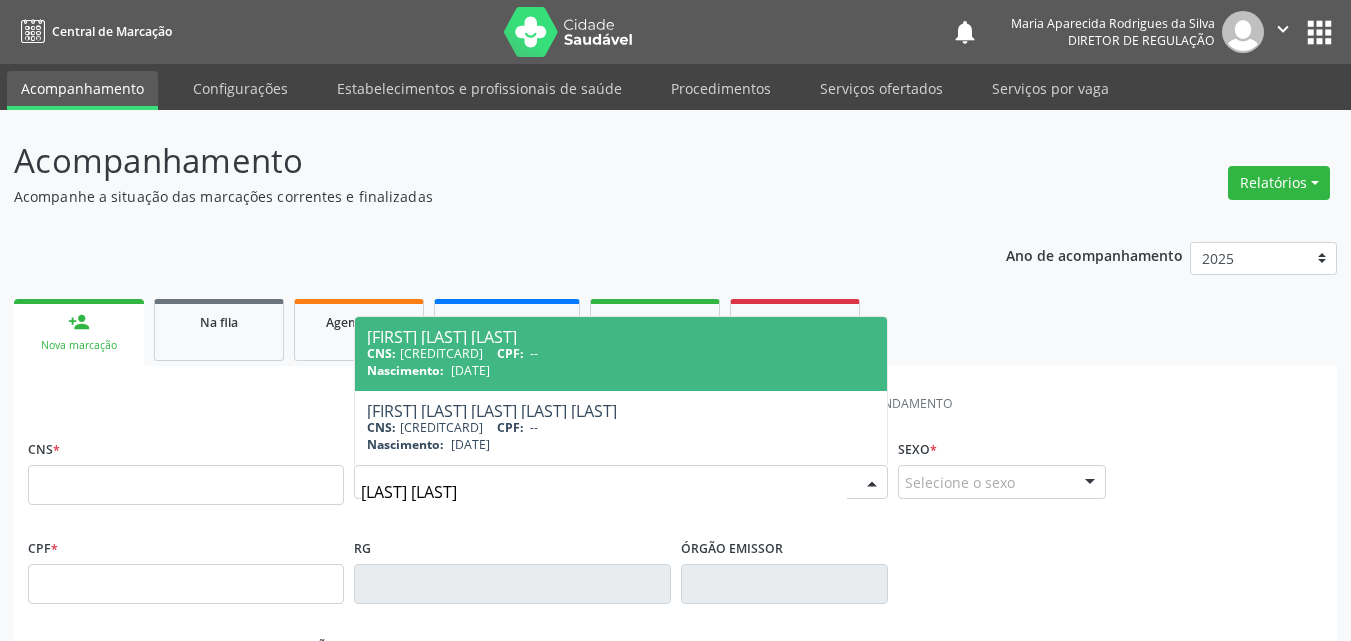 click on "[DATE]" at bounding box center (470, 370) 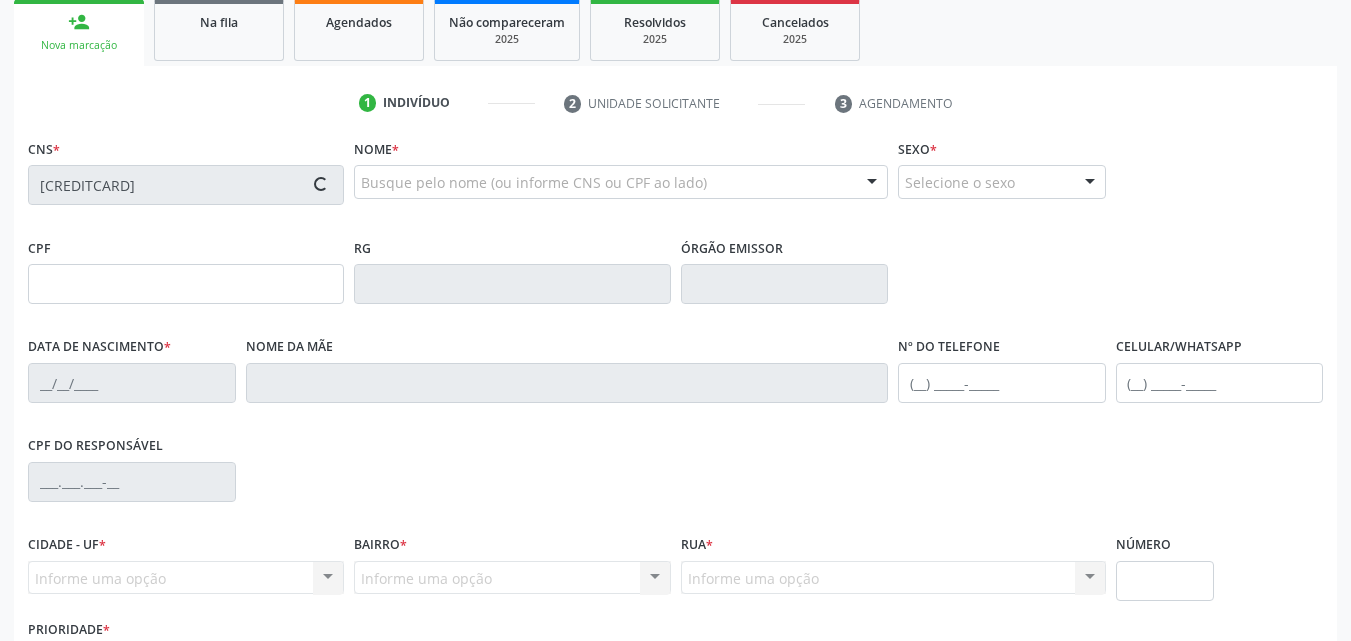 scroll, scrollTop: 443, scrollLeft: 0, axis: vertical 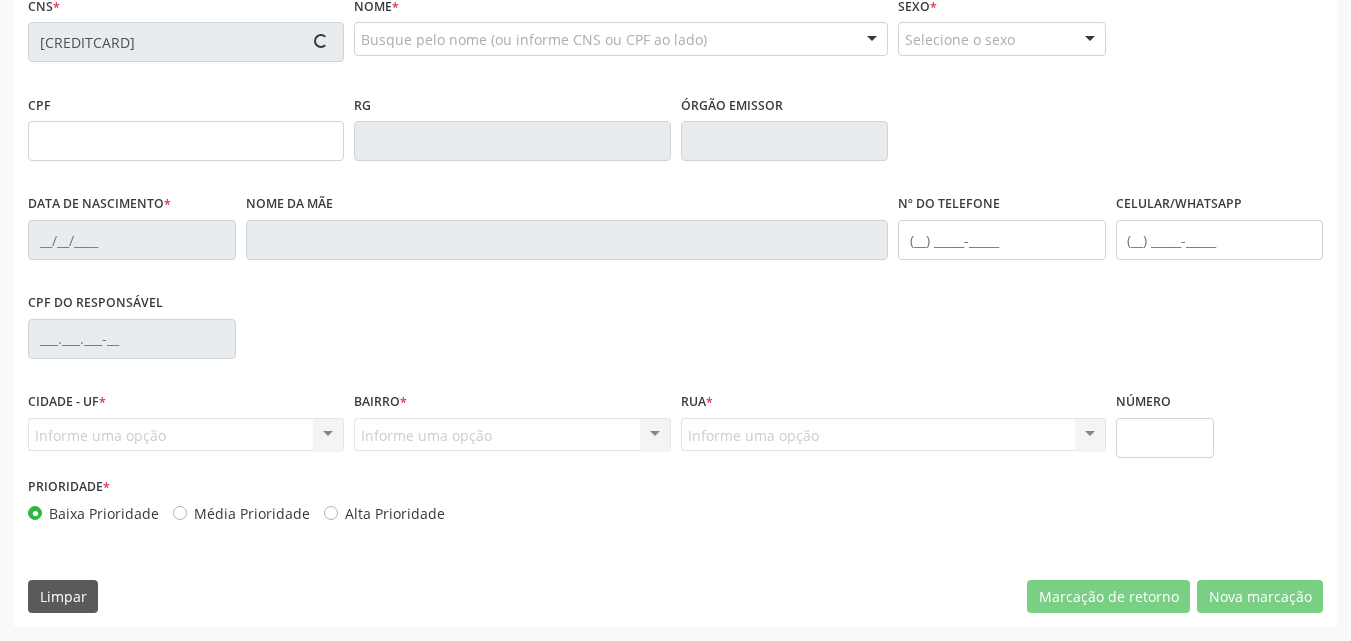 type on "[DATE]" 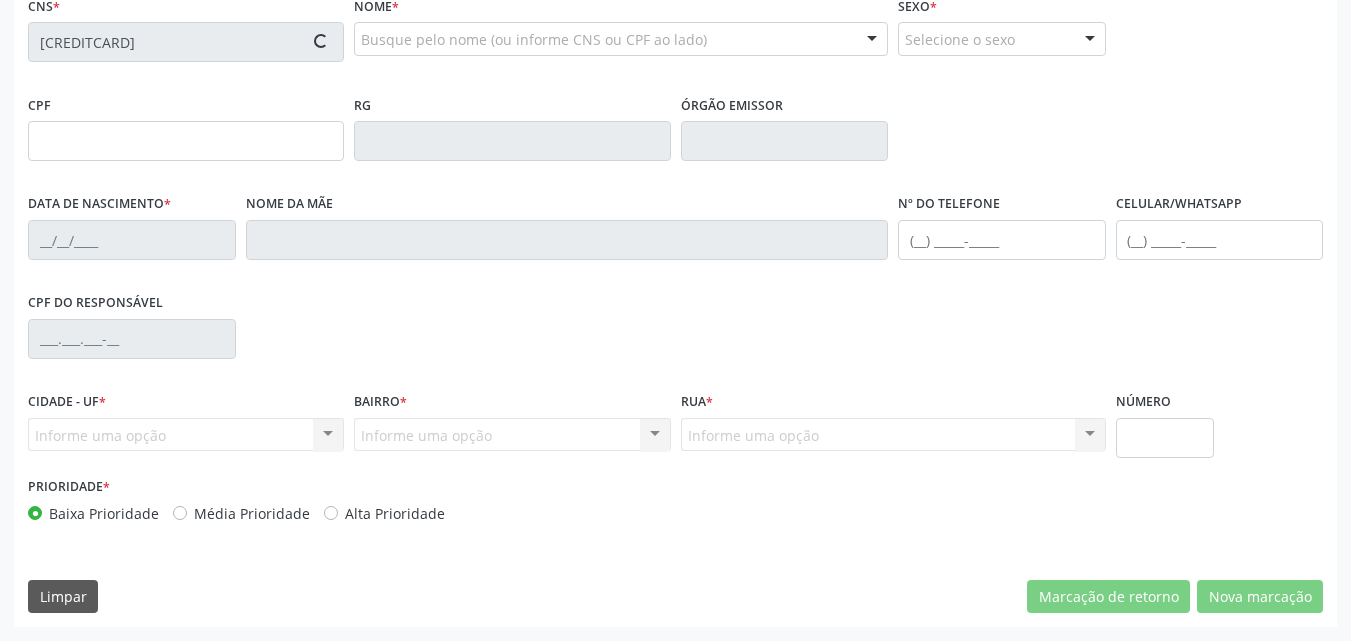 type on "[FIRST] [LAST] [LAST] [LAST]" 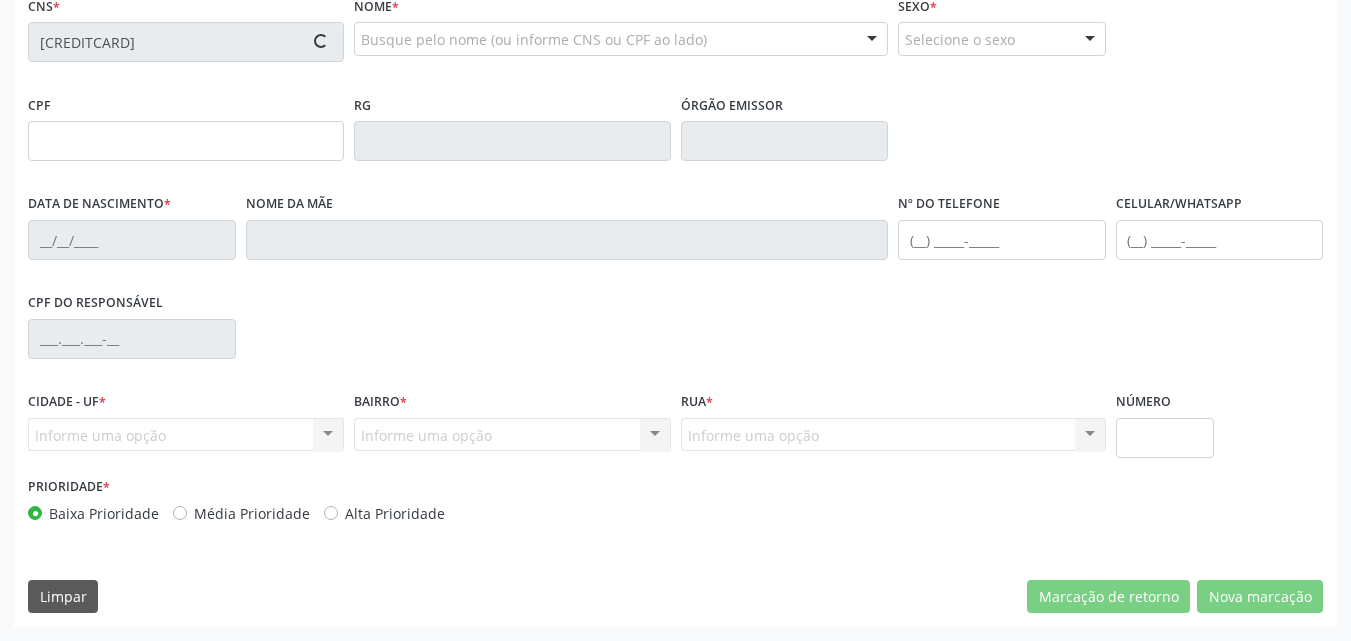 type on "([PHONE])" 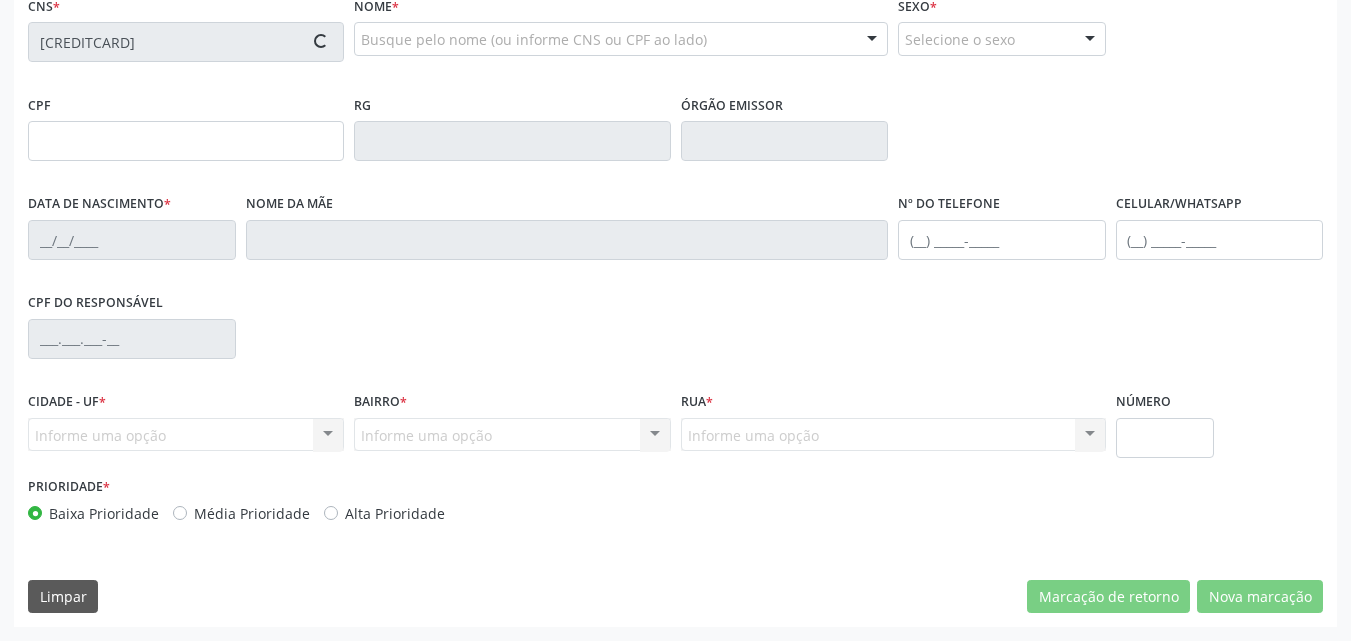 type on "--" 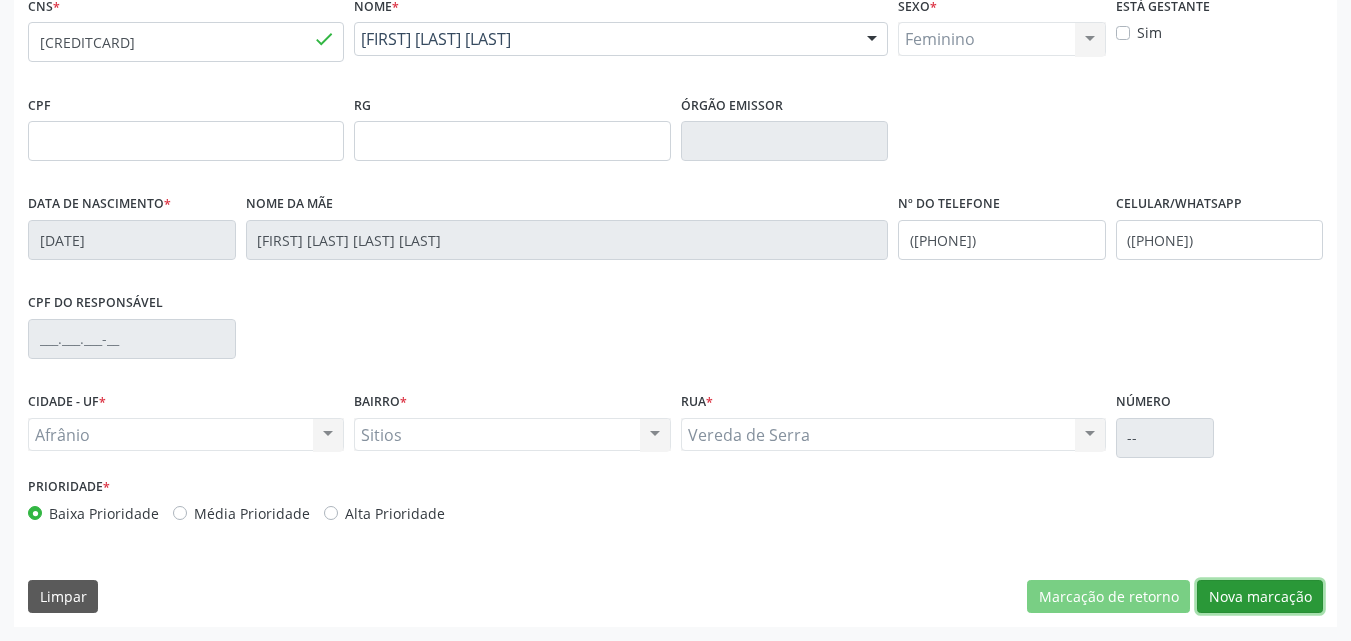 click on "Nova marcação" at bounding box center (1260, 597) 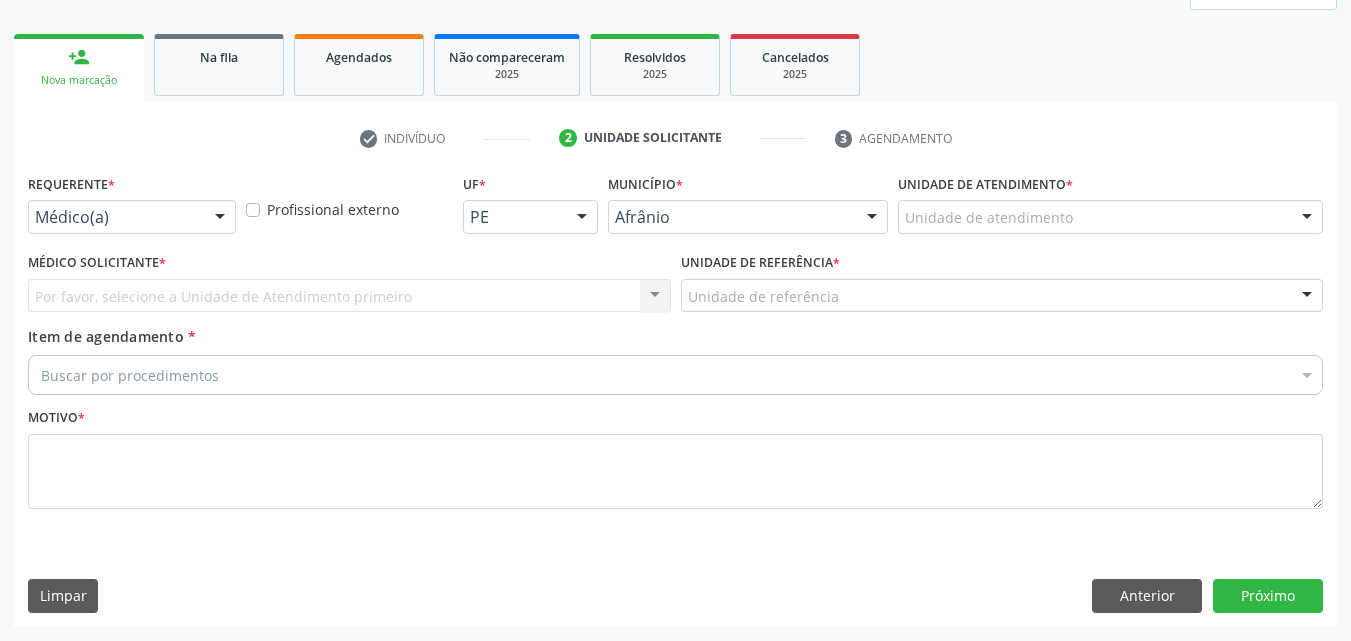scroll, scrollTop: 265, scrollLeft: 0, axis: vertical 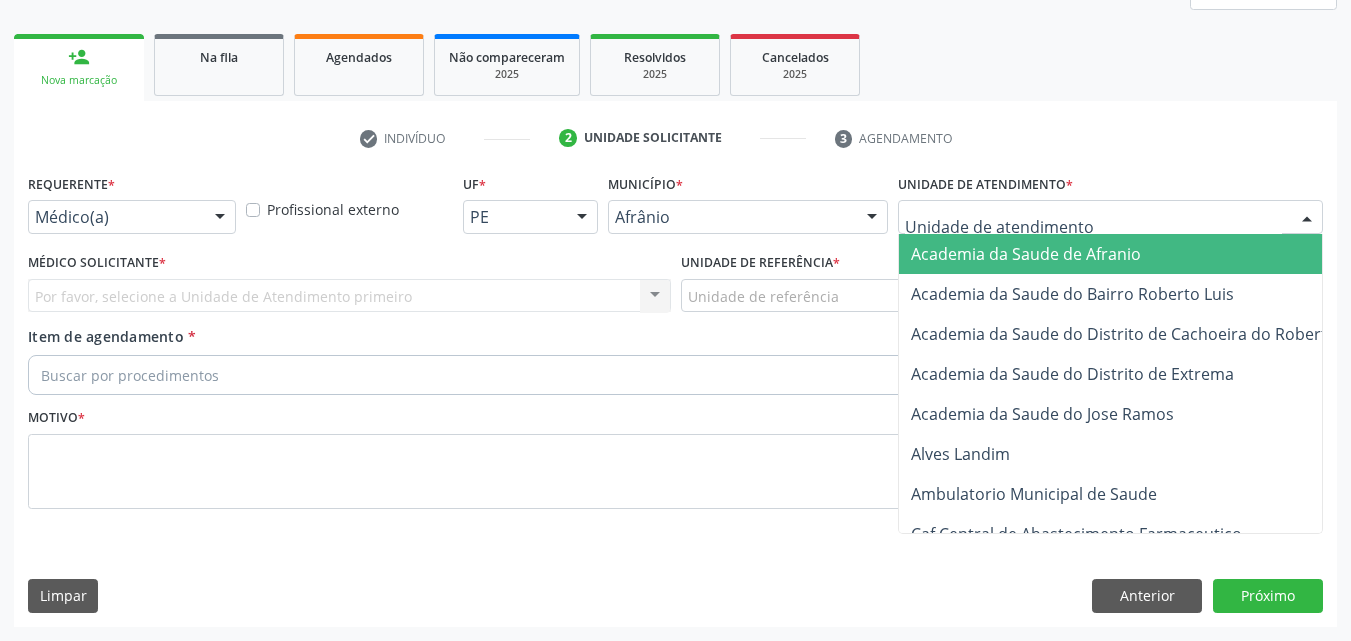 click at bounding box center (1110, 217) 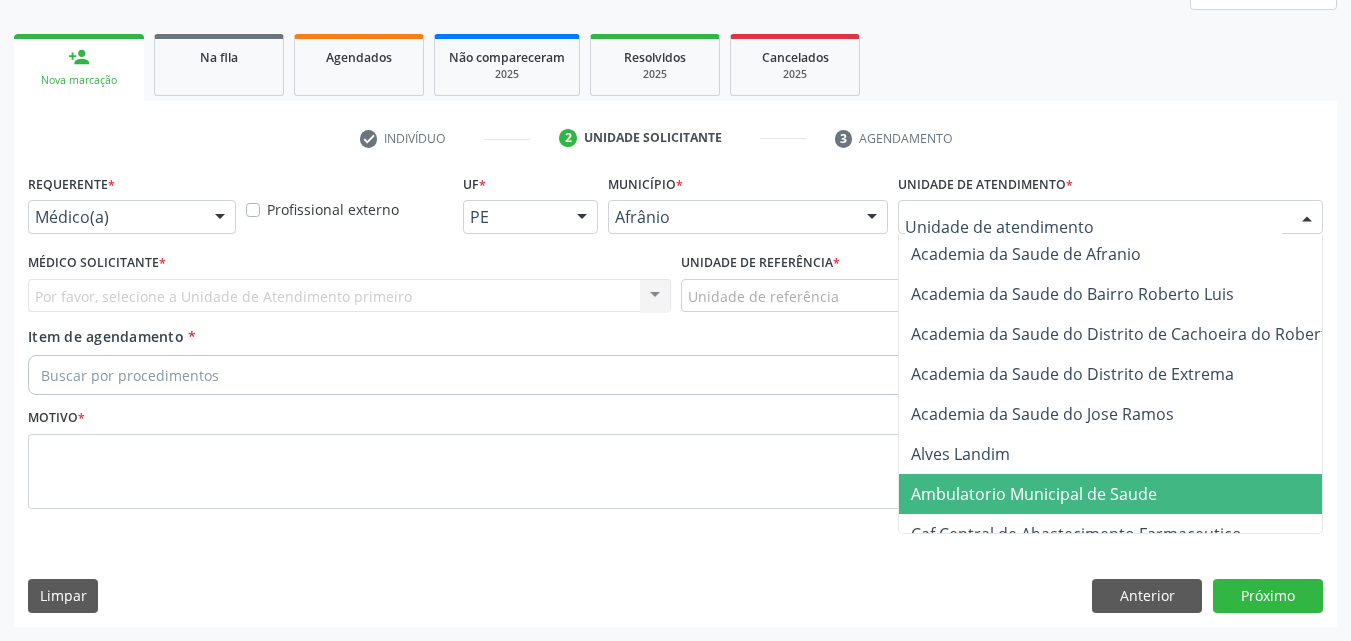 click on "Ambulatorio Municipal de Saude" at bounding box center [1034, 494] 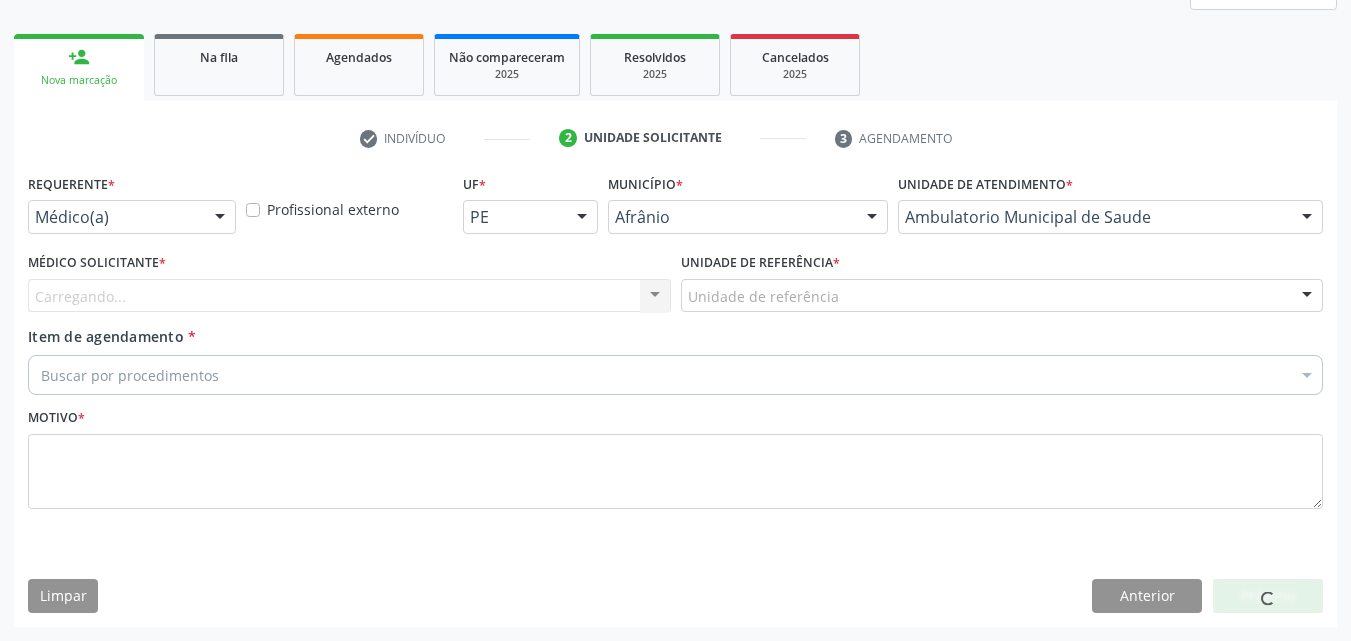click on "Unidade de referência" at bounding box center (1002, 296) 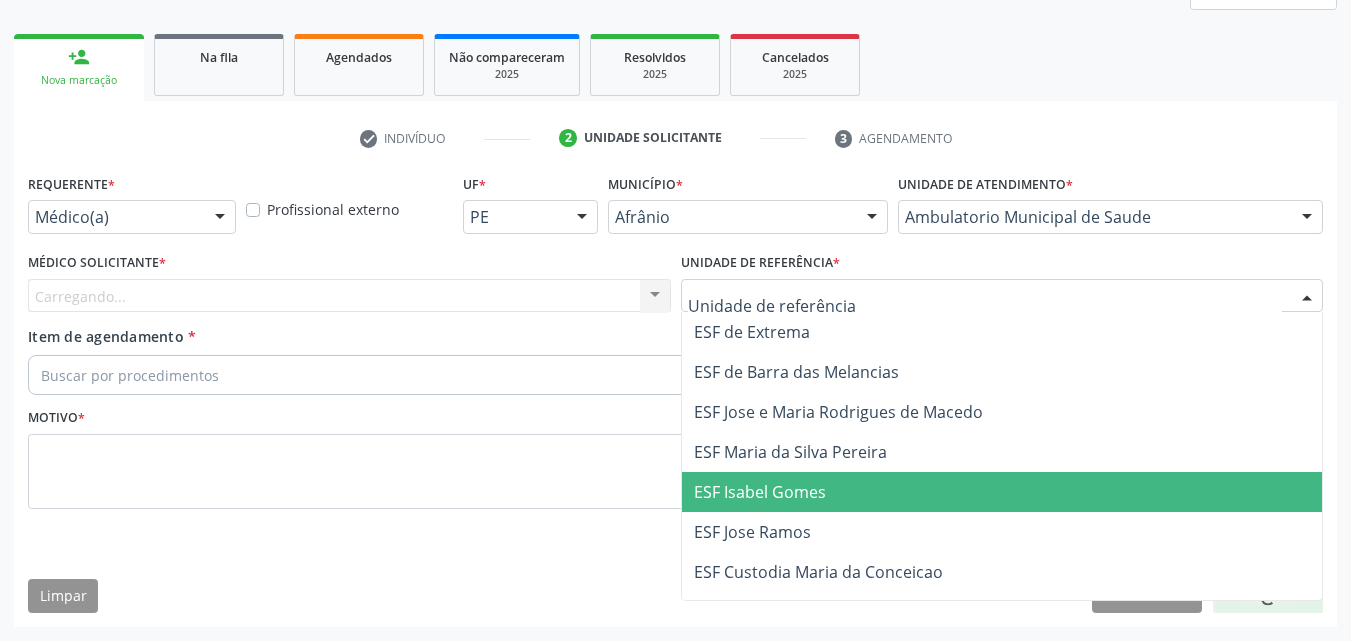 drag, startPoint x: 946, startPoint y: 496, endPoint x: 922, endPoint y: 496, distance: 24 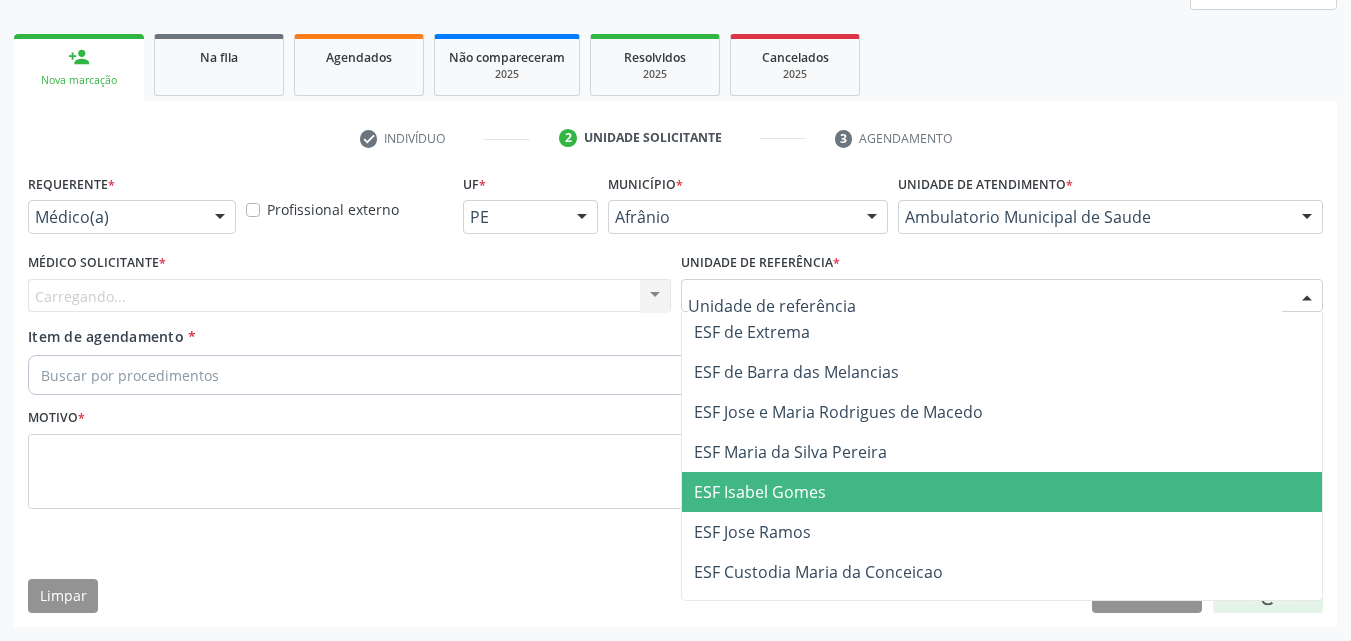 click on "ESF Isabel Gomes" at bounding box center (1002, 492) 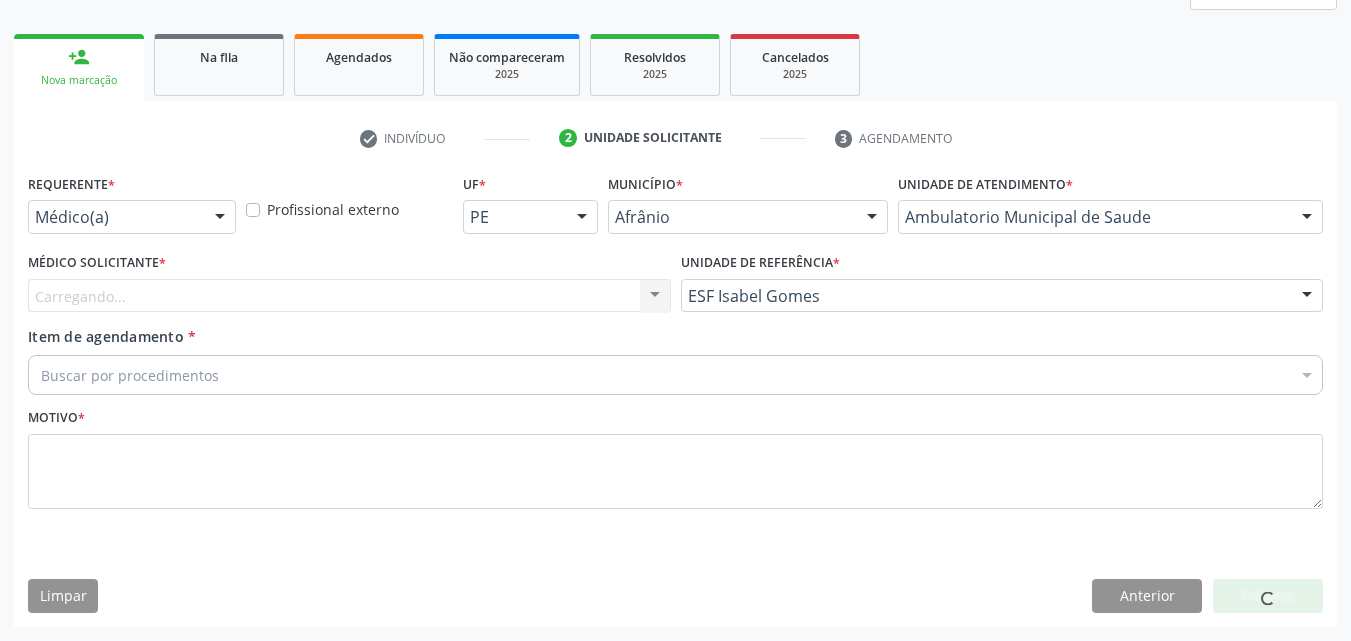 click on "Carregando...
Nenhum resultado encontrado para: "   "
Não há nenhuma opção para ser exibida." at bounding box center [349, 296] 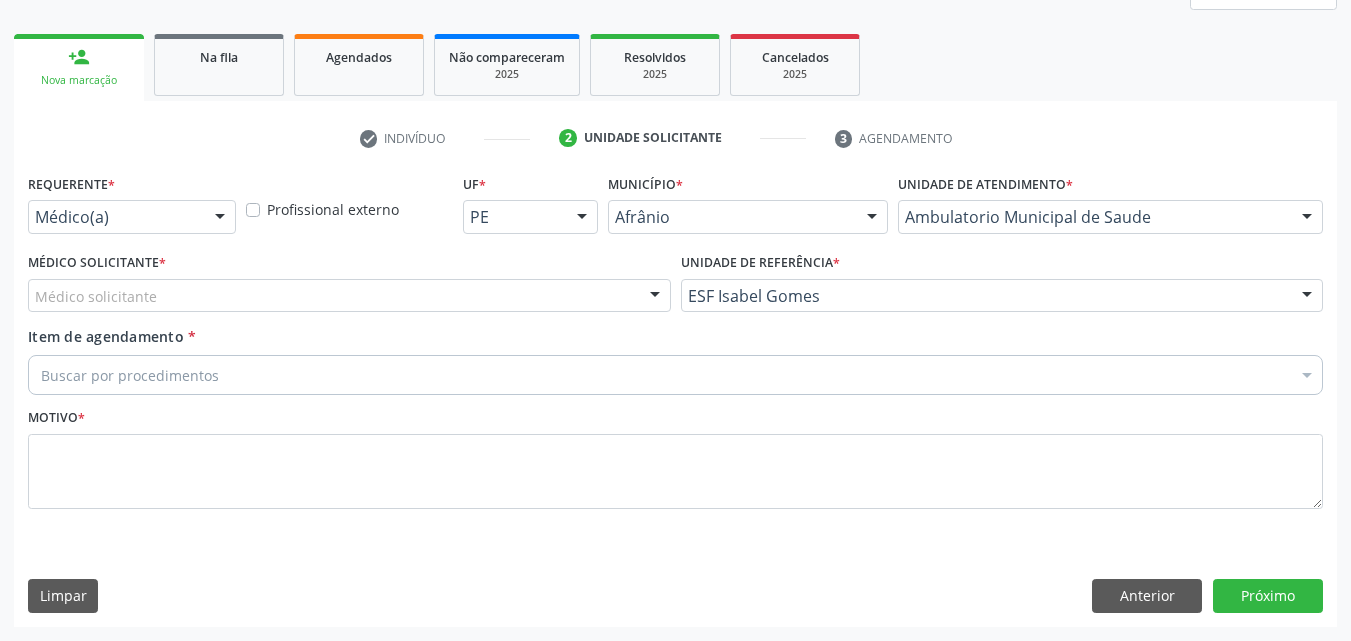 click on "Médico solicitante" at bounding box center (349, 296) 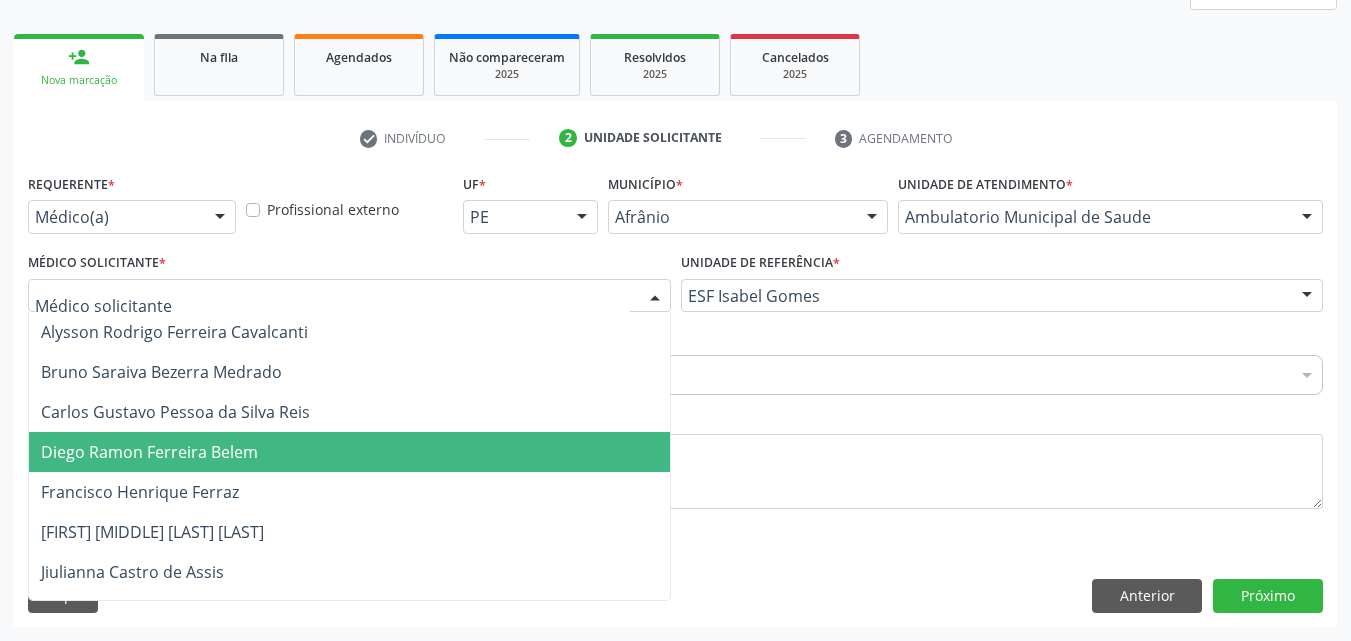 click on "Diego Ramon Ferreira Belem" at bounding box center (349, 452) 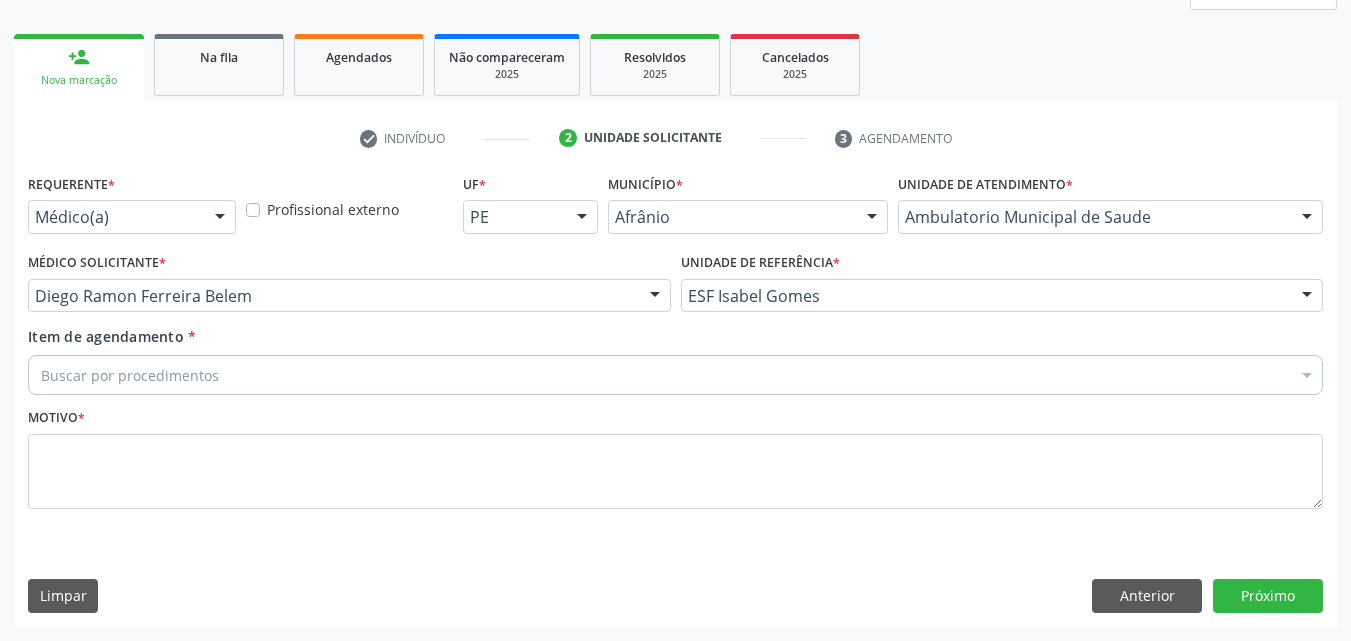 click on "Buscar por procedimentos" at bounding box center [675, 375] 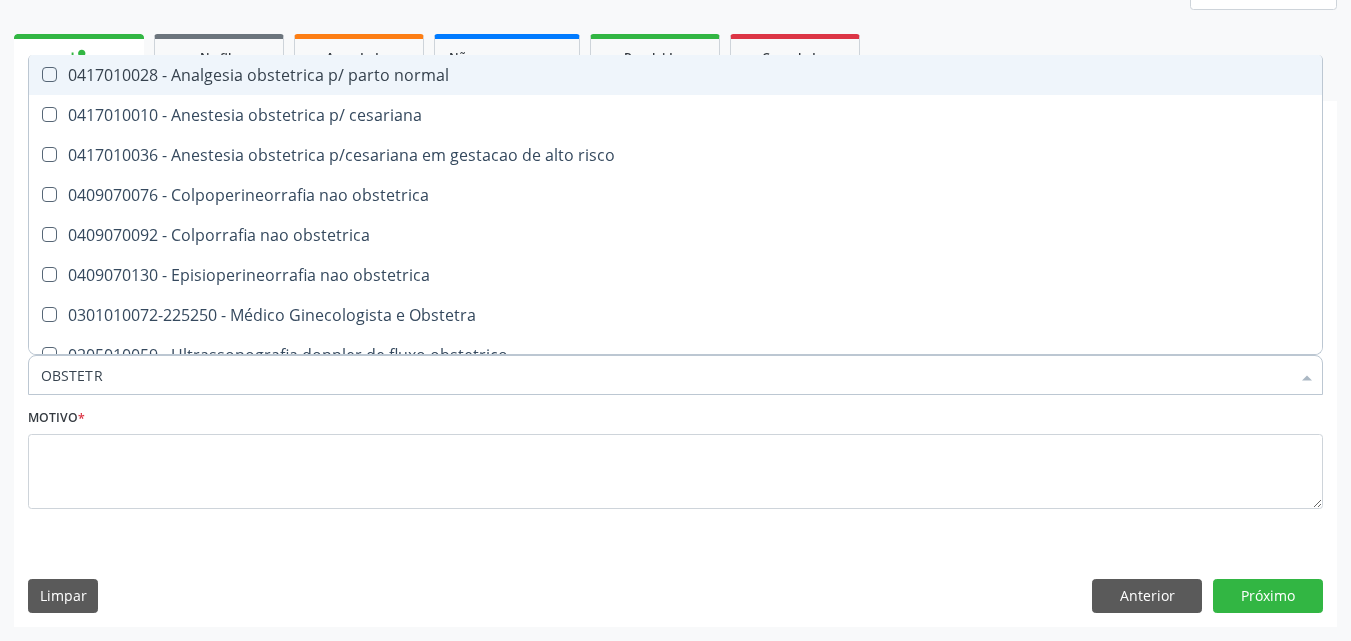 type on "OBSTETRI" 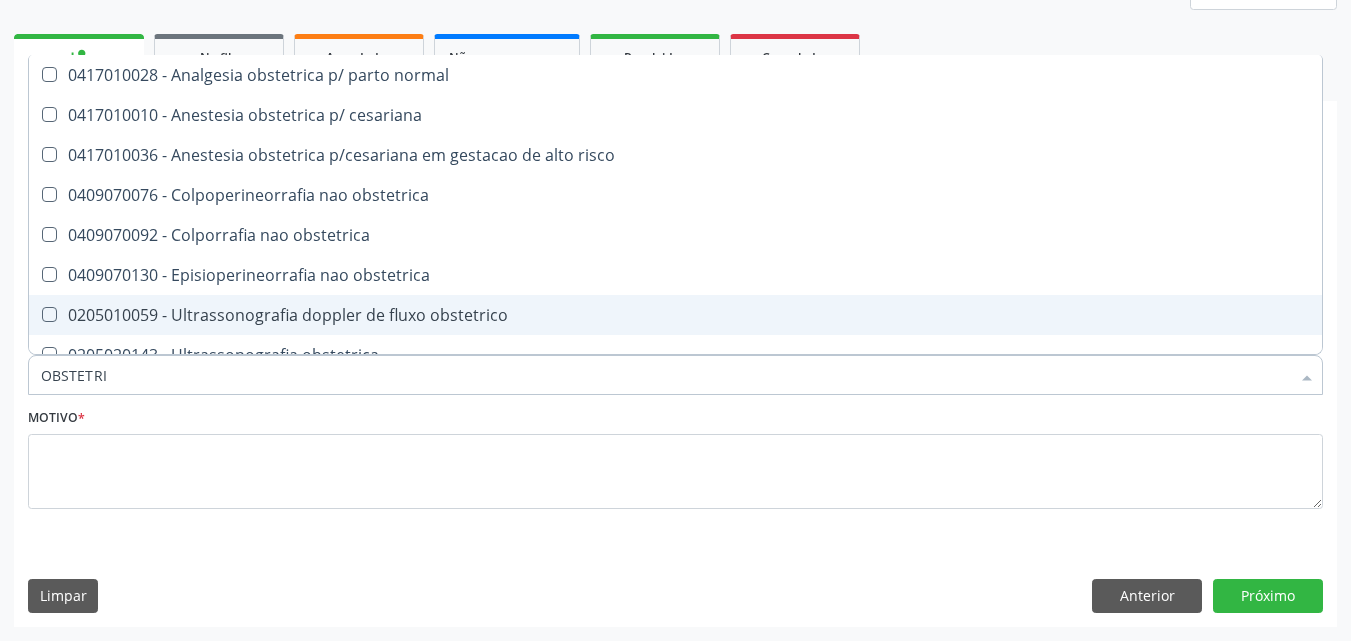 click on "0205010059 - Ultrassonografia doppler de fluxo obstetrico" at bounding box center [675, 315] 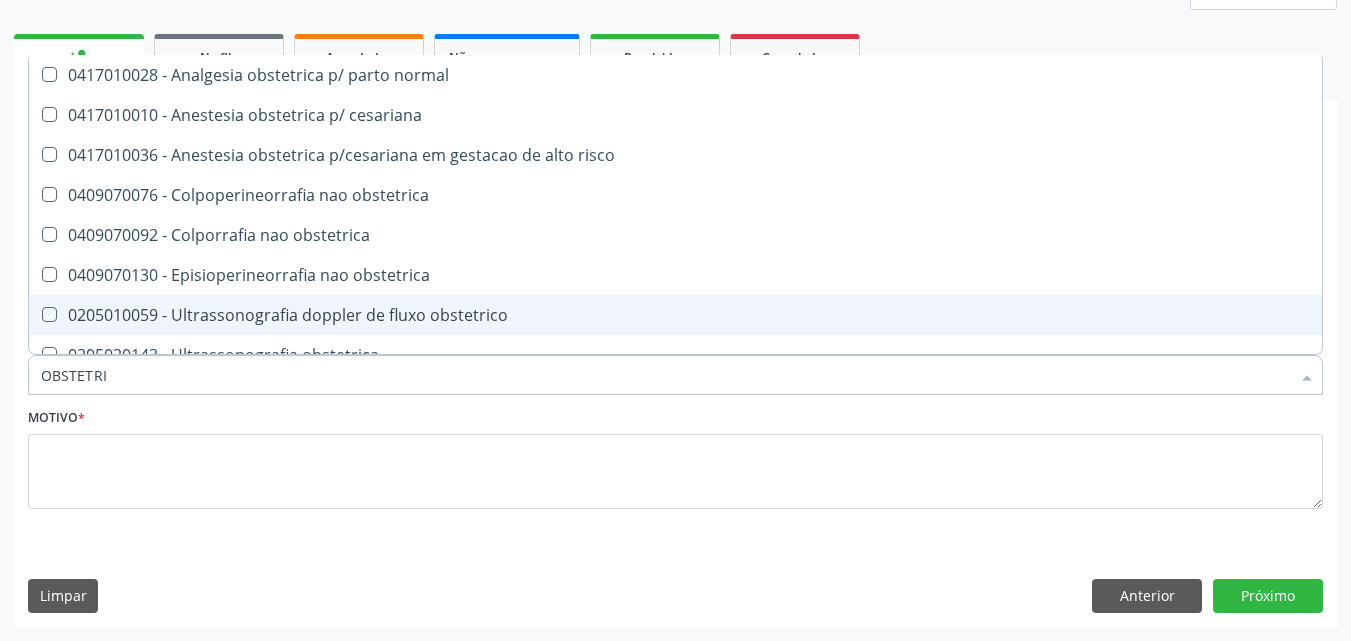 checkbox on "true" 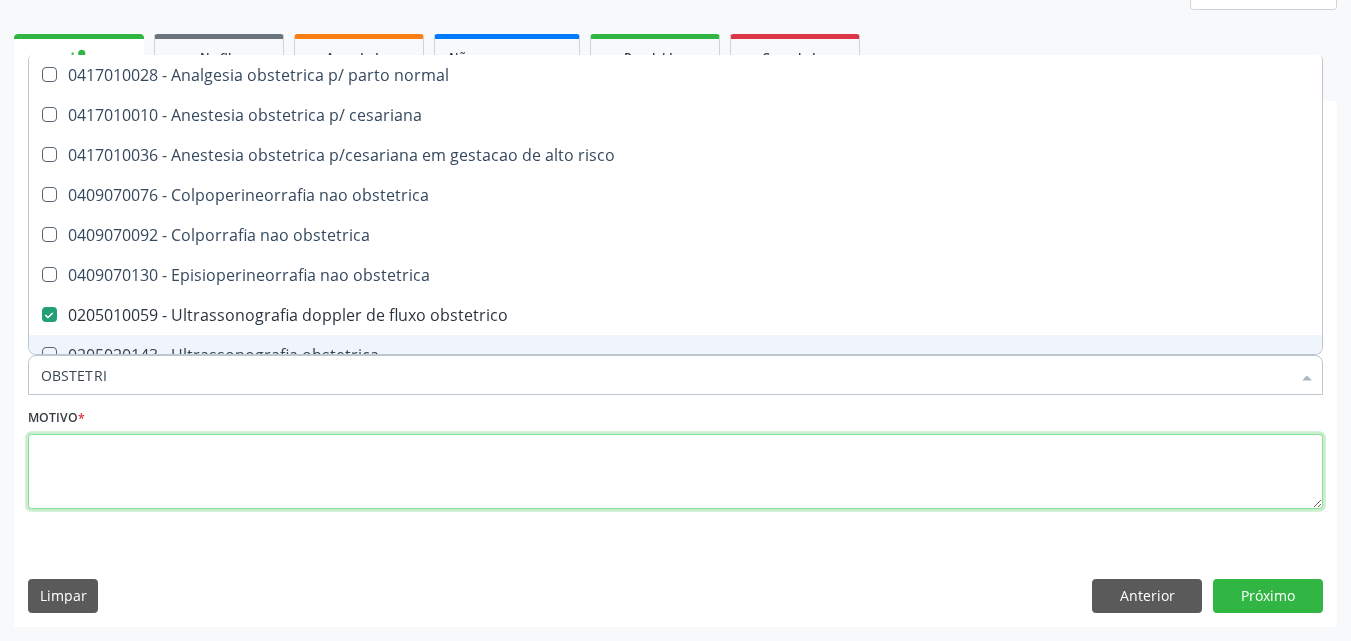 click at bounding box center [675, 472] 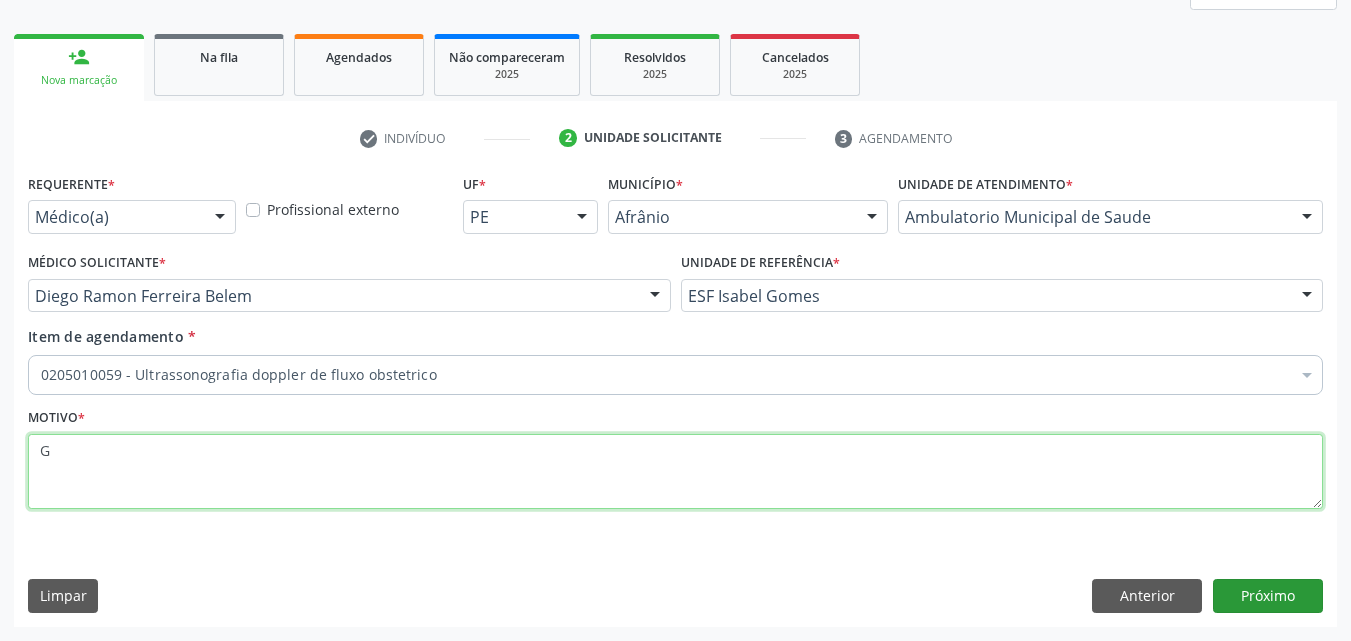type on "G" 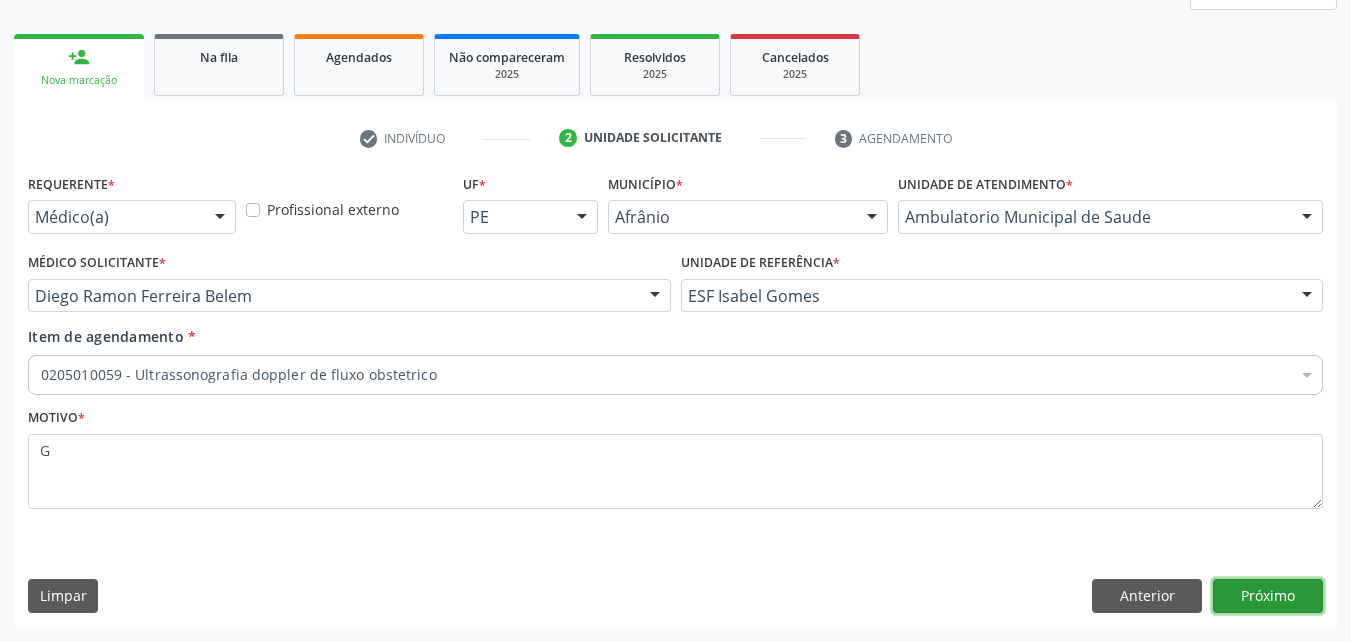 click on "Próximo" at bounding box center (1268, 596) 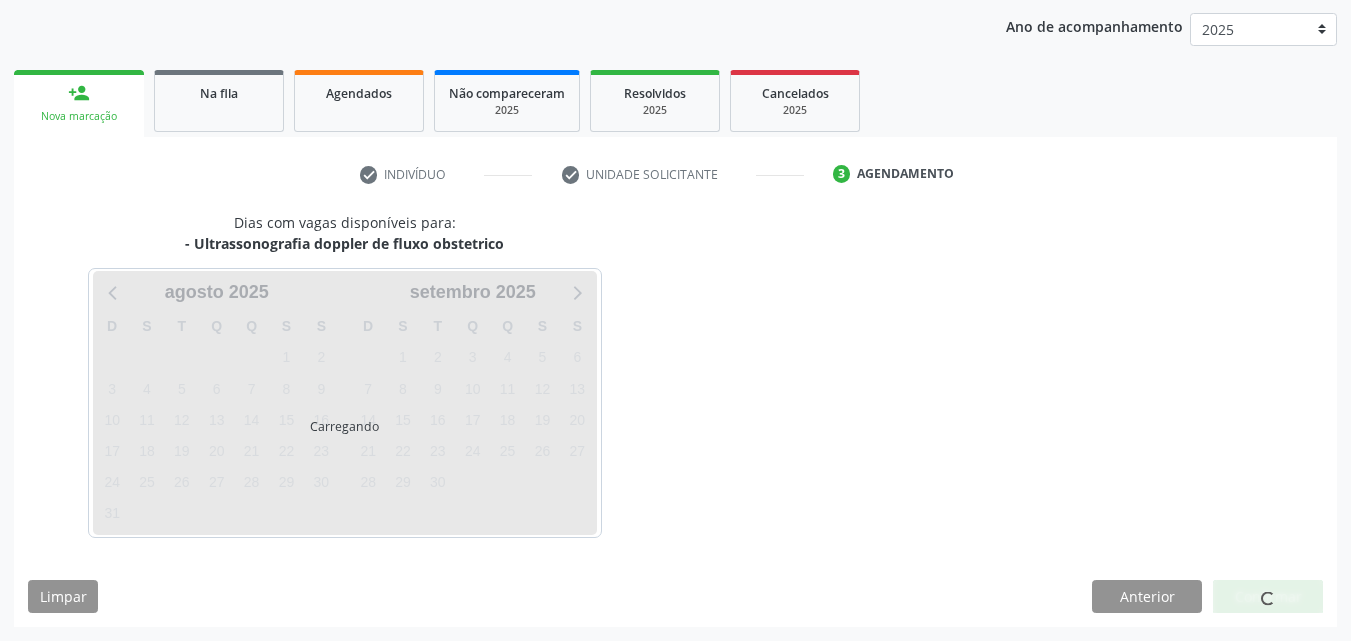 scroll, scrollTop: 229, scrollLeft: 0, axis: vertical 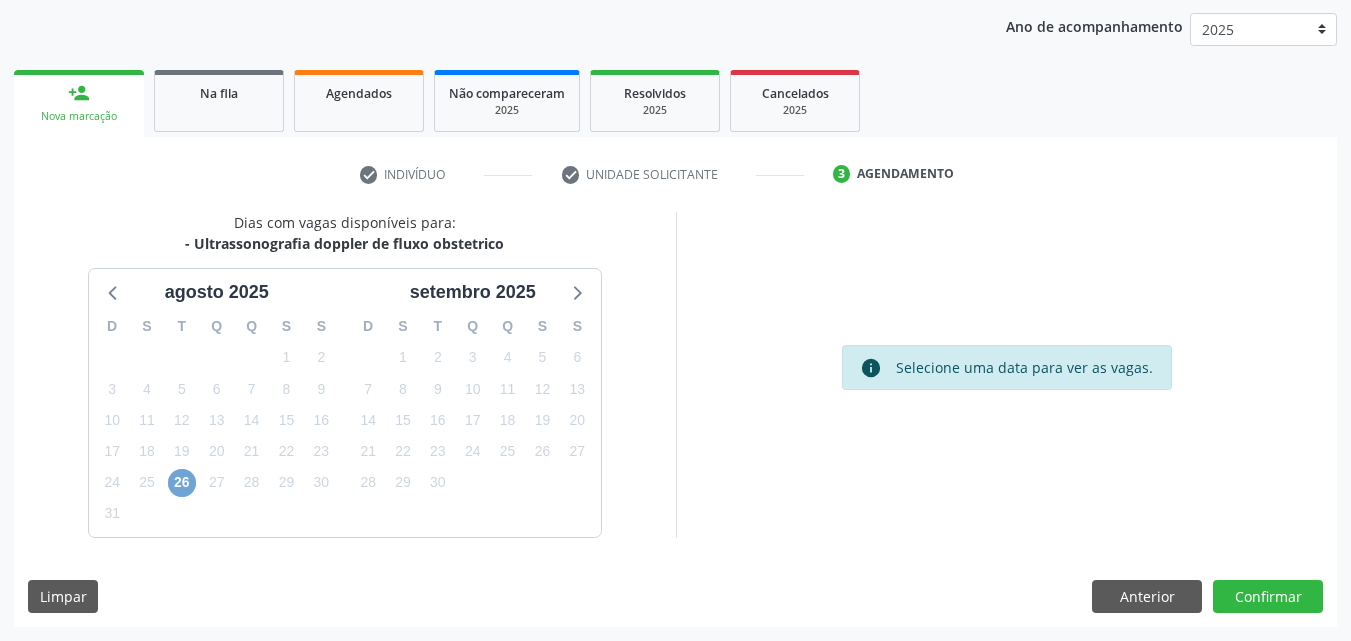 click on "26" at bounding box center (182, 483) 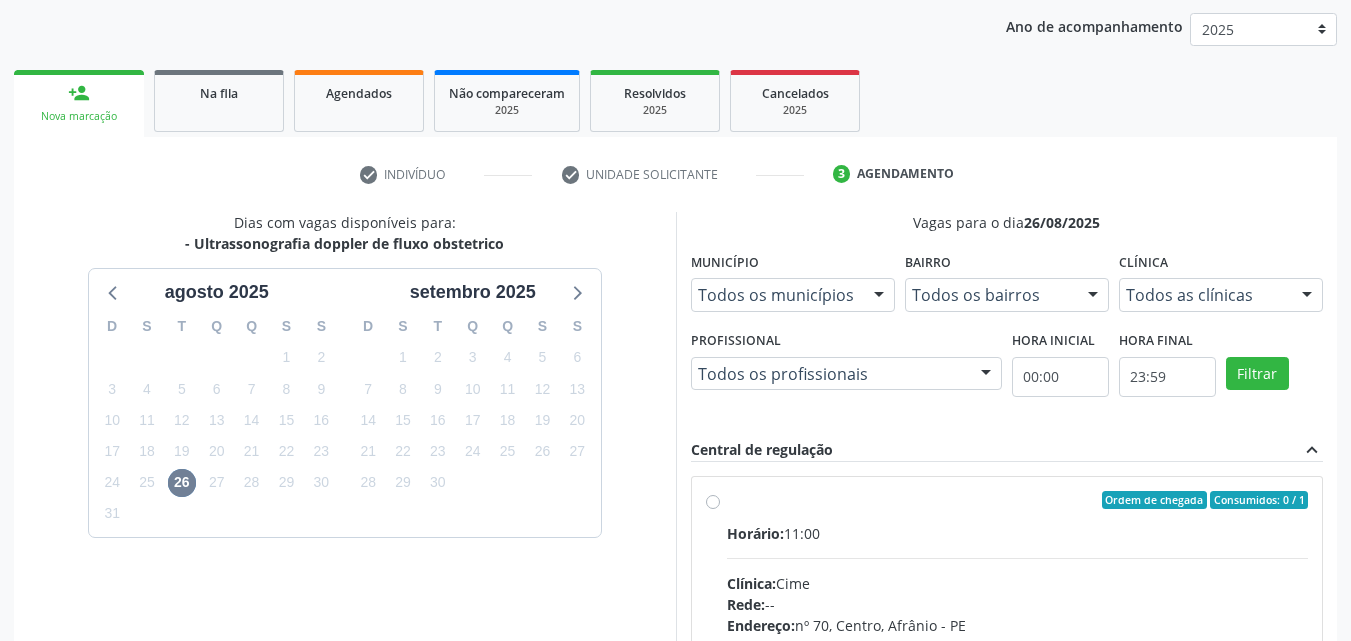 click on "Ordem de chegada
Consumidos: 0 / 1" at bounding box center (1018, 500) 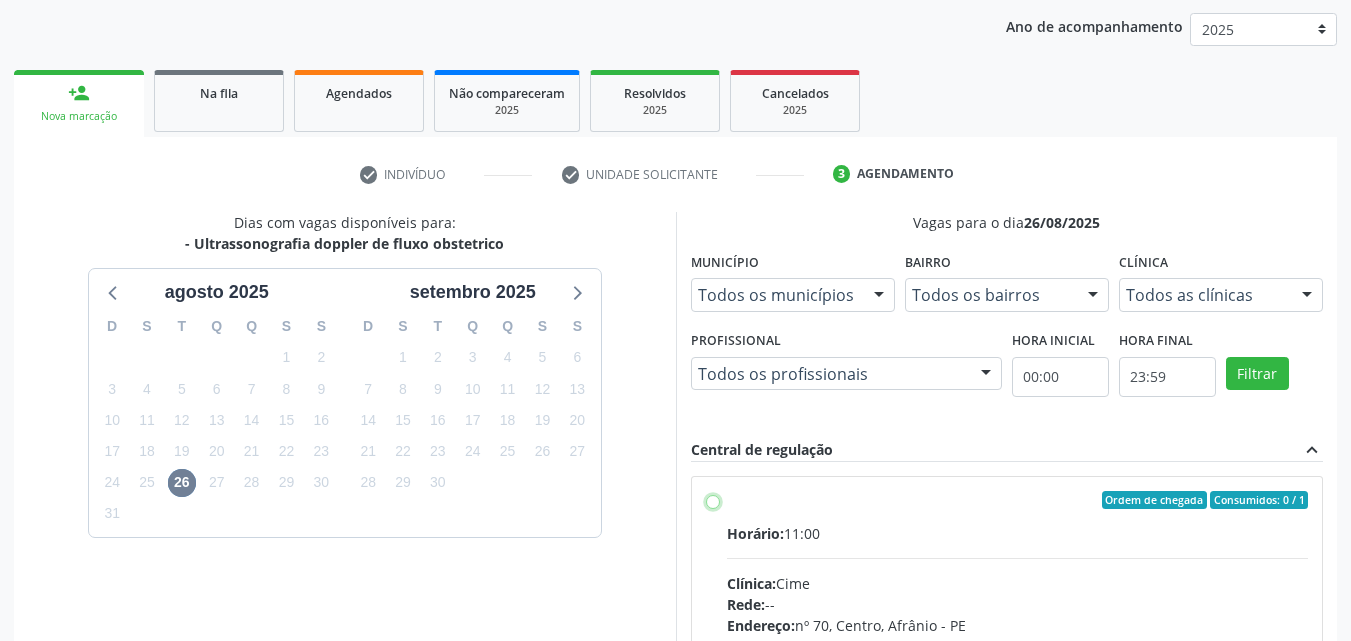 click on "Ordem de chegada
Consumidos: 0 / 1
Horário:   11:00
Clínica:  Cime
Rede:
--
Endereço:   nº 70, Centro, [CITY] - [STATE]
Telefone:   ([PHONE])
Profissional:
--
Informações adicionais sobre o atendimento
Idade de atendimento:
Sem restrição
Gênero(s) atendido(s):
Sem restrição
Informações adicionais:
--" at bounding box center (713, 500) 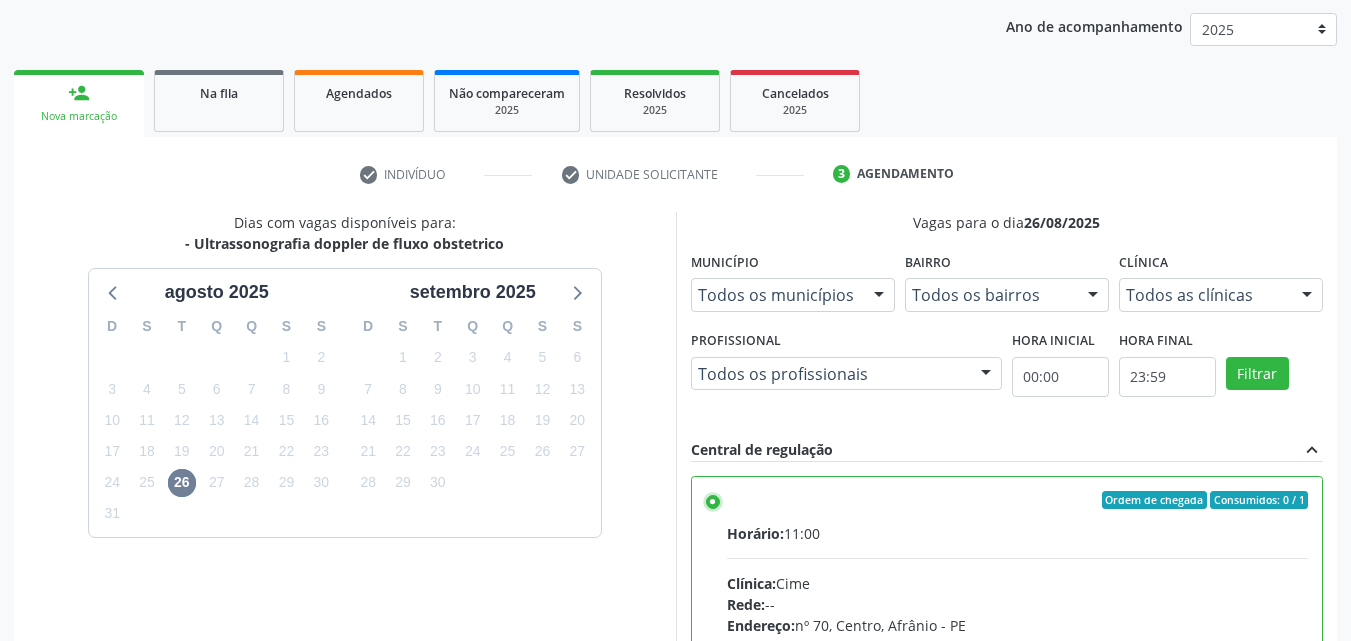 scroll, scrollTop: 99, scrollLeft: 0, axis: vertical 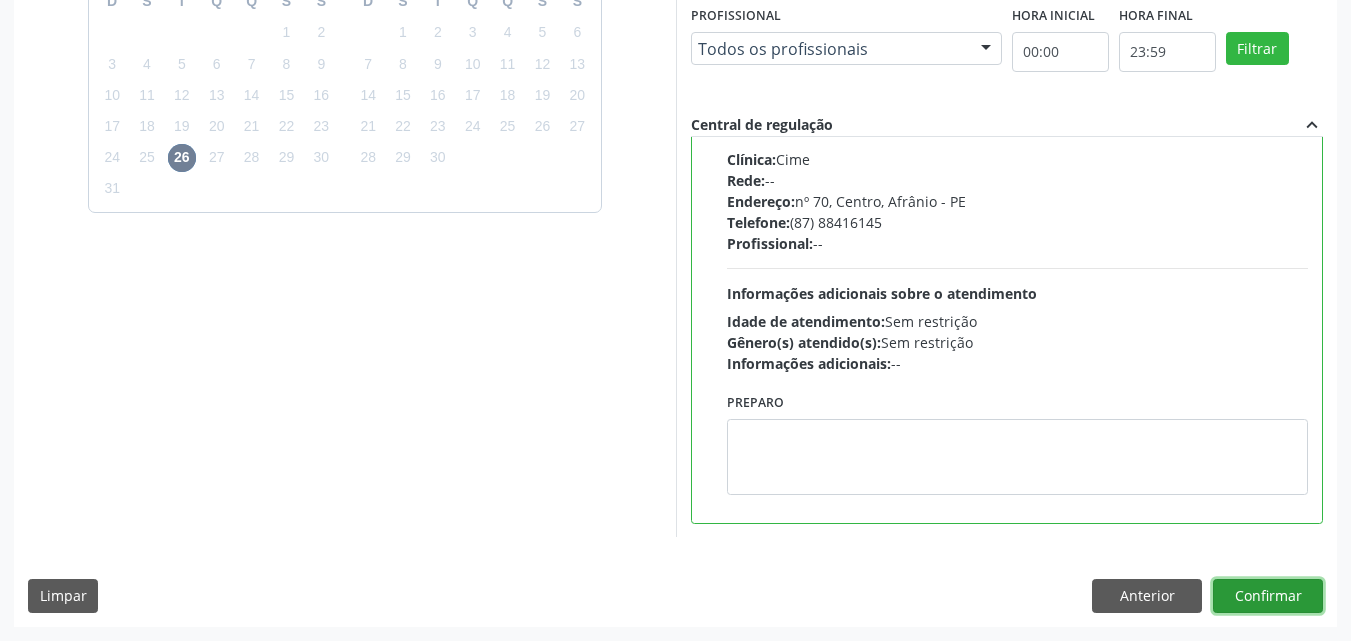 click on "Confirmar" at bounding box center (1268, 596) 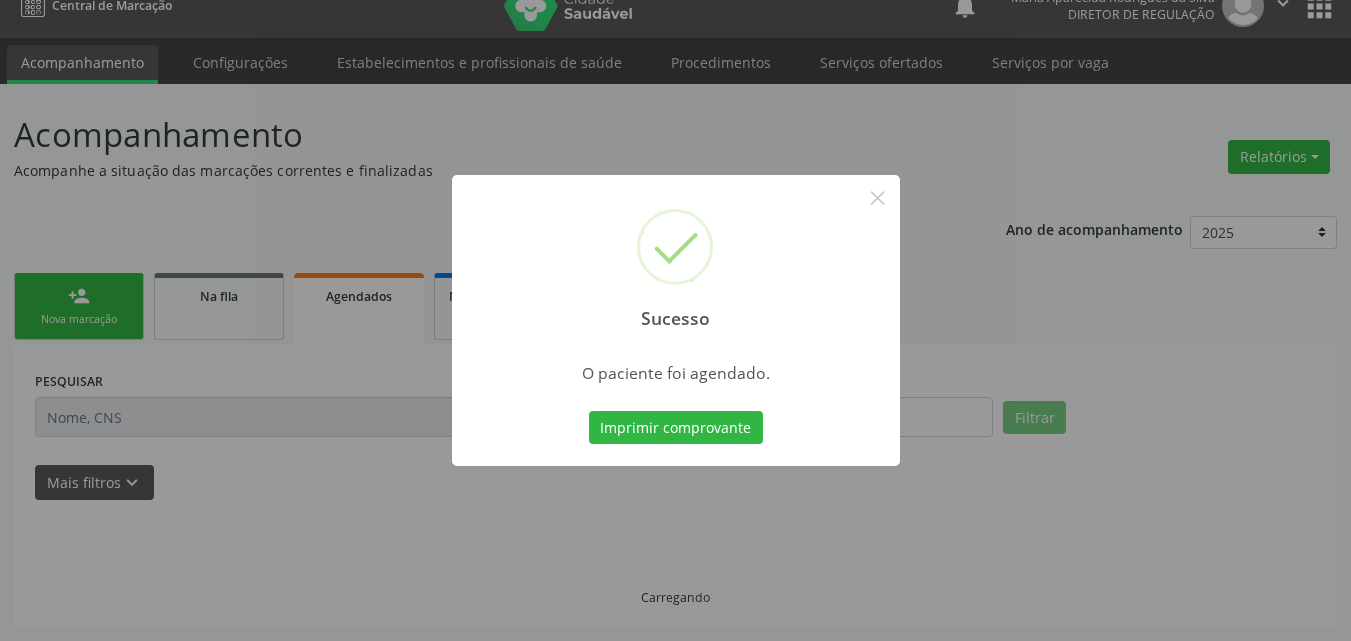 scroll, scrollTop: 26, scrollLeft: 0, axis: vertical 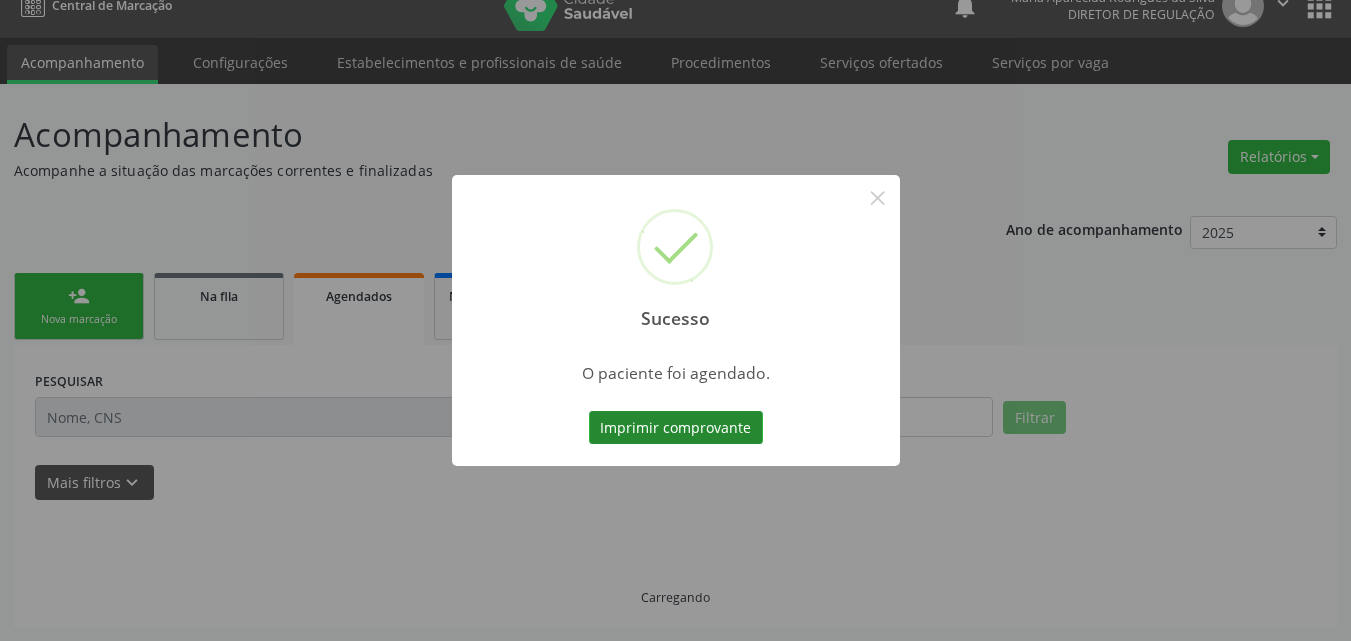 click on "Imprimir comprovante" at bounding box center (676, 428) 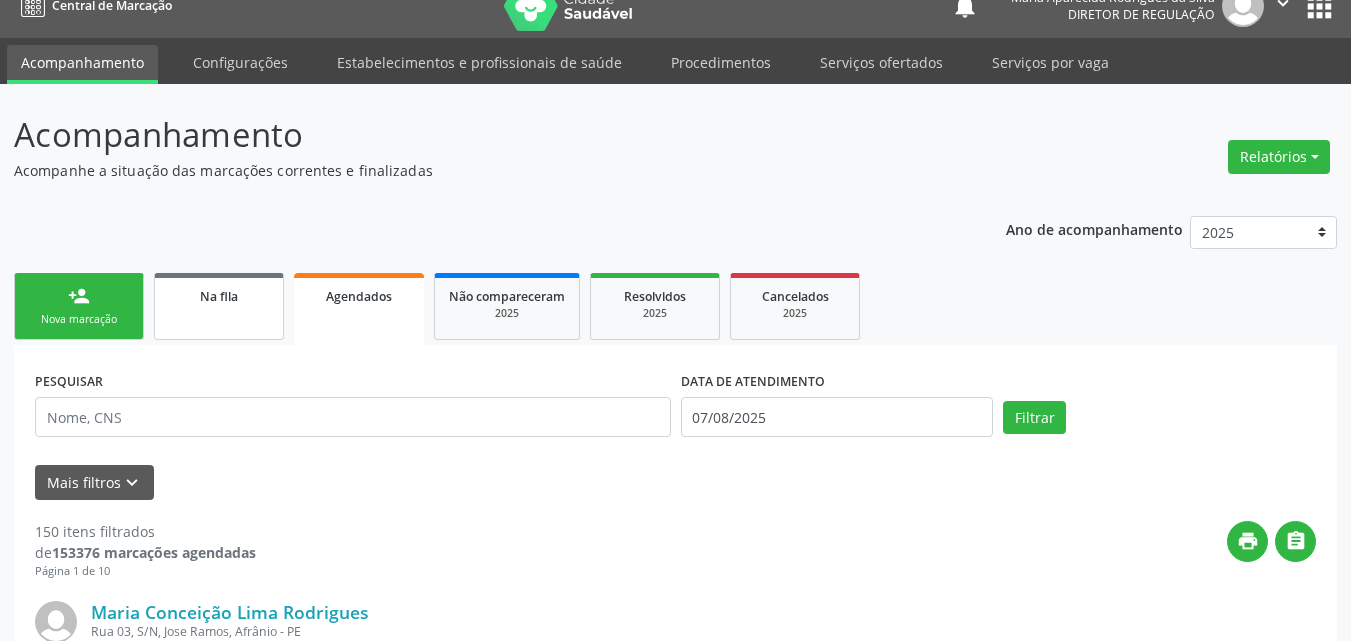 click on "Na fila" at bounding box center (219, 296) 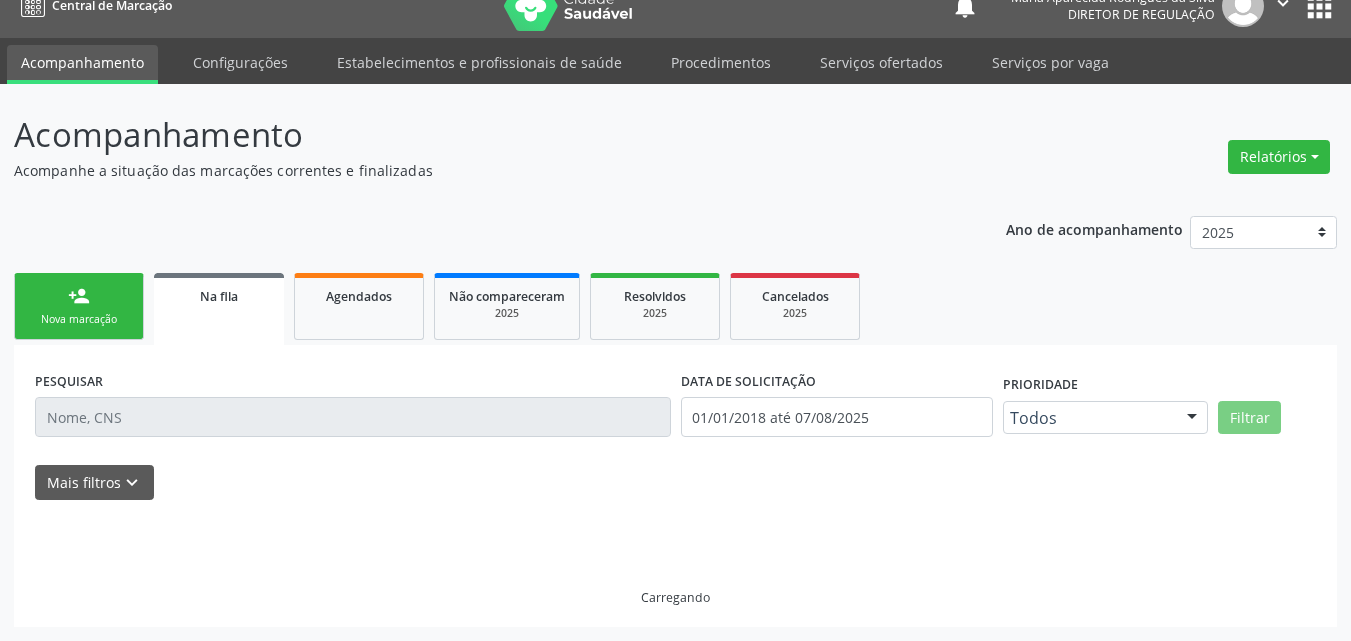 click on "Nova marcação" at bounding box center (79, 319) 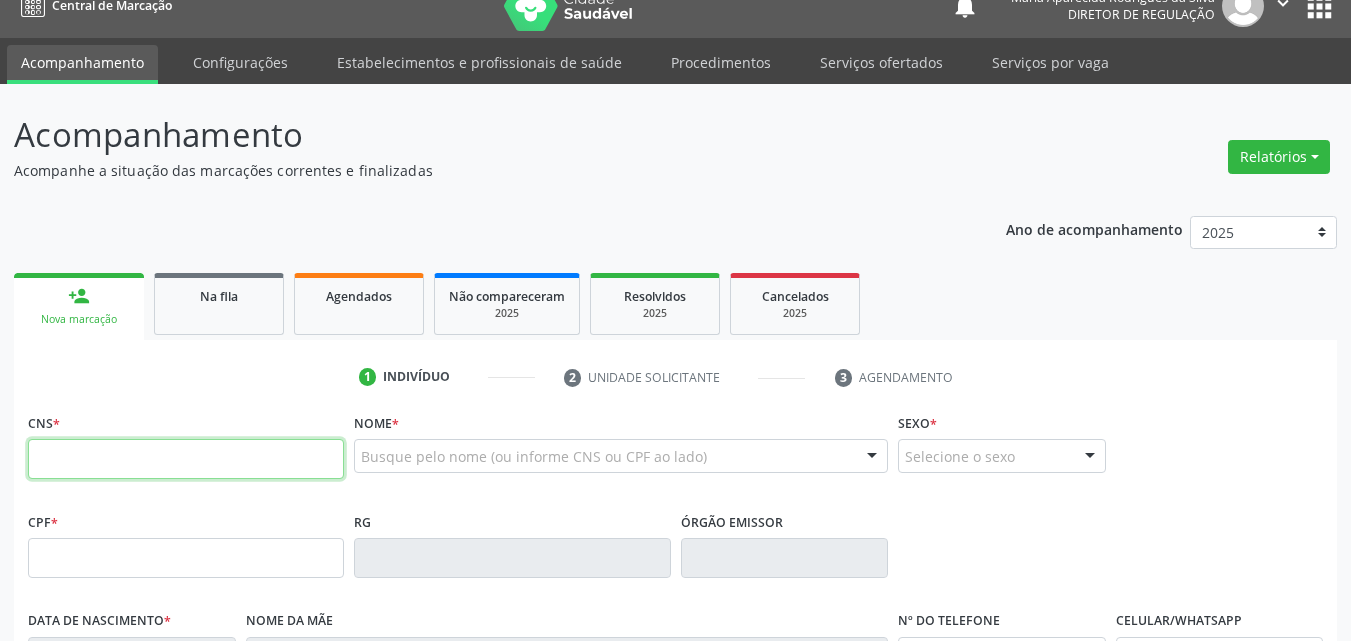 click at bounding box center [186, 459] 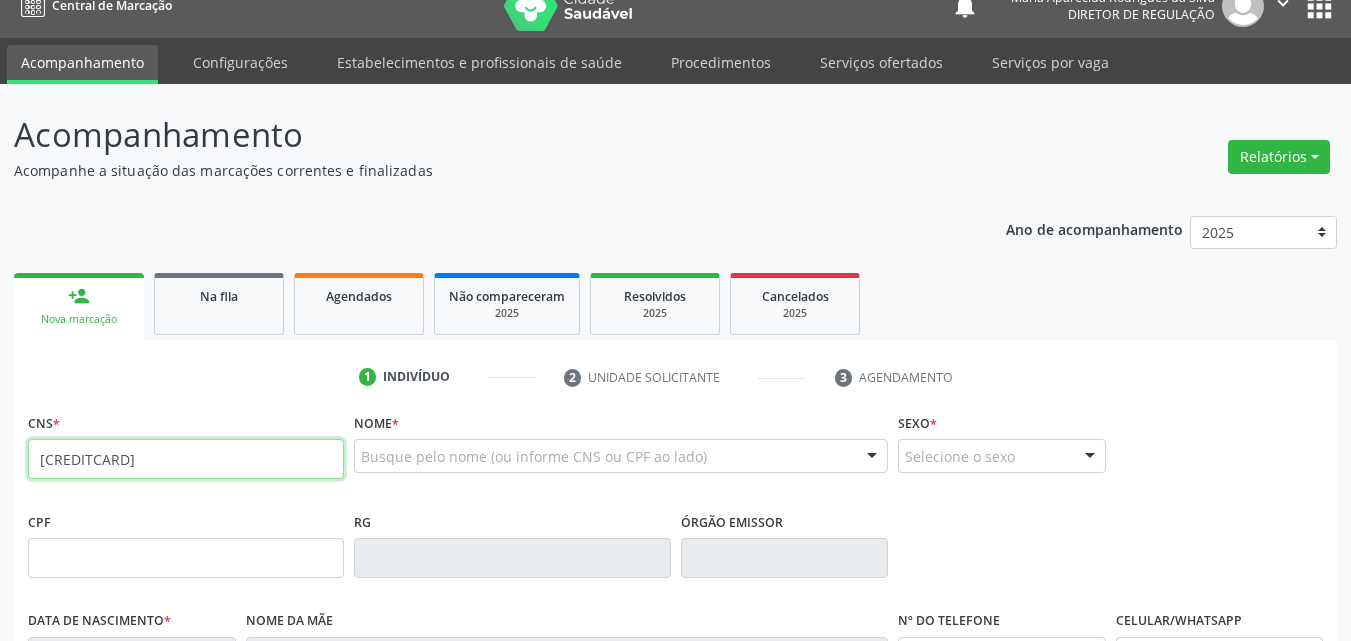 type on "[CREDITCARD]" 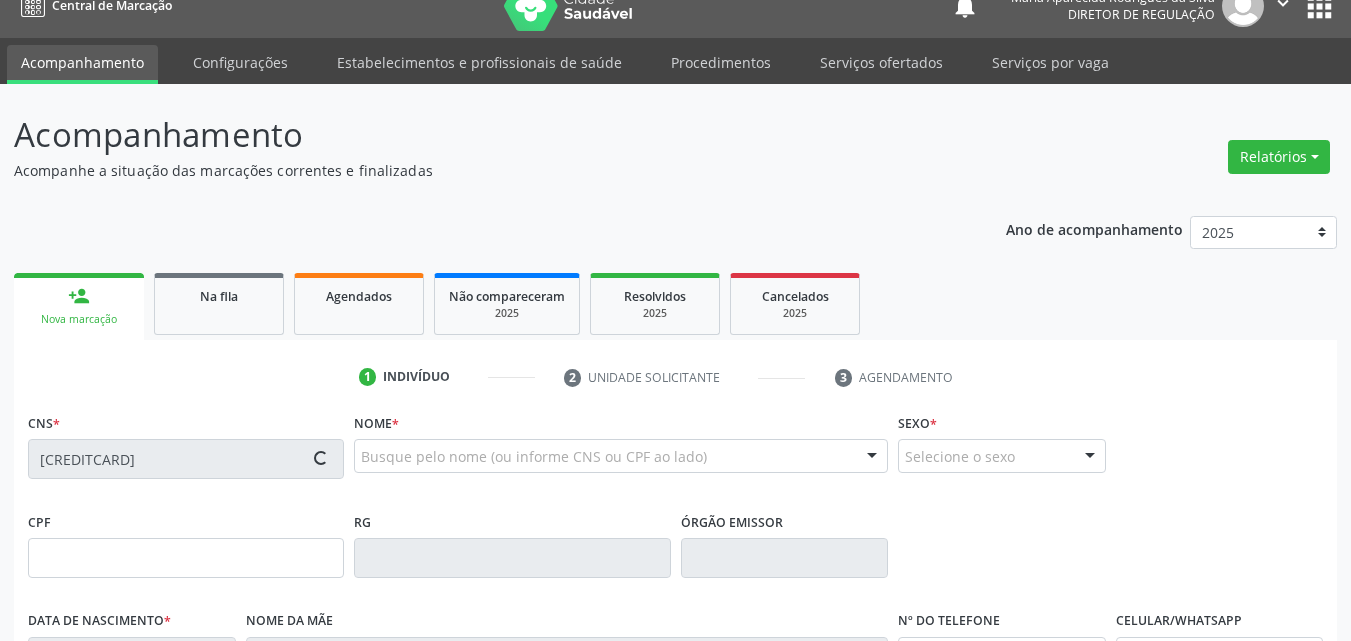 type on "[DATE]" 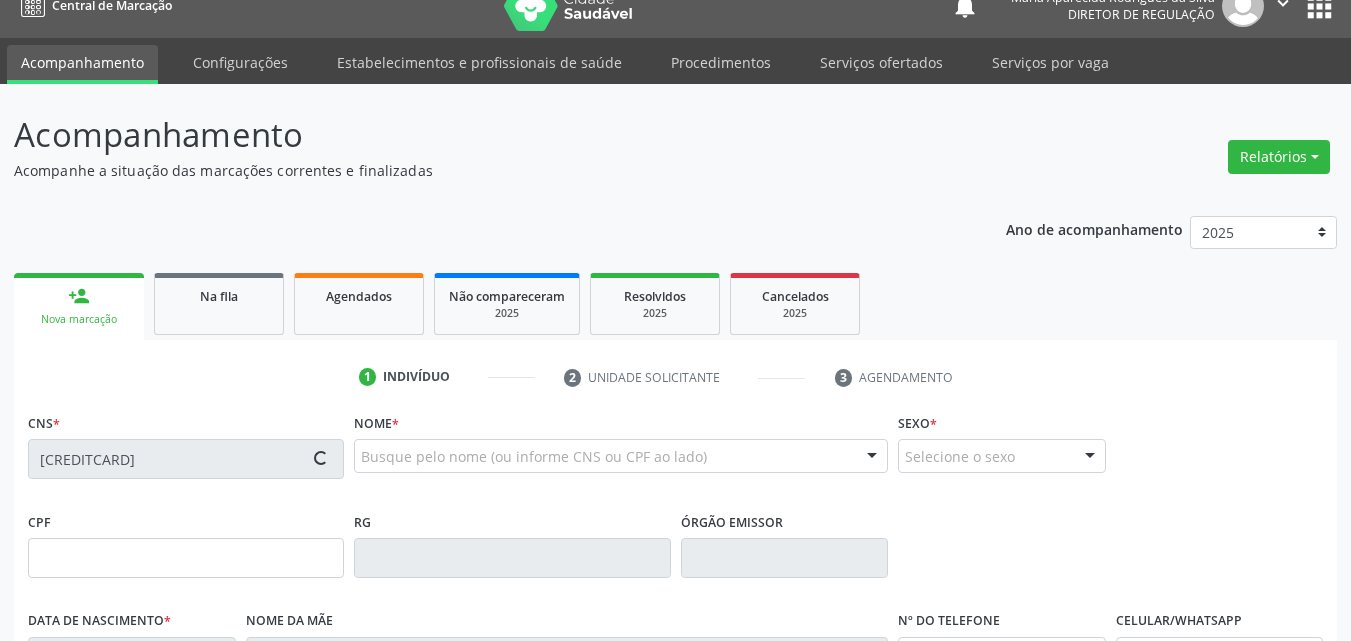 type on "S/N" 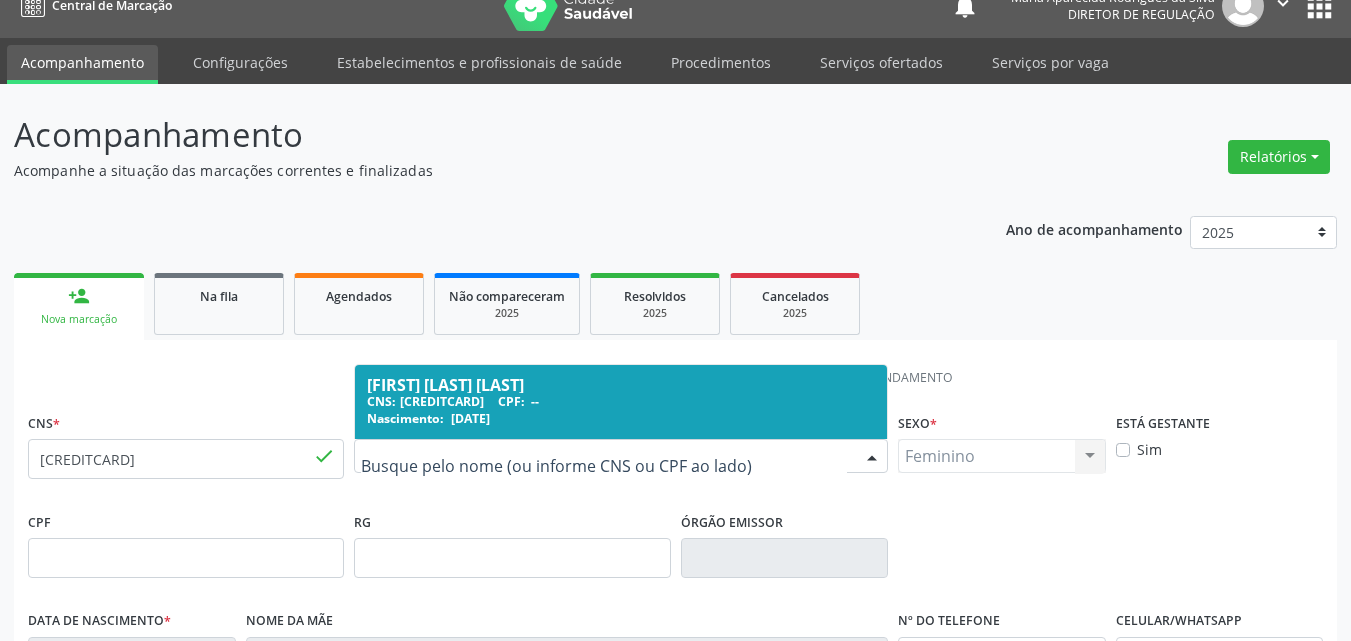 drag, startPoint x: 528, startPoint y: 450, endPoint x: 307, endPoint y: 457, distance: 221.11082 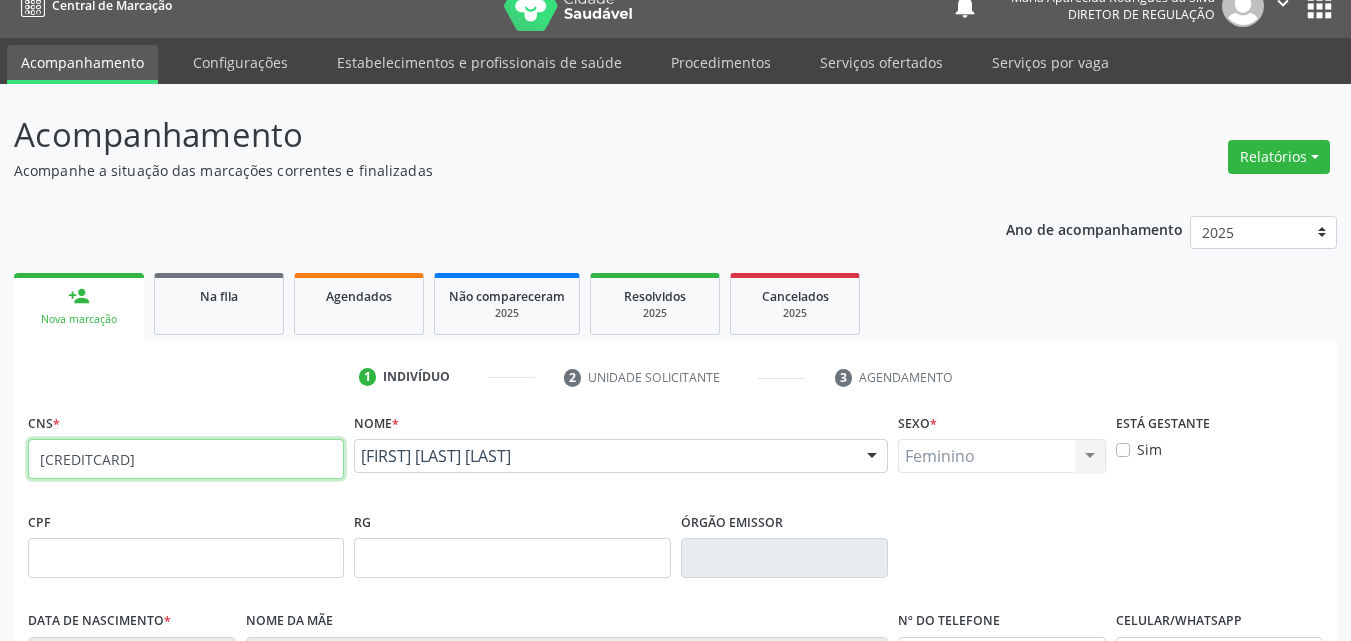drag, startPoint x: 232, startPoint y: 453, endPoint x: 0, endPoint y: 456, distance: 232.0194 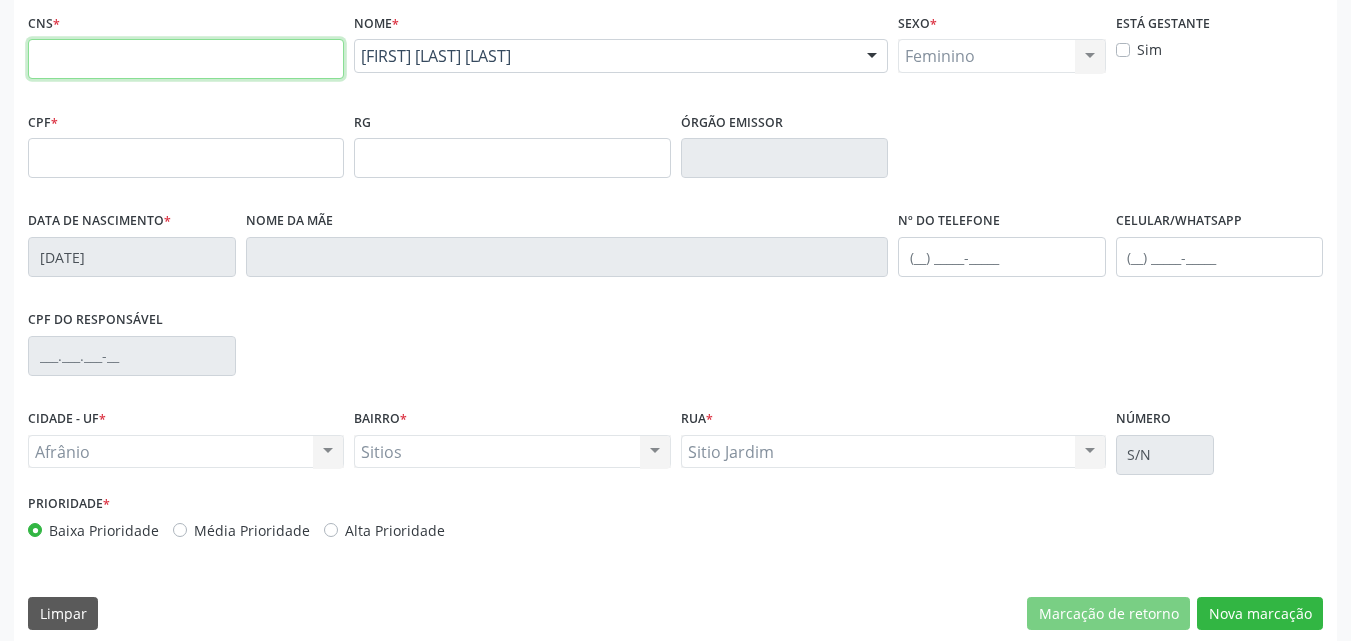 scroll, scrollTop: 226, scrollLeft: 0, axis: vertical 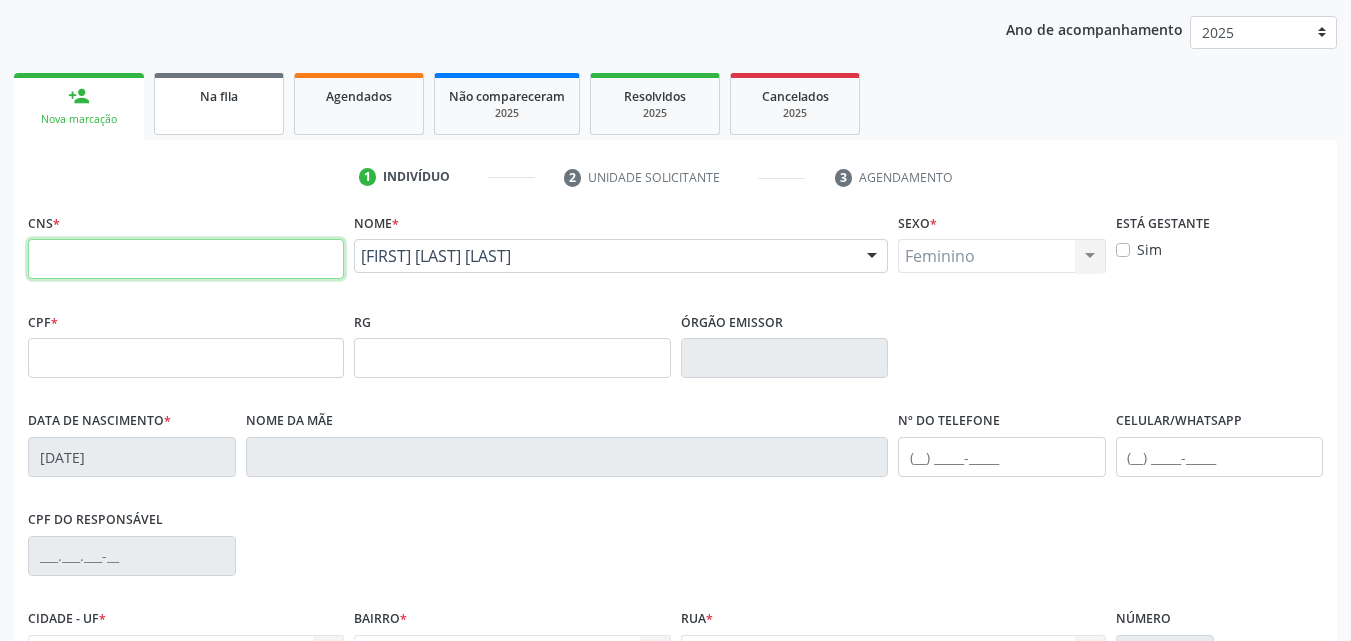 type 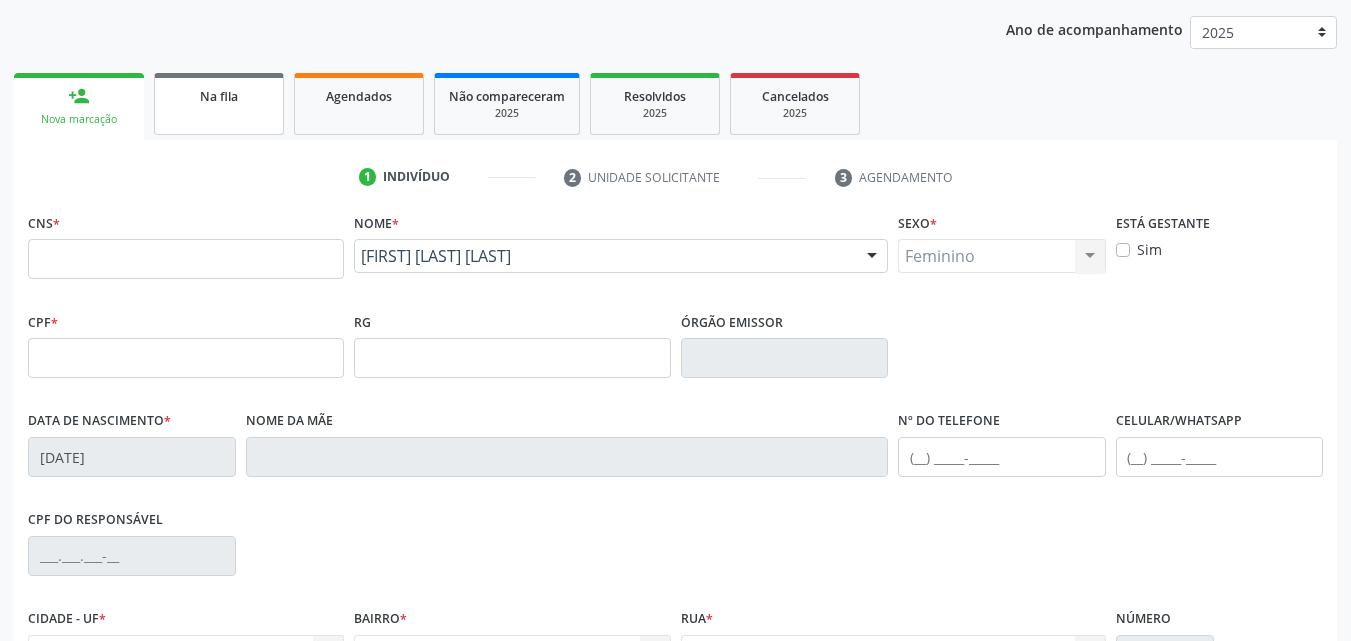 click on "Na fila" at bounding box center (219, 104) 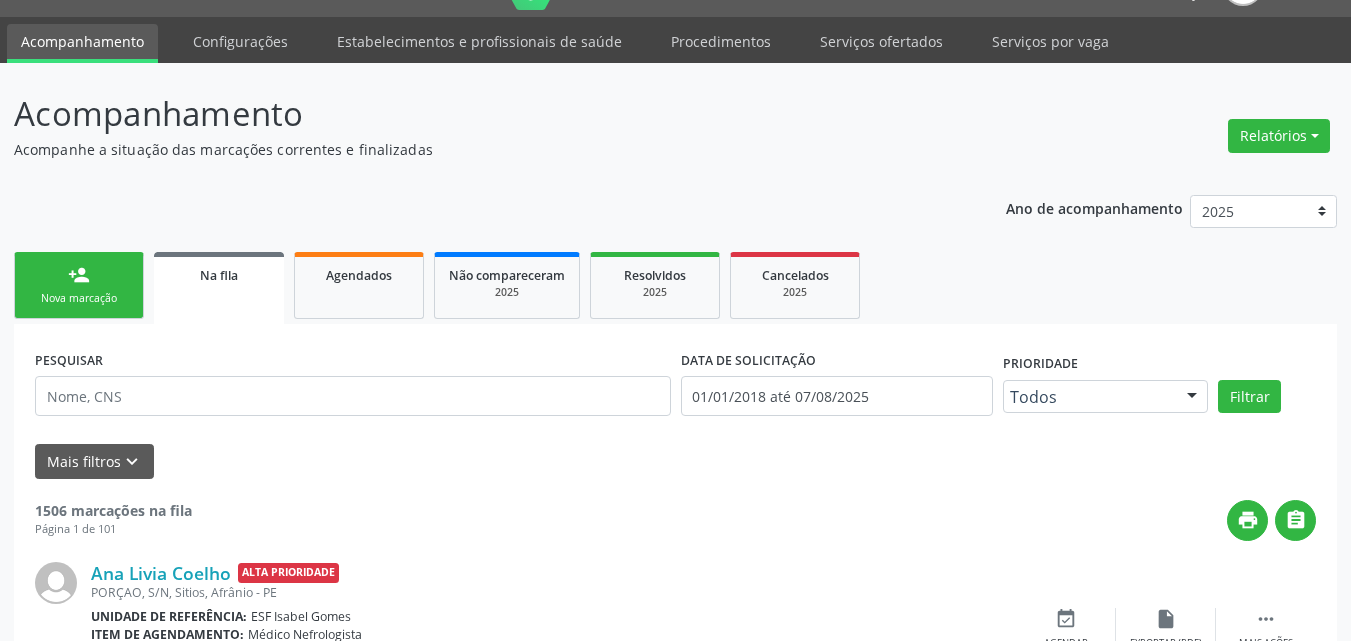 scroll, scrollTop: 226, scrollLeft: 0, axis: vertical 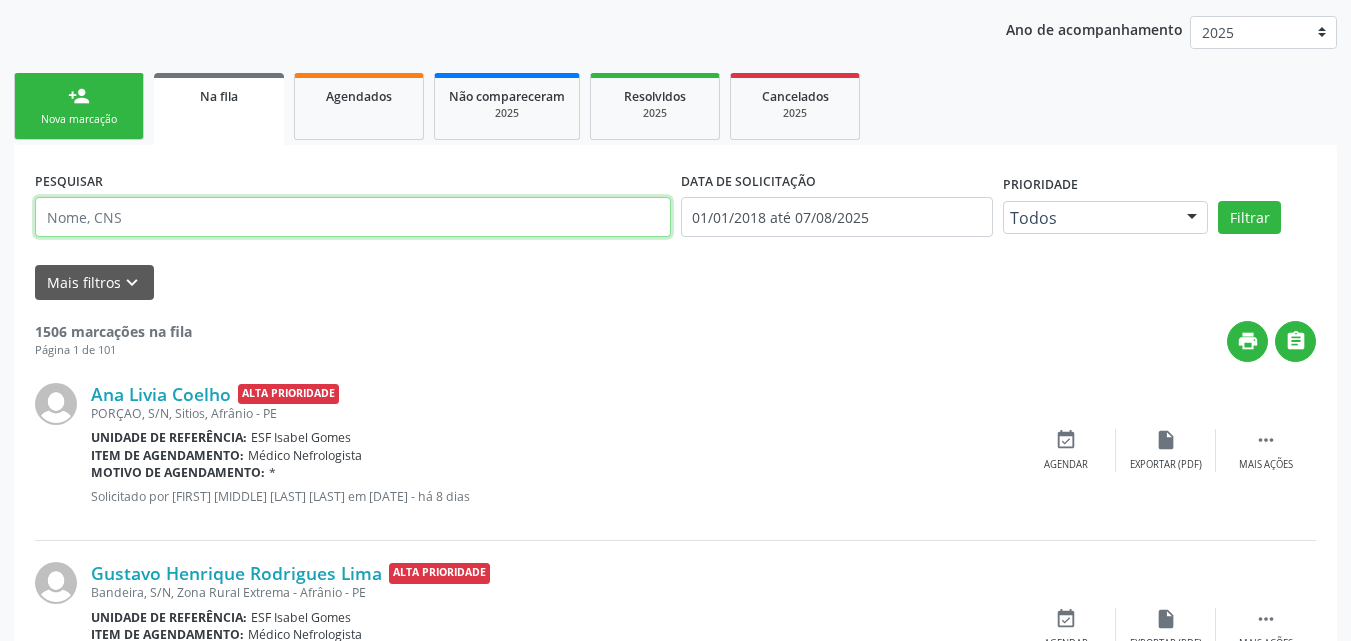 click at bounding box center (353, 217) 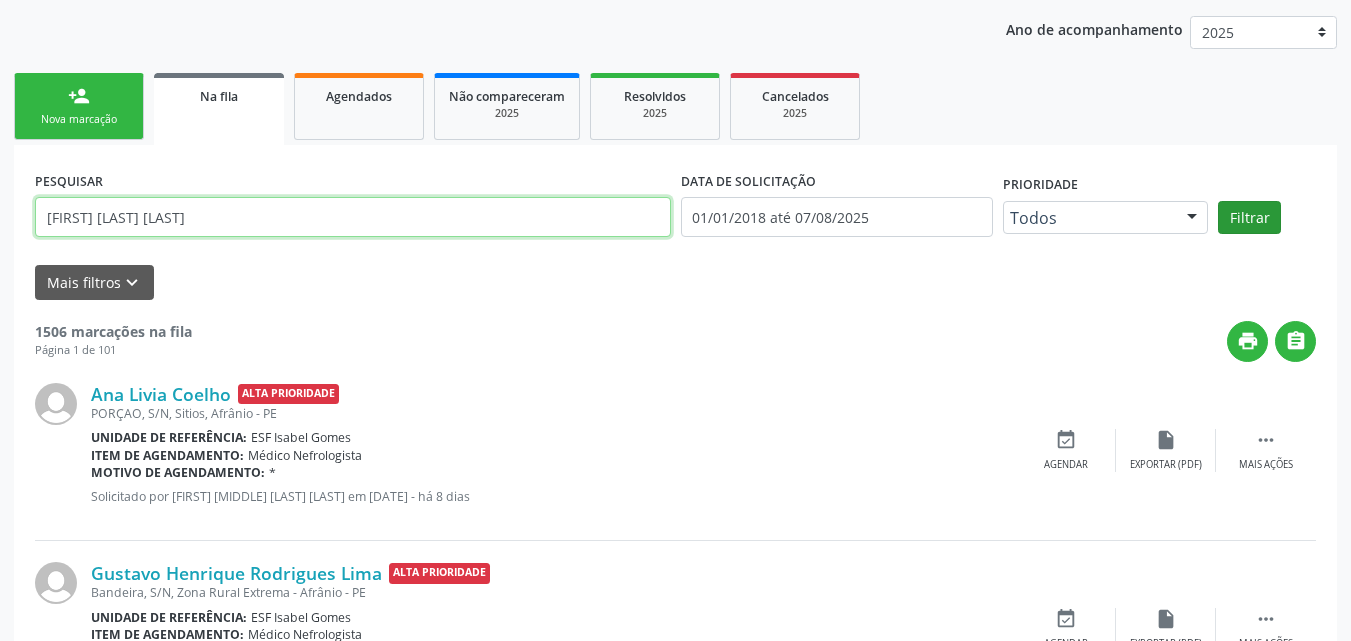 type on "[FIRST] [LAST] [LAST]" 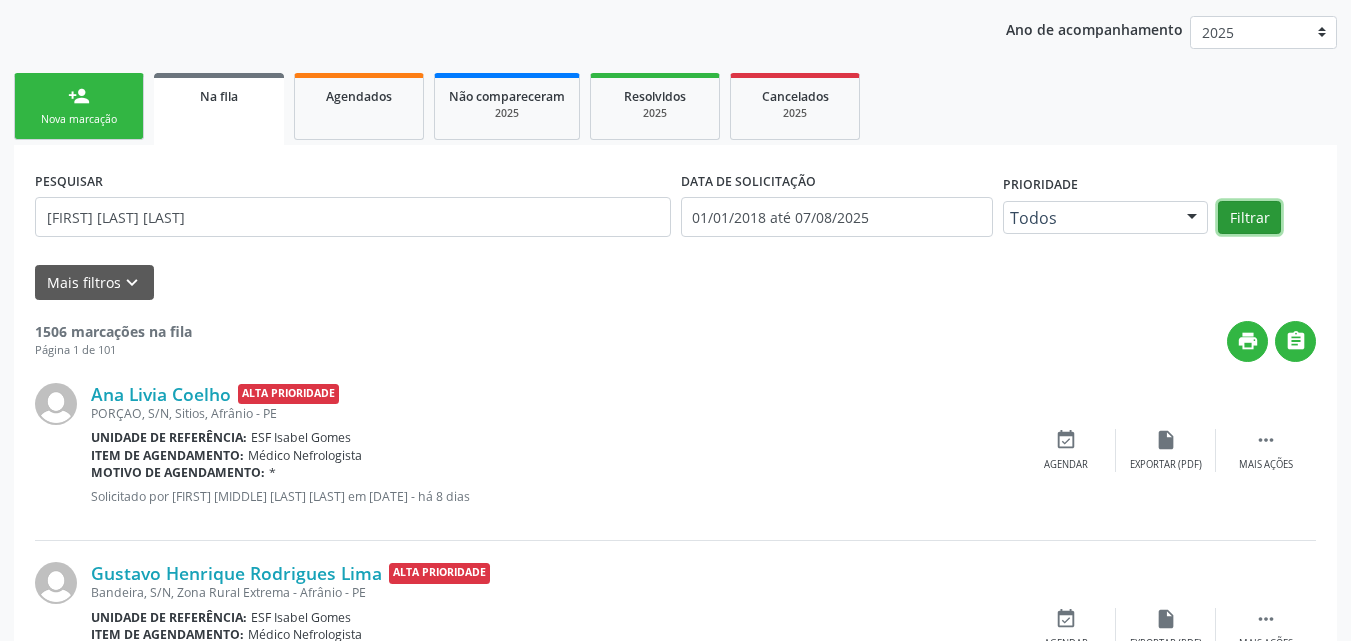 click on "Filtrar" at bounding box center (1249, 218) 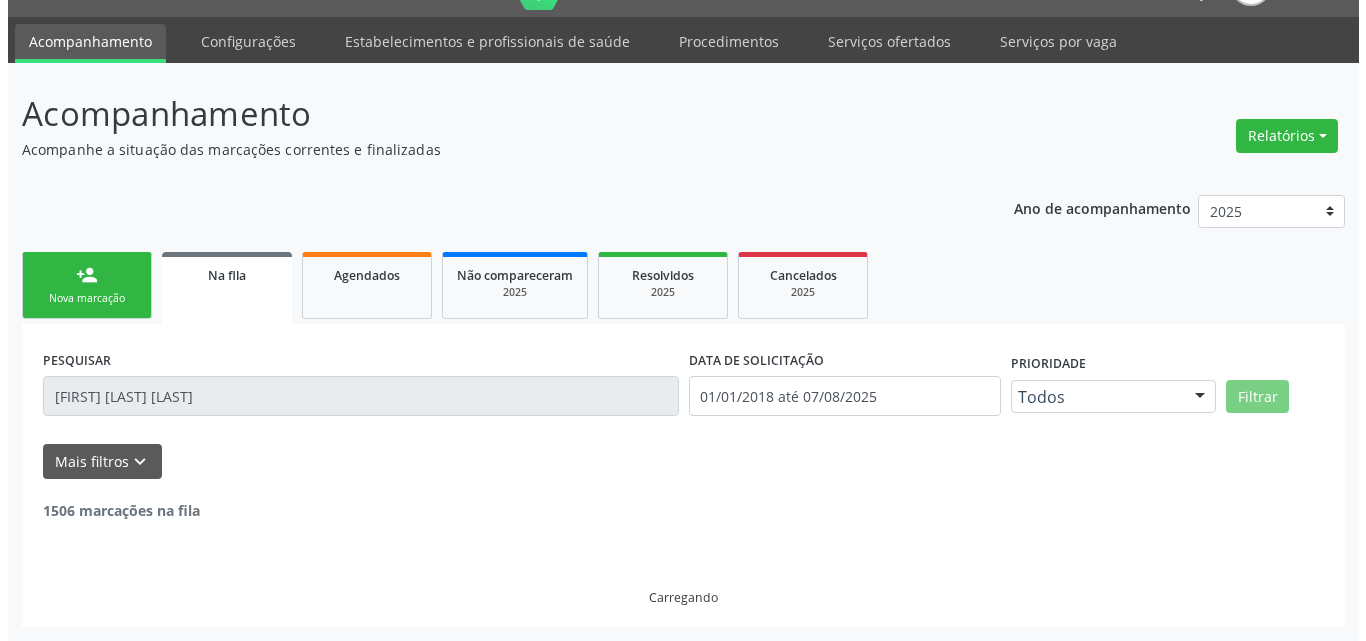 scroll, scrollTop: 0, scrollLeft: 0, axis: both 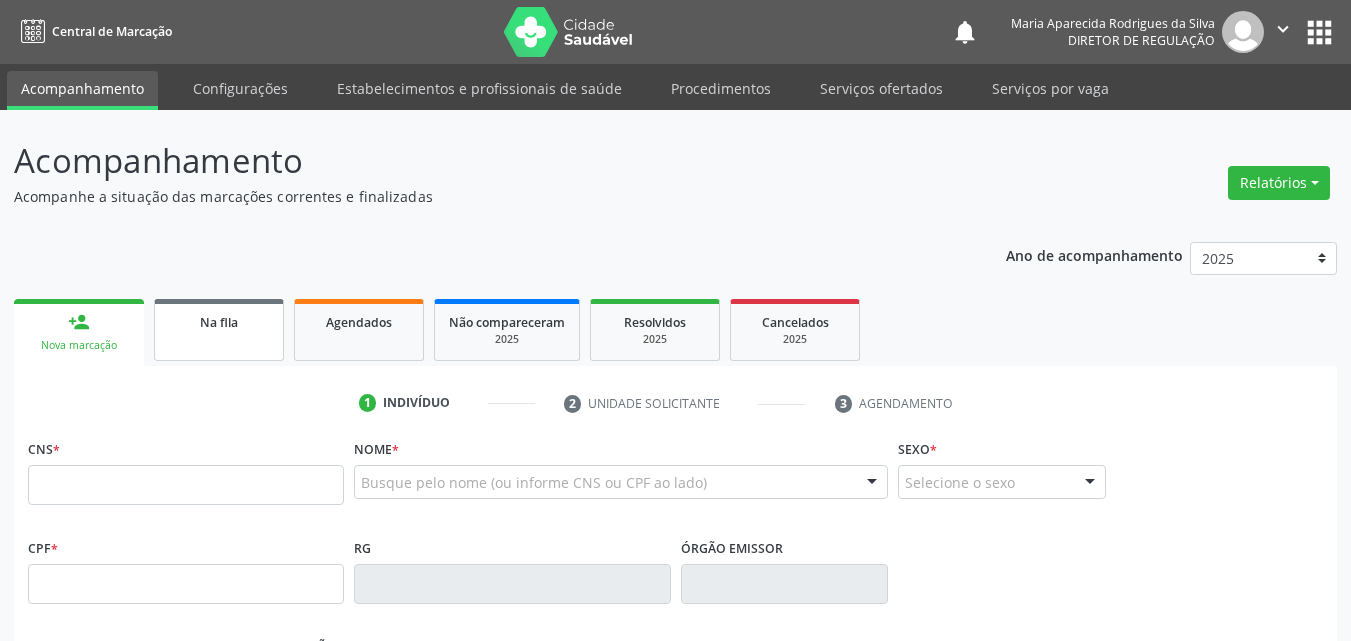 click on "Na fila" at bounding box center [219, 322] 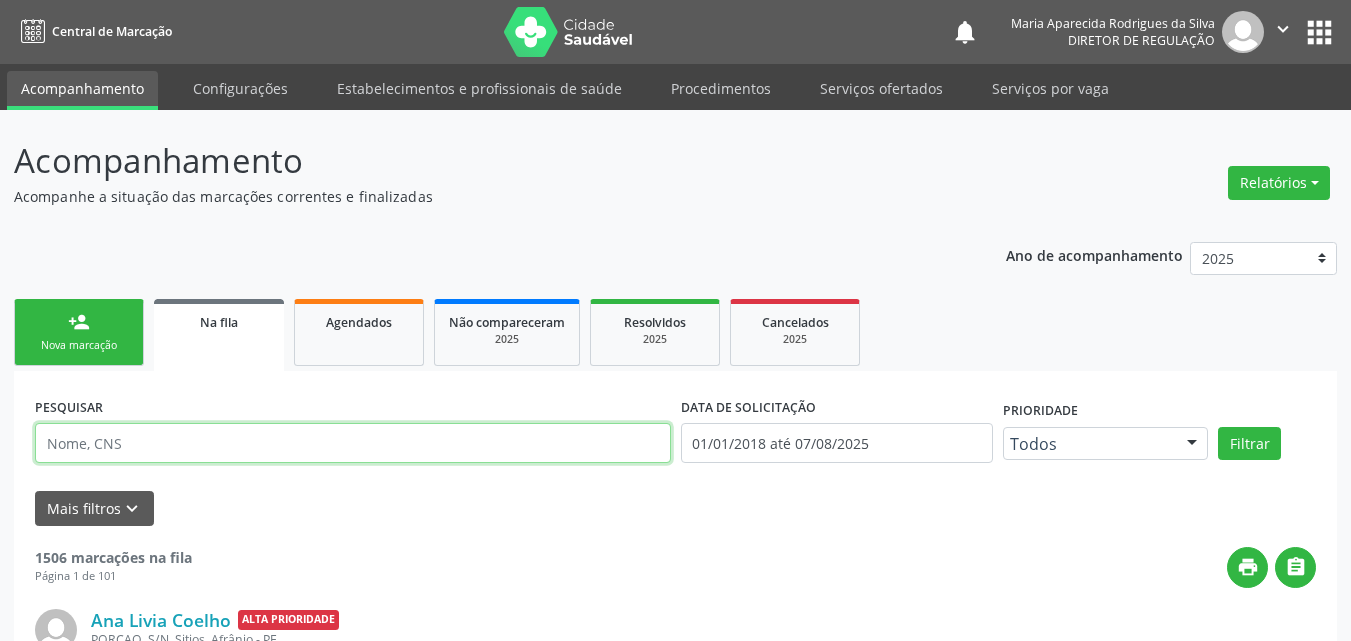 click at bounding box center (353, 443) 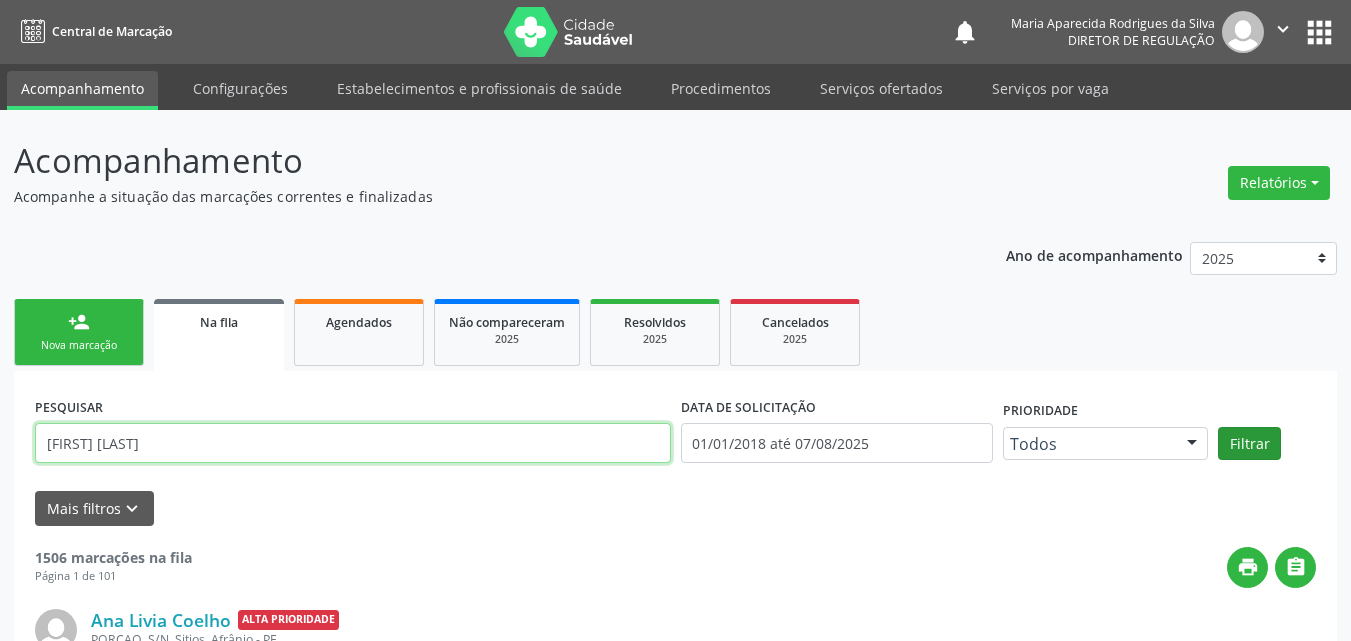 type on "[FIRST] [LAST]" 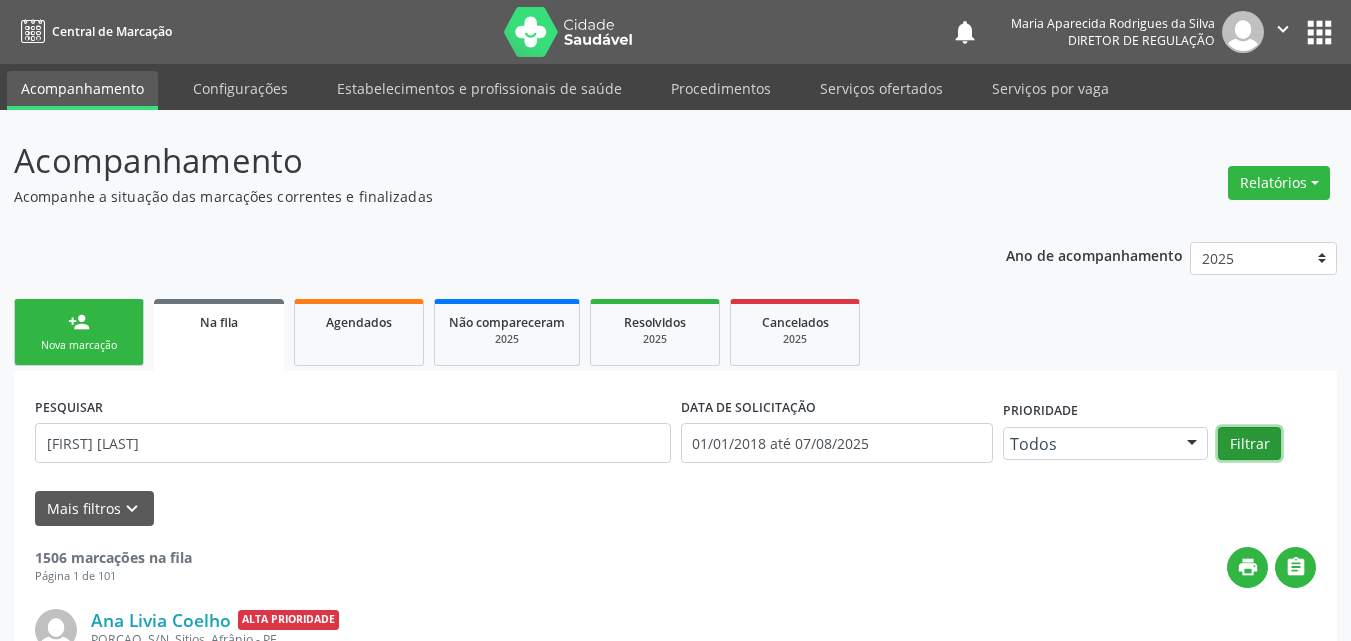 click on "Filtrar" at bounding box center (1249, 444) 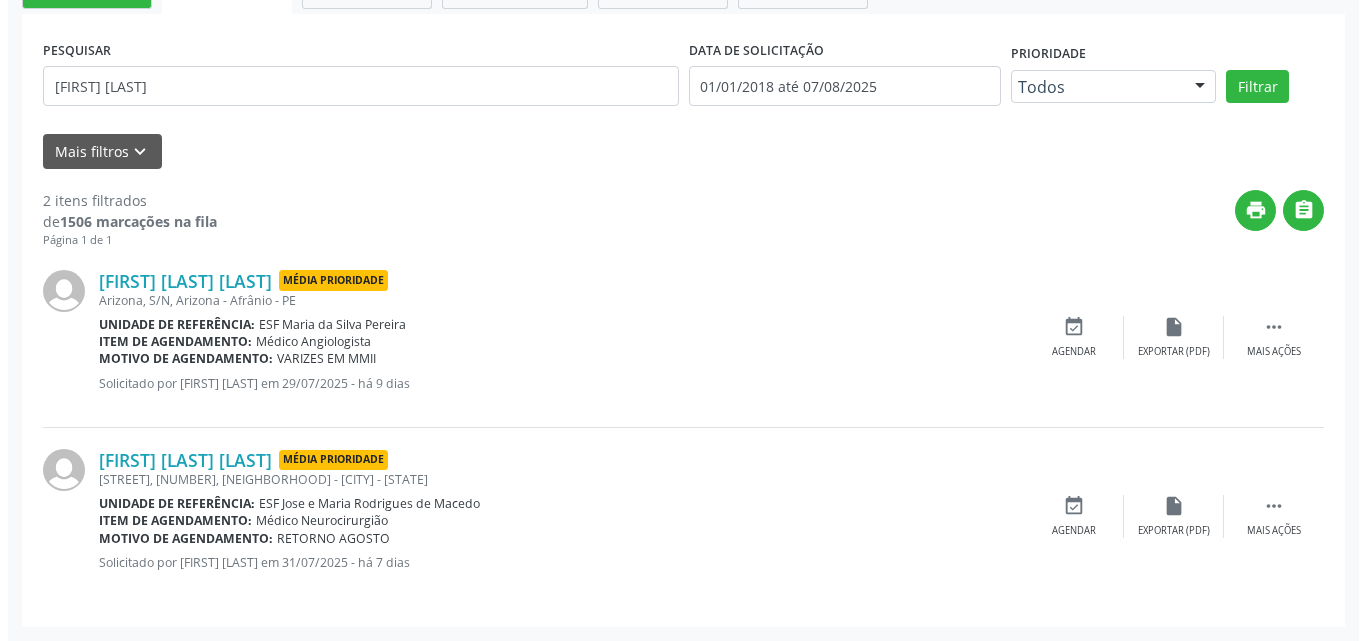 scroll, scrollTop: 0, scrollLeft: 0, axis: both 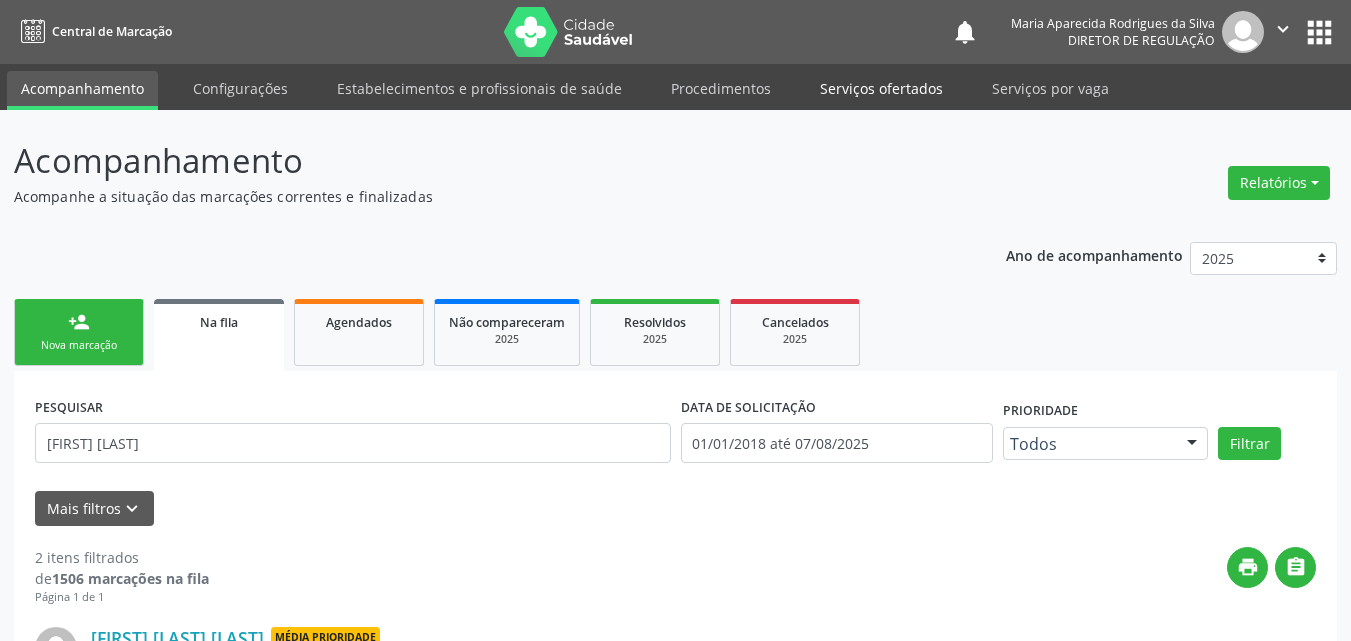 click on "Serviços ofertados" at bounding box center [881, 88] 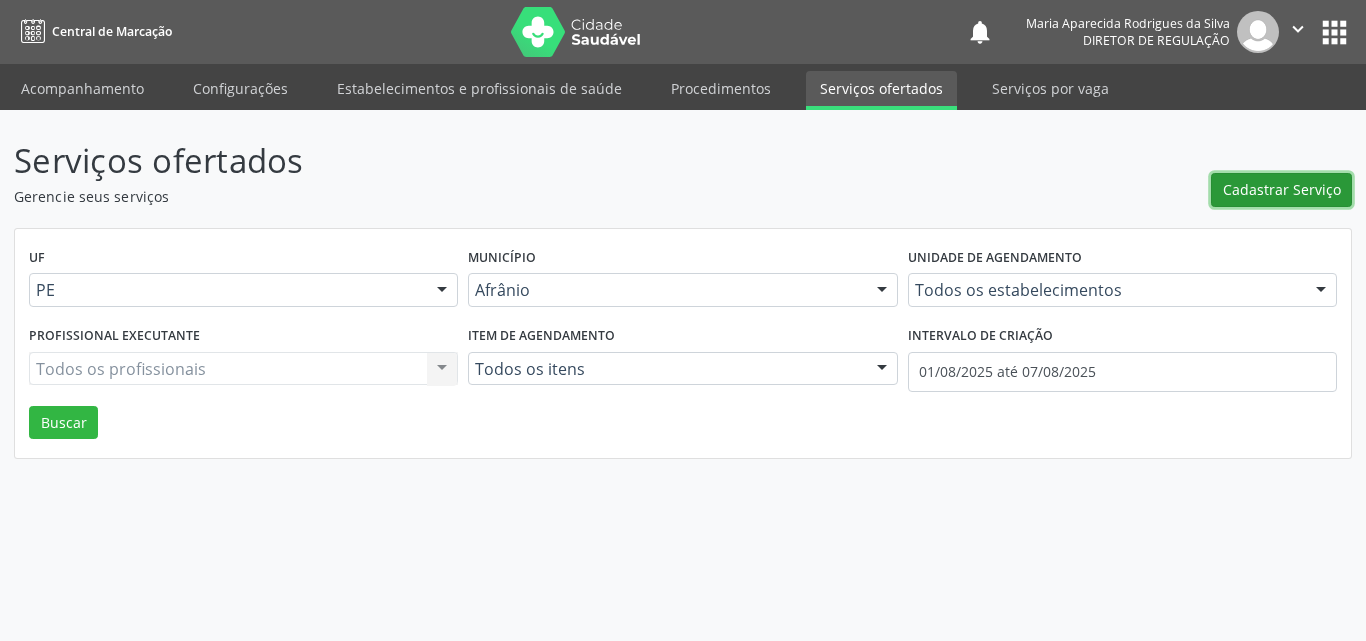 click on "Cadastrar Serviço" at bounding box center [1282, 189] 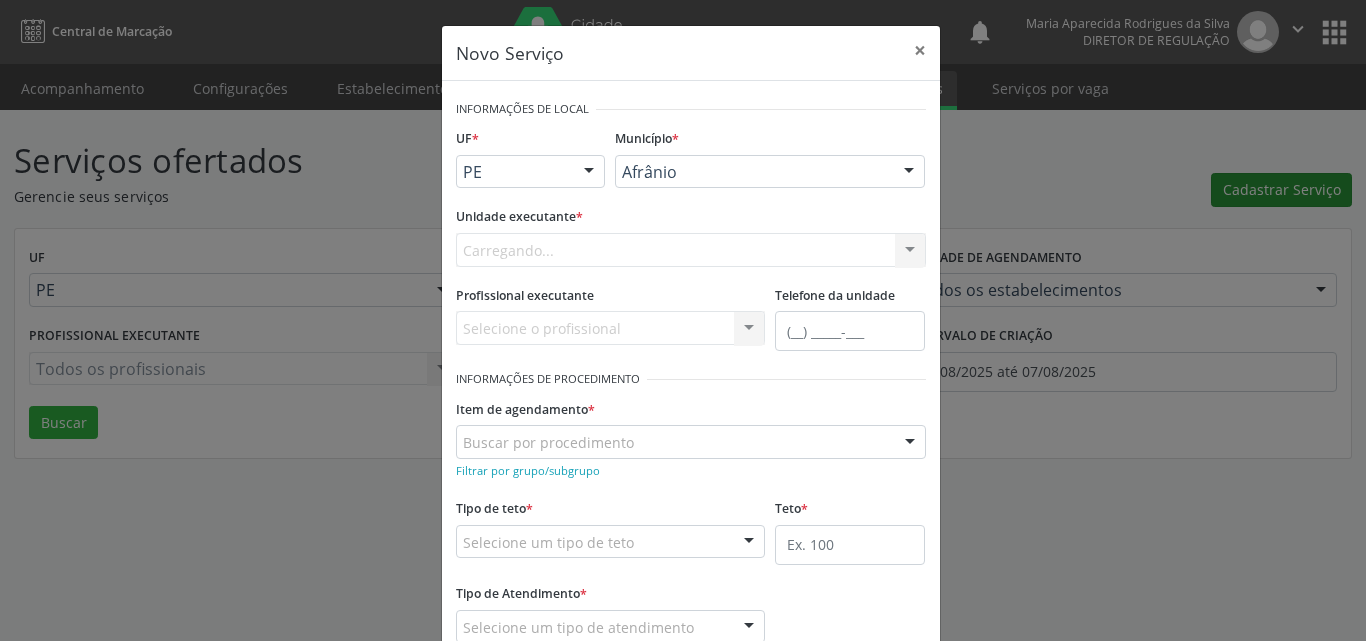 scroll, scrollTop: 0, scrollLeft: 0, axis: both 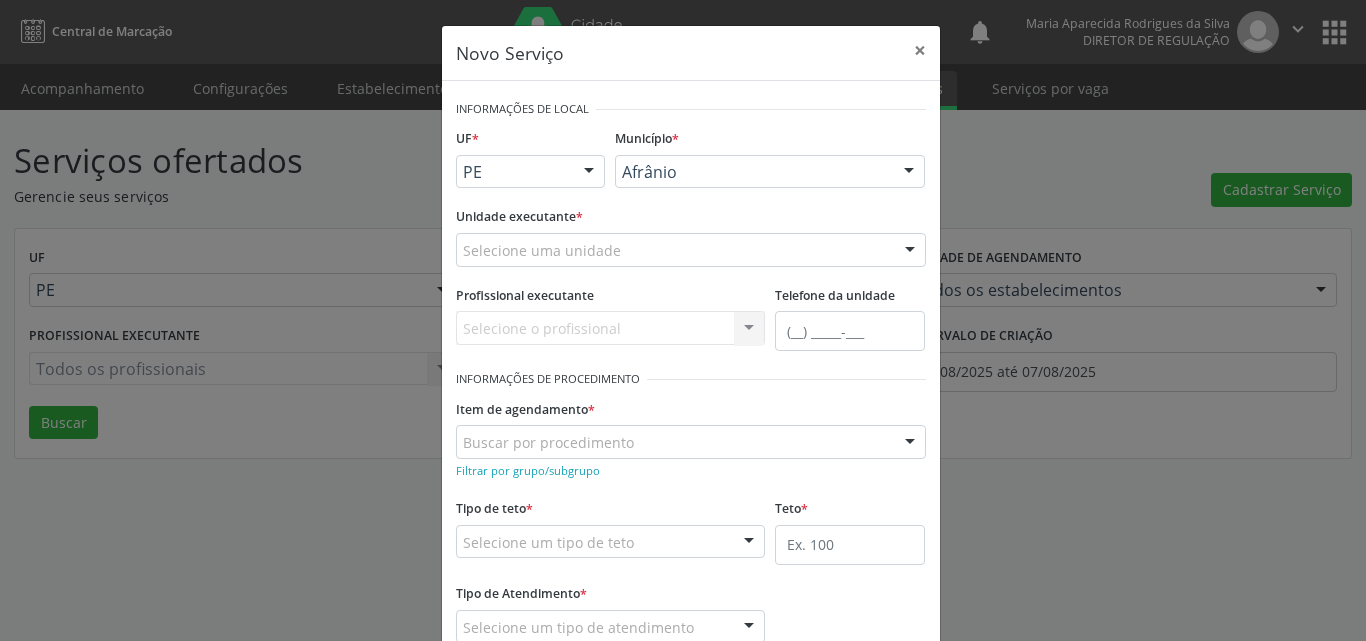 click on "Selecione uma unidade" at bounding box center [691, 250] 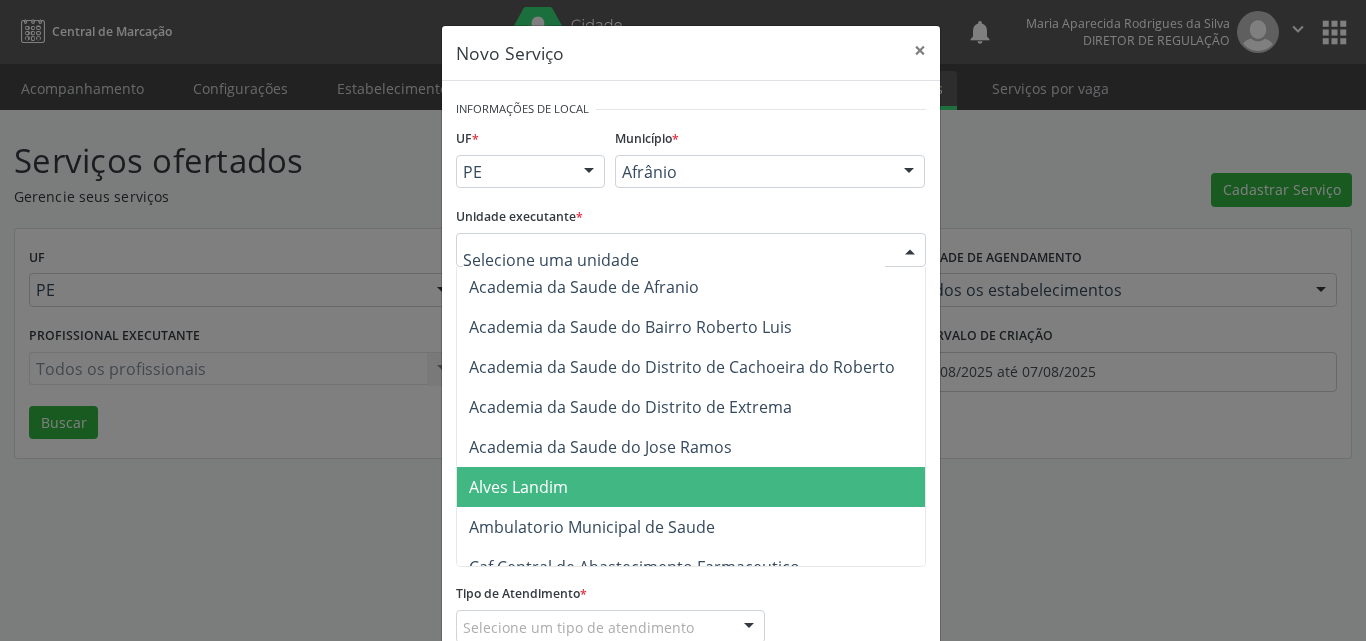 scroll, scrollTop: 200, scrollLeft: 0, axis: vertical 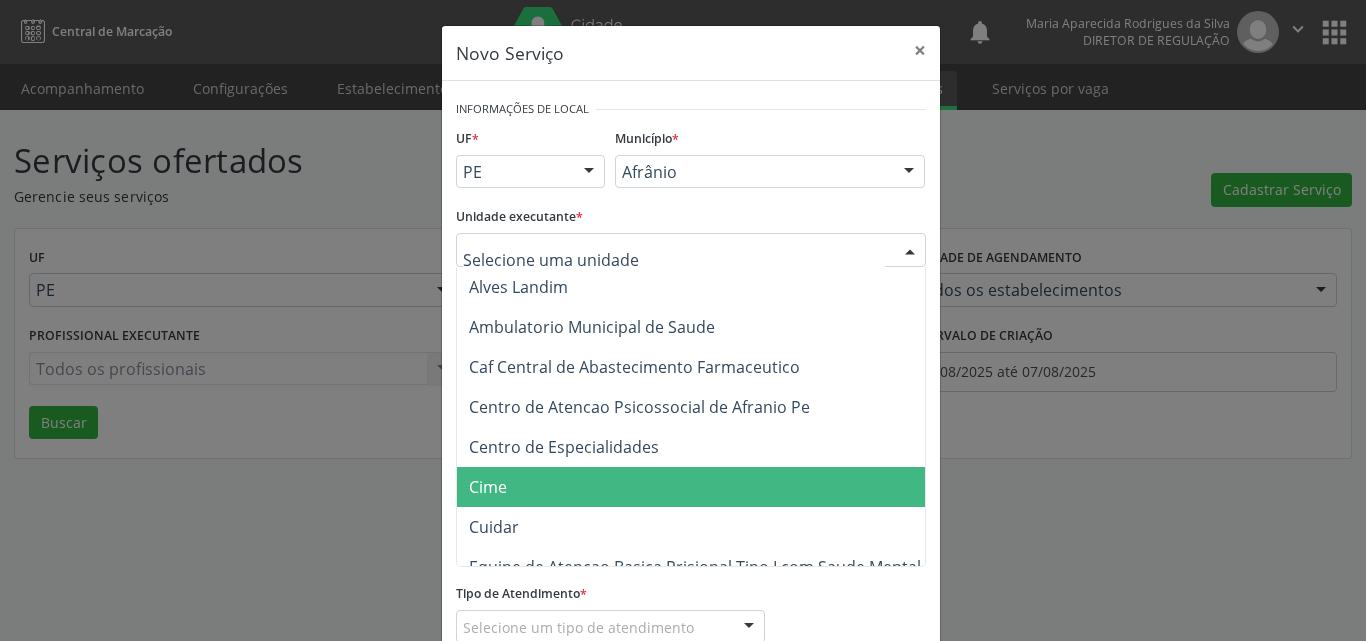 click on "Cime" at bounding box center (695, 487) 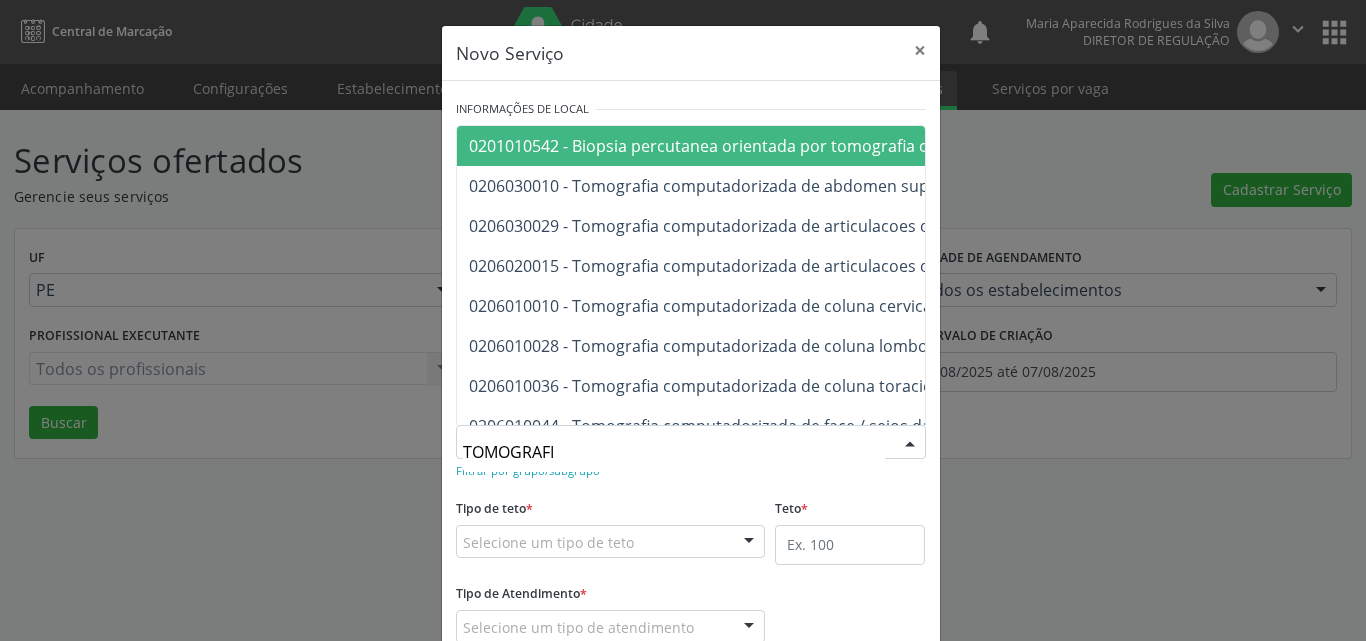 type on "TOMOGRAFIA" 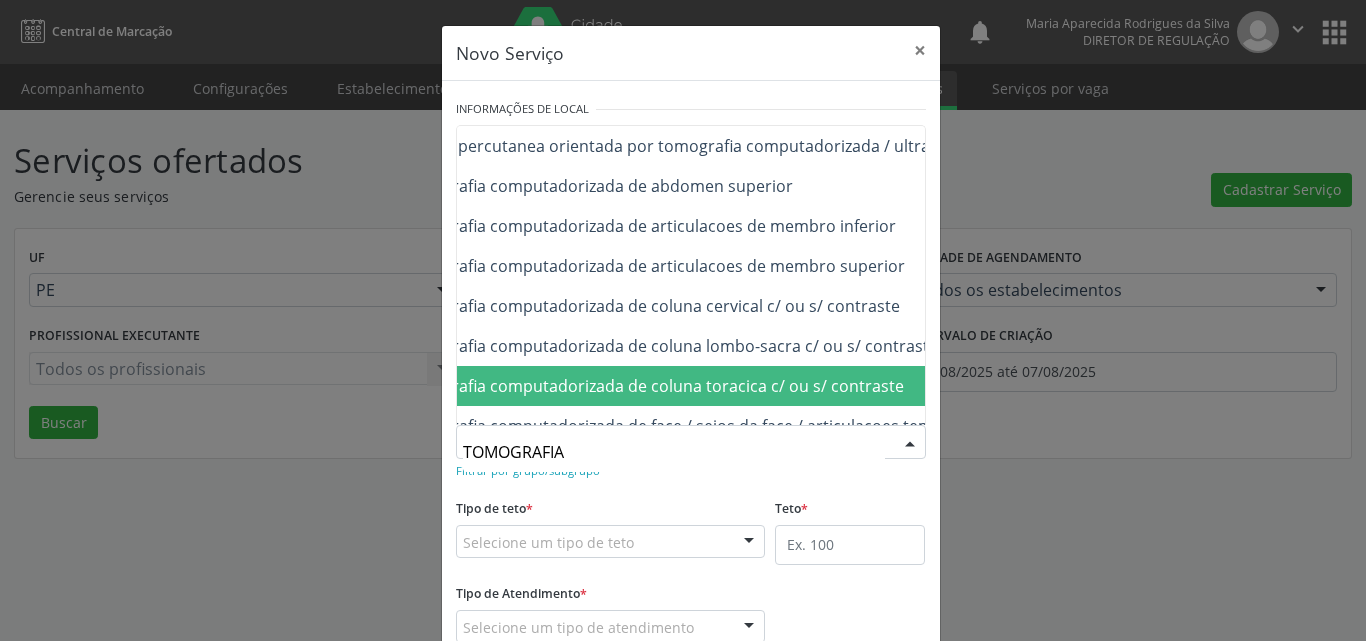 scroll, scrollTop: 0, scrollLeft: 213, axis: horizontal 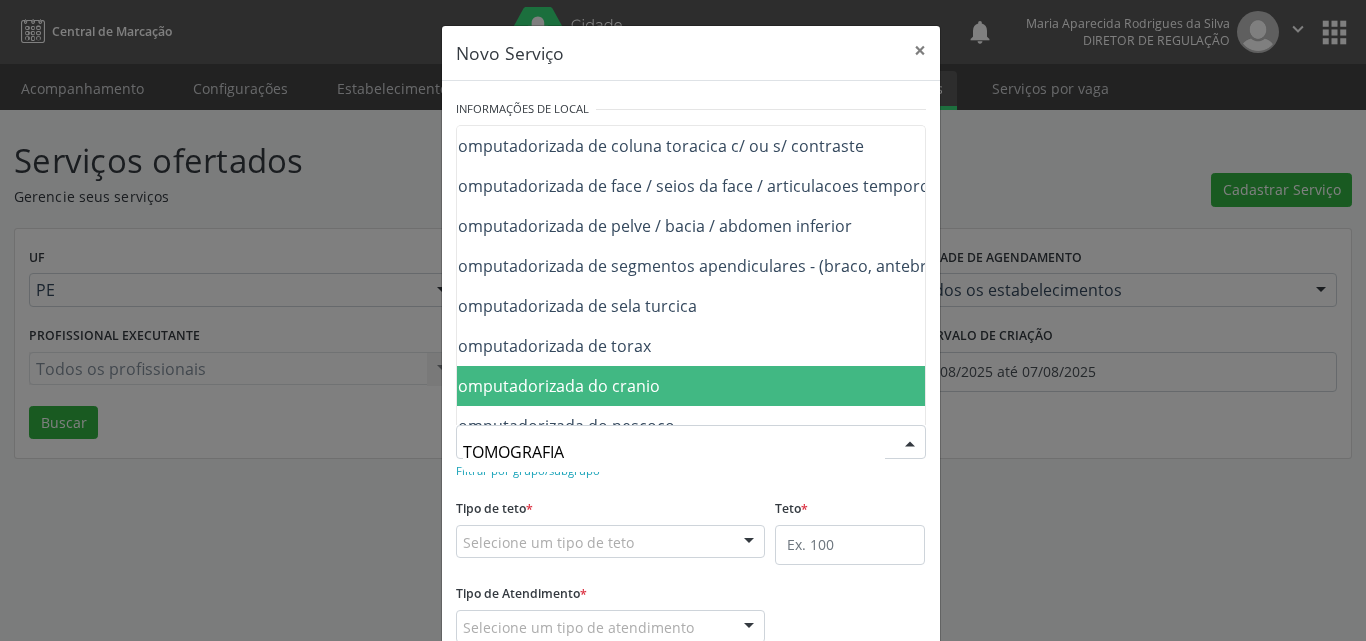click on "0206010079 - Tomografia computadorizada do cranio" at bounding box center (740, 386) 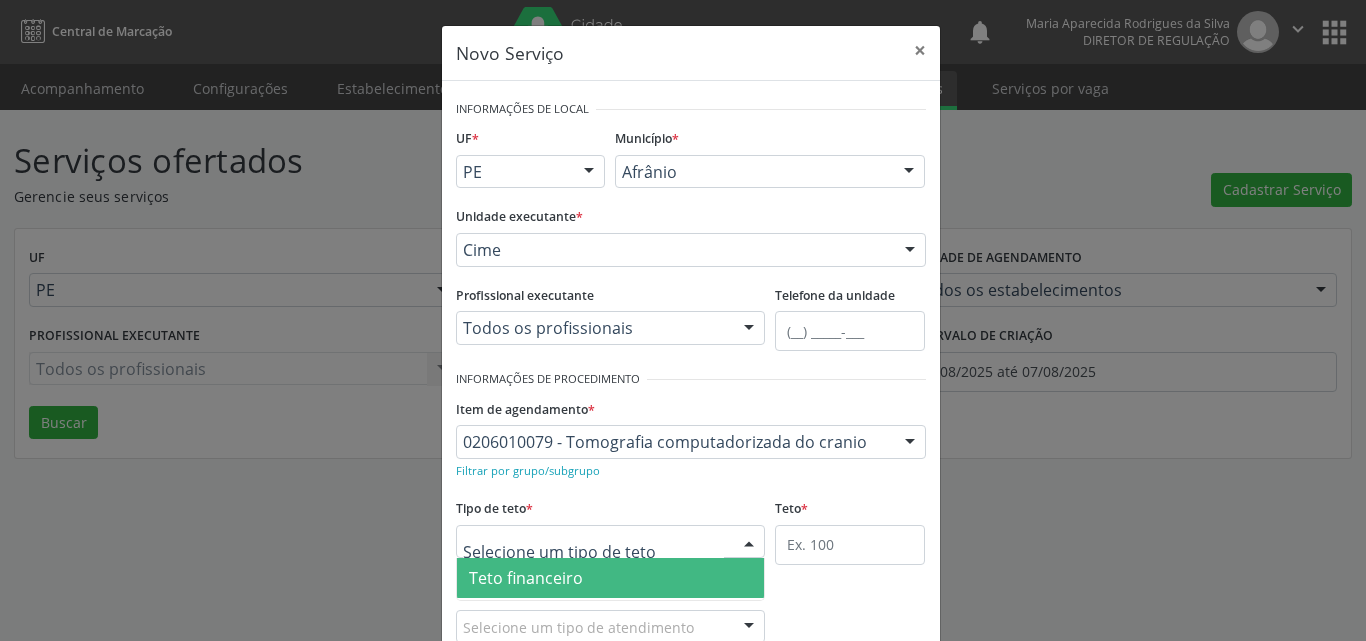 click at bounding box center (611, 542) 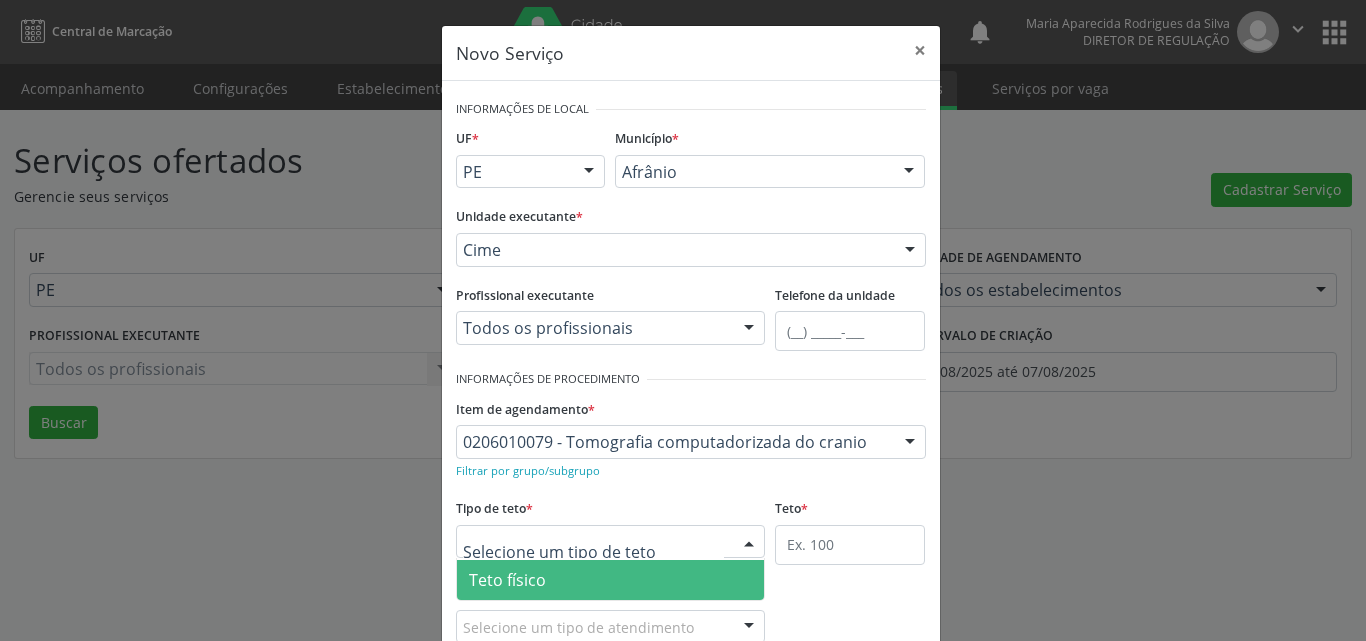 click on "Teto físico" at bounding box center (611, 580) 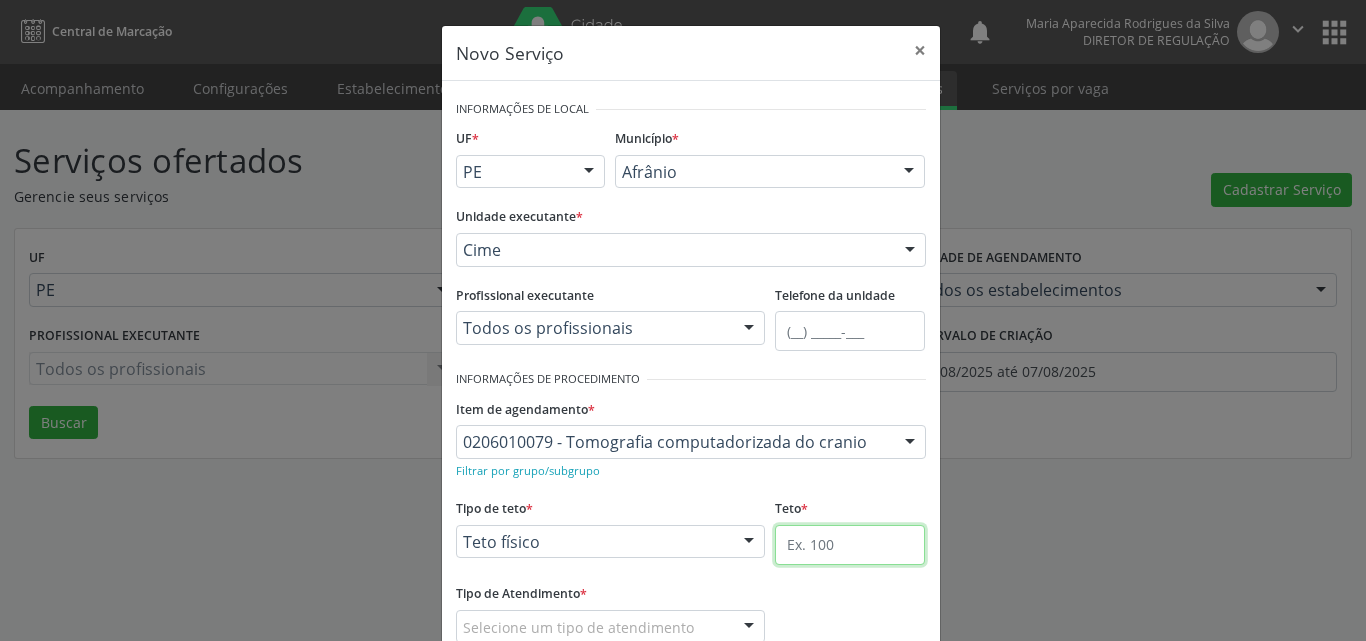 click at bounding box center [850, 545] 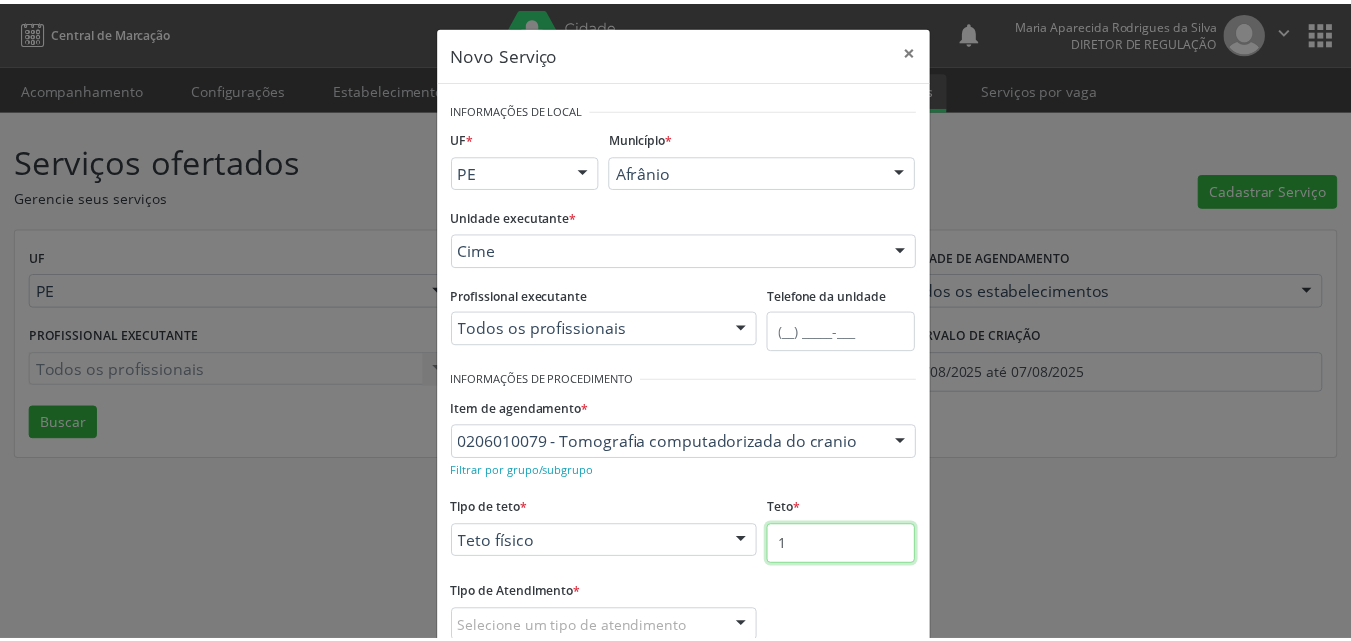 scroll, scrollTop: 100, scrollLeft: 0, axis: vertical 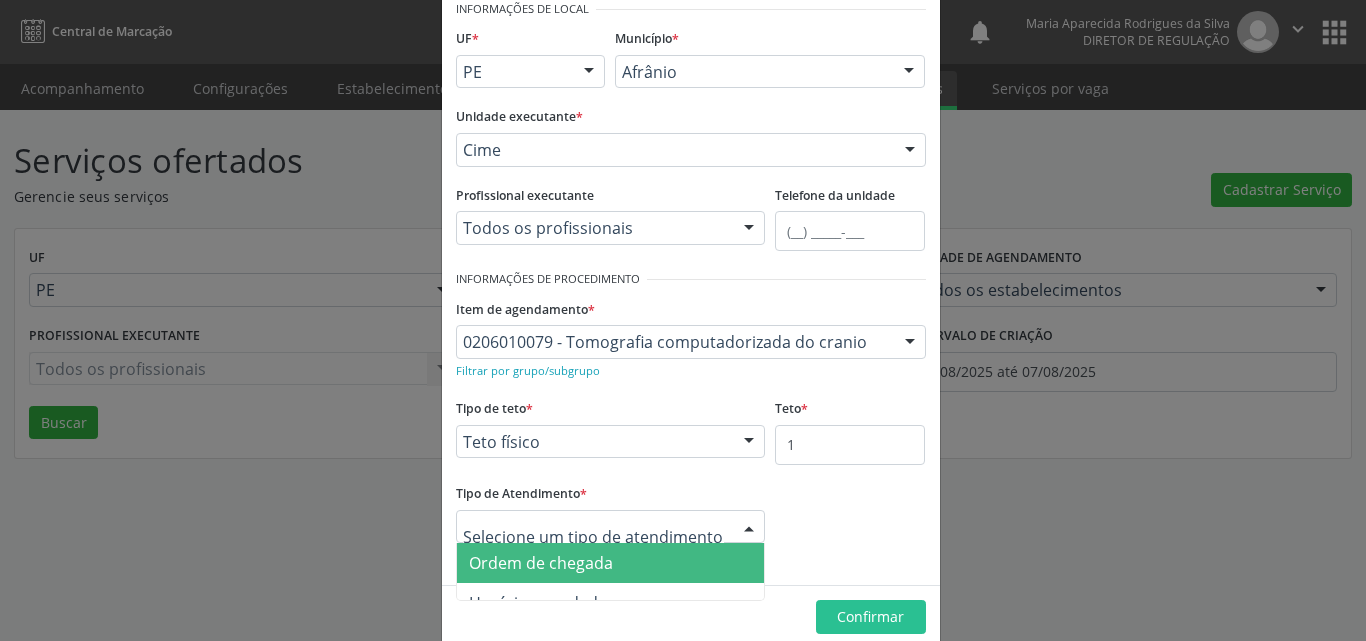 click on "Ordem de chegada" at bounding box center [611, 563] 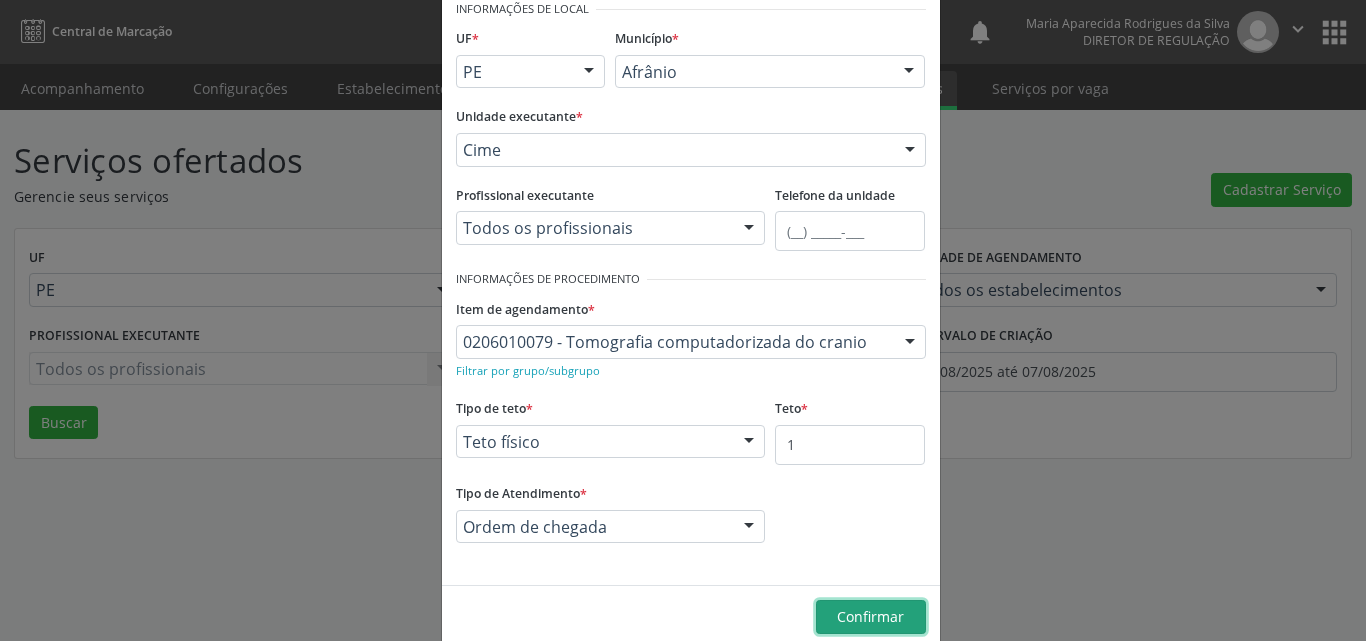 click on "Confirmar" at bounding box center [870, 616] 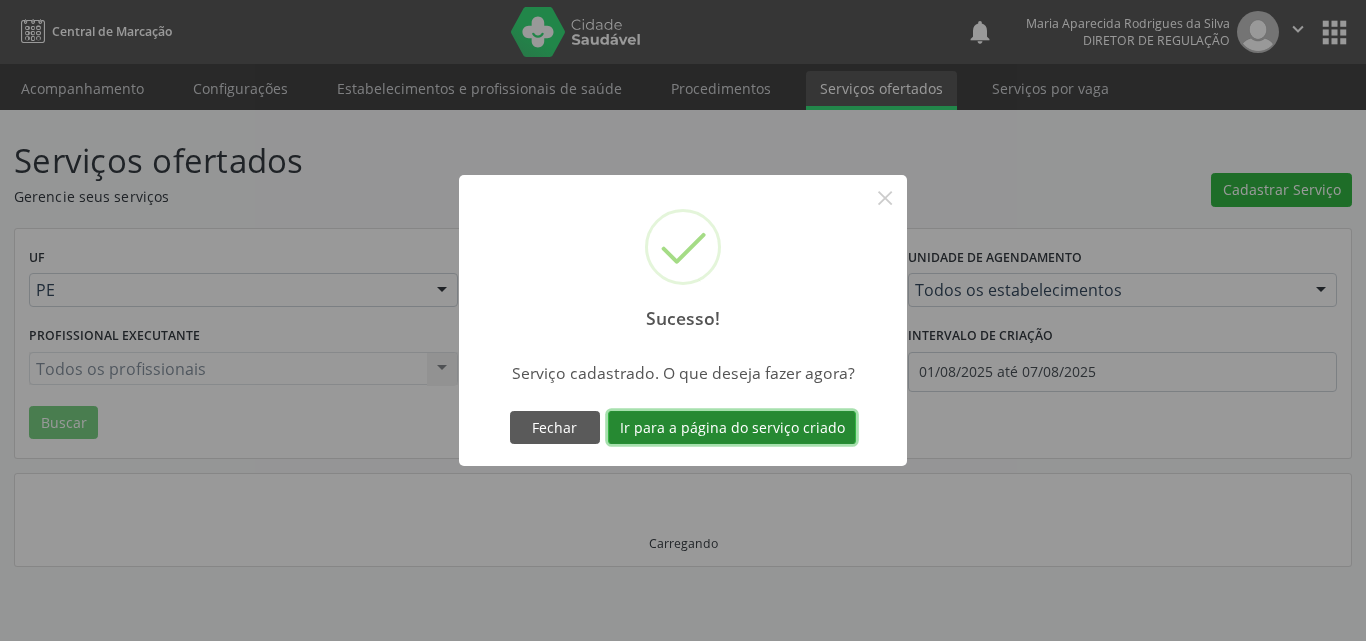 click on "Ir para a página do serviço criado" at bounding box center [732, 428] 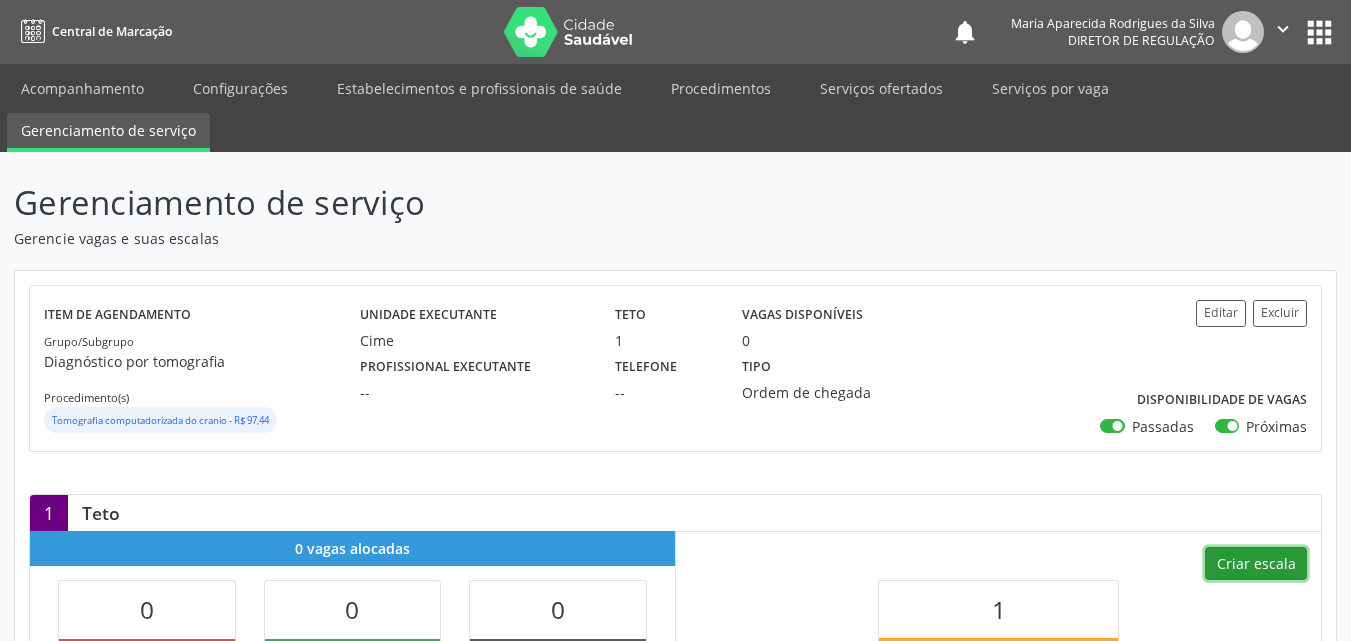click on "Criar escala" at bounding box center [1256, 564] 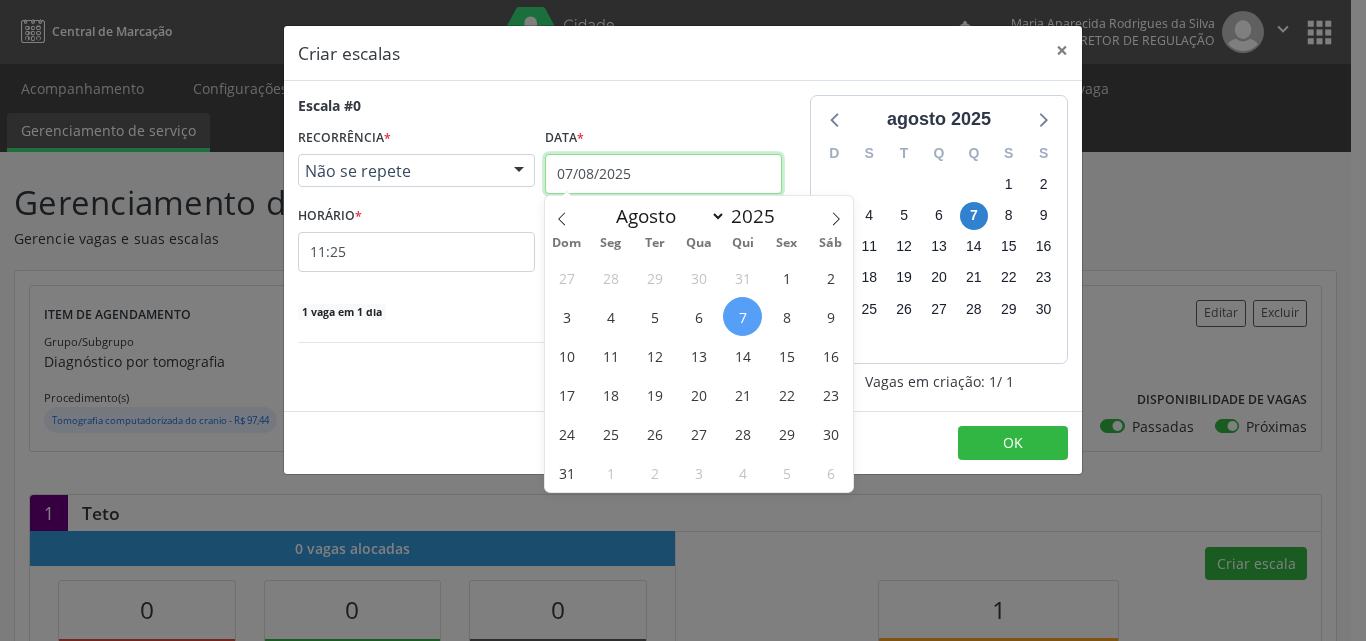 click on "07/08/2025" at bounding box center (663, 174) 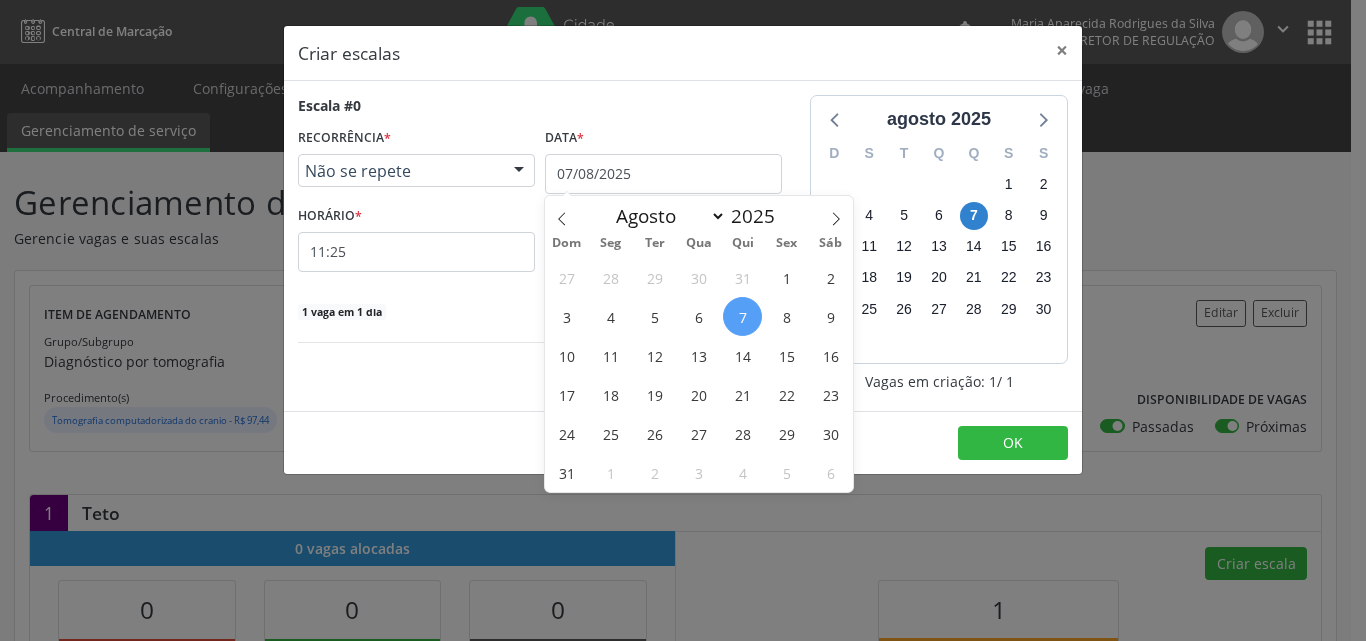 click on "7" at bounding box center [742, 316] 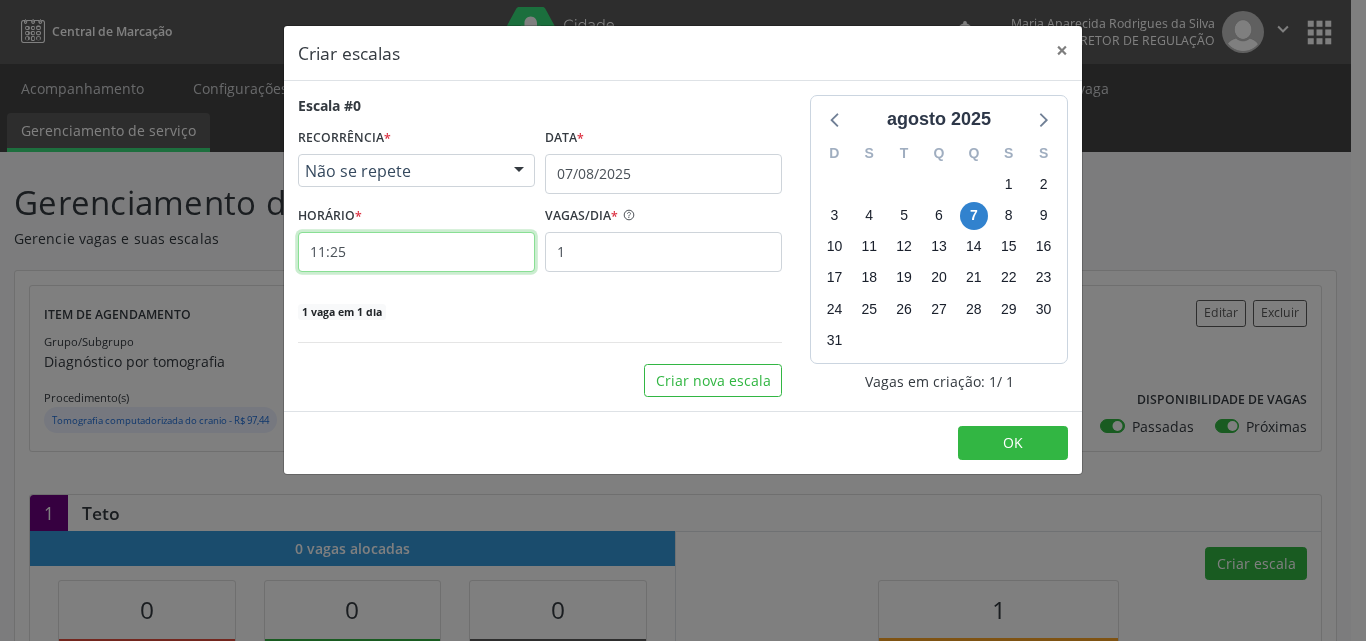 click on "11:25" at bounding box center [416, 252] 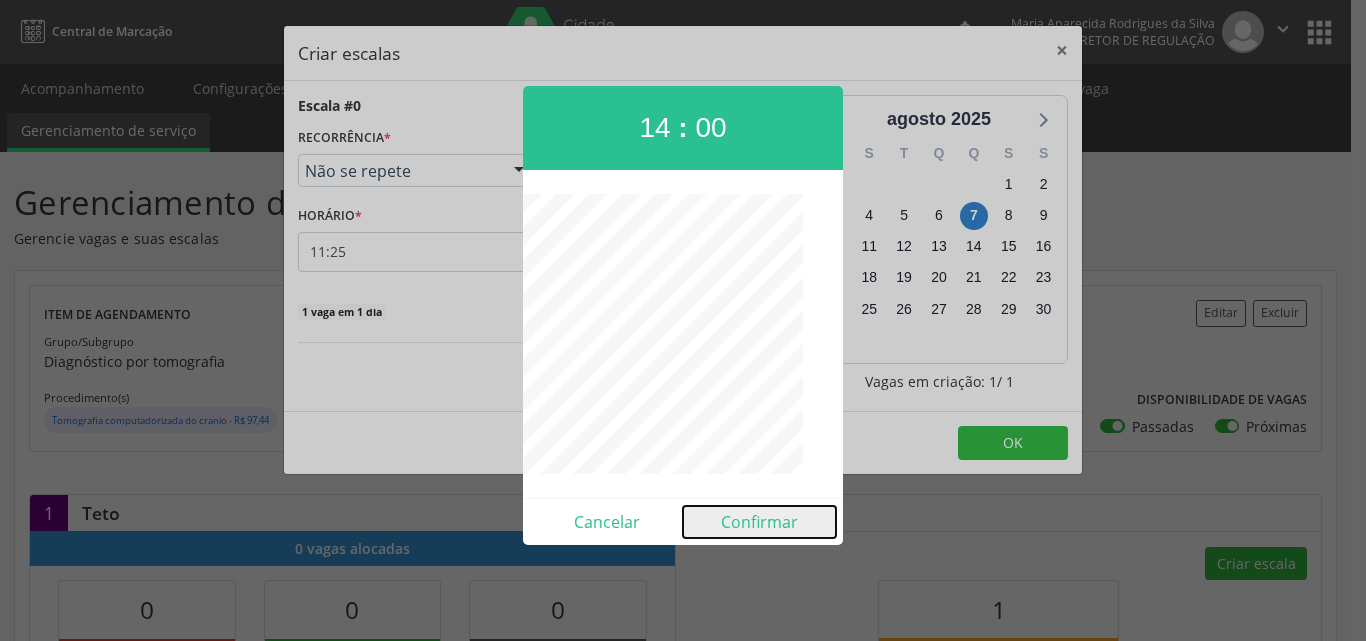 click on "Confirmar" at bounding box center (759, 522) 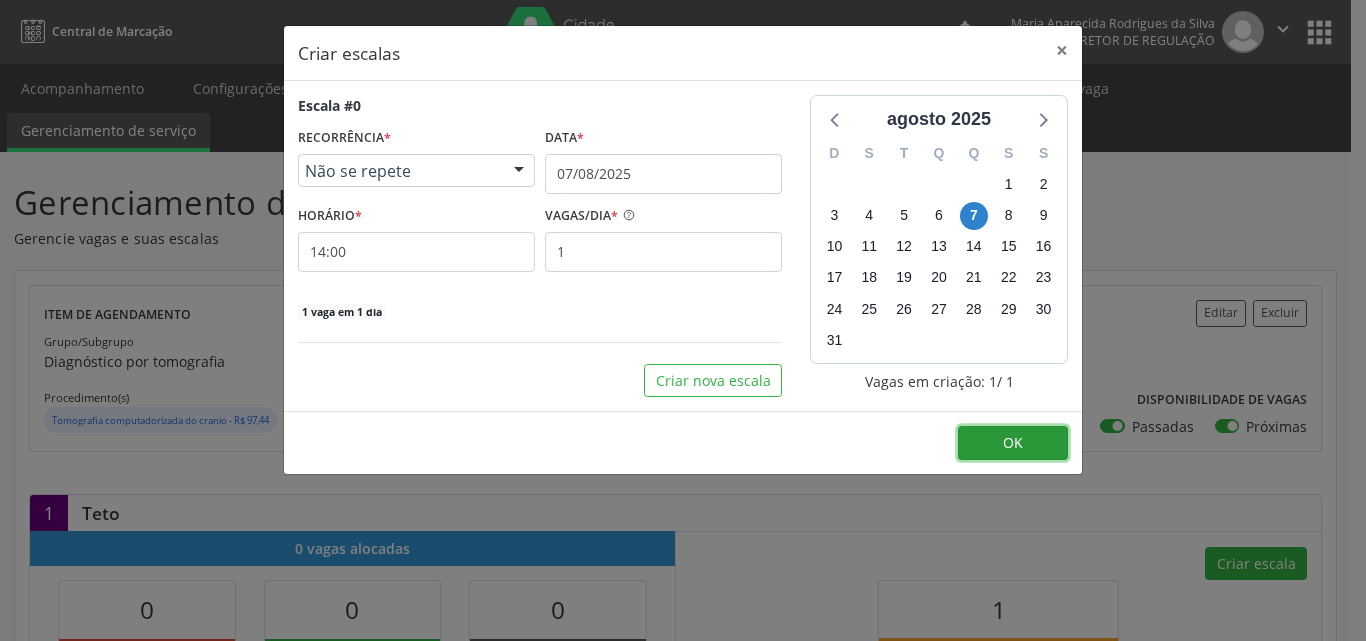 click on "OK" at bounding box center (1013, 443) 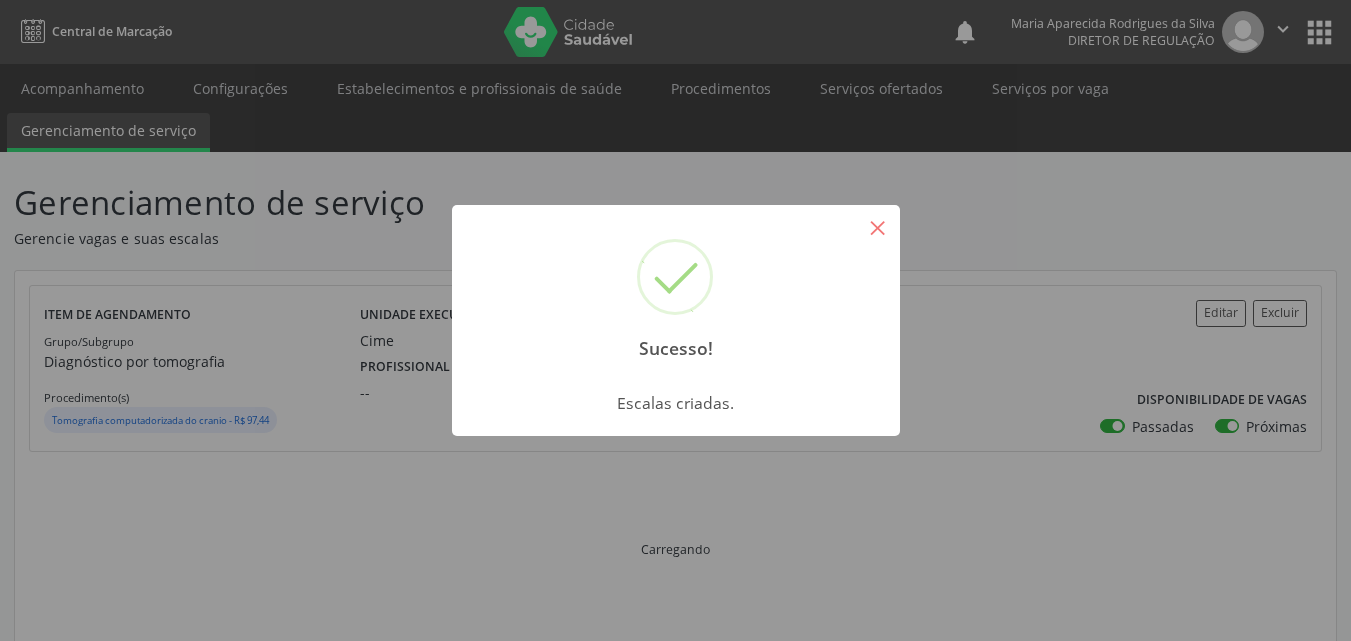 click on "×" at bounding box center (878, 227) 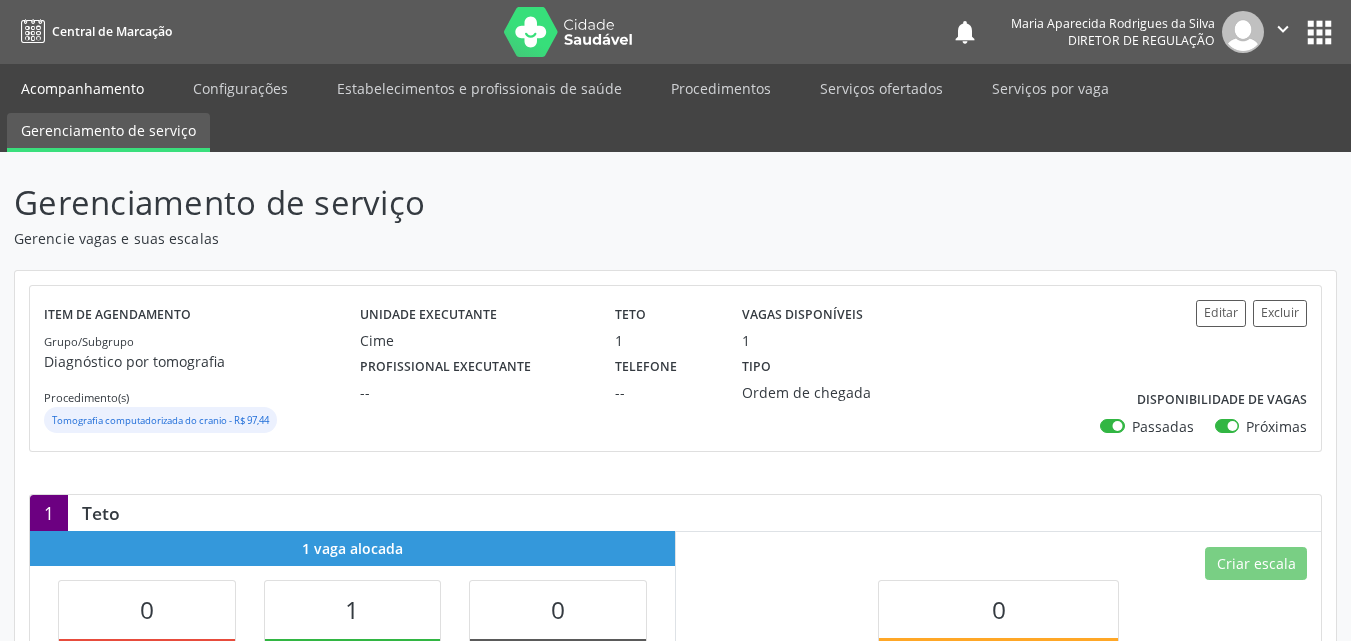 click on "Acompanhamento" at bounding box center (82, 88) 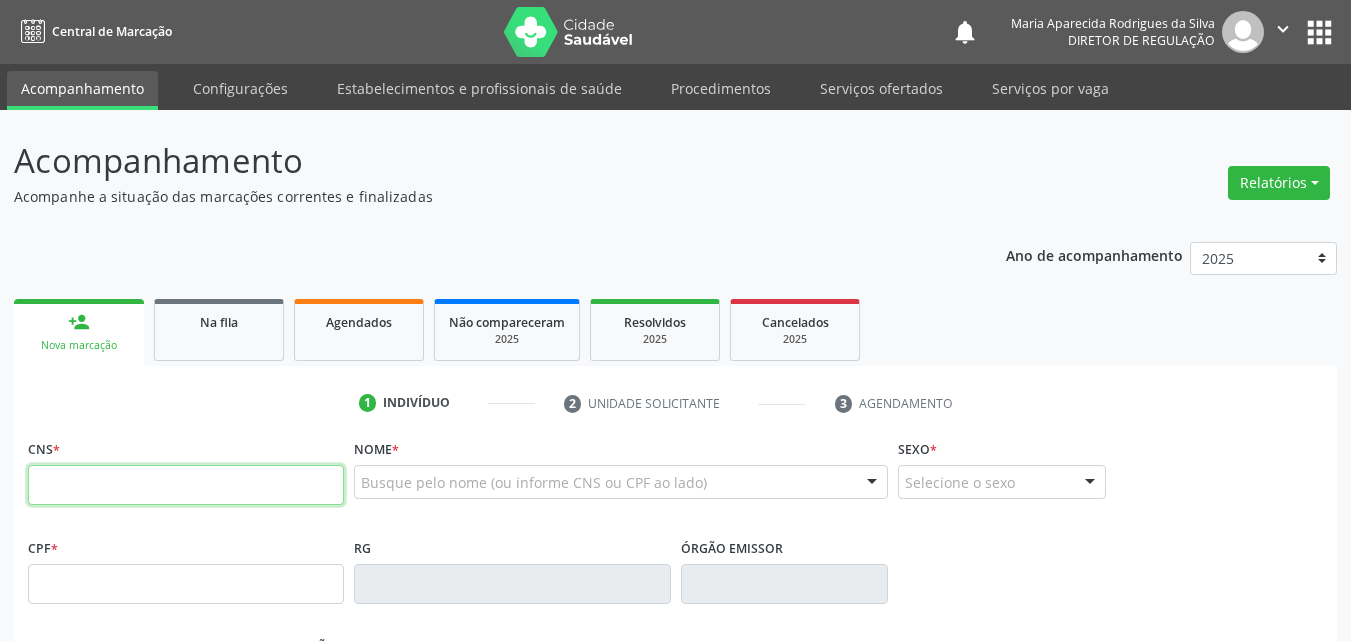 click at bounding box center [186, 485] 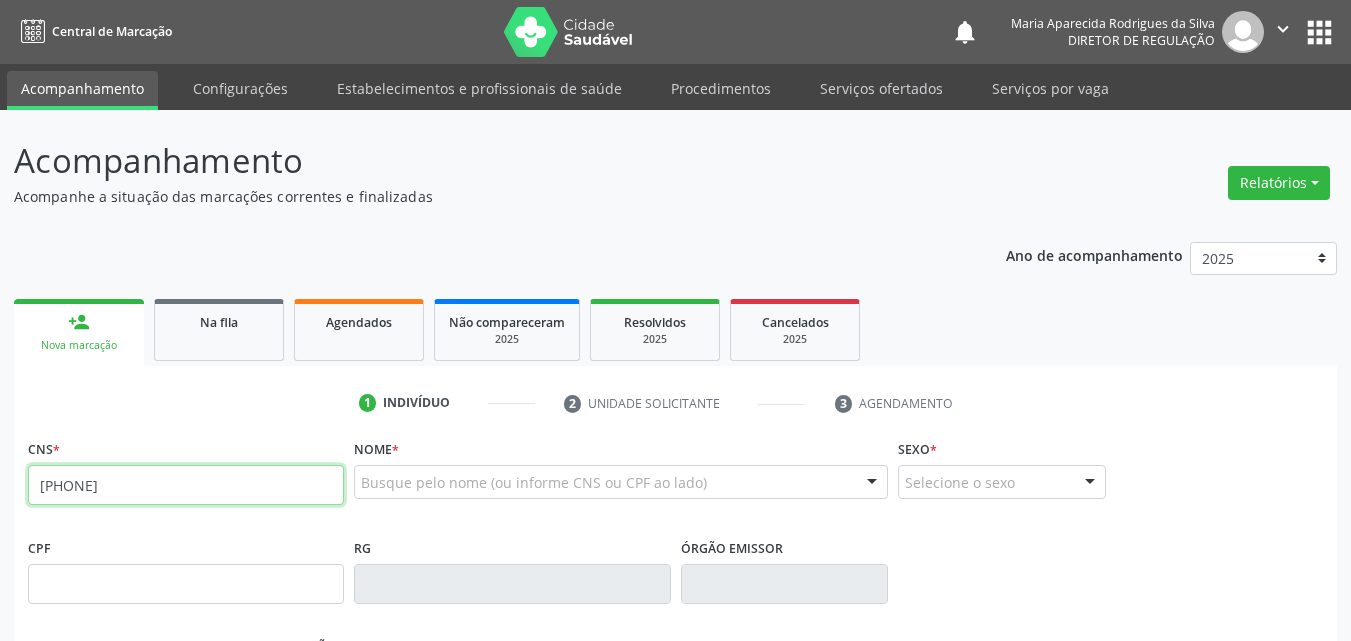 type on "700 7059 7068 4676" 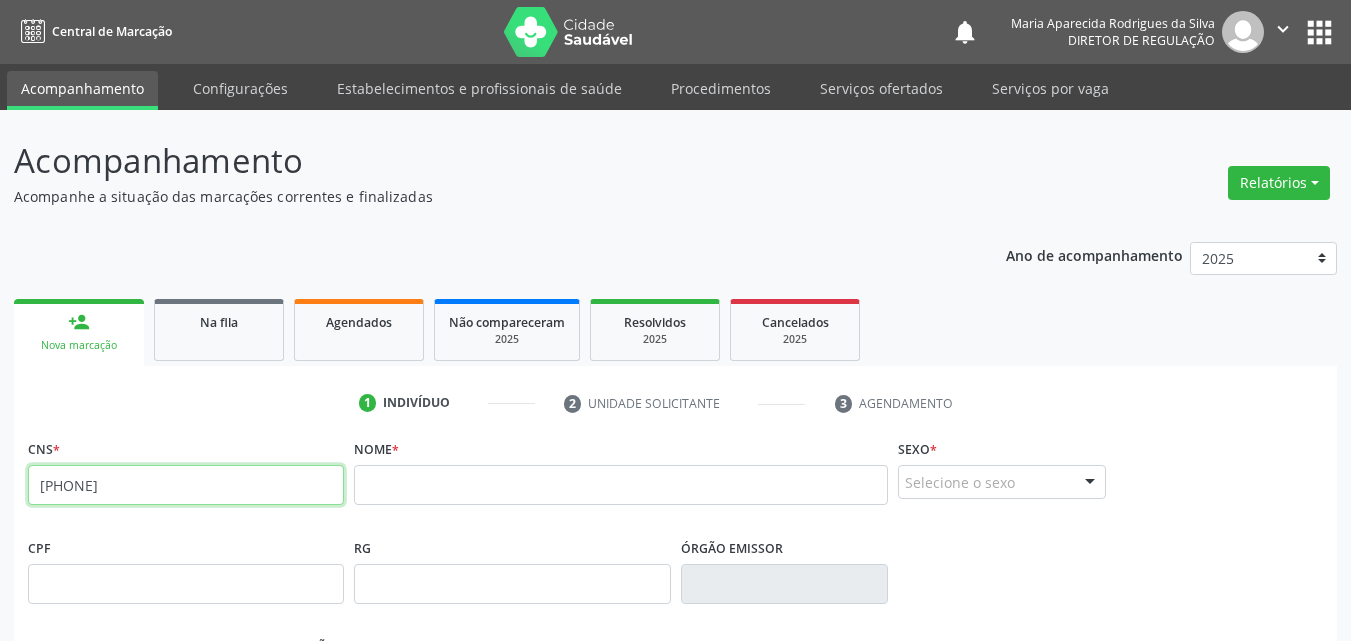 drag, startPoint x: 203, startPoint y: 482, endPoint x: 4, endPoint y: 486, distance: 199.04019 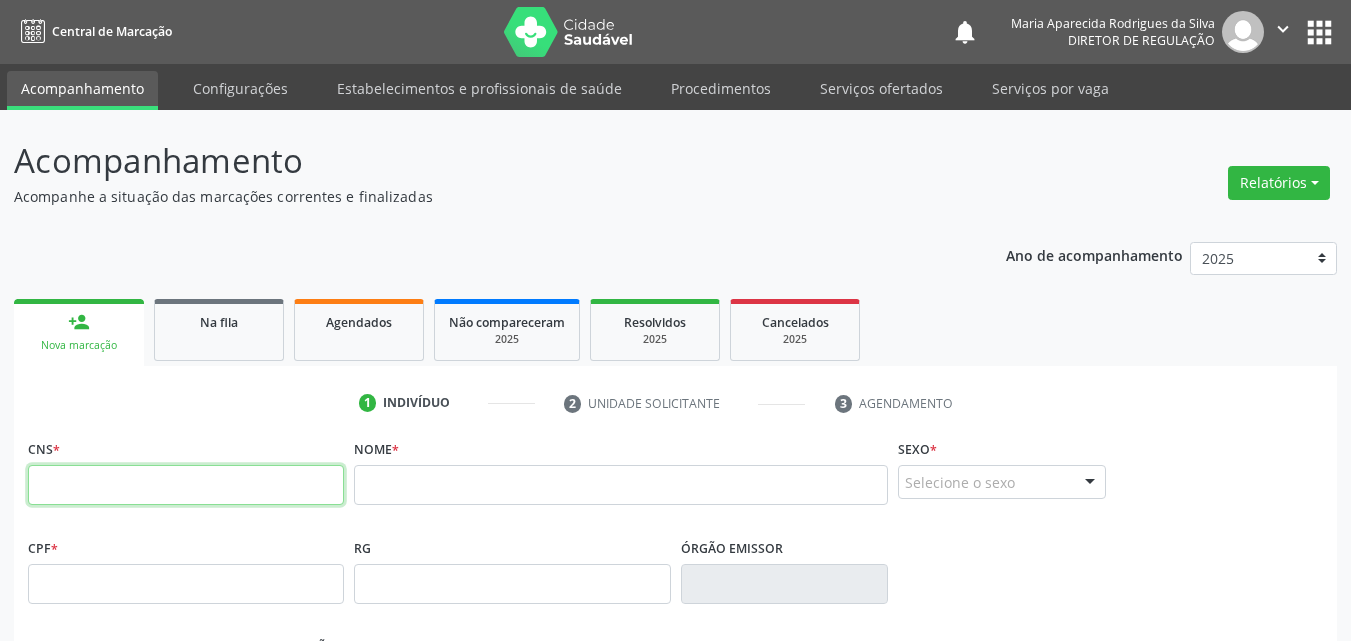 type 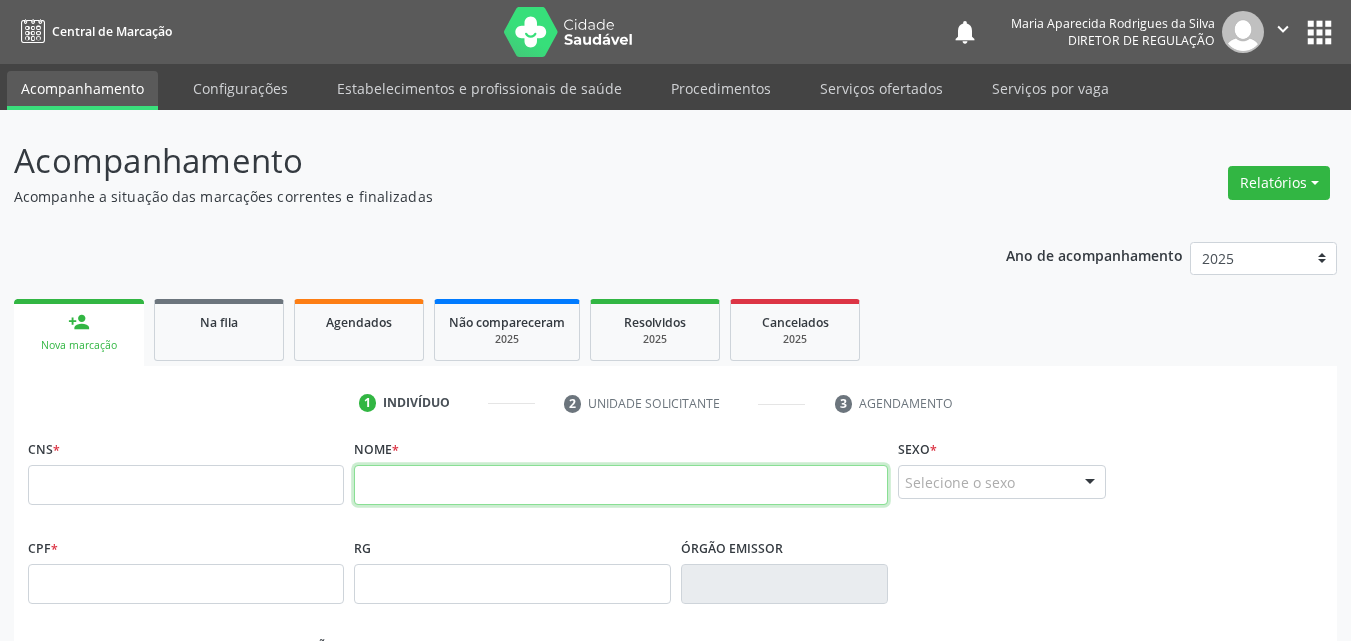 click at bounding box center (621, 485) 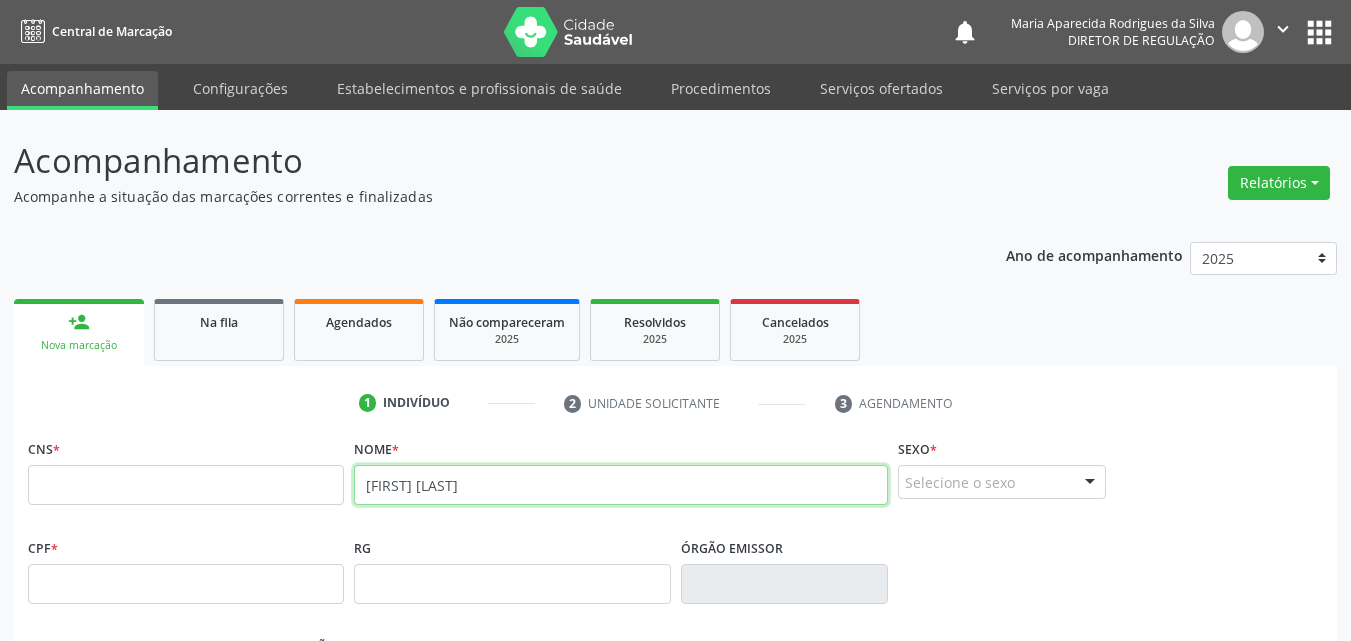 type on "[FIRST] [LAST]" 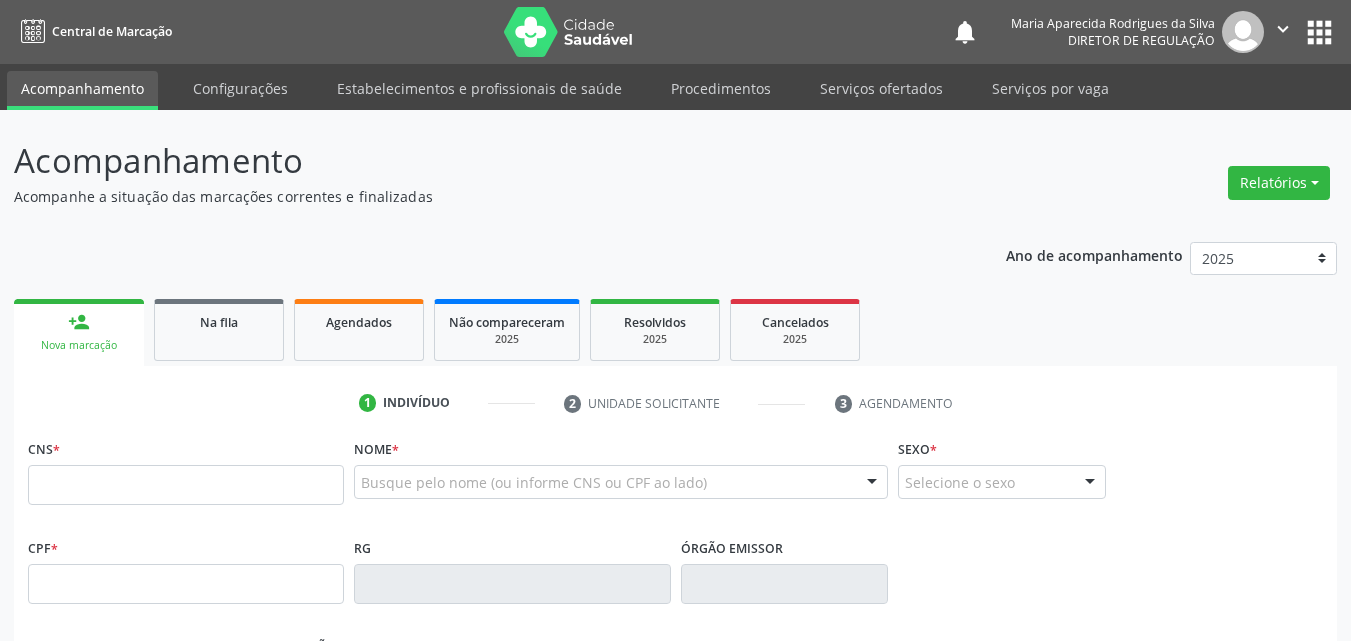 scroll, scrollTop: 0, scrollLeft: 0, axis: both 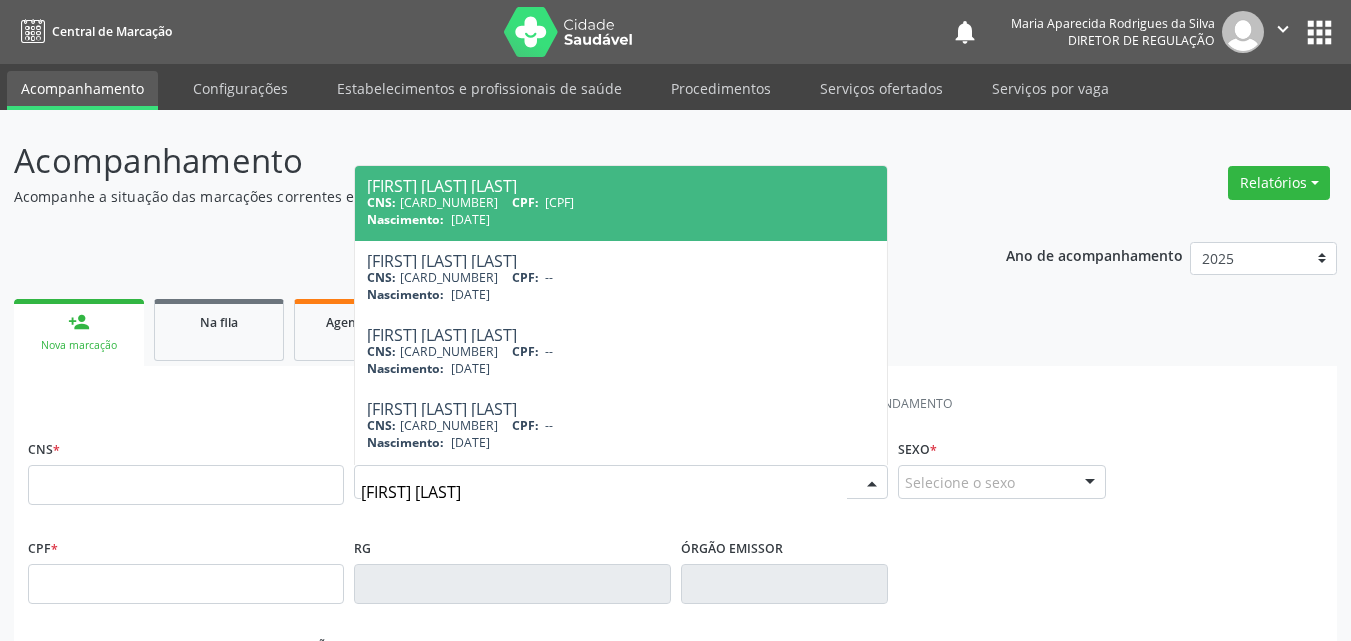 drag, startPoint x: 411, startPoint y: 490, endPoint x: 298, endPoint y: 506, distance: 114.12712 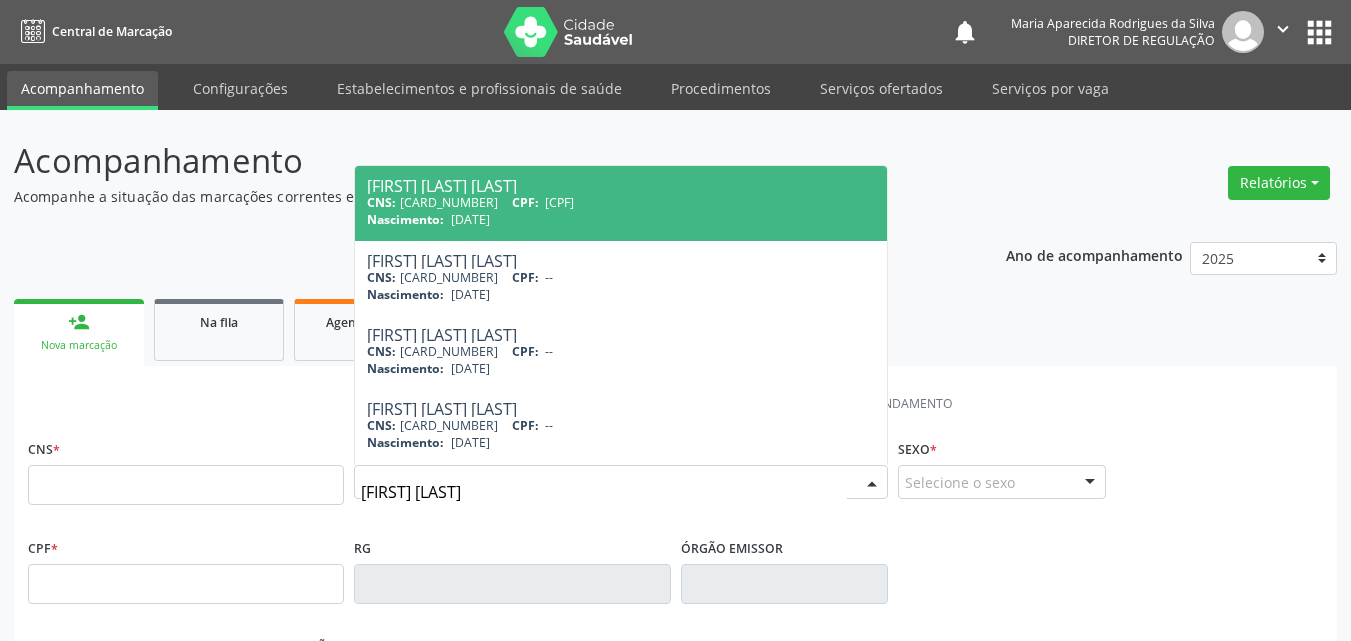 type on "[FIRST] [LAST]" 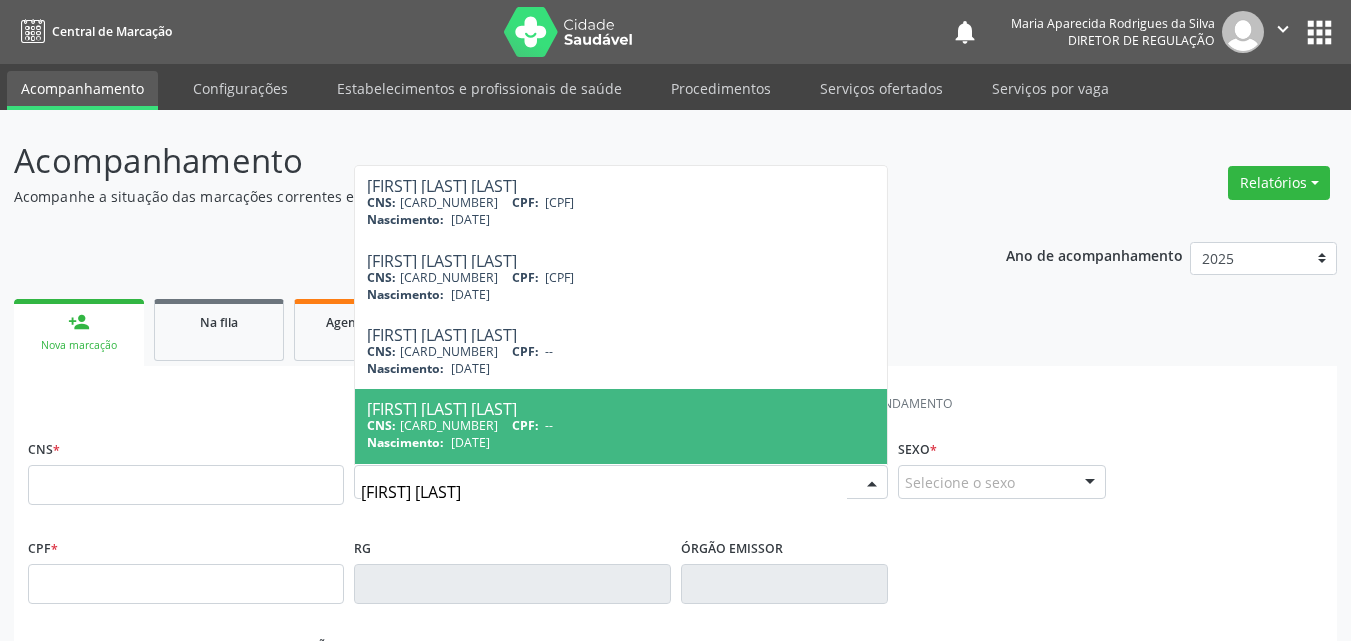 click on "CNS:
700 8059 4547 6584
CPF:    --" at bounding box center (621, 425) 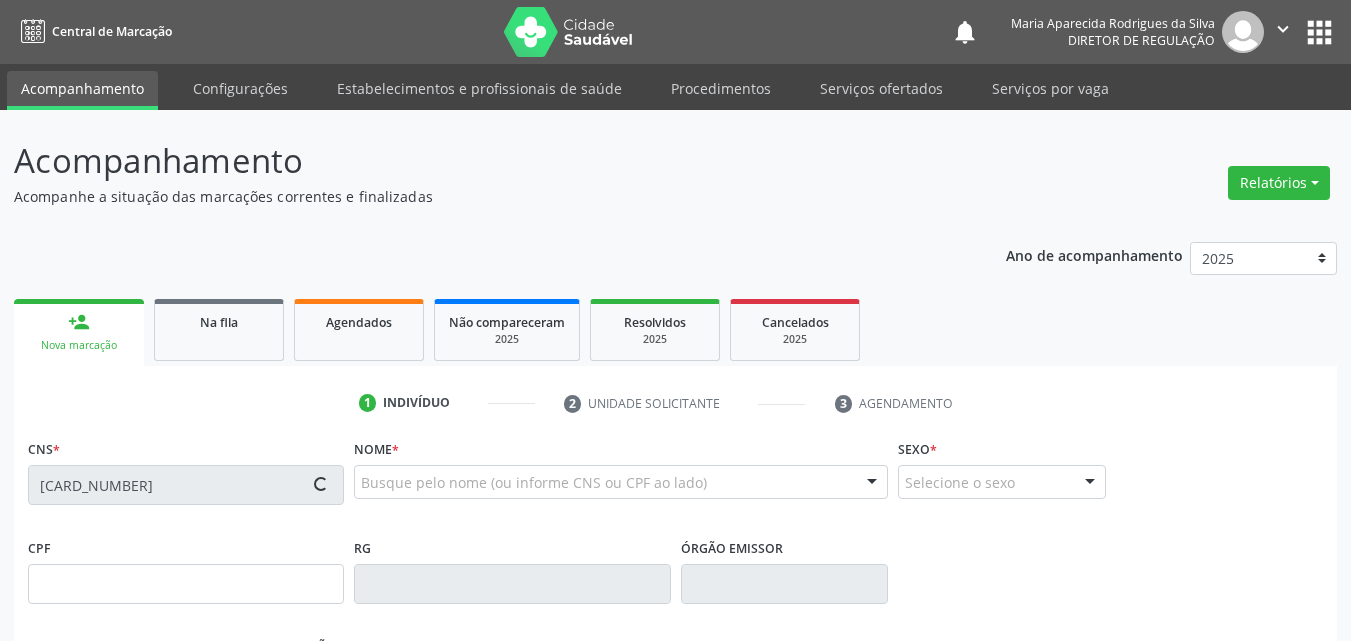 type on "[DATE]" 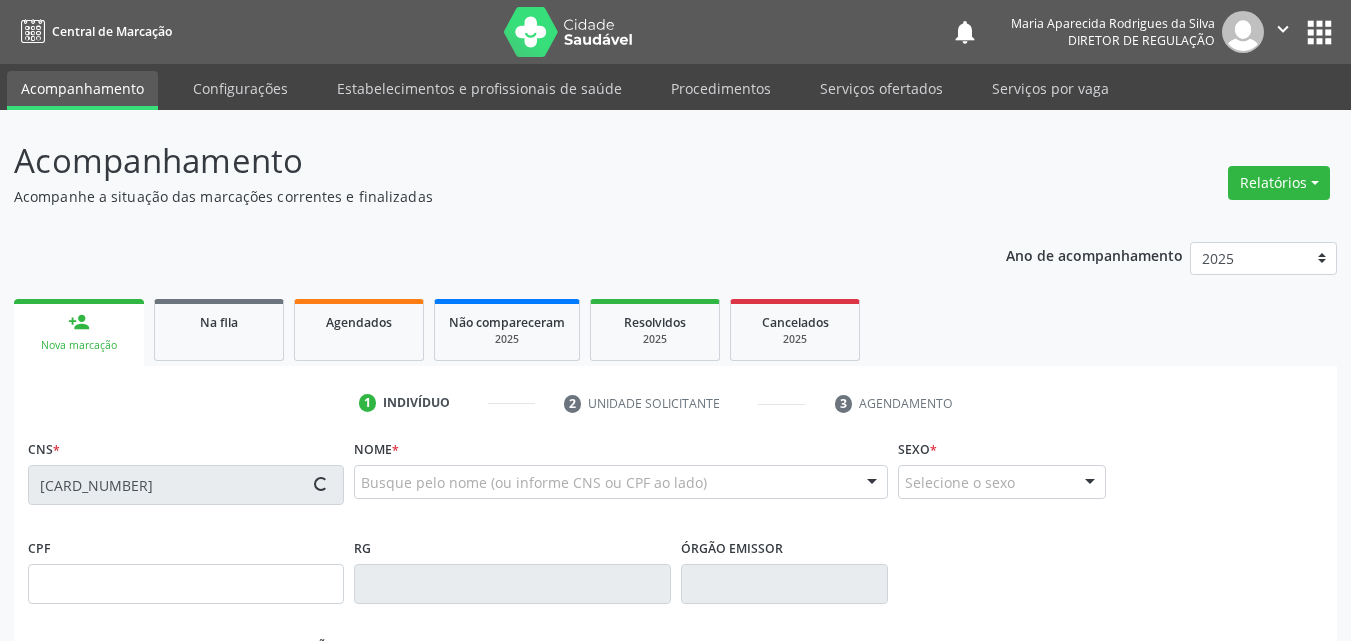 type on "S/N" 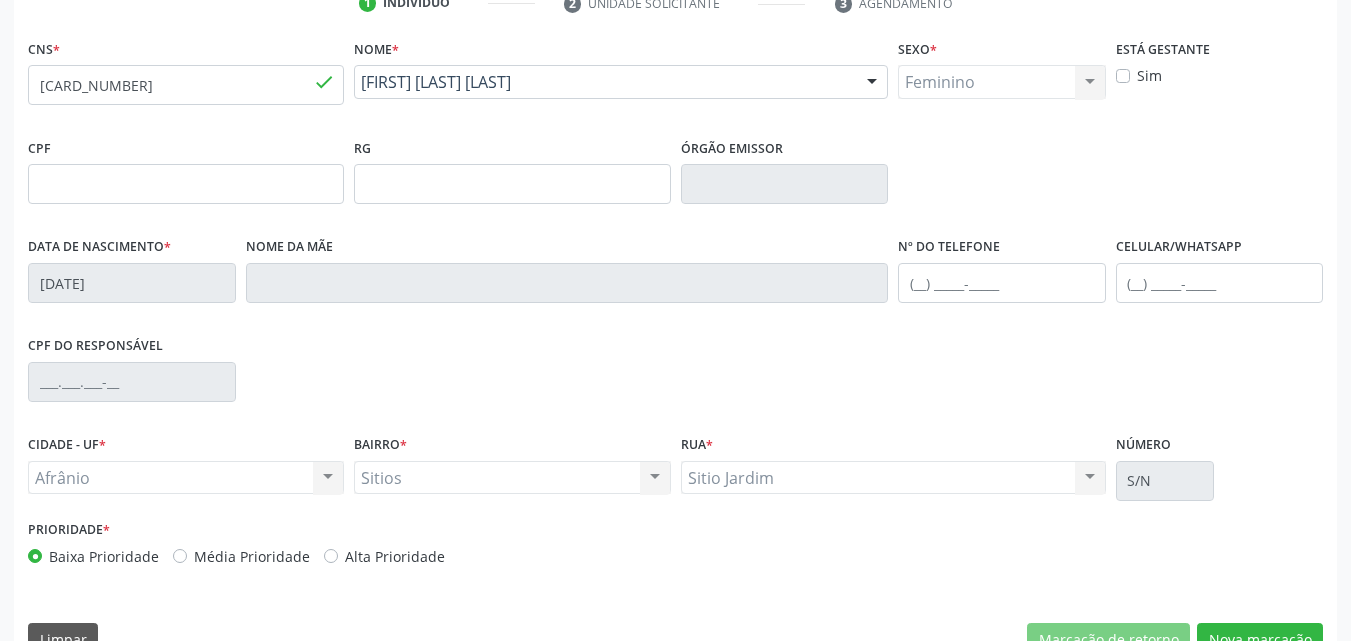 scroll, scrollTop: 443, scrollLeft: 0, axis: vertical 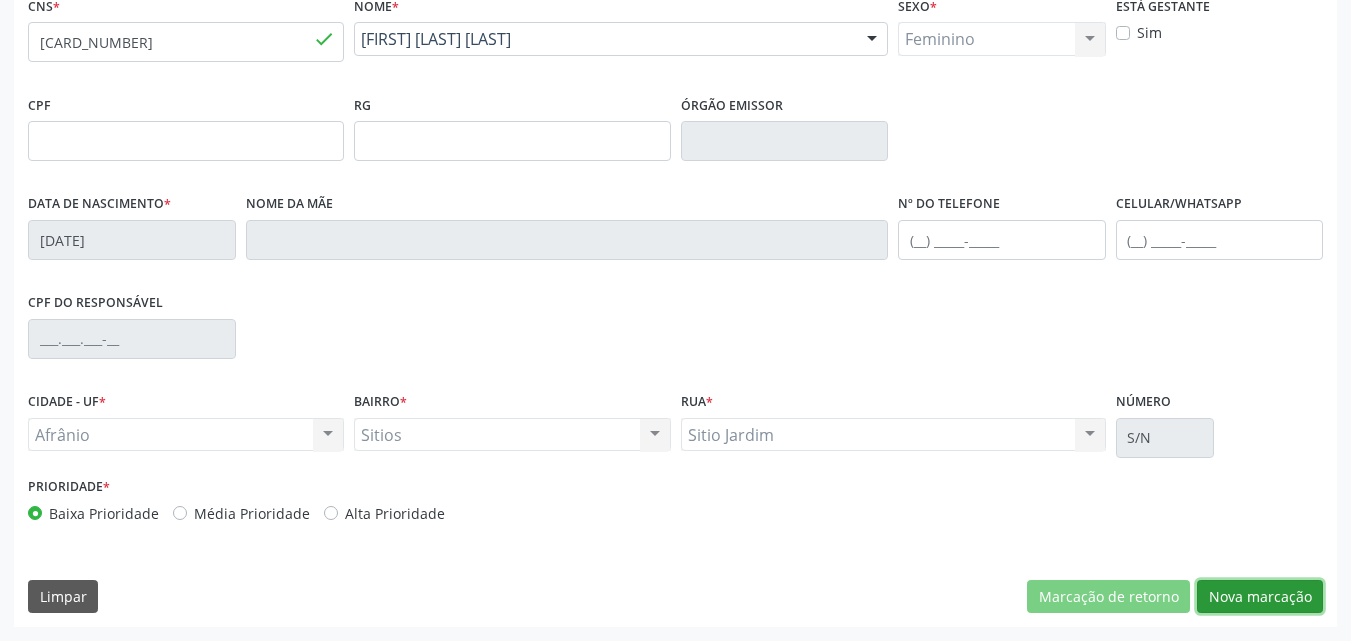 click on "Nova marcação" at bounding box center (1260, 597) 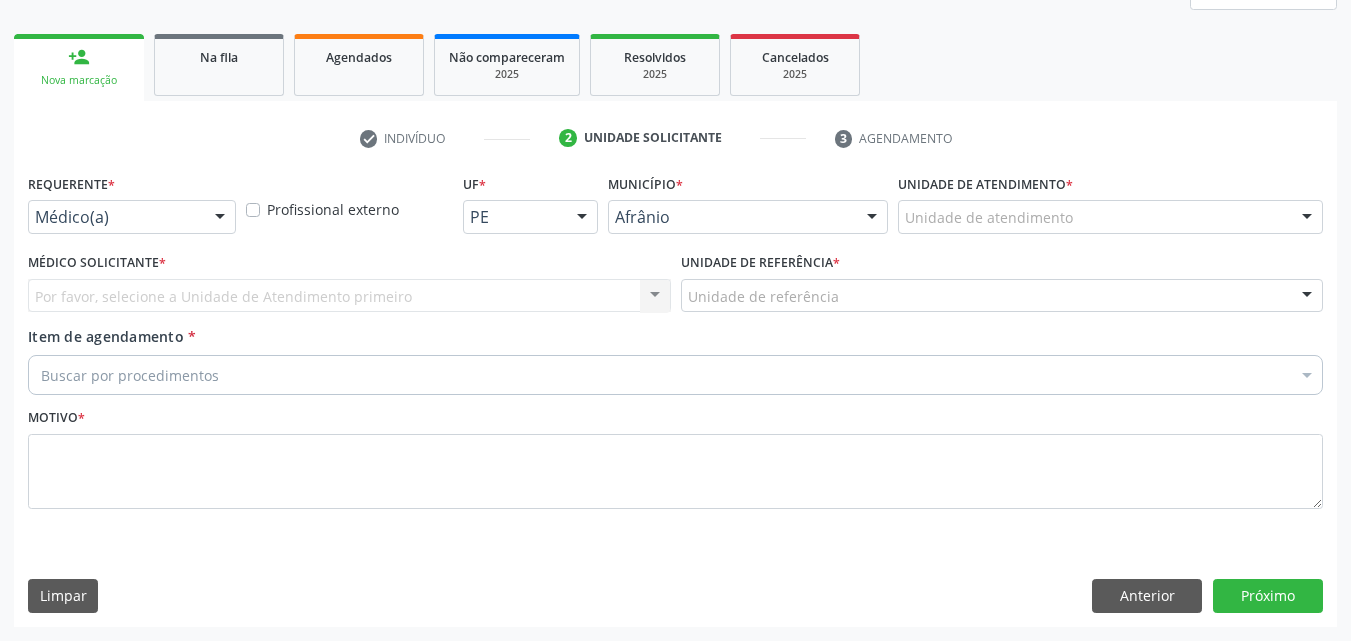 scroll, scrollTop: 265, scrollLeft: 0, axis: vertical 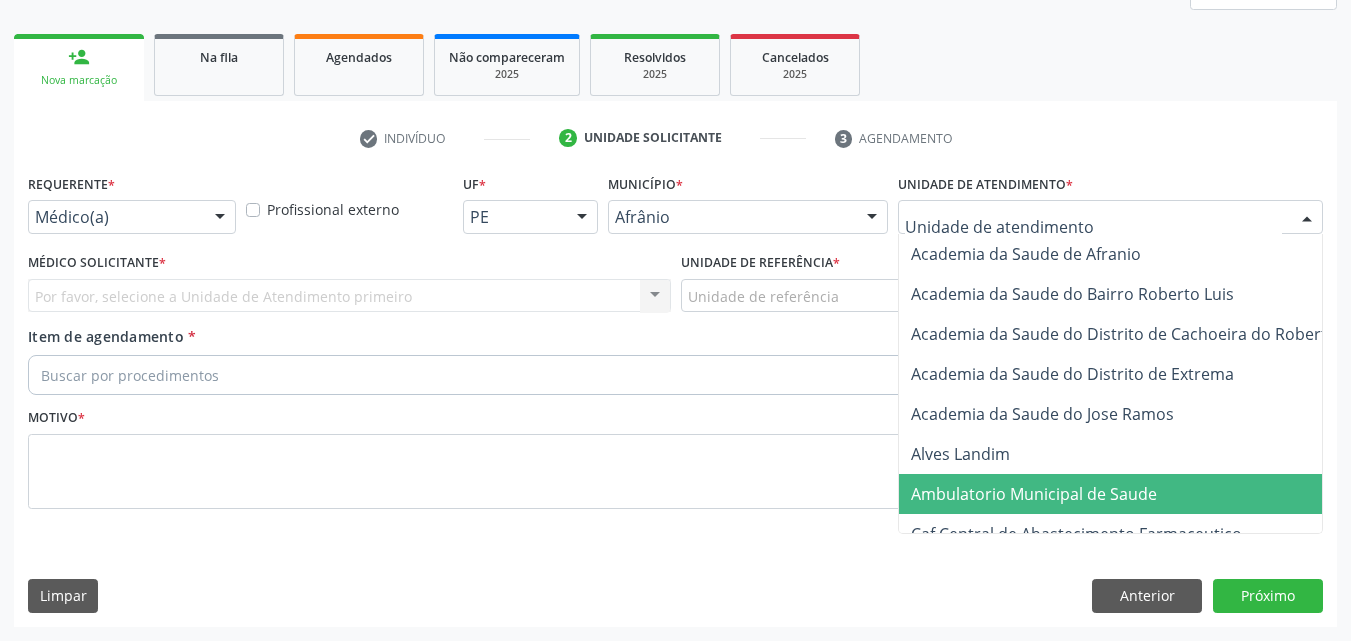 click on "Ambulatorio Municipal de Saude" at bounding box center (1034, 494) 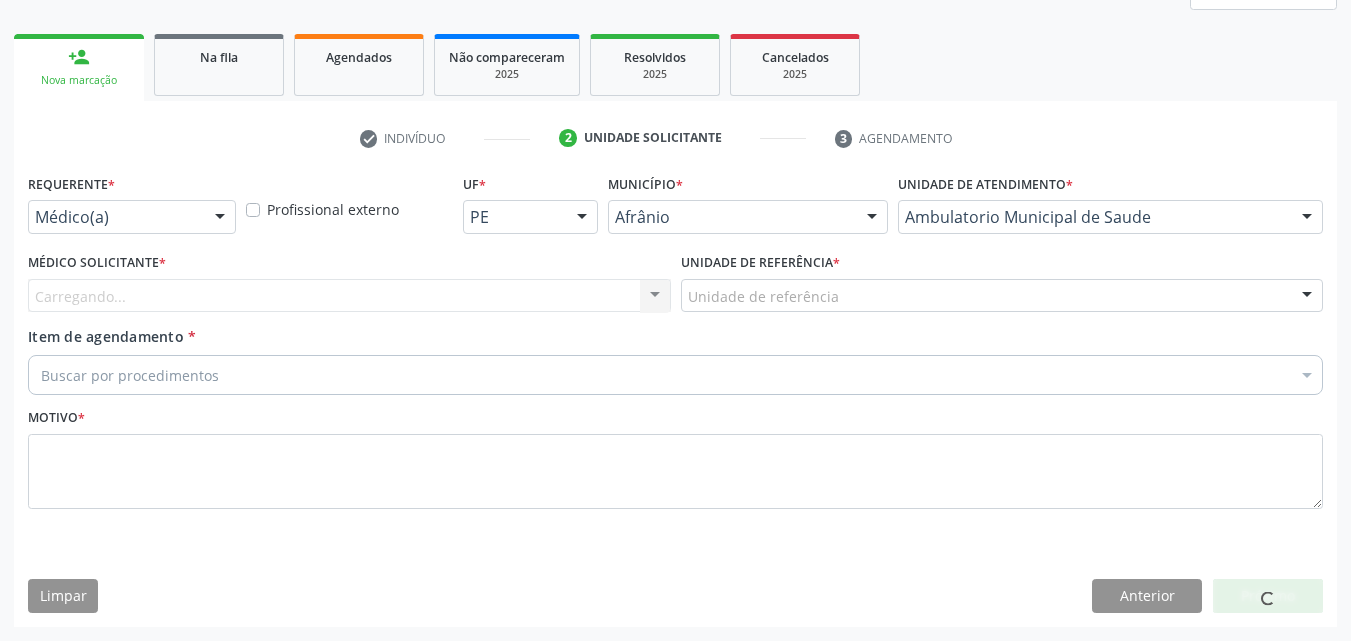 click on "Unidade de referência
*
Unidade de referência
ESF de Extrema   ESF de Barra das Melancias   ESF Jose e Maria Rodrigues de Macedo   ESF Maria da Silva Pereira   ESF Isabel Gomes   ESF Jose Ramos   ESF Custodia Maria da Conceicao   ESF Rosalia Cavalcanti Gomes   ESF Maria Dilurdes da Silva   ESF Ana Coelho Nonato
Nenhum resultado encontrado para: "   "
Não há nenhuma opção para ser exibida." at bounding box center [1002, 280] 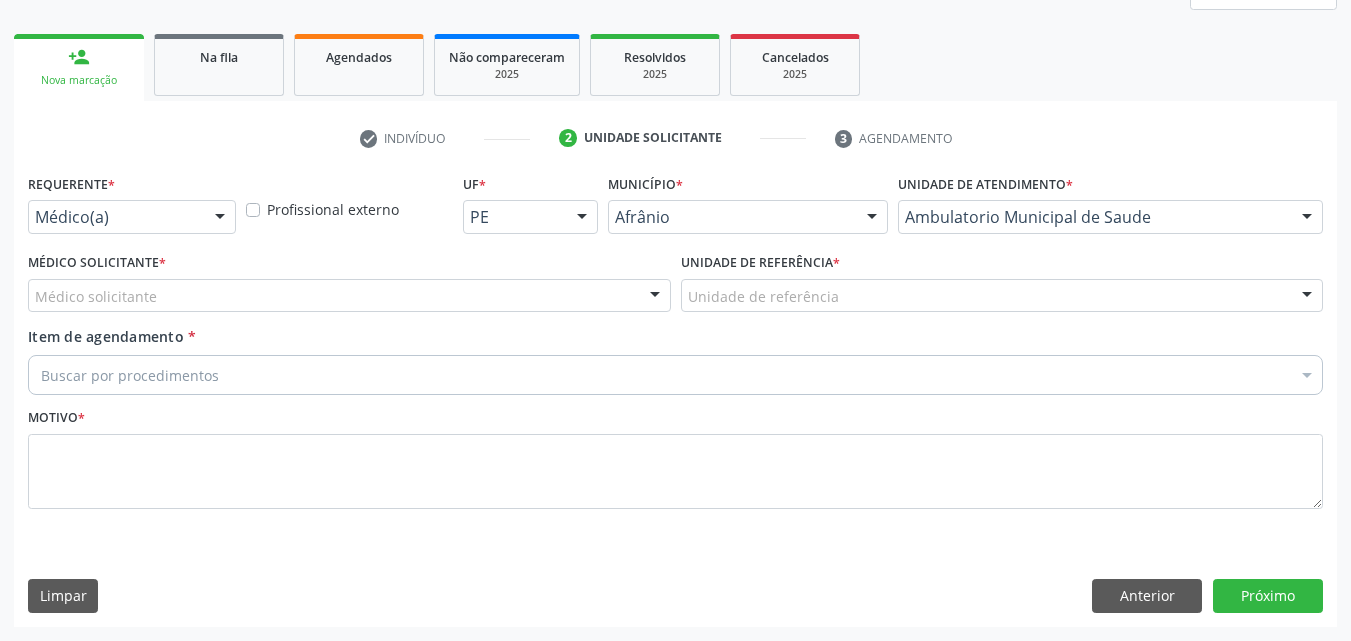 click on "Unidade de referência" at bounding box center [1002, 296] 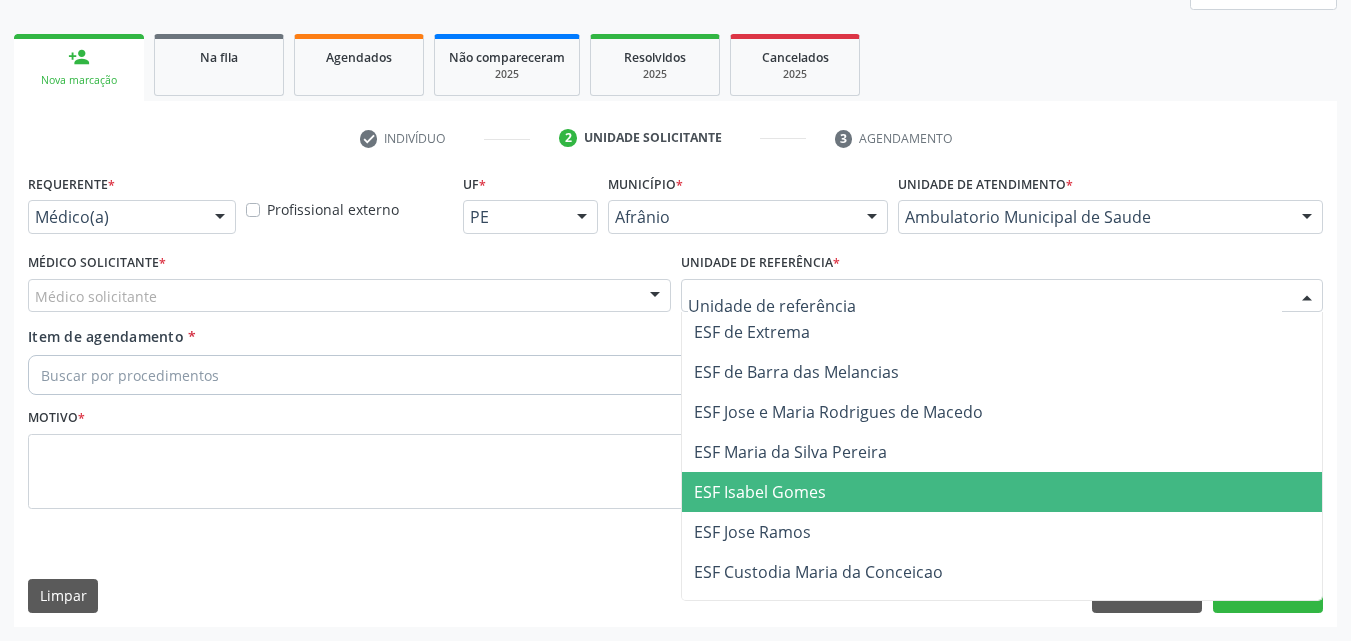 drag, startPoint x: 894, startPoint y: 501, endPoint x: 879, endPoint y: 493, distance: 17 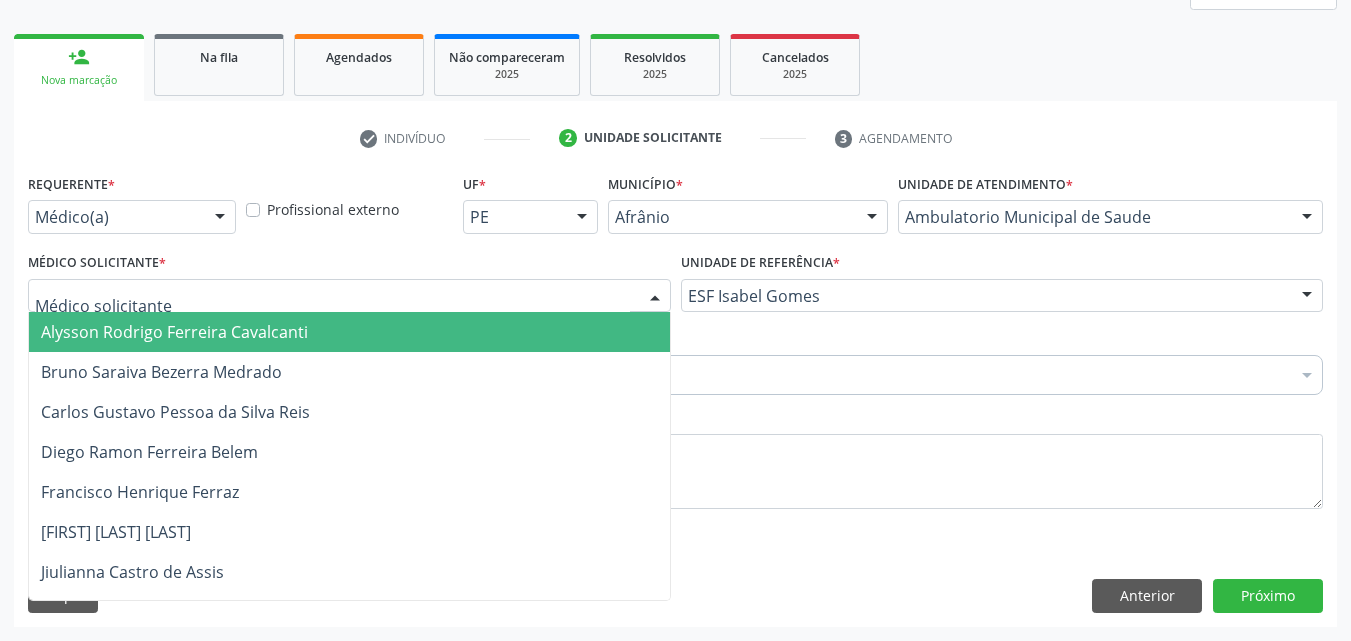 click at bounding box center [349, 296] 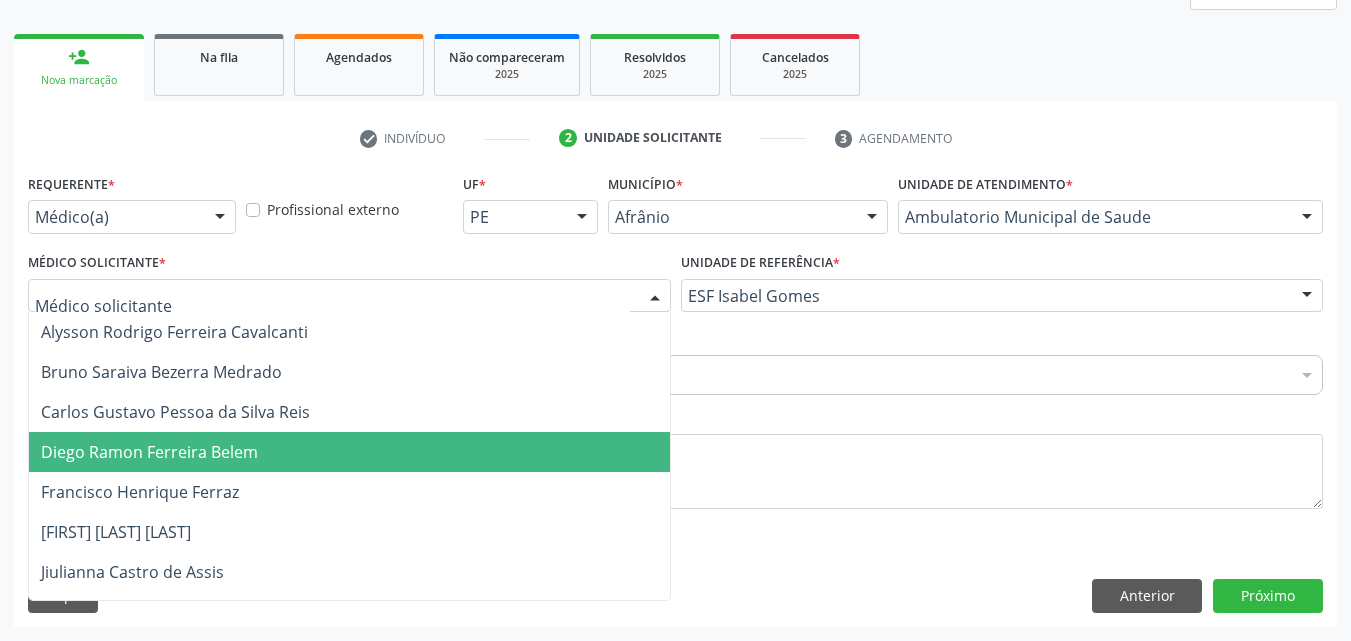 click on "Diego Ramon Ferreira Belem" at bounding box center (349, 452) 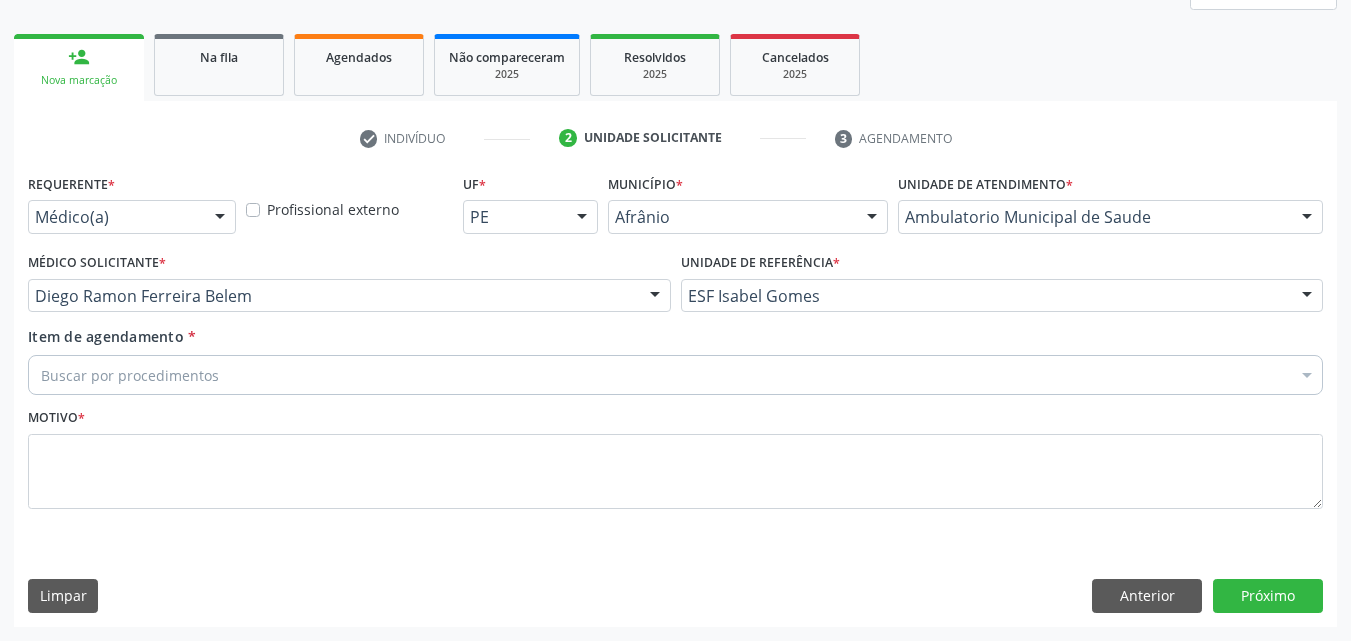 click on "Buscar por procedimentos" at bounding box center [675, 375] 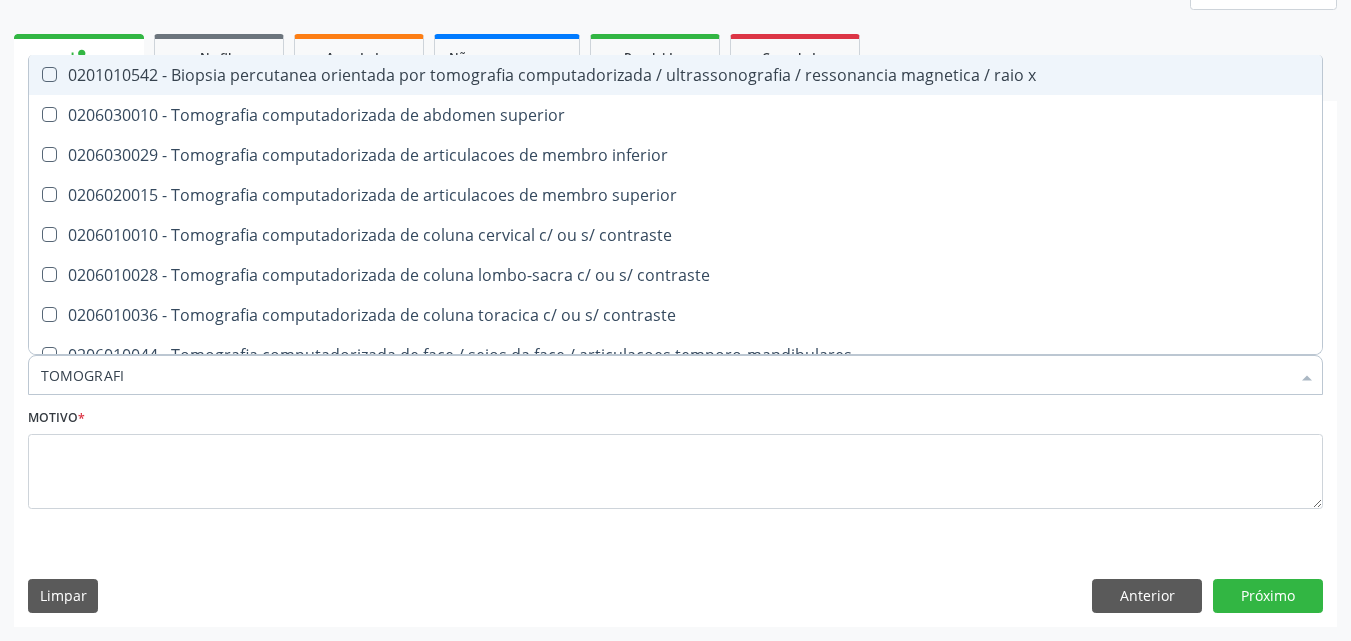 type on "TOMOGRAFIA" 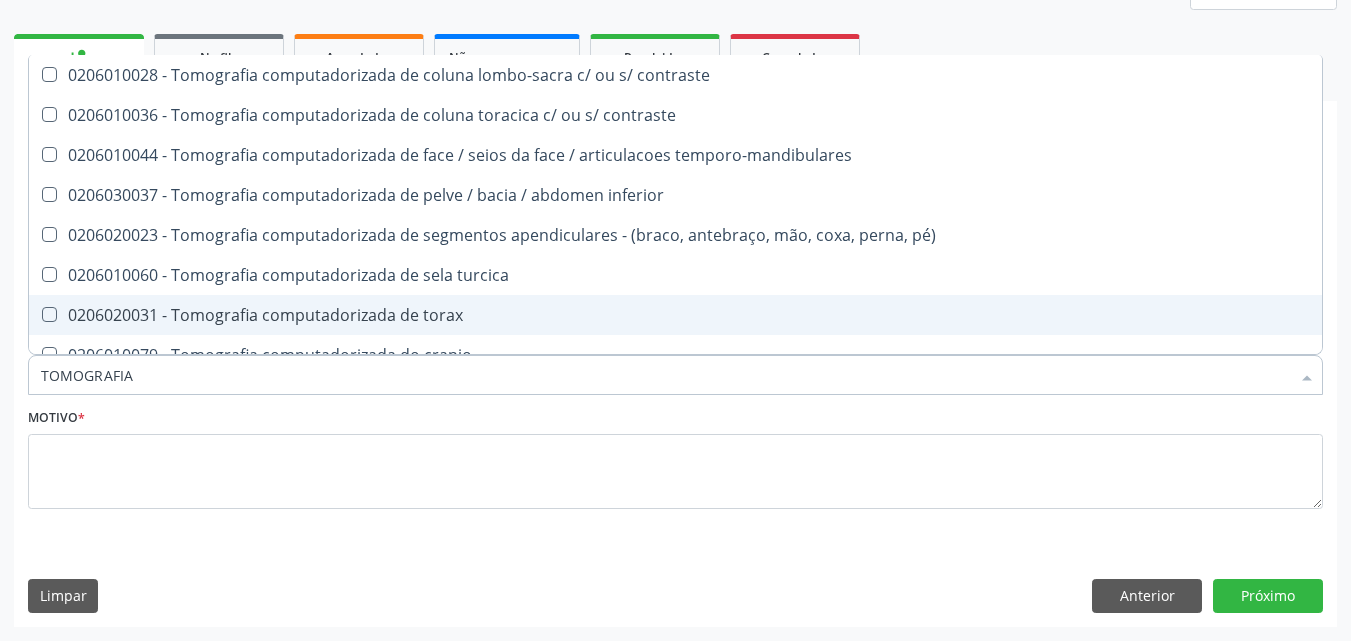 scroll, scrollTop: 300, scrollLeft: 0, axis: vertical 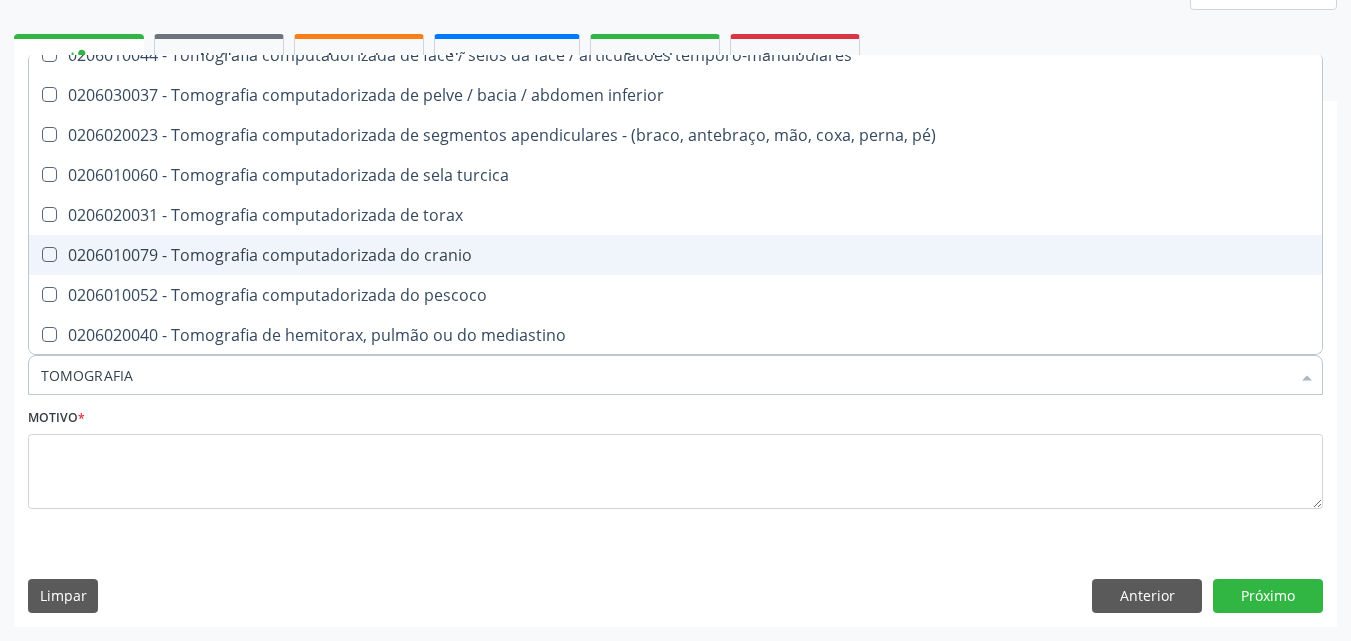 click on "0206010079 - Tomografia computadorizada do cranio" at bounding box center (675, 255) 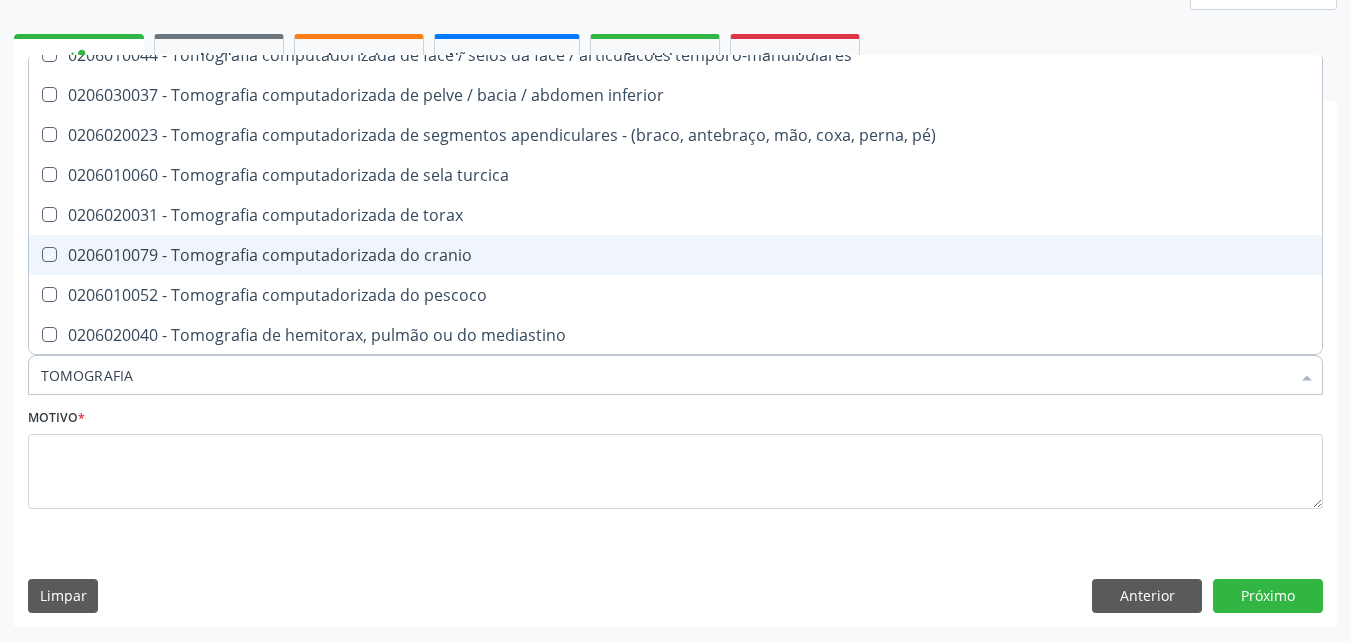 checkbox on "true" 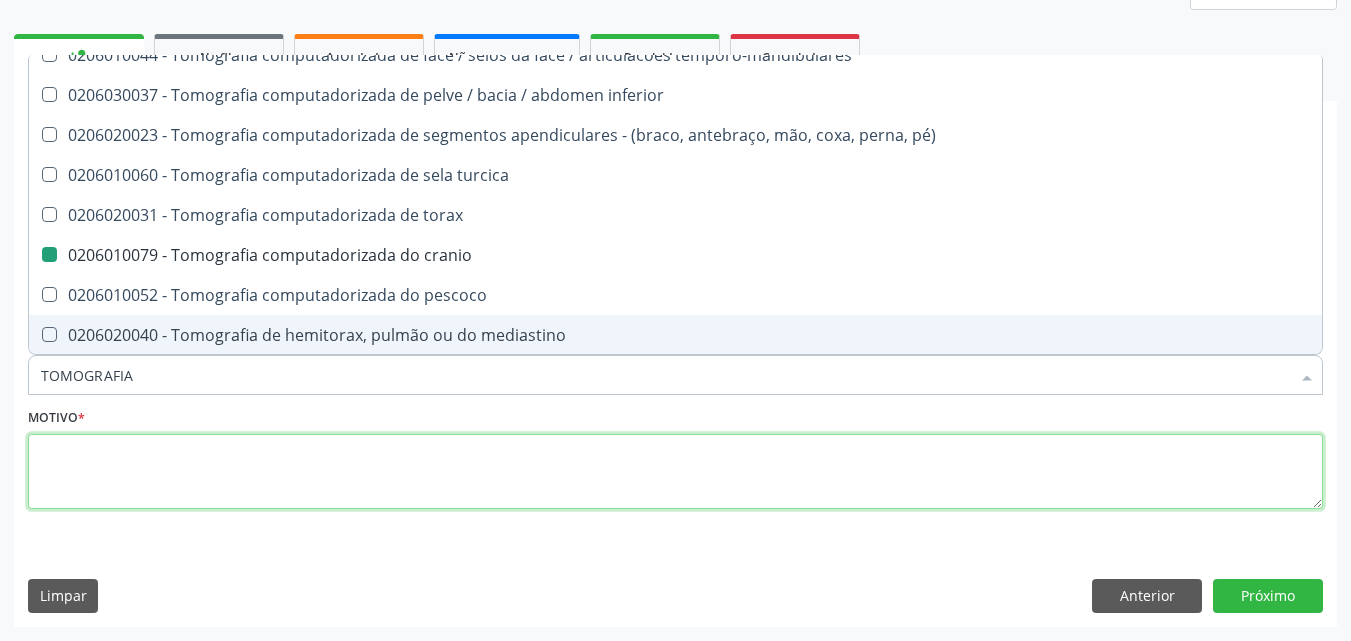 click at bounding box center (675, 472) 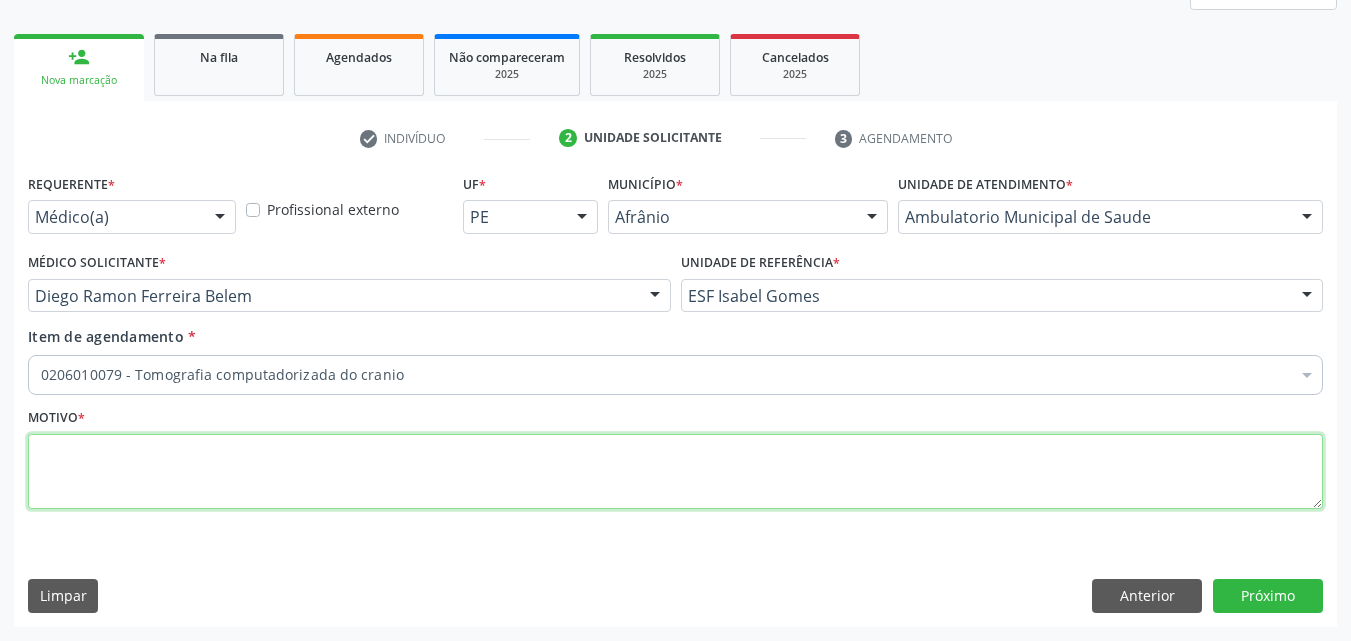 scroll, scrollTop: 0, scrollLeft: 0, axis: both 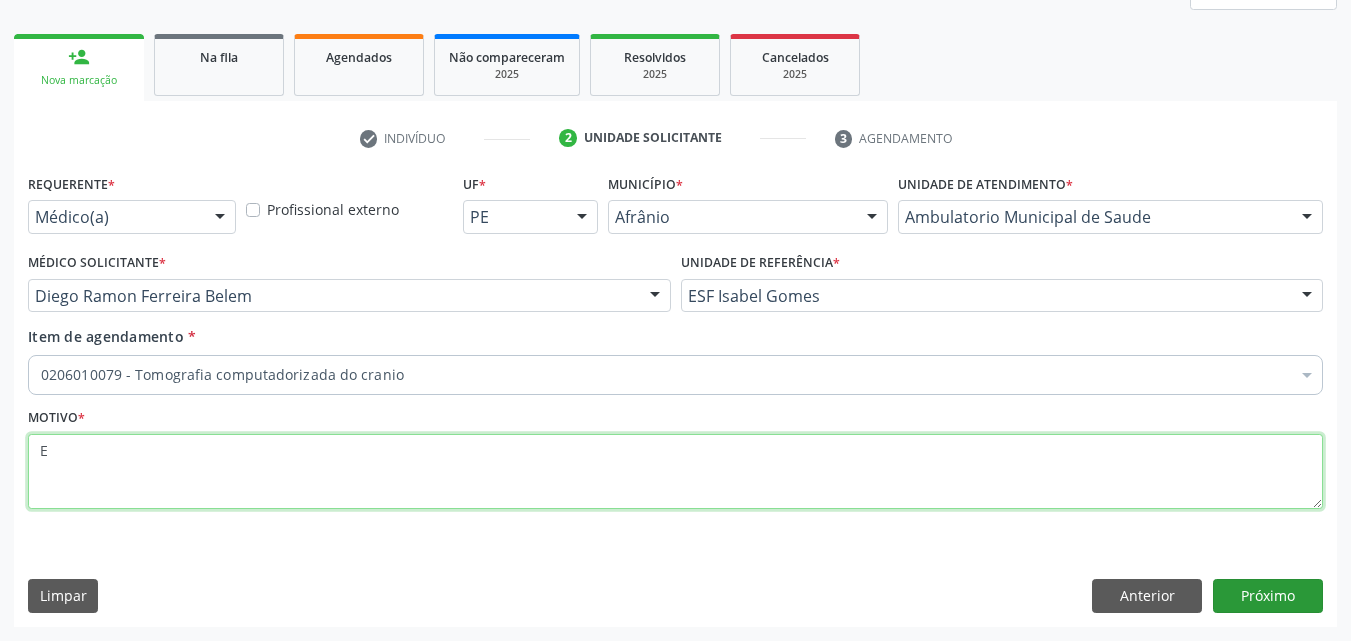 type on "E" 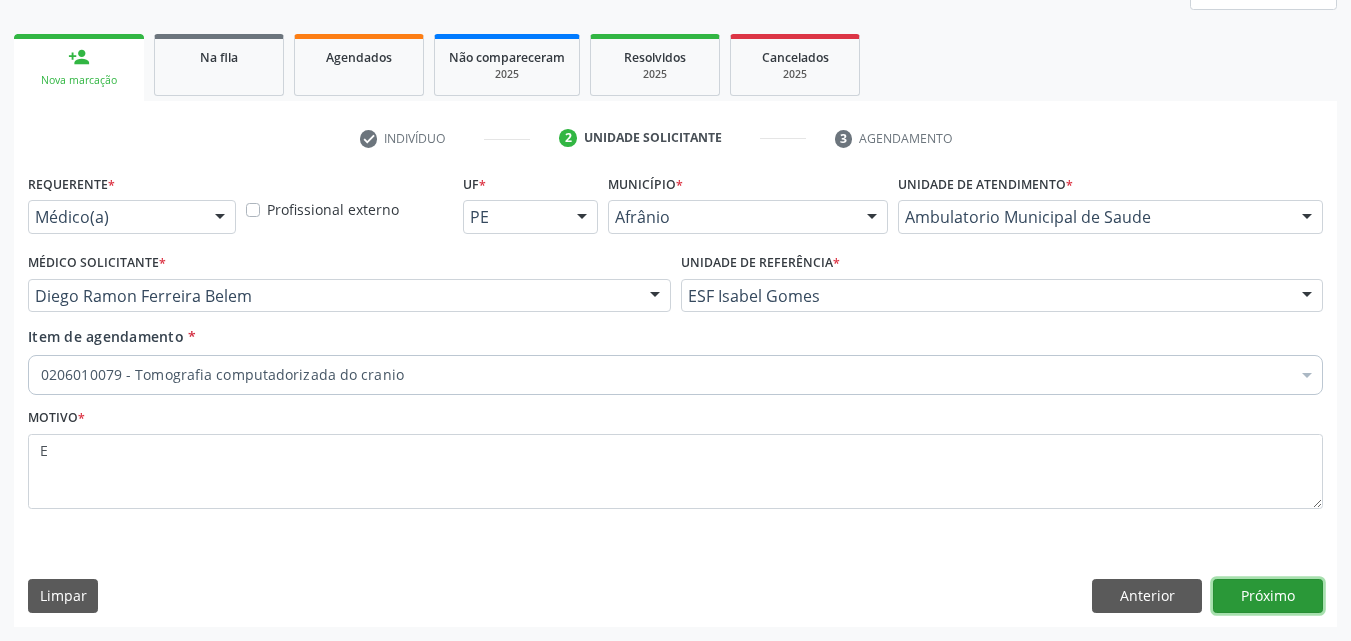 click on "Próximo" at bounding box center (1268, 596) 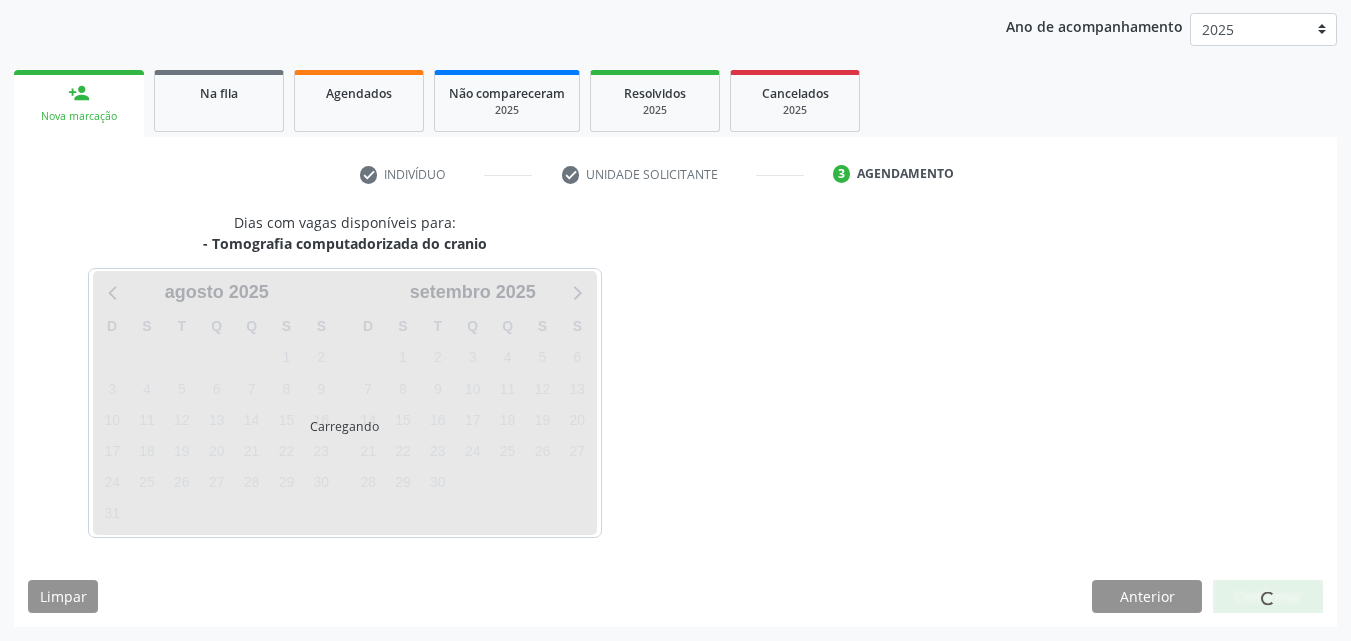 scroll, scrollTop: 229, scrollLeft: 0, axis: vertical 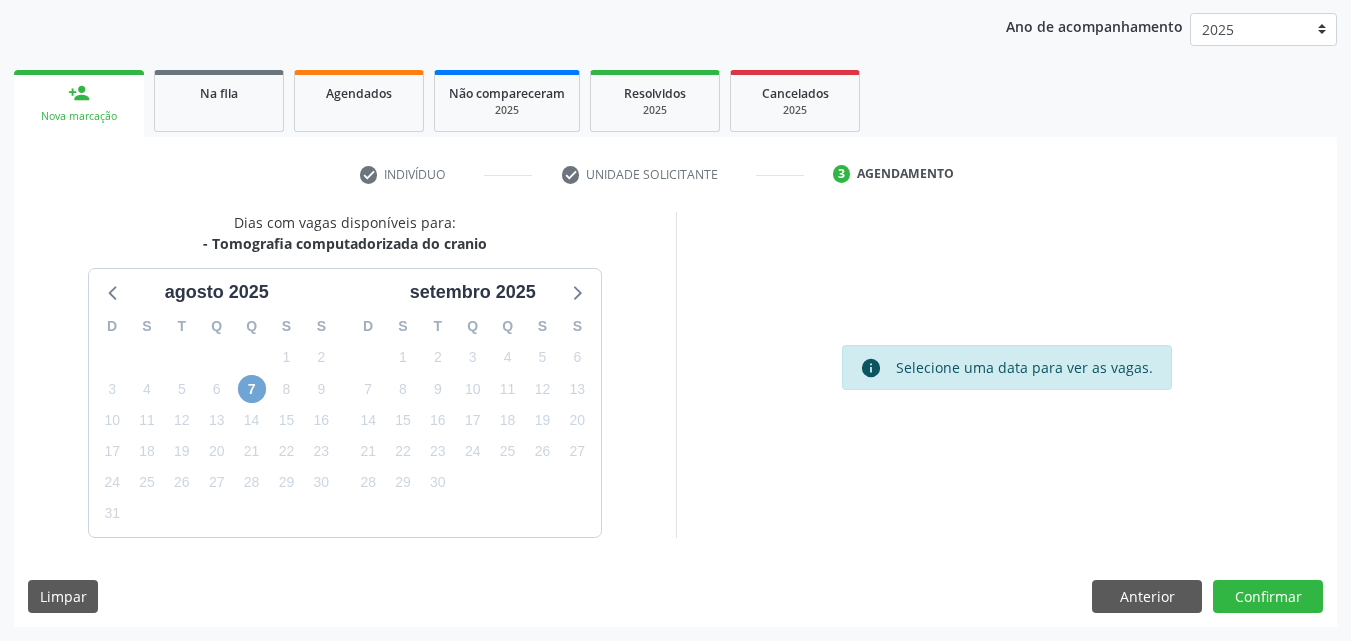 click on "7" at bounding box center (252, 389) 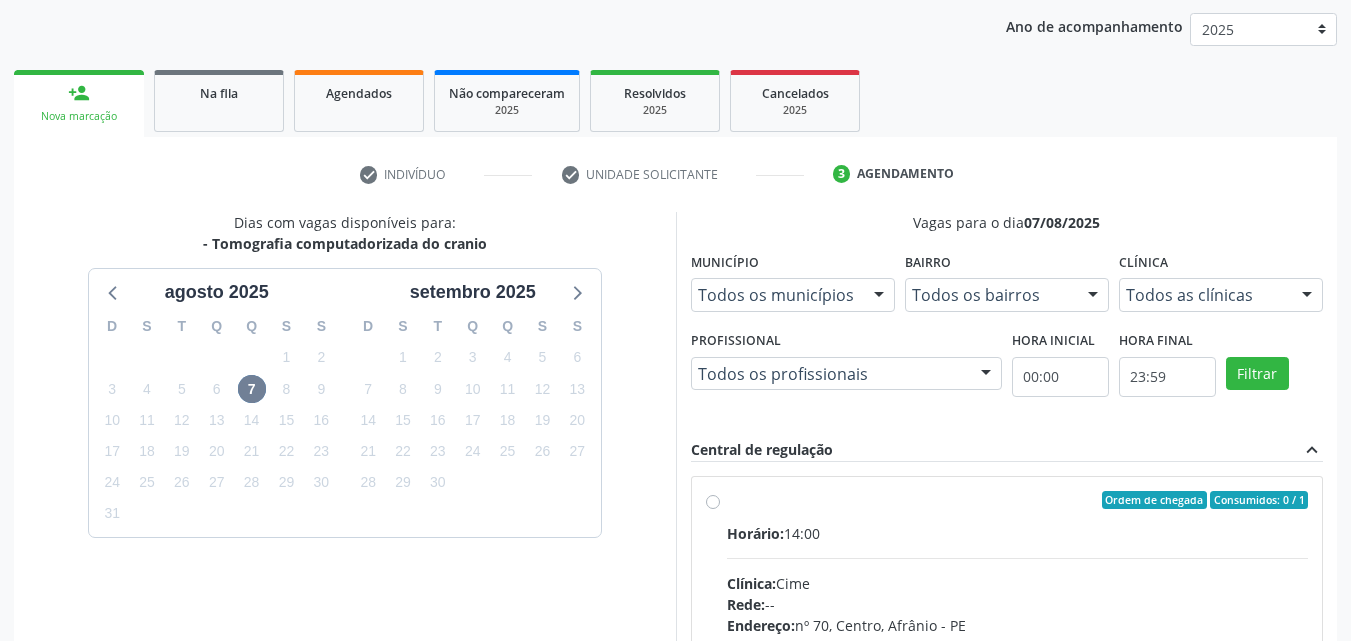 click on "Ordem de chegada
Consumidos: 0 / 1" at bounding box center [1018, 500] 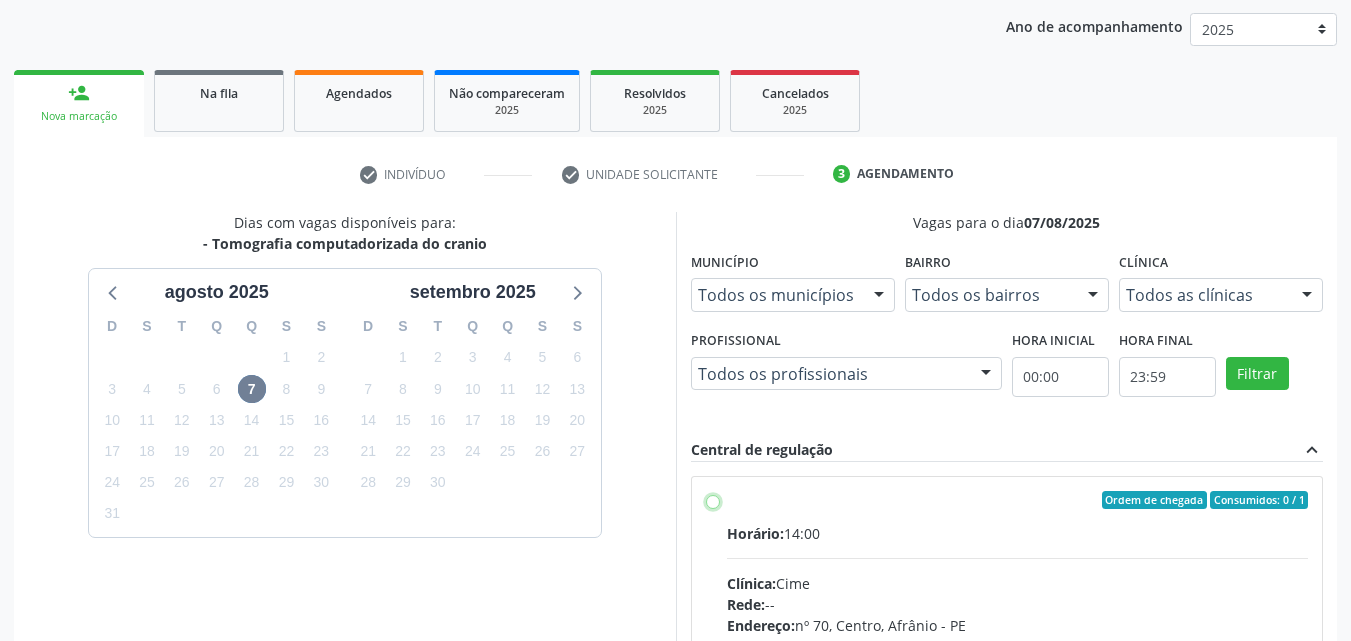 click on "Ordem de chegada
Consumidos: 0 / 1
Horário:   14:00
Clínica:  Cime
Rede:
--
Endereço:   nº 70, Centro, Afrânio - PE
Telefone:   (87) 88416145
Profissional:
--
Informações adicionais sobre o atendimento
Idade de atendimento:
Sem restrição
Gênero(s) atendido(s):
Sem restrição
Informações adicionais:
--" at bounding box center [713, 500] 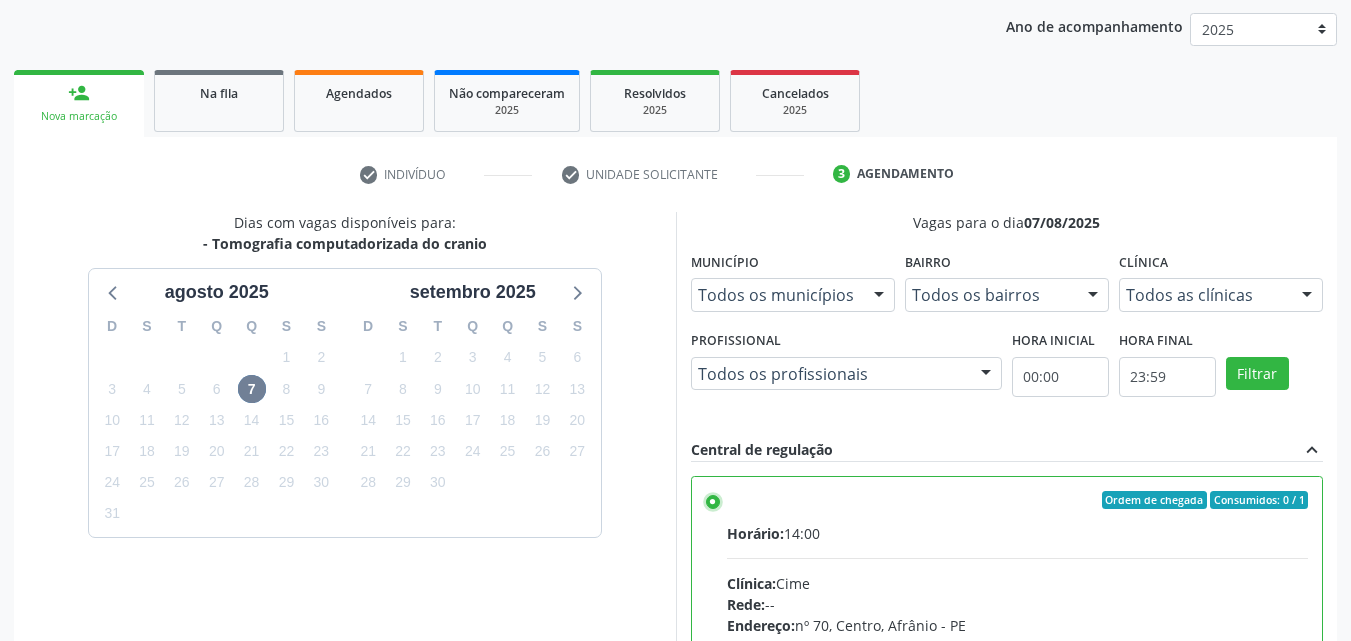 scroll, scrollTop: 99, scrollLeft: 0, axis: vertical 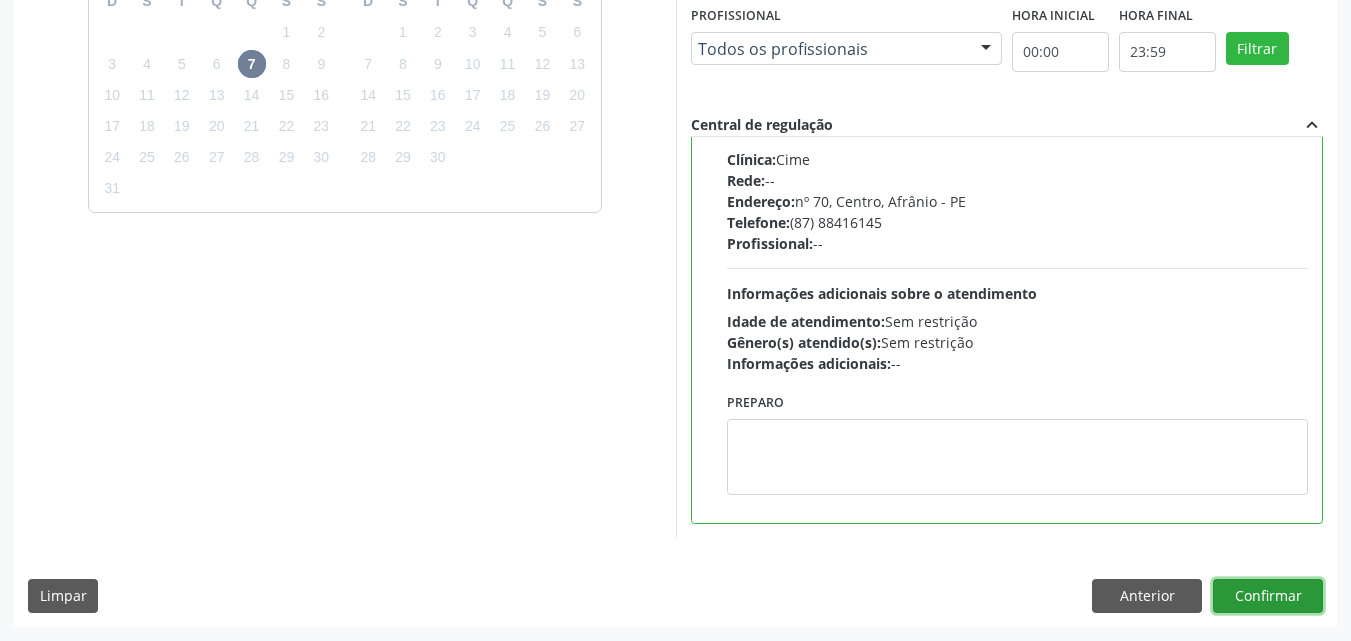 click on "Confirmar" at bounding box center [1268, 596] 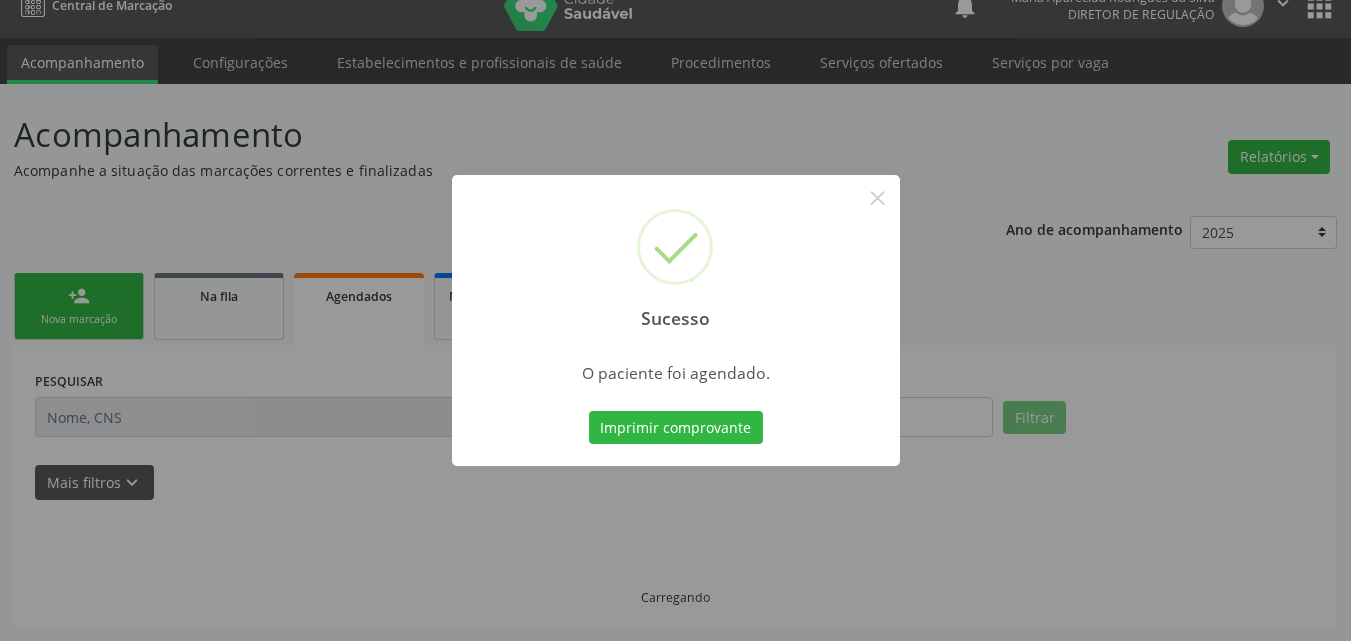 scroll, scrollTop: 26, scrollLeft: 0, axis: vertical 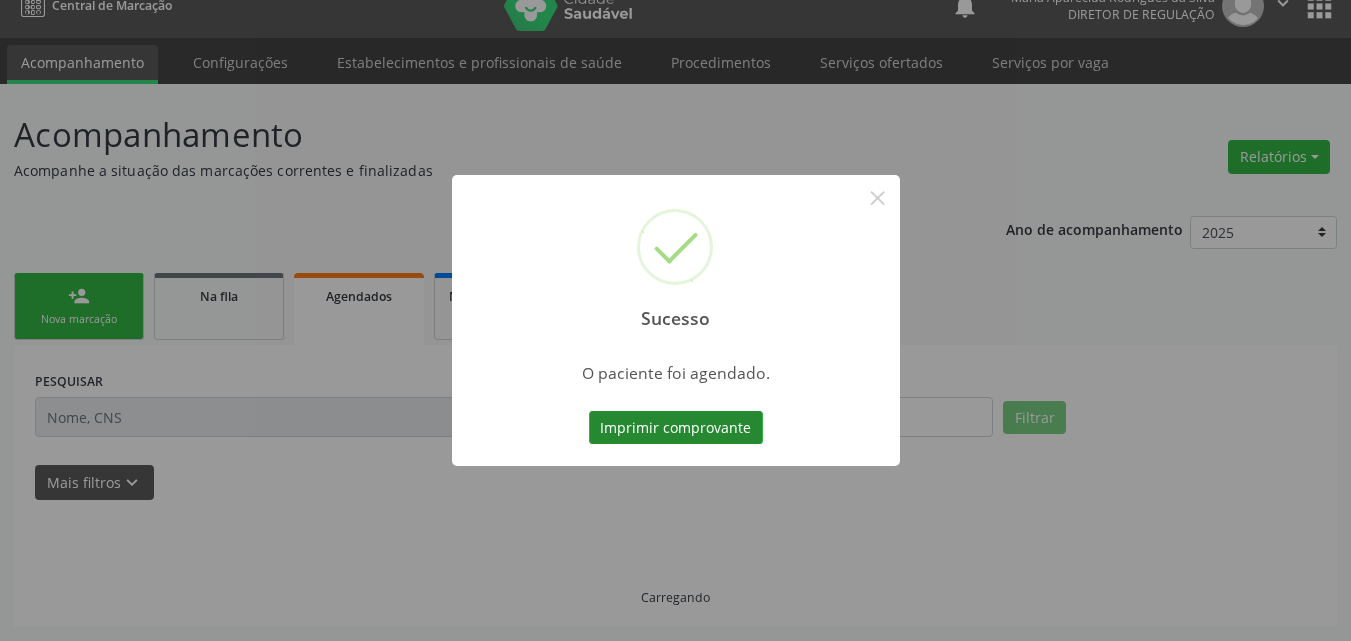 click on "Imprimir comprovante" at bounding box center (676, 428) 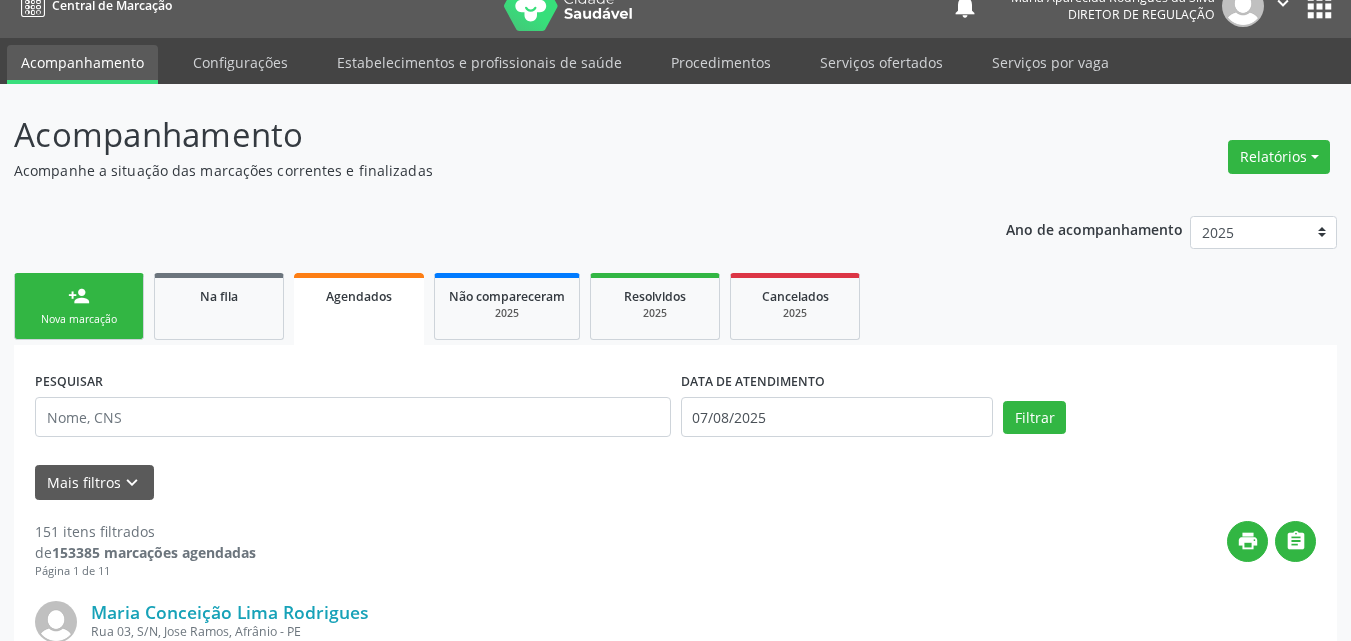 click on "person_add
Nova marcação" at bounding box center (79, 306) 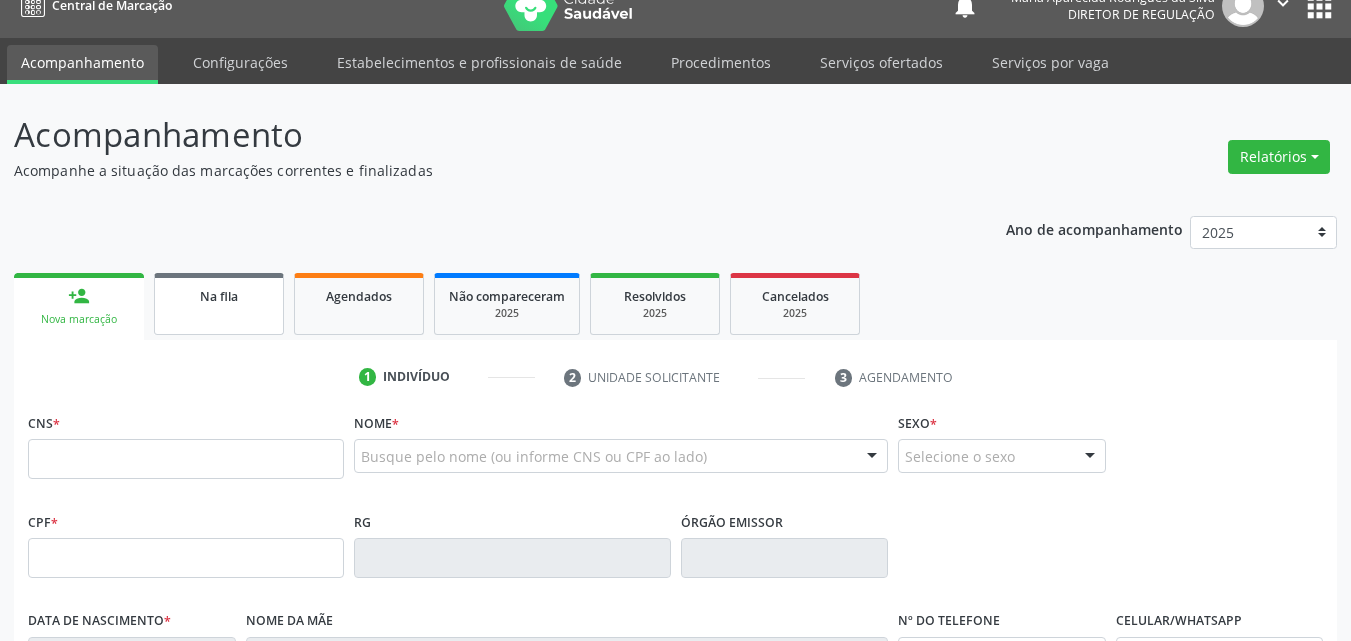 click on "Na fila" at bounding box center (219, 304) 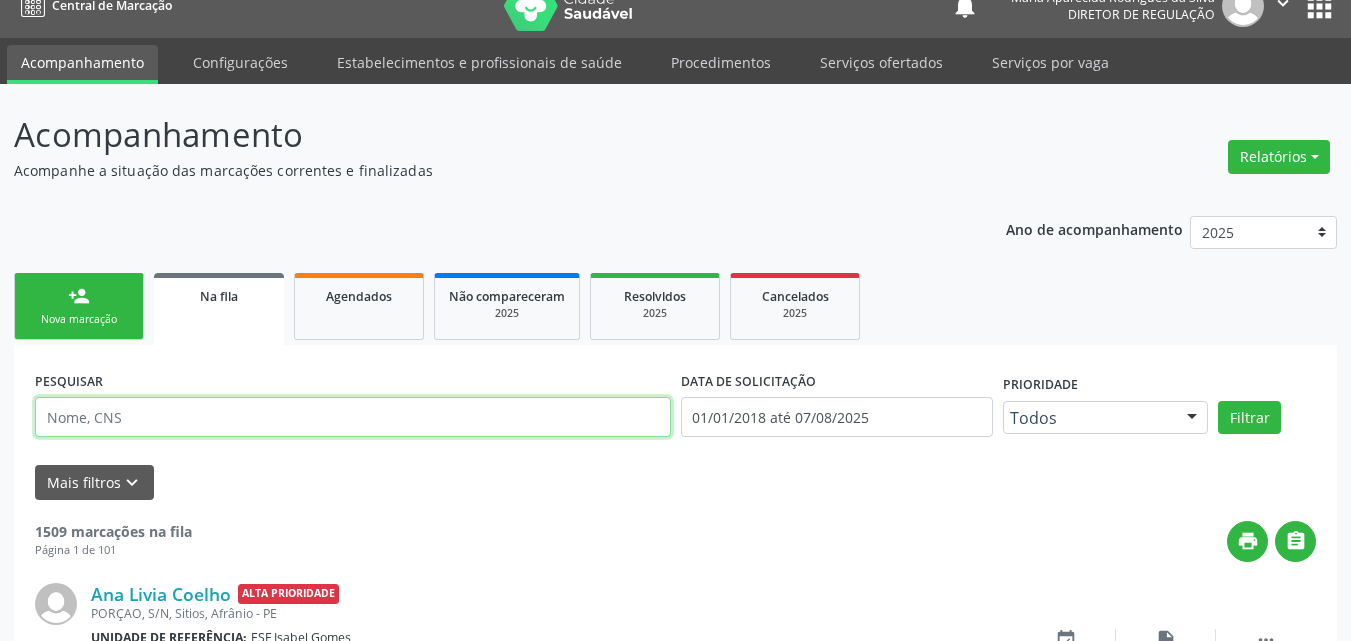 click at bounding box center (353, 417) 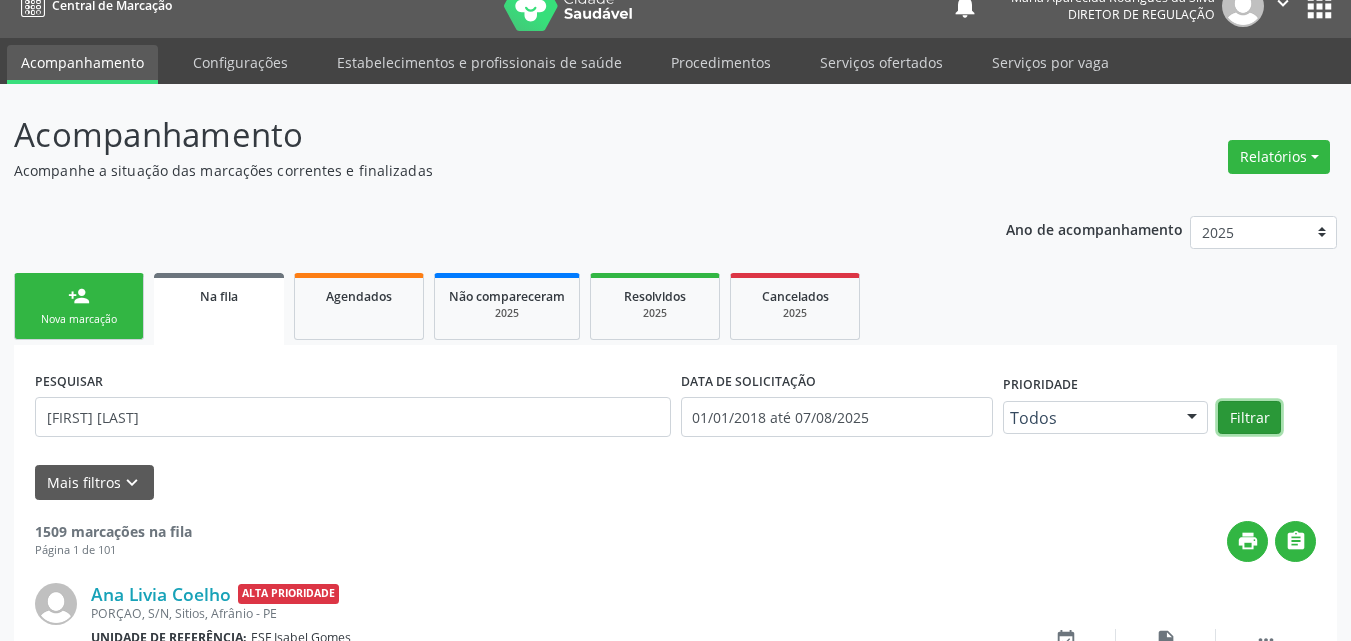 click on "Filtrar" at bounding box center [1249, 418] 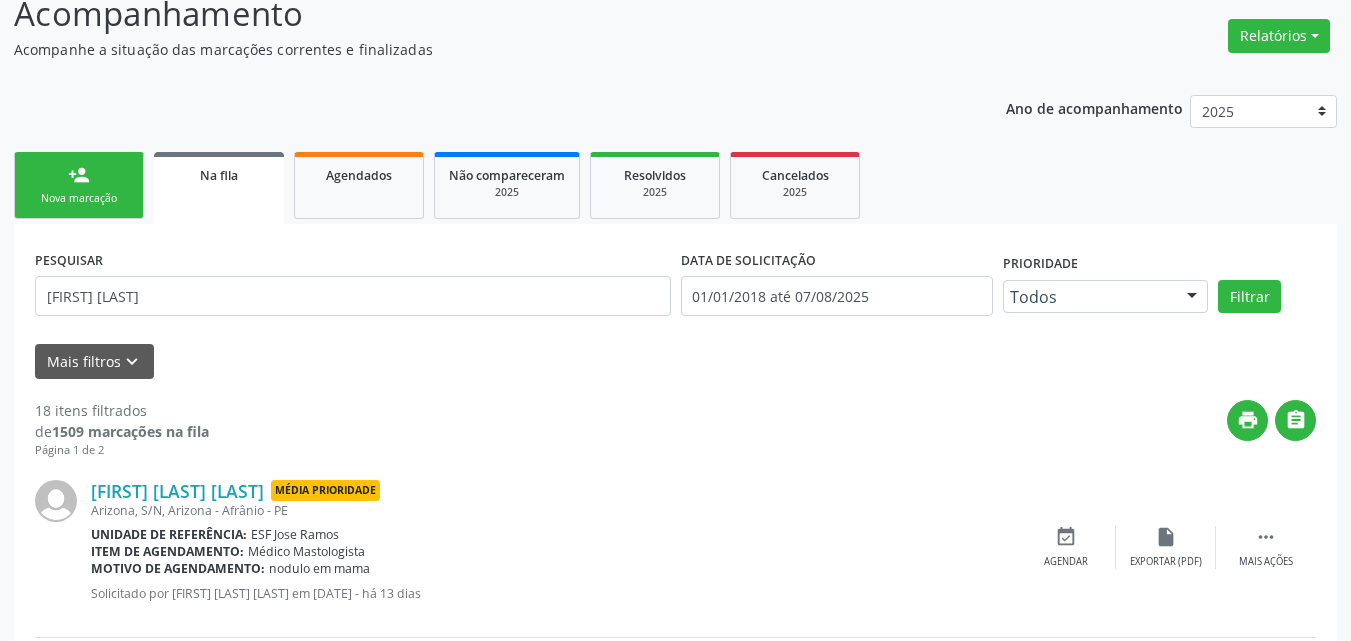 scroll, scrollTop: 247, scrollLeft: 0, axis: vertical 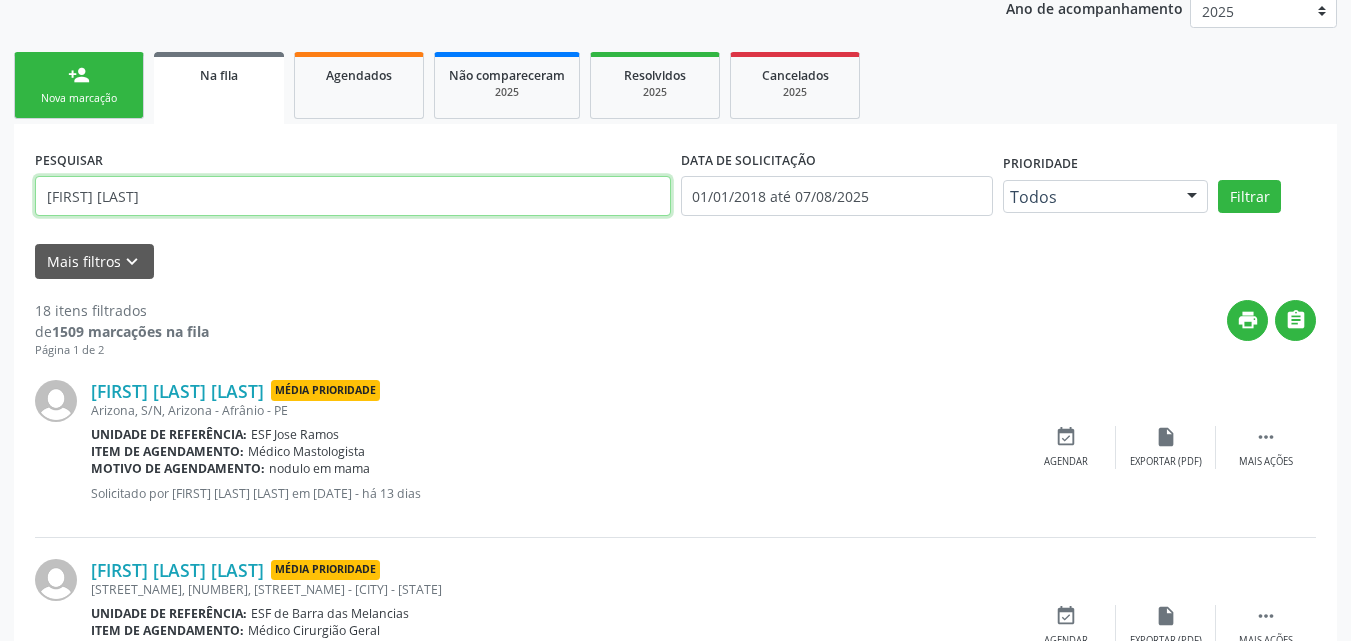 click on "maria aparecida" at bounding box center (353, 196) 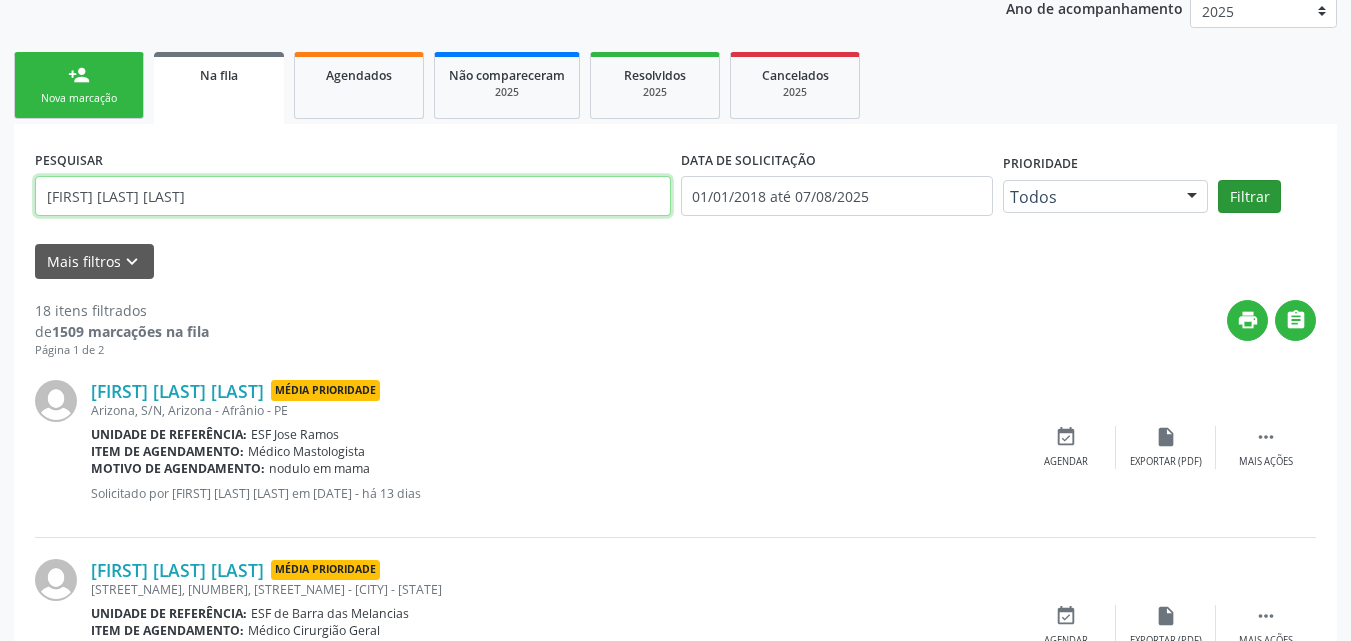 type on "maria aparecida freire" 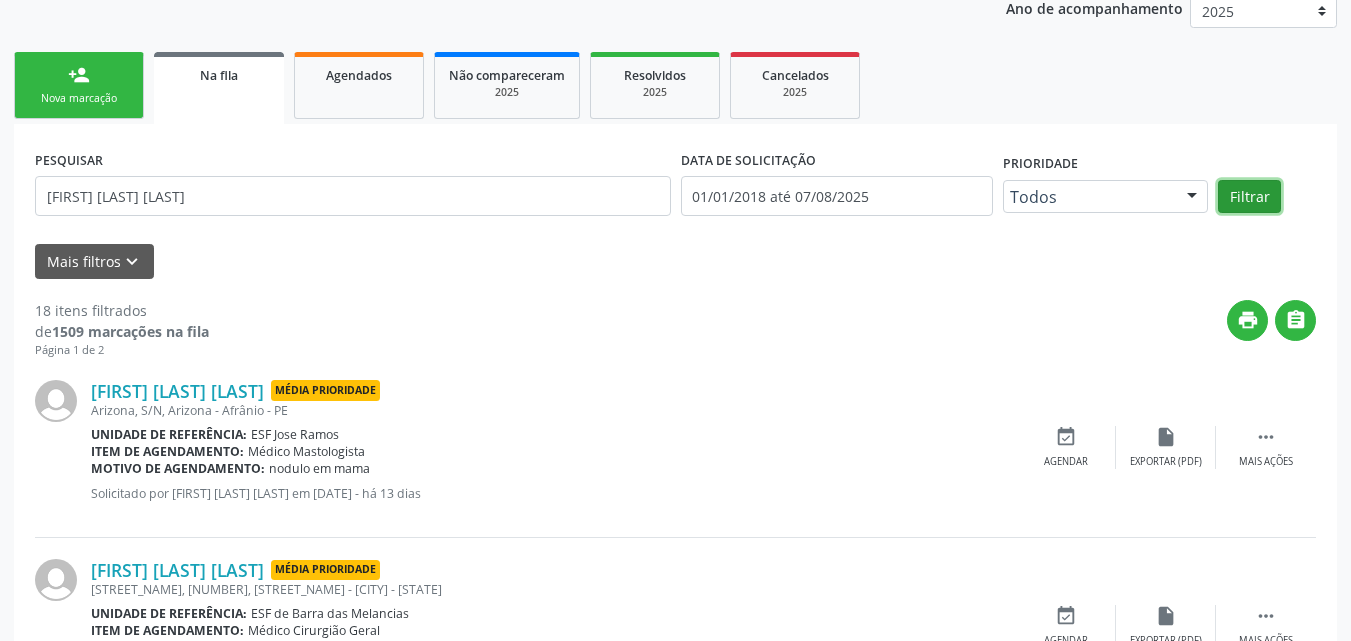 click on "Filtrar" at bounding box center [1249, 197] 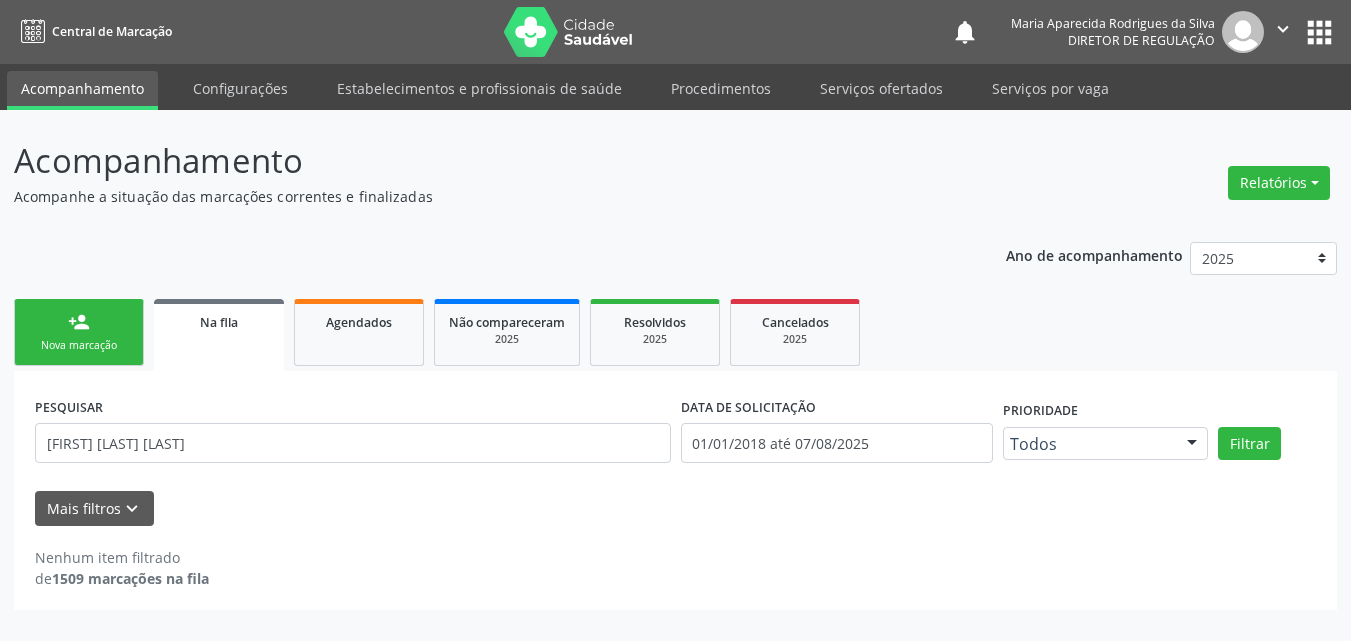 scroll, scrollTop: 0, scrollLeft: 0, axis: both 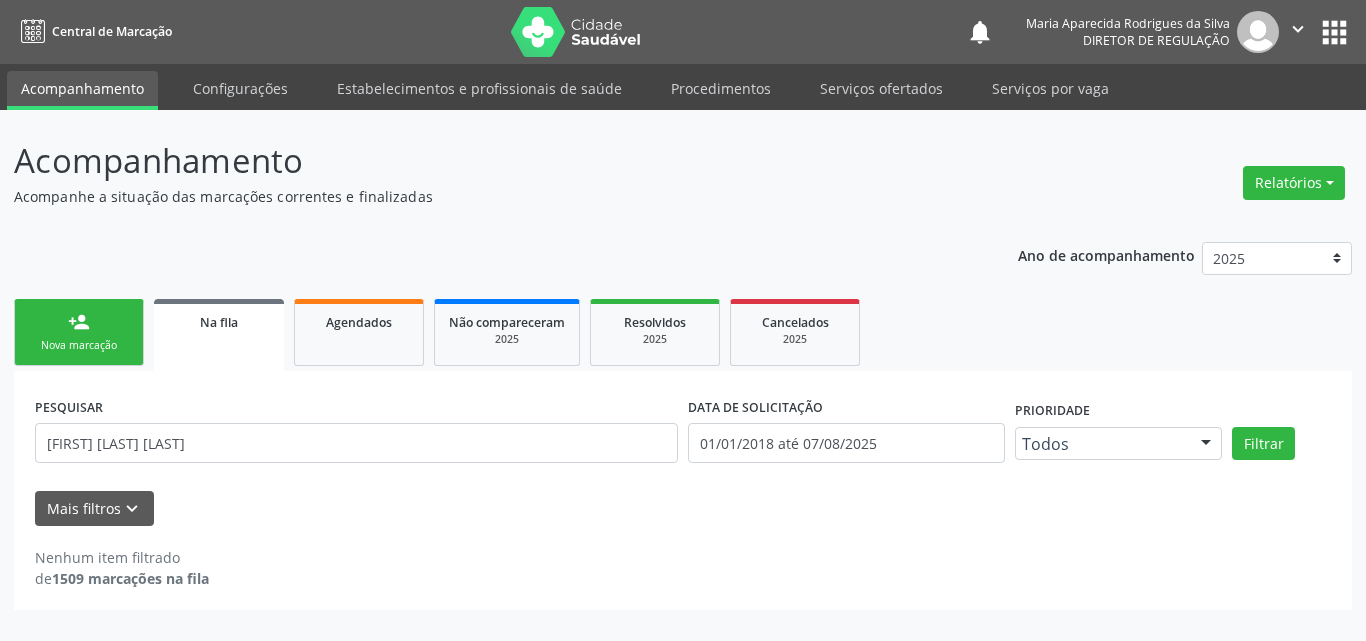 click on "Nova marcação" at bounding box center (79, 345) 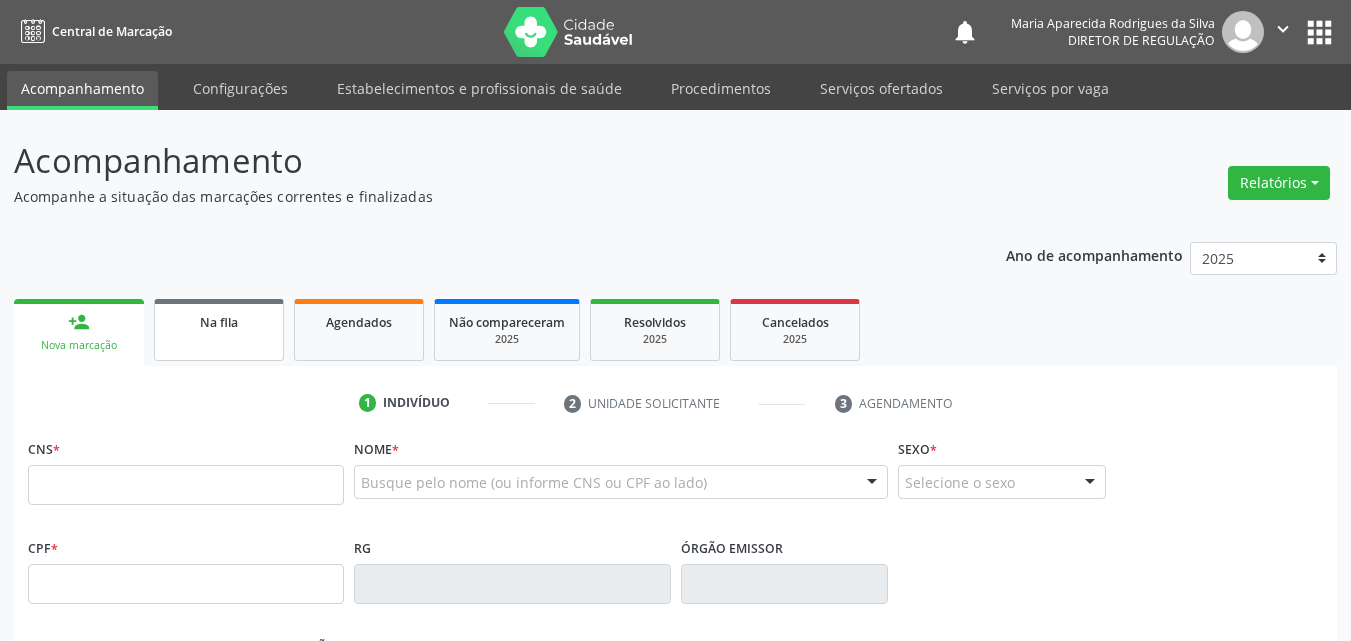click on "Na fila" at bounding box center [219, 330] 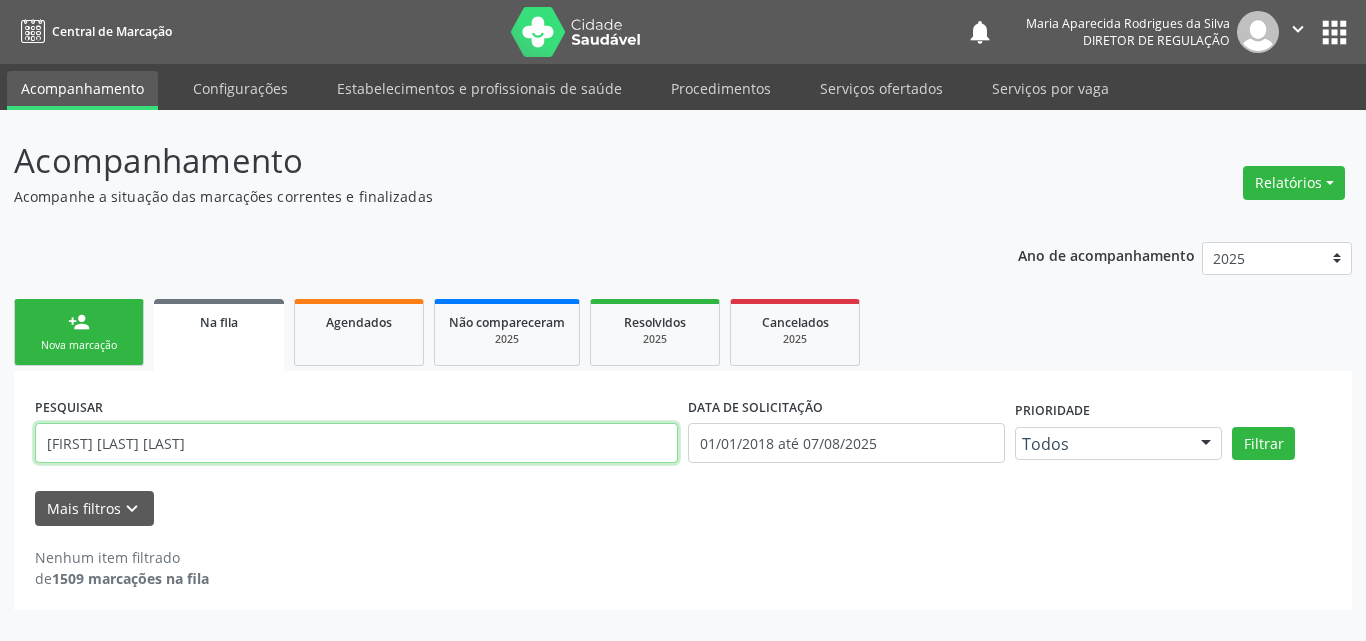 click on "maria aparecida freire" at bounding box center [356, 443] 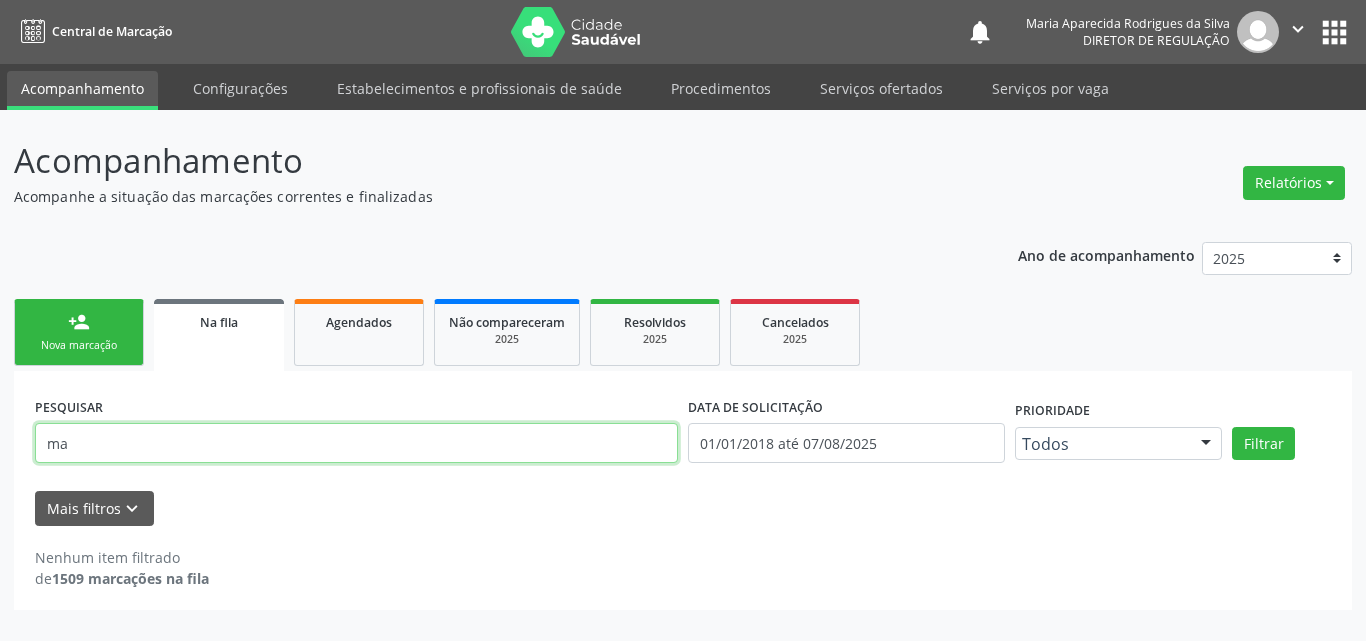 type on "m" 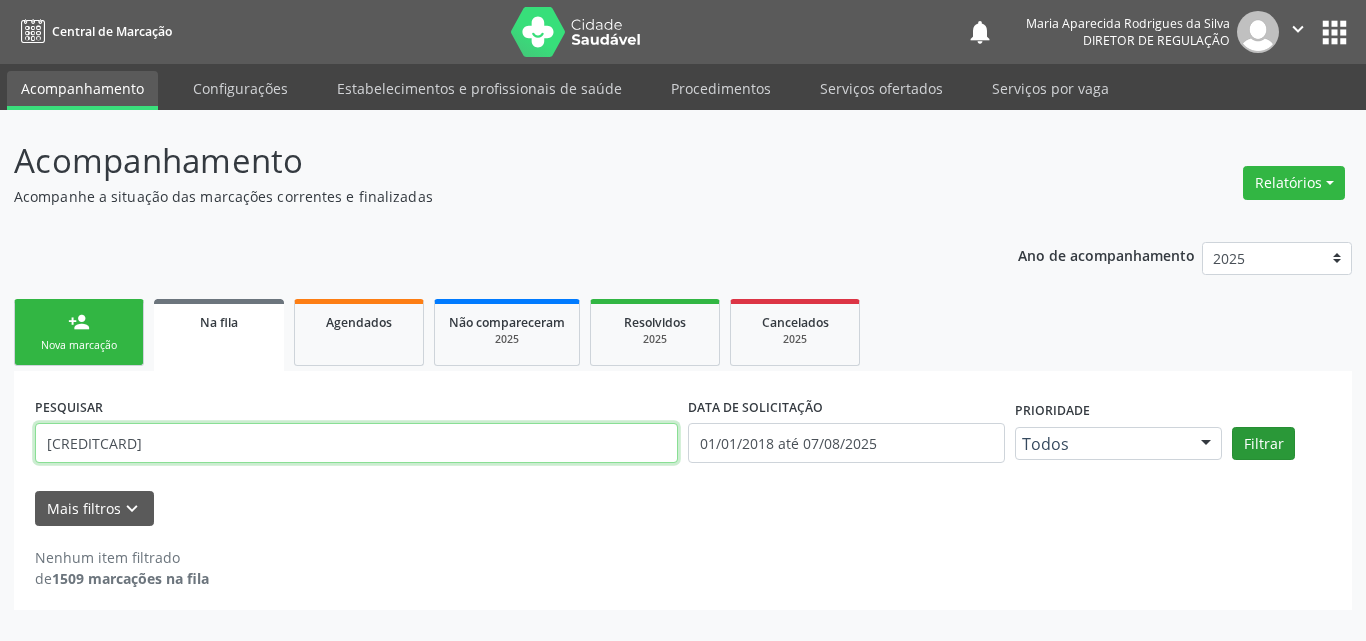 type on "704008850077669" 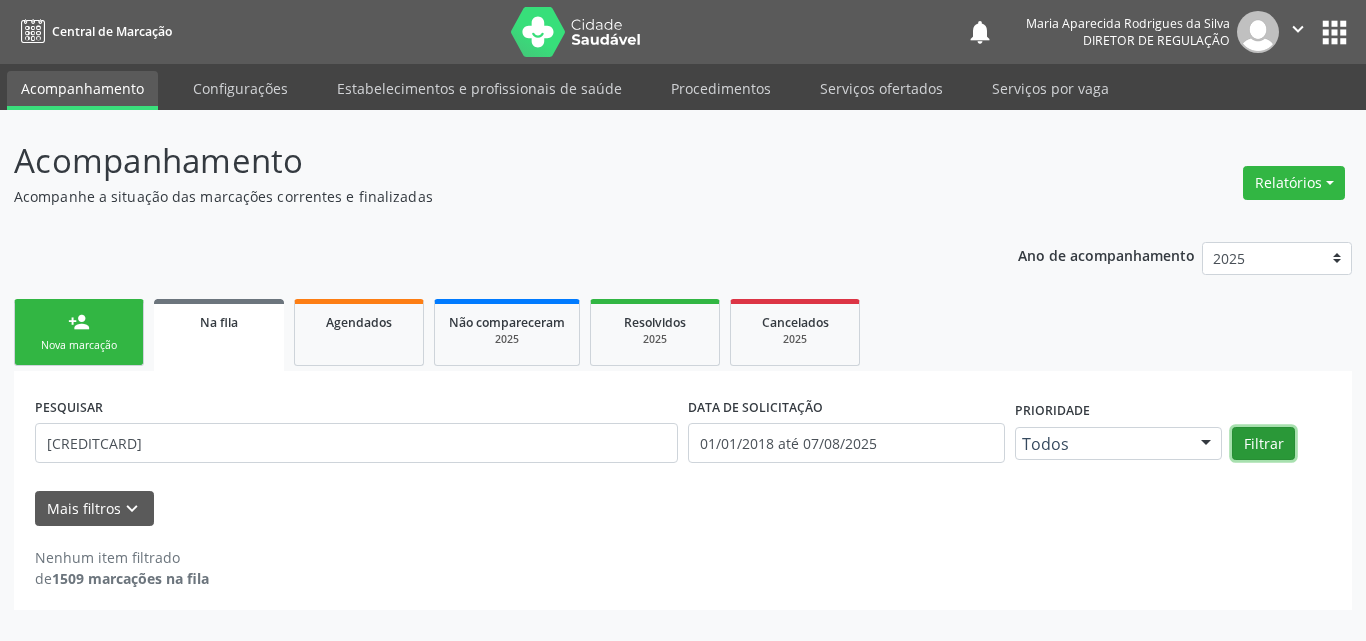 click on "Filtrar" at bounding box center (1263, 444) 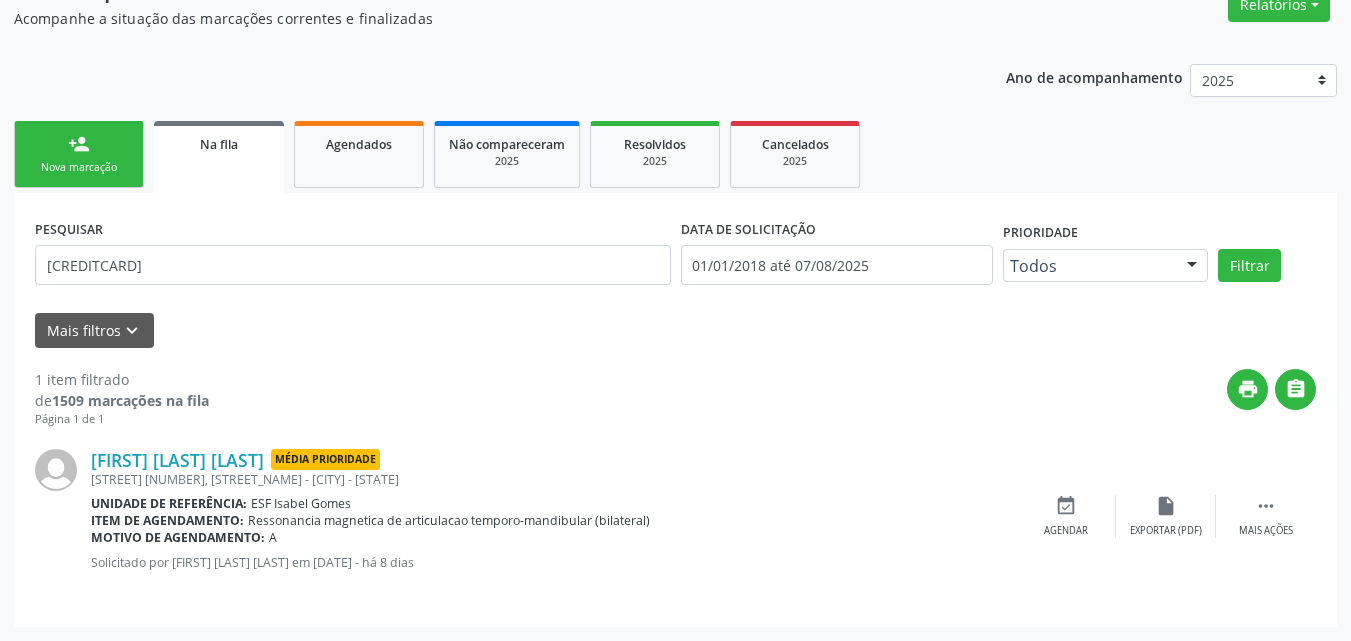 scroll, scrollTop: 0, scrollLeft: 0, axis: both 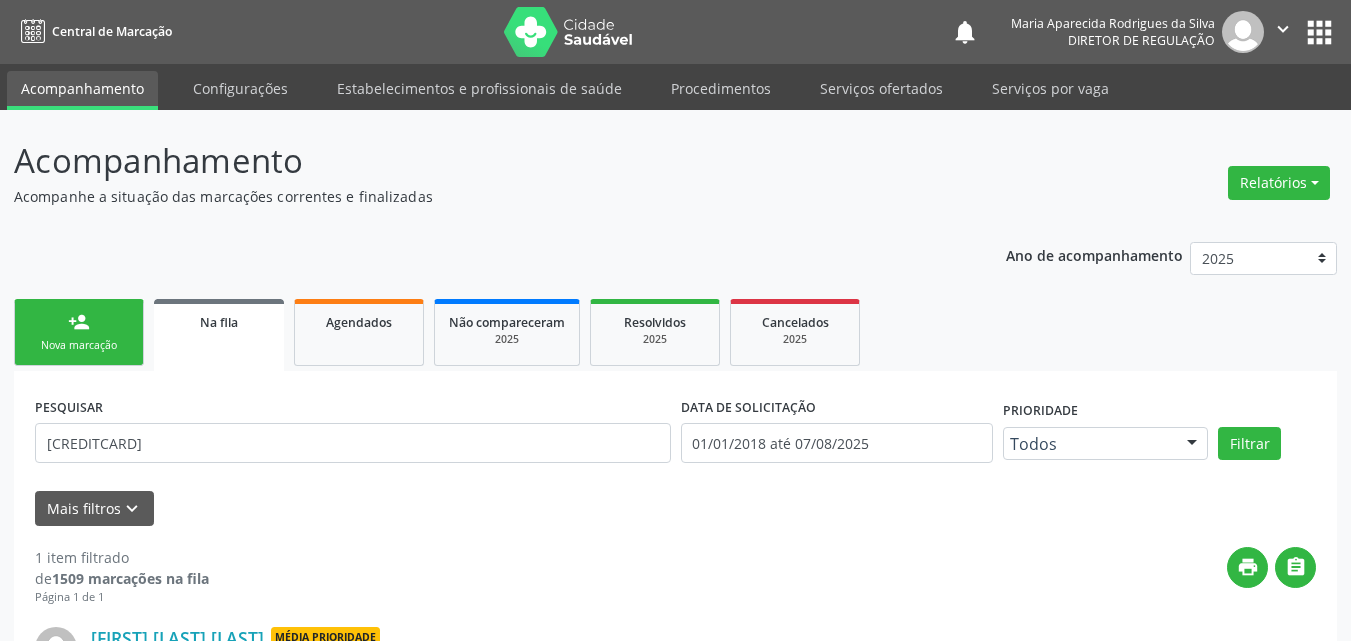 click on "Nova marcação" at bounding box center (79, 345) 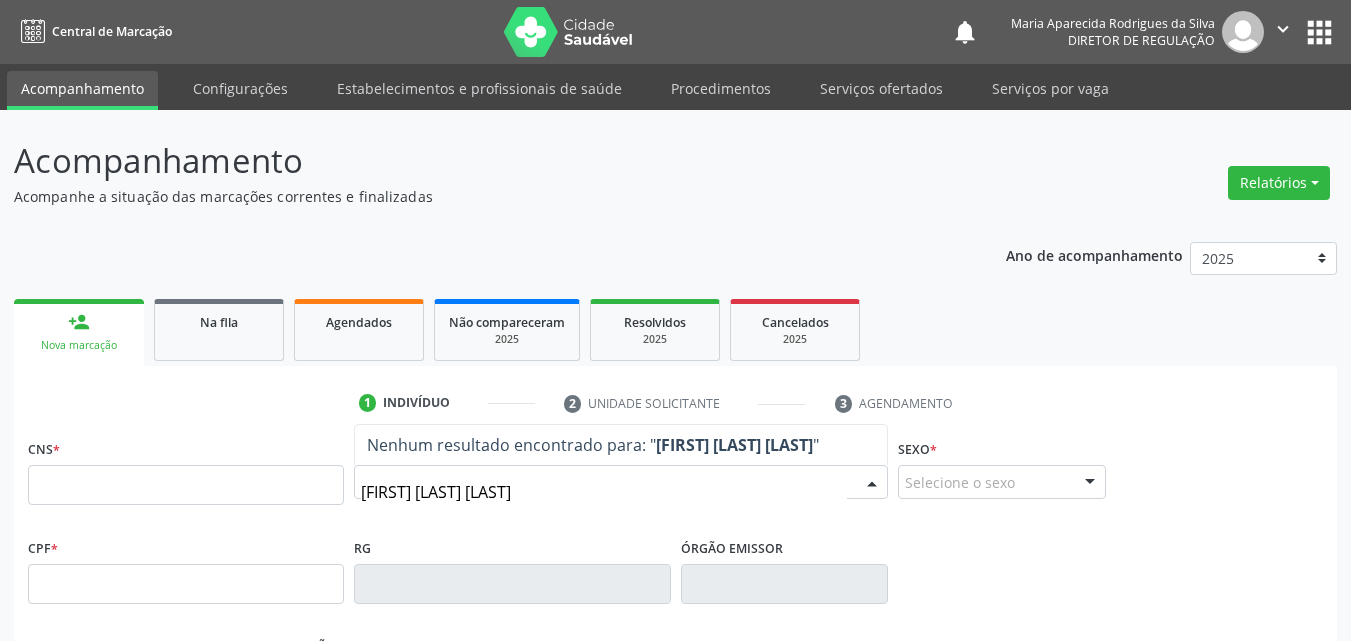 type on "maria aparecida freire" 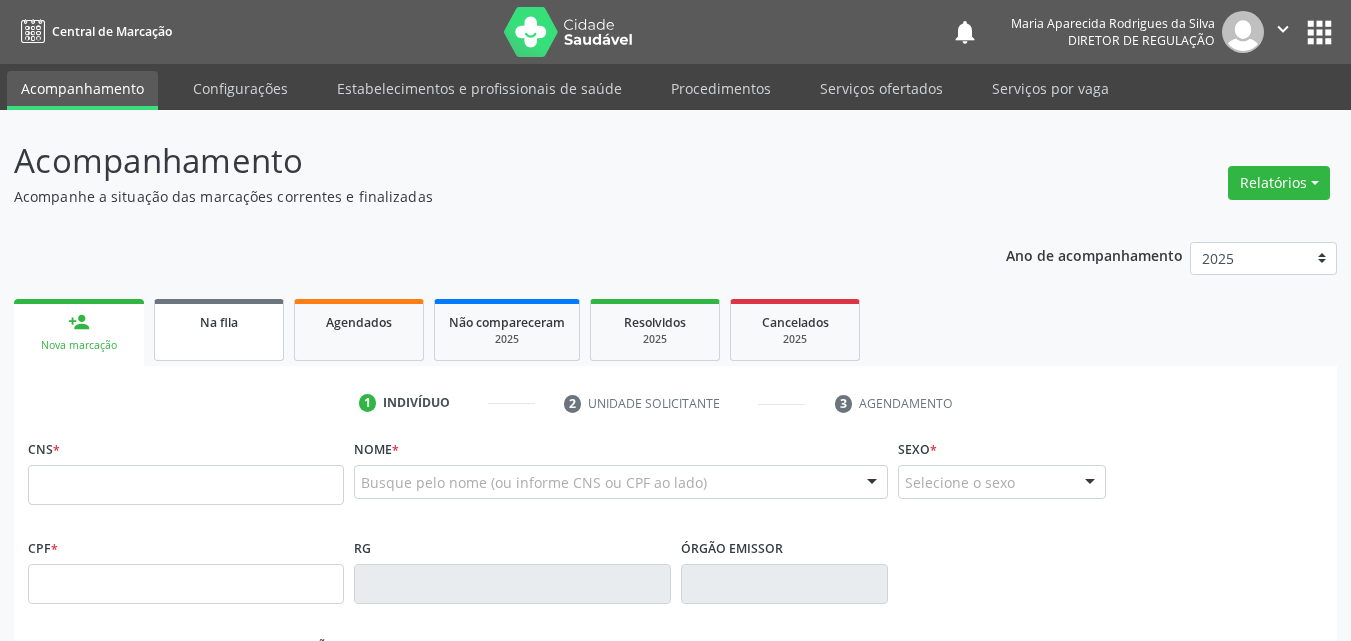 click on "Na fila" at bounding box center (219, 321) 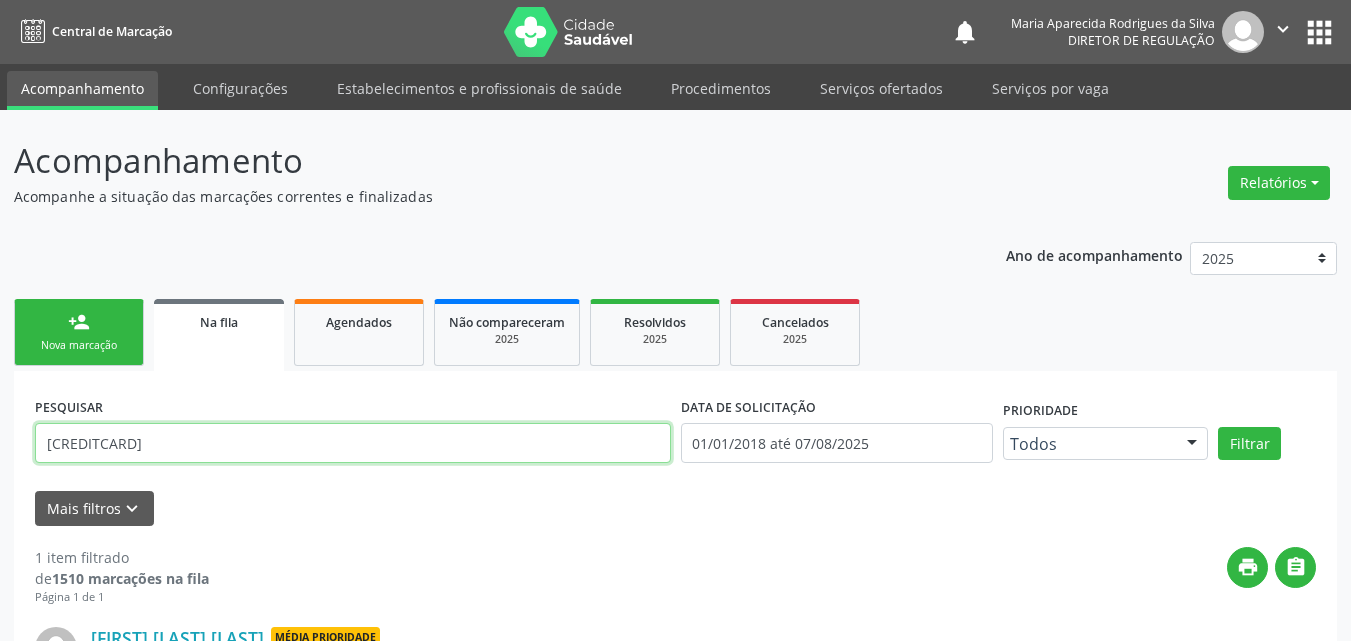click on "704008850077669" at bounding box center [353, 443] 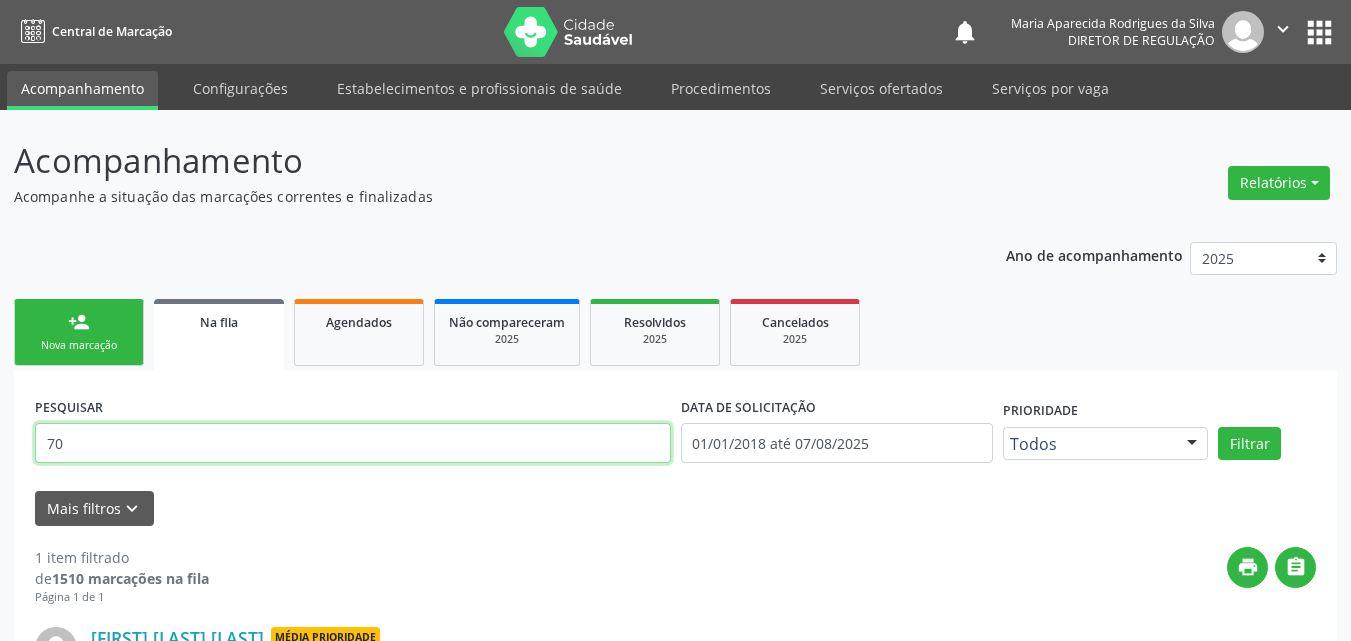 type on "7" 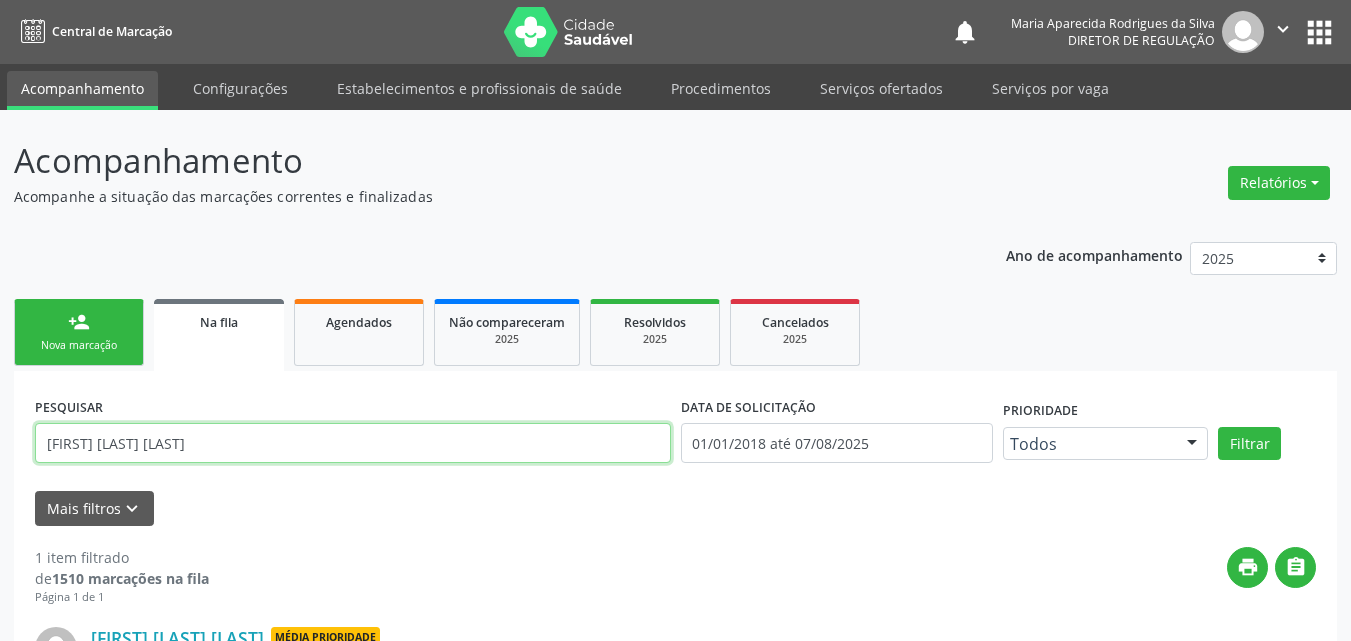 type on "maria aparecida freire" 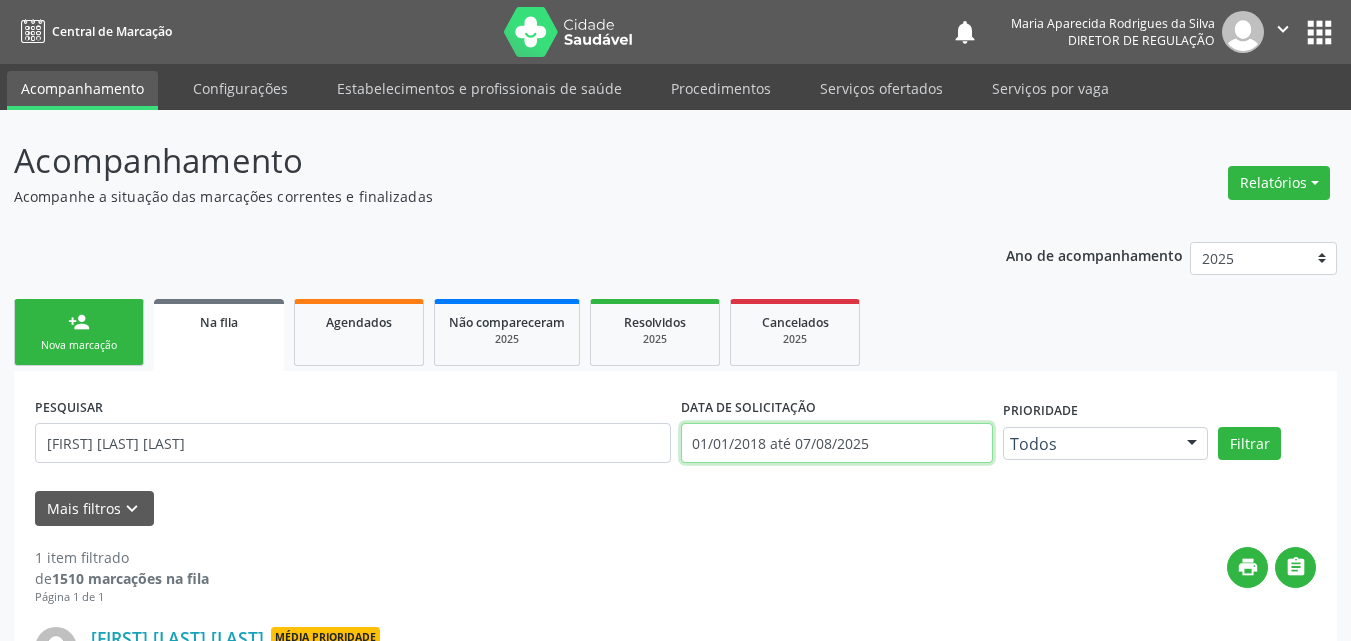 click on "01/01/2018 até 07/08/2025" at bounding box center (837, 443) 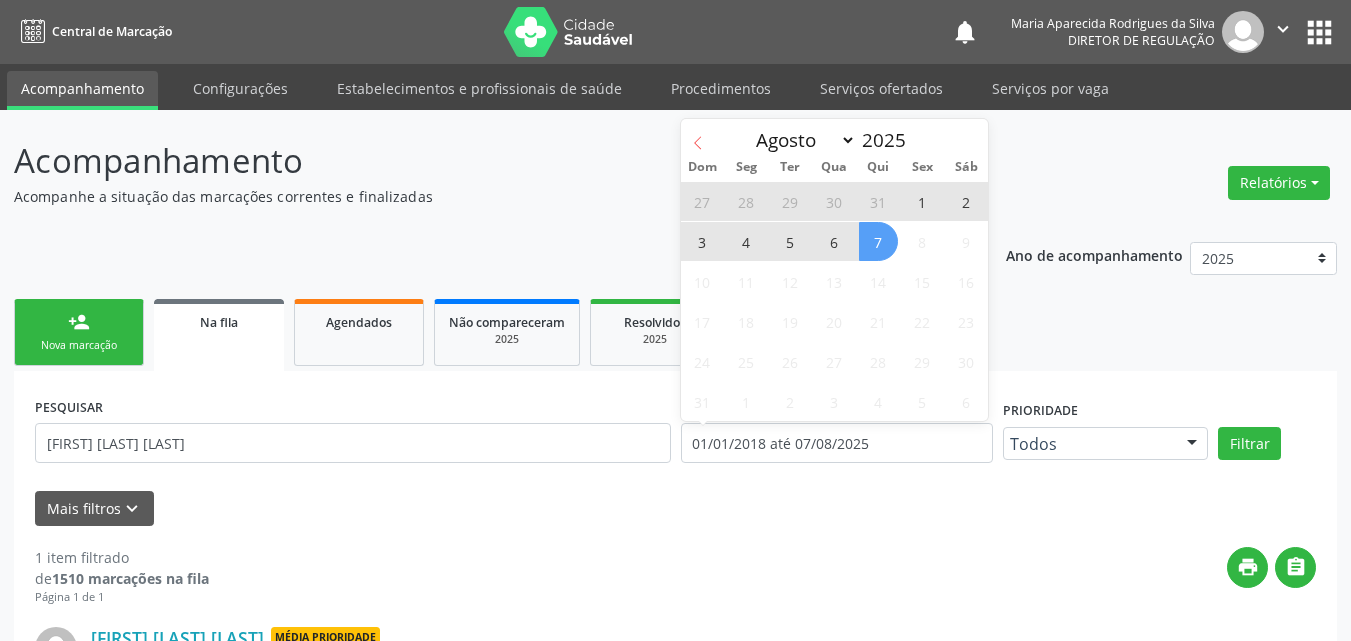 click 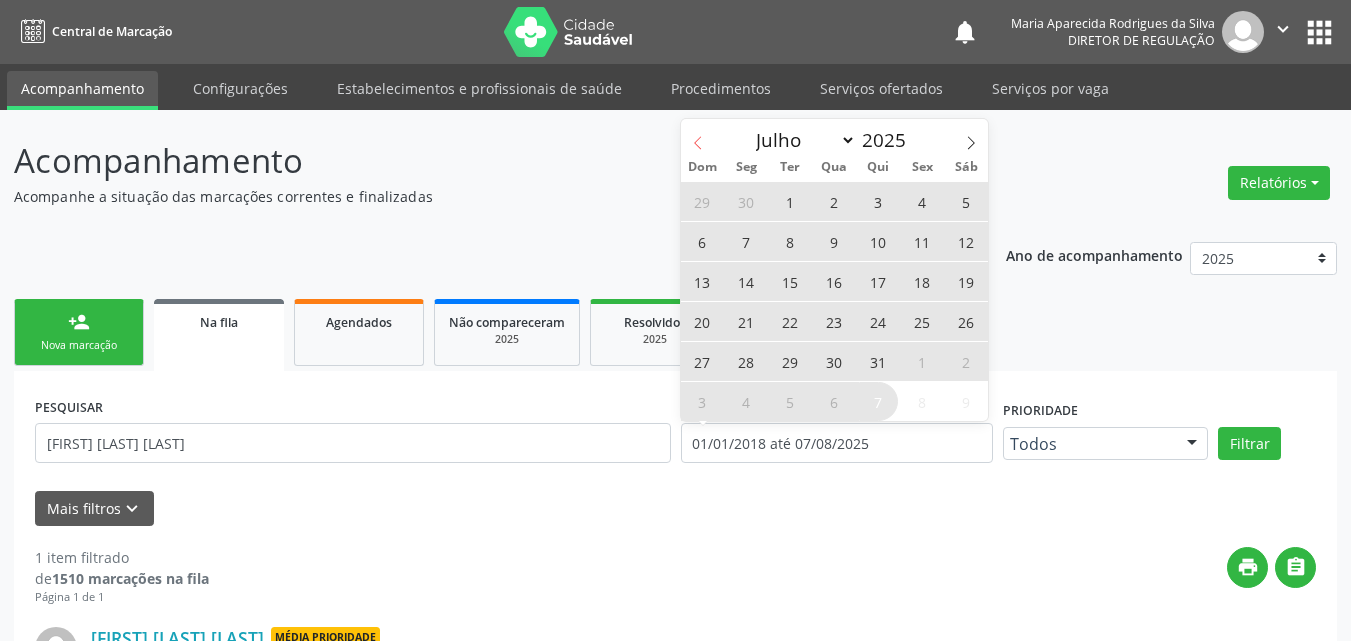 click 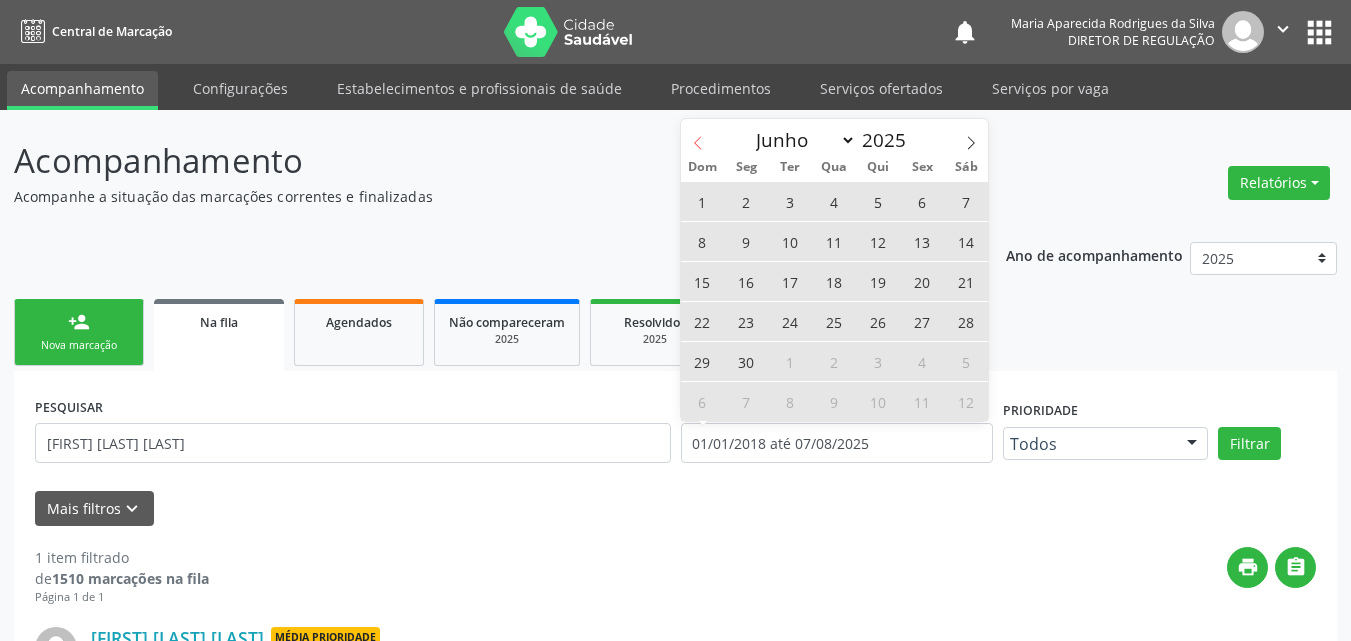 click 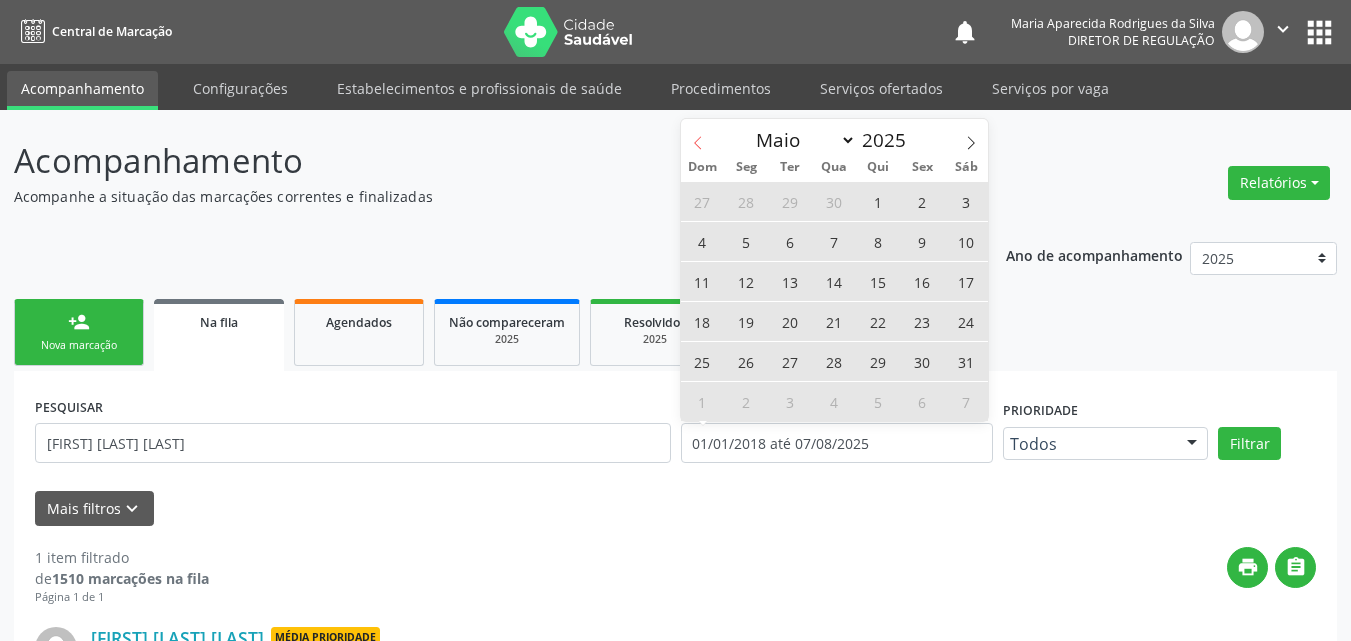 click 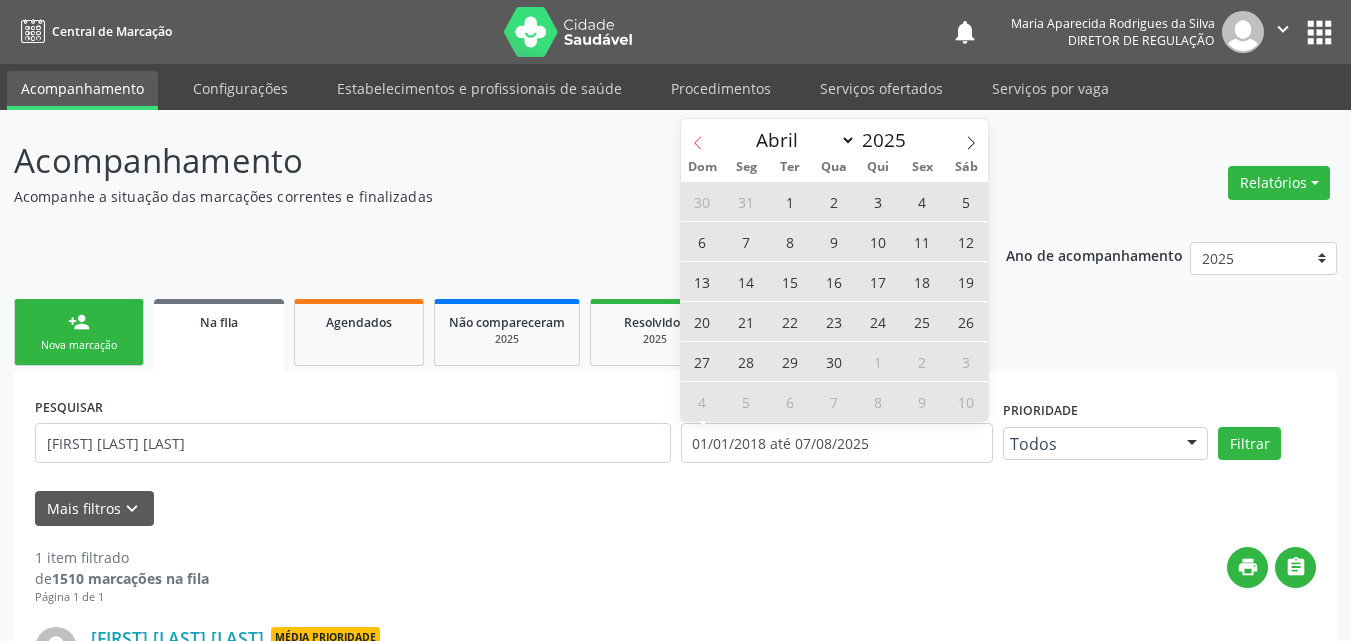 click 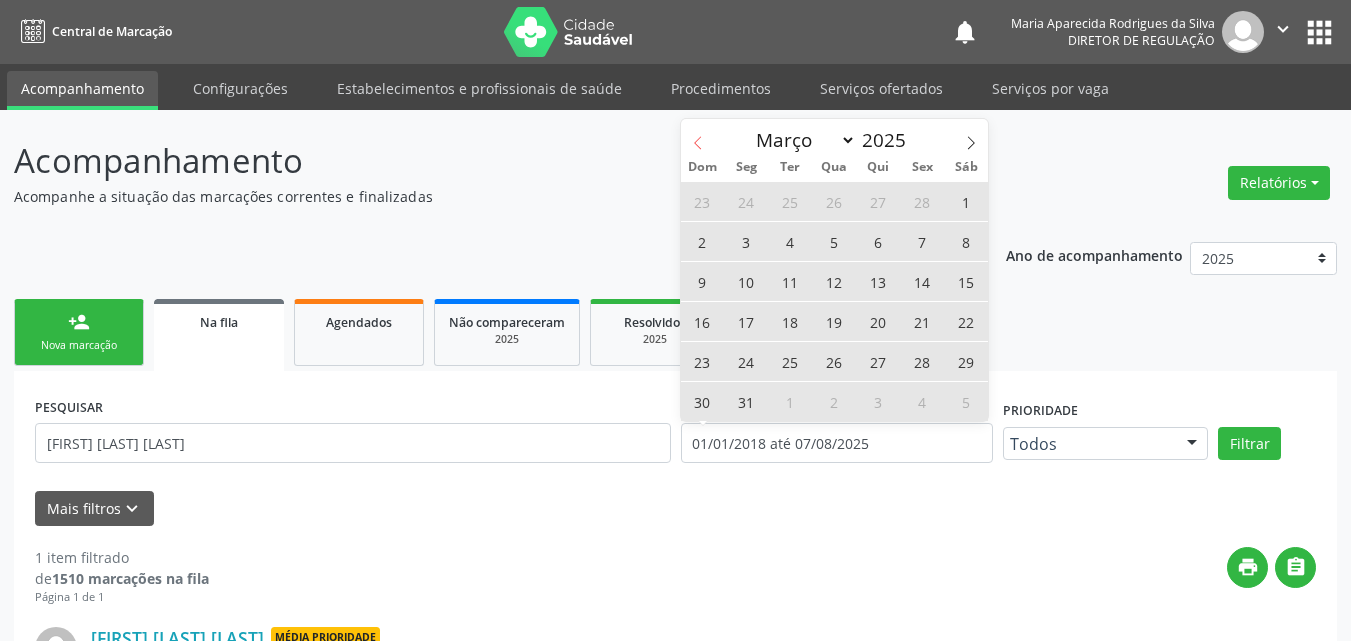 click 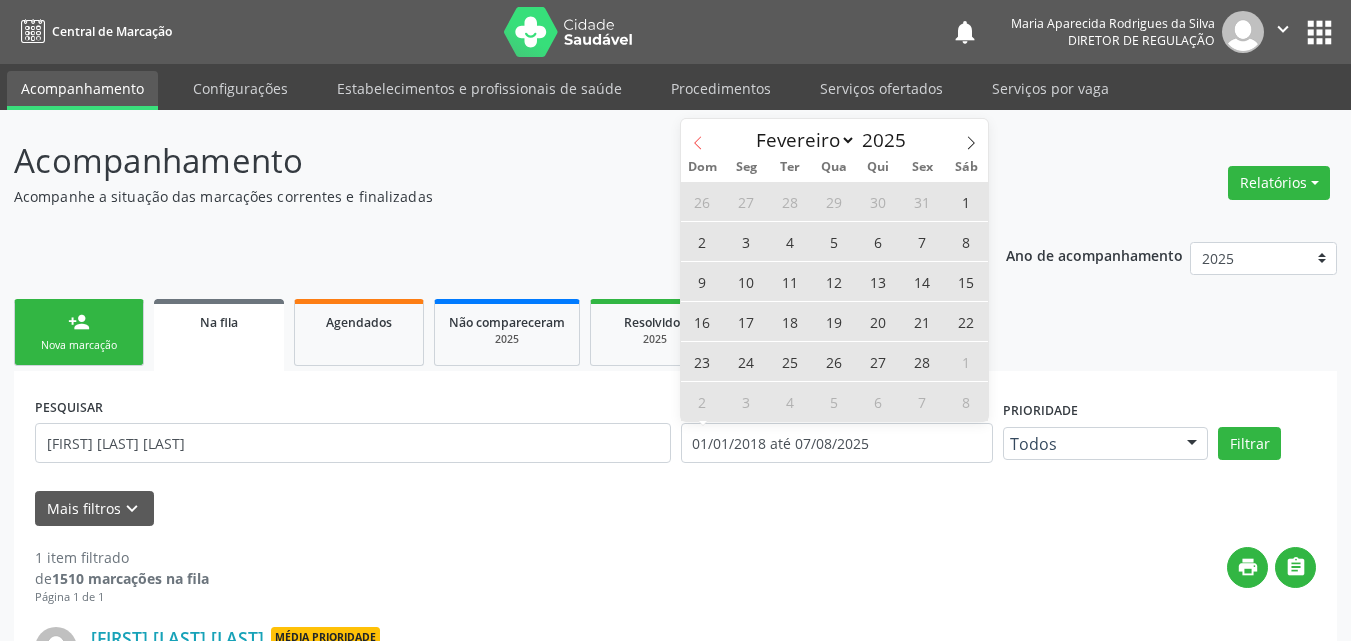 click 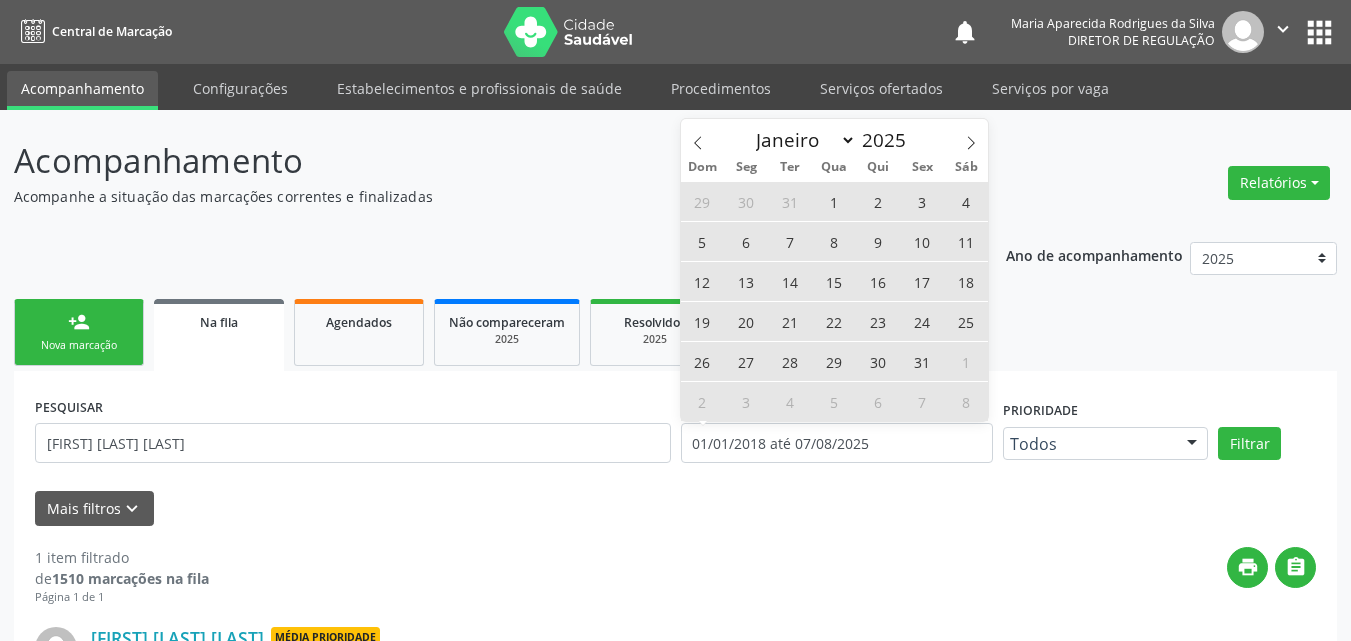 click on "1" at bounding box center (834, 201) 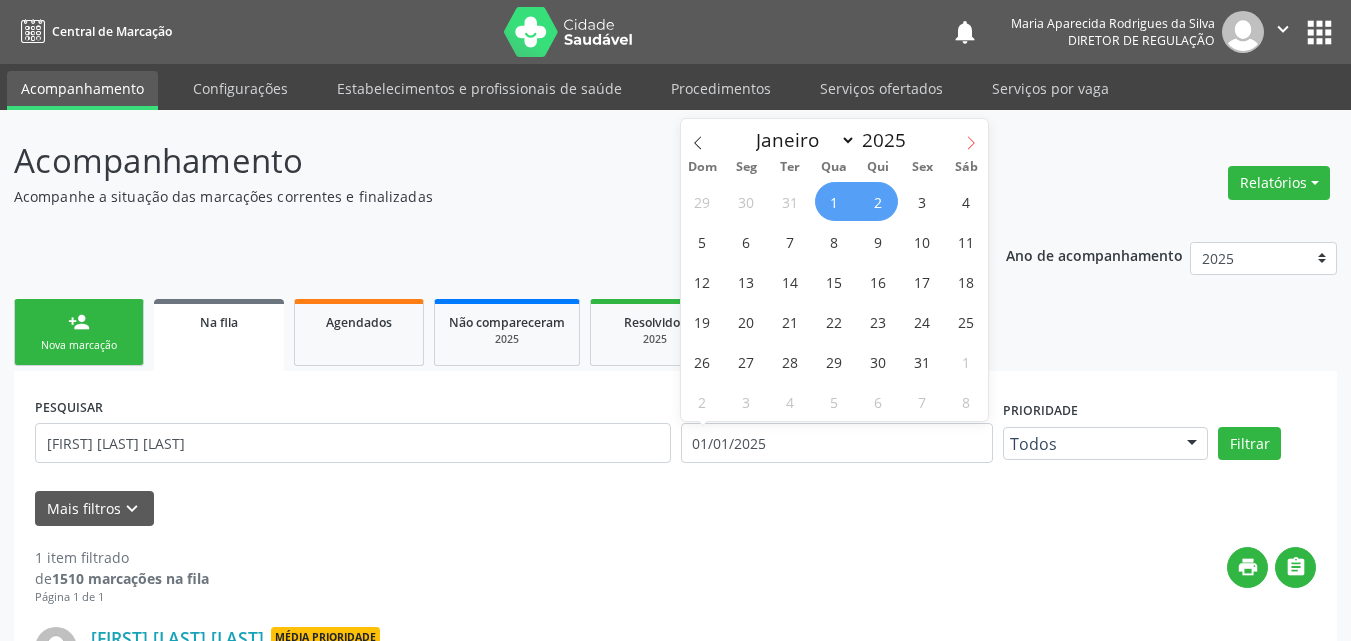 click 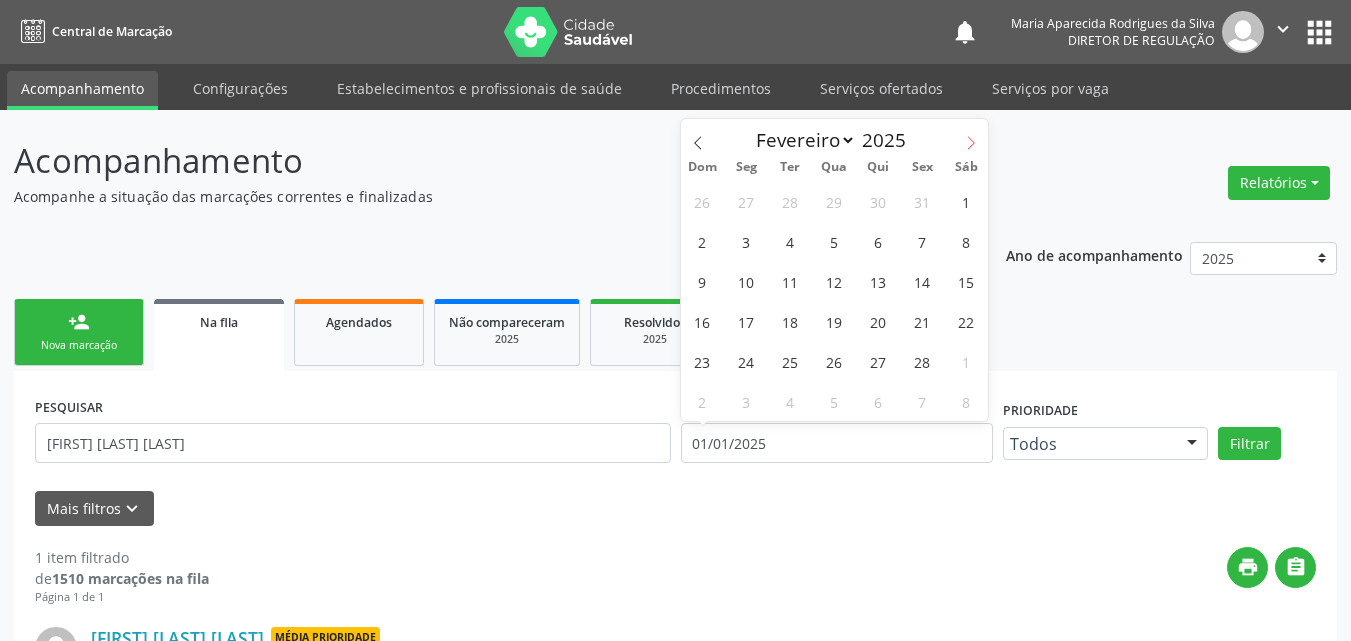 click 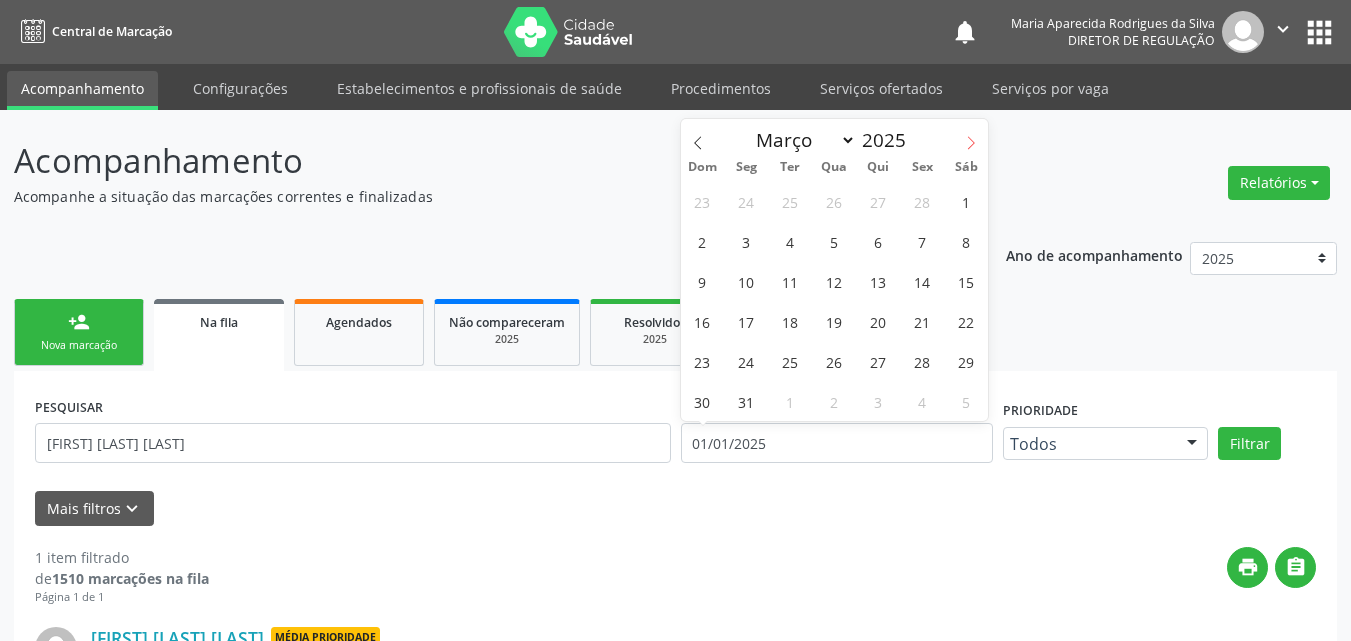 click 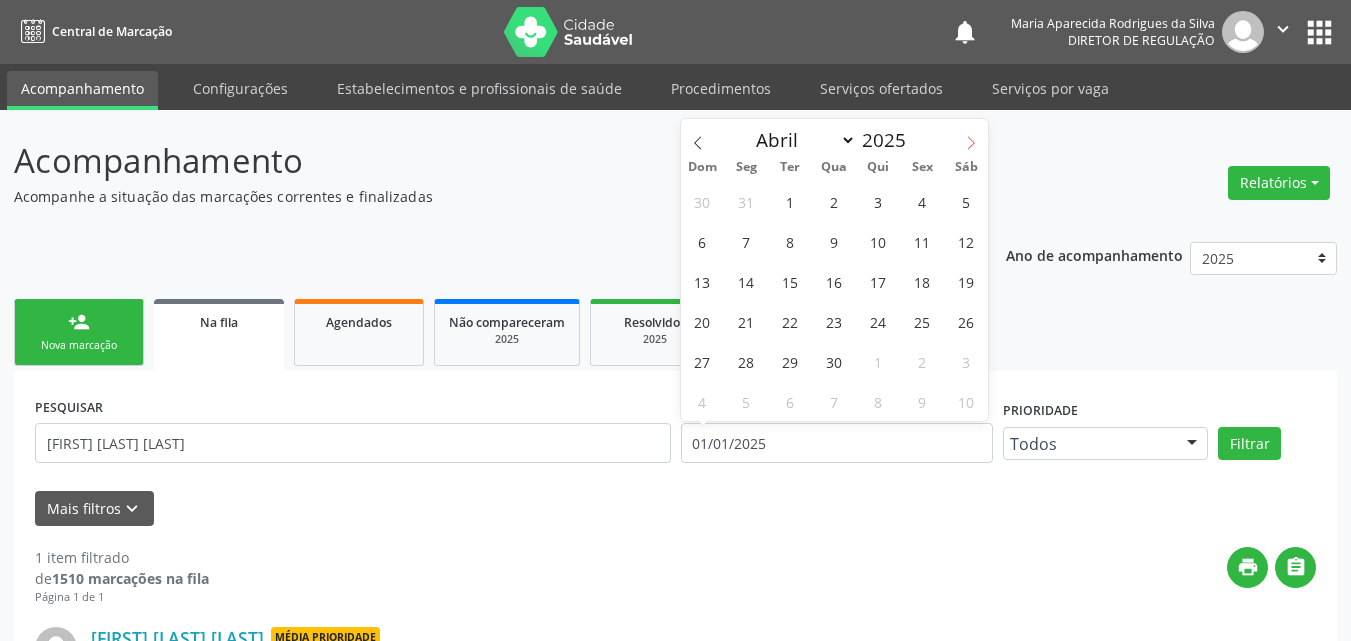 click 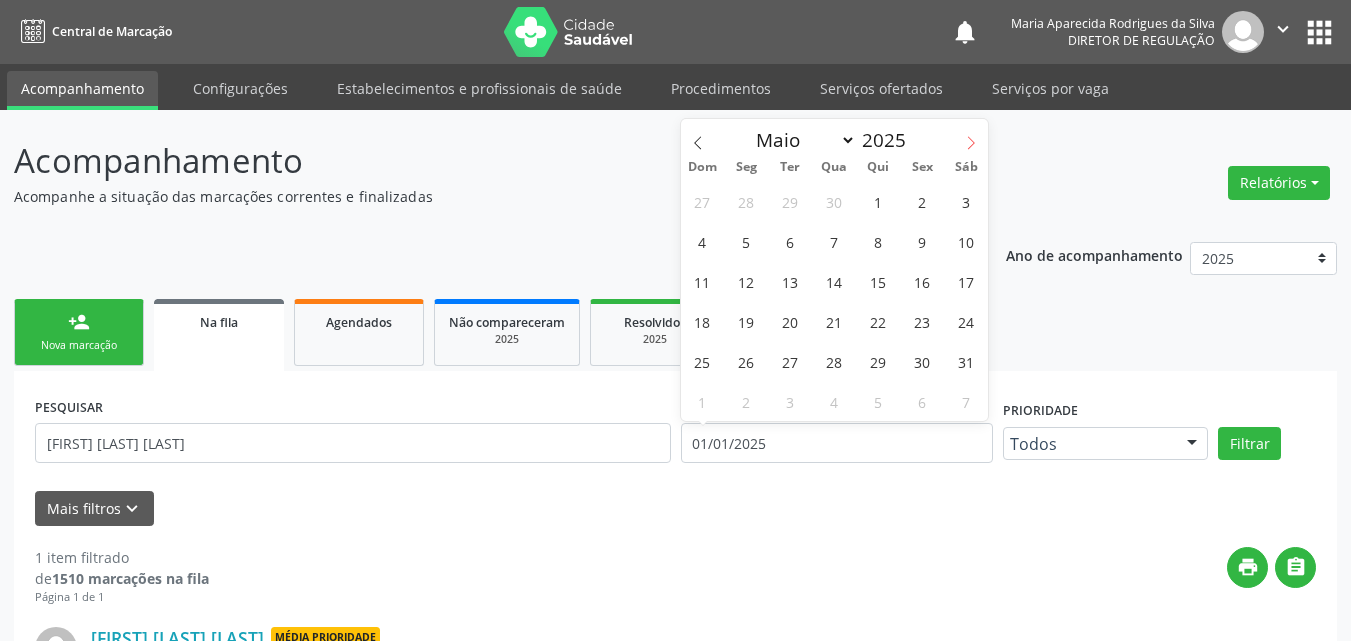 click 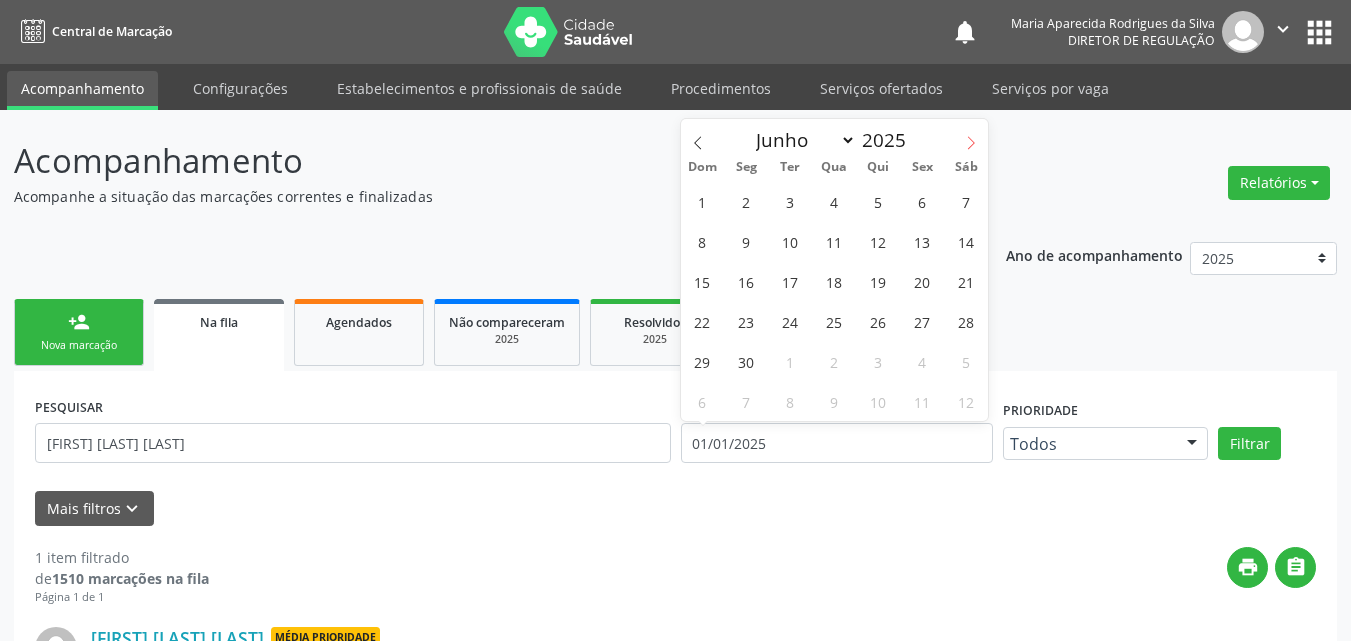 click 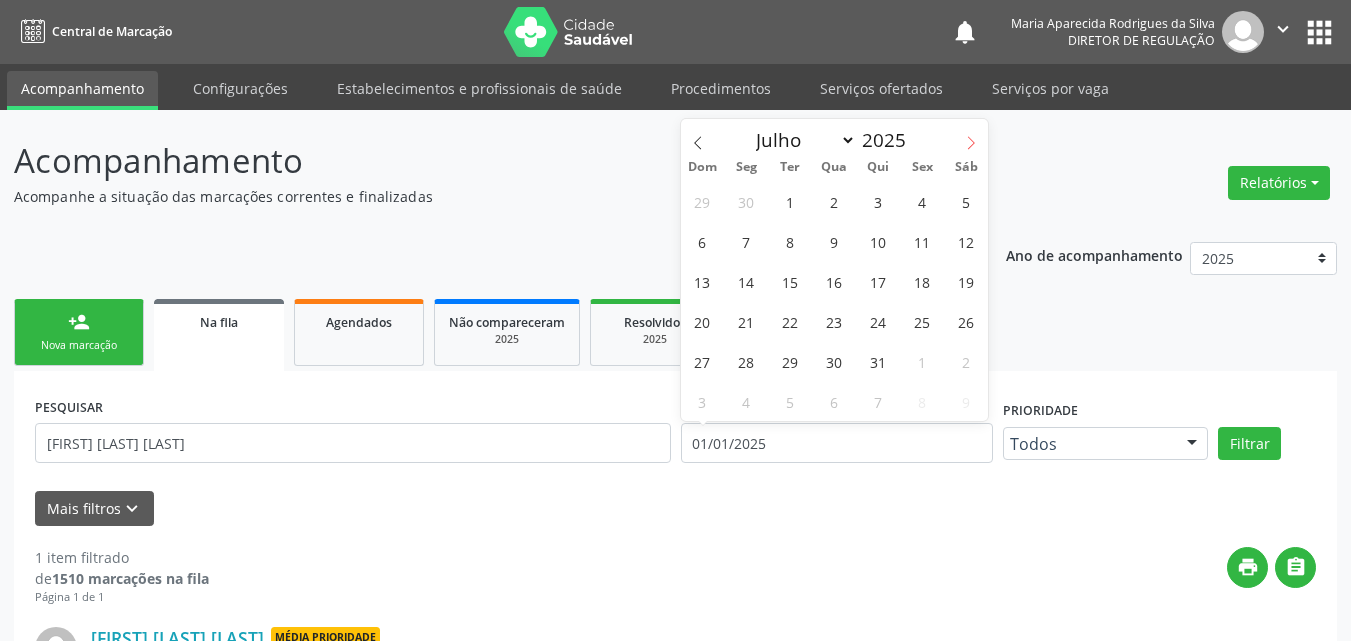 click 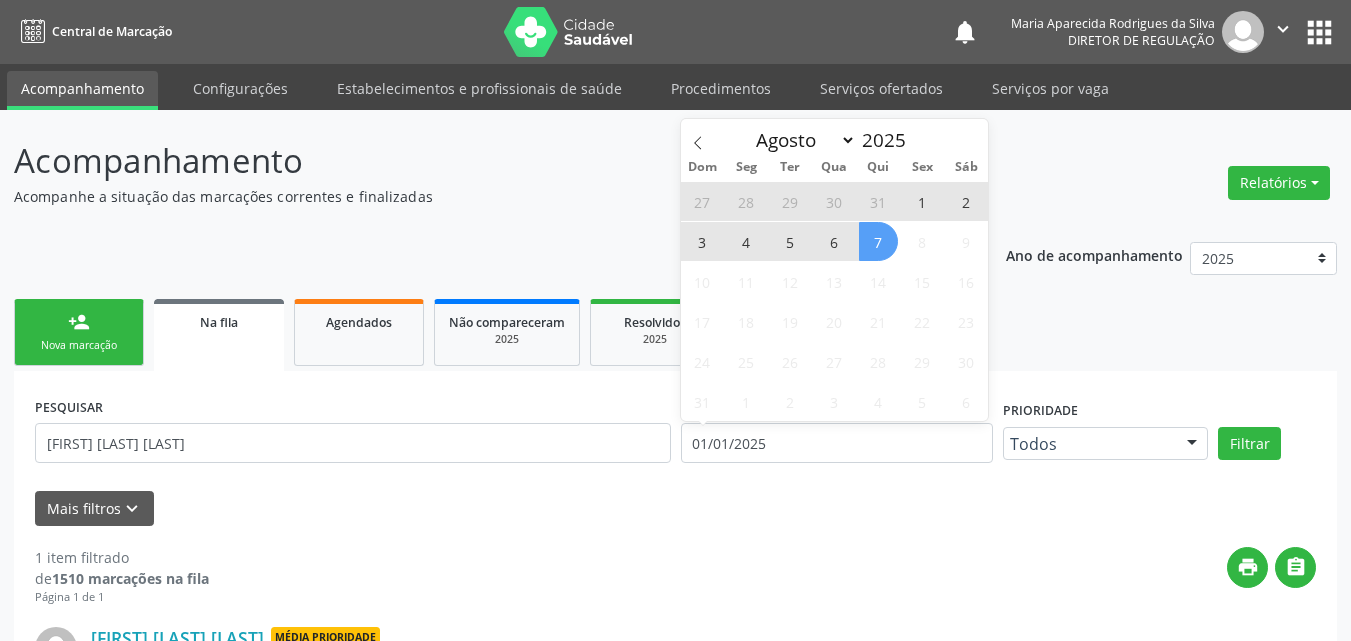 click on "7" at bounding box center [878, 241] 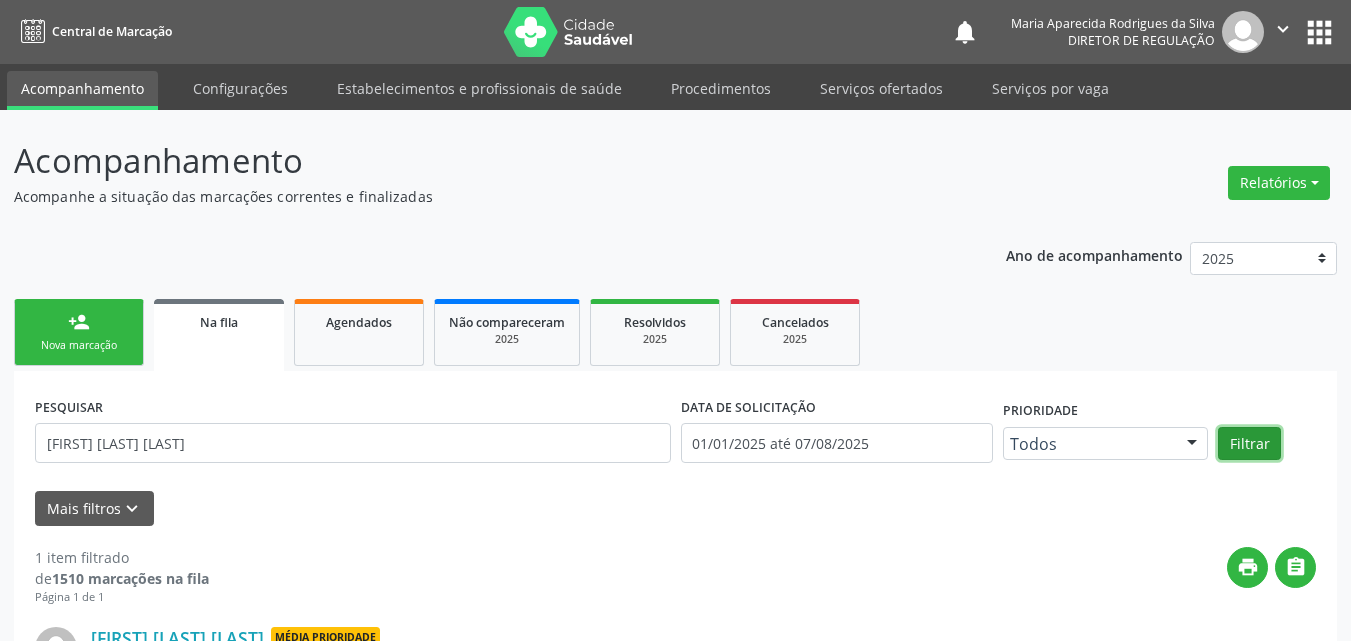 click on "Filtrar" at bounding box center (1249, 444) 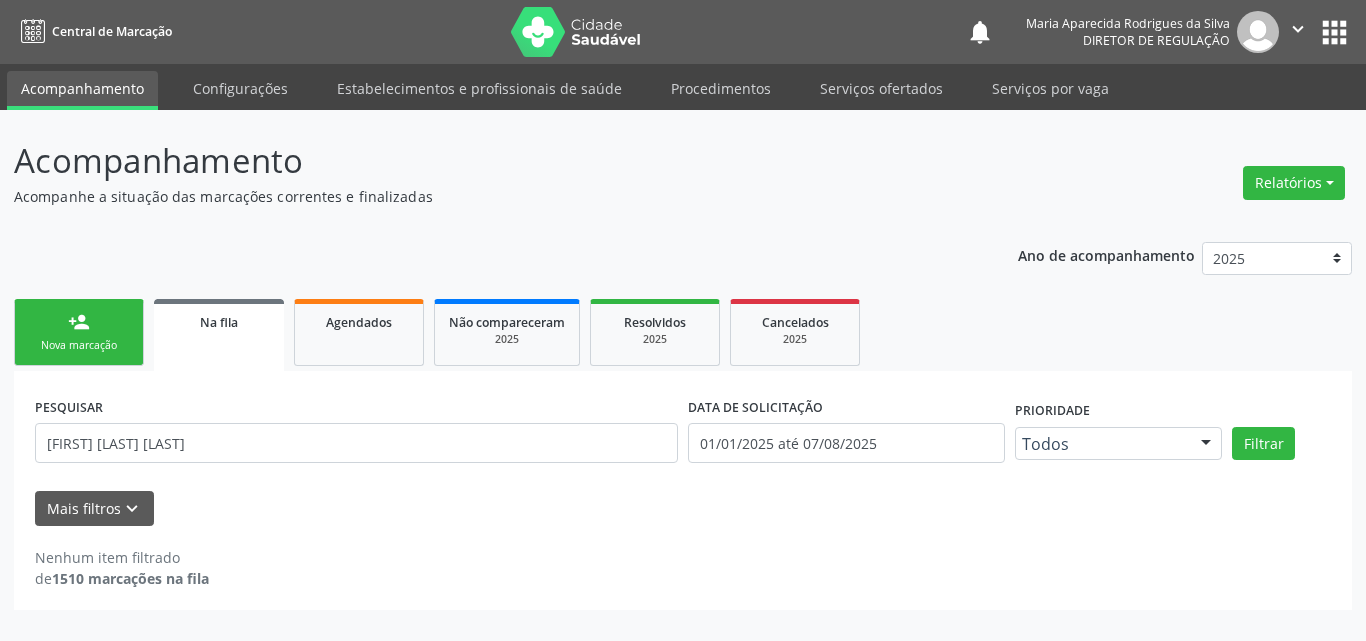 click on "Nova marcação" at bounding box center (79, 345) 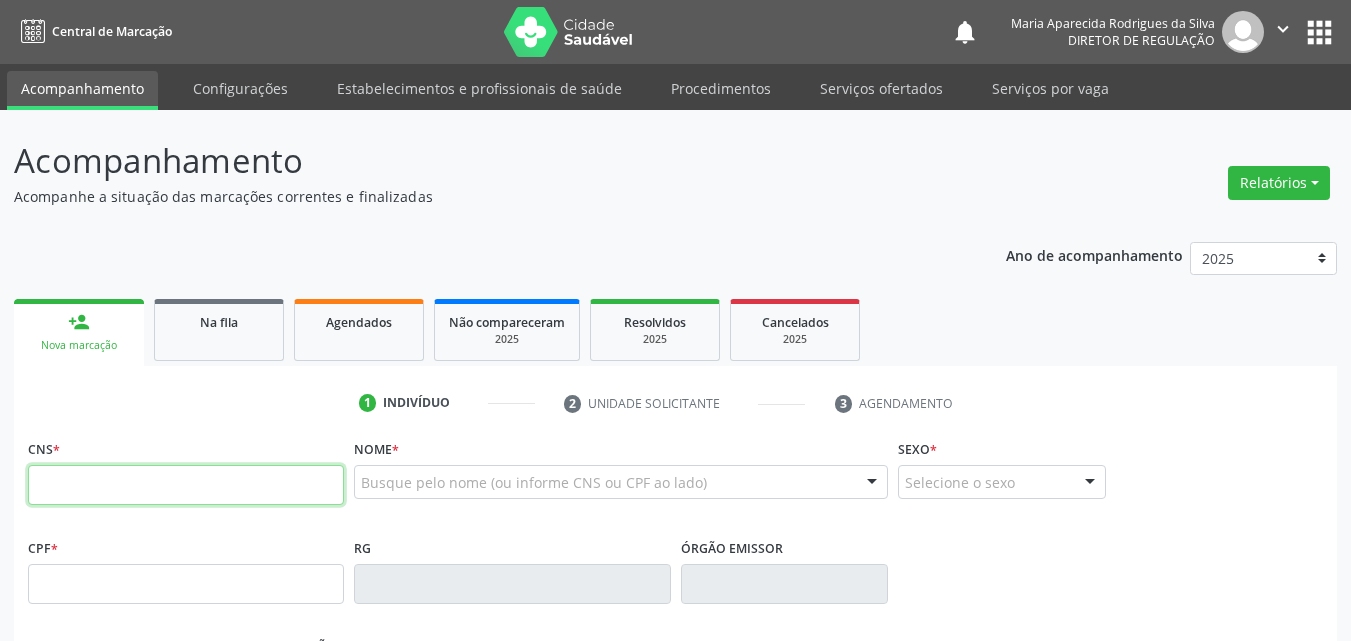 click at bounding box center (186, 485) 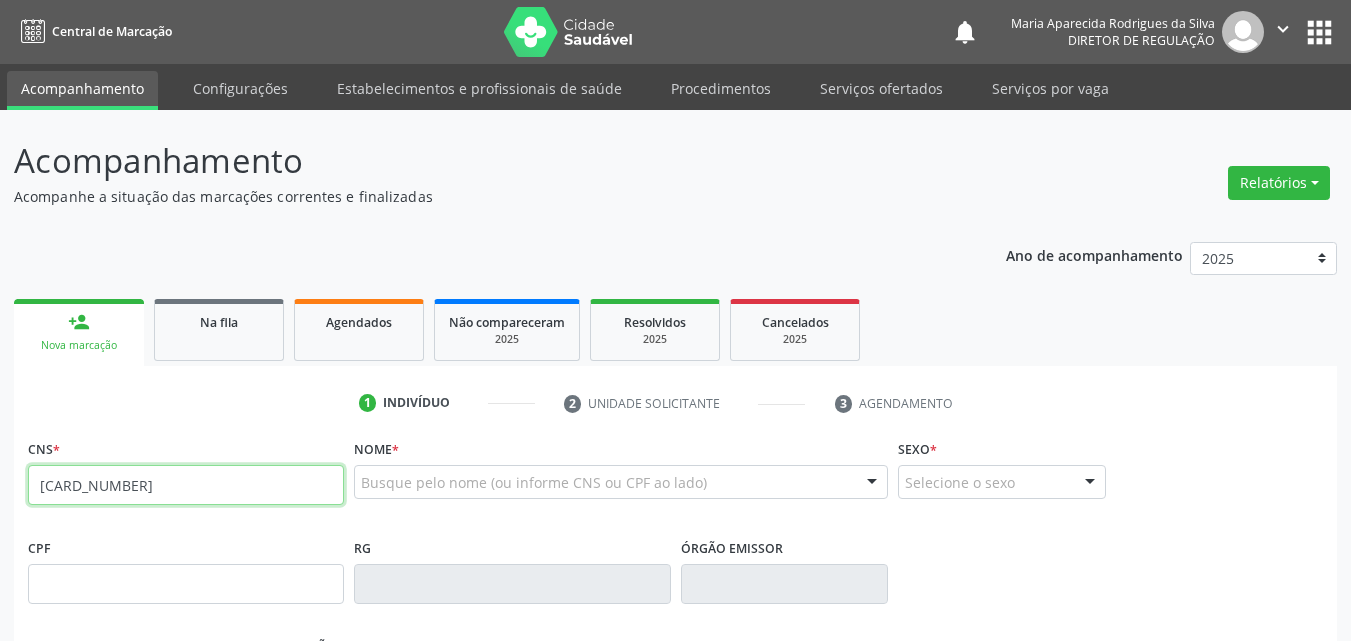 type on "700 3099 8723 7632" 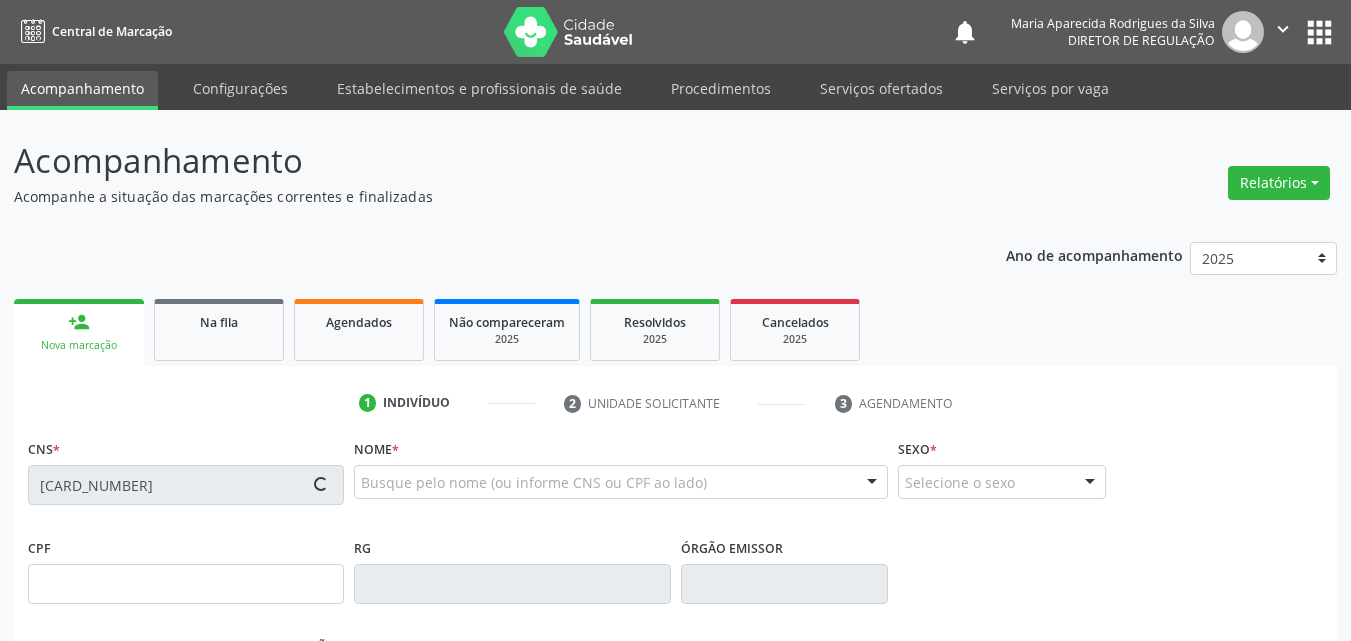type on "173.203.404-45" 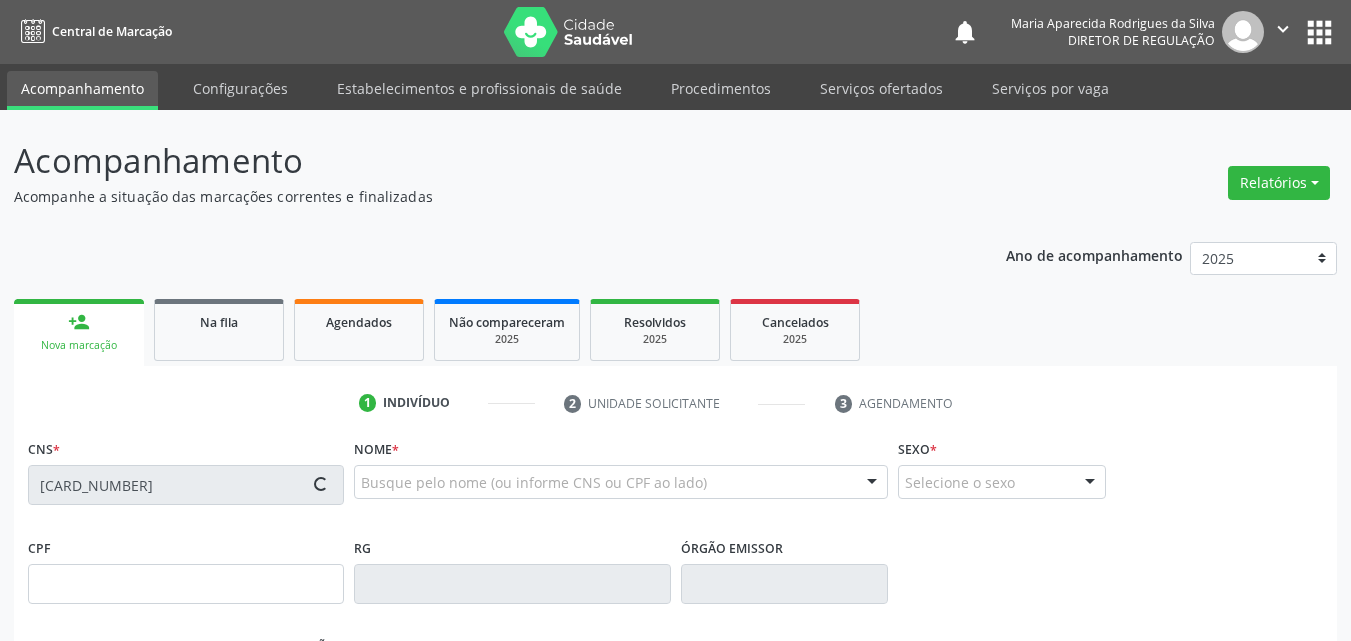 type on "30/08/2020" 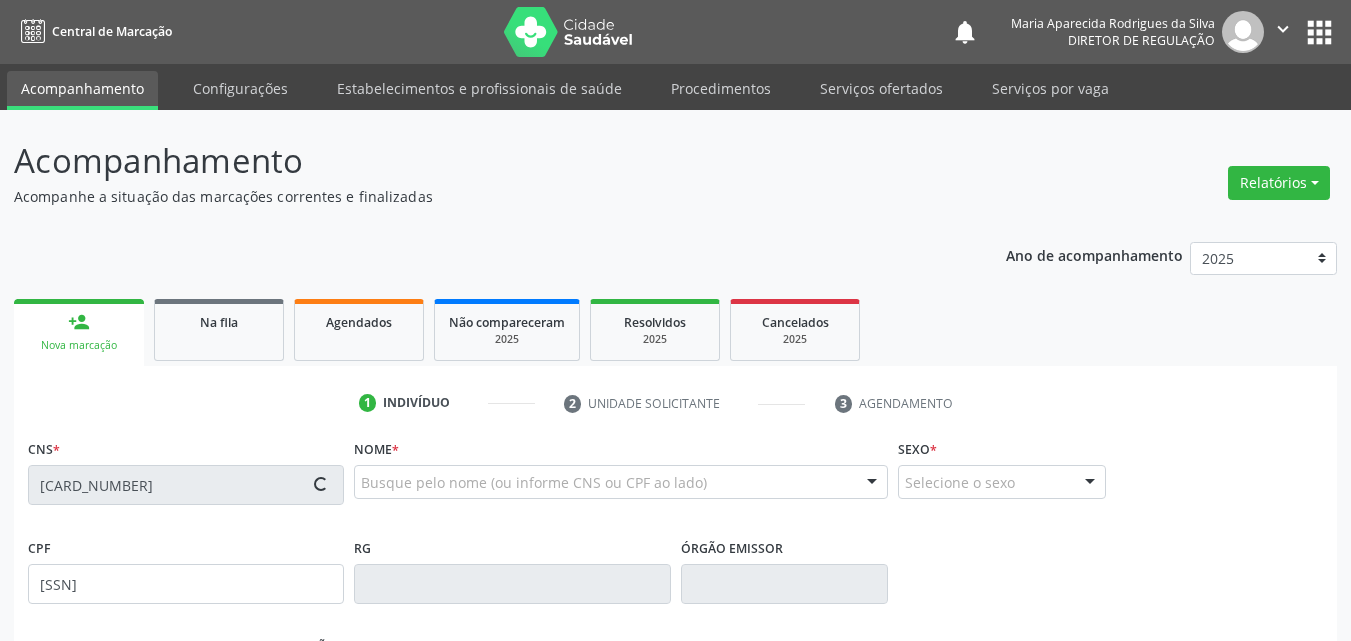 type on "(87) 98837-0231" 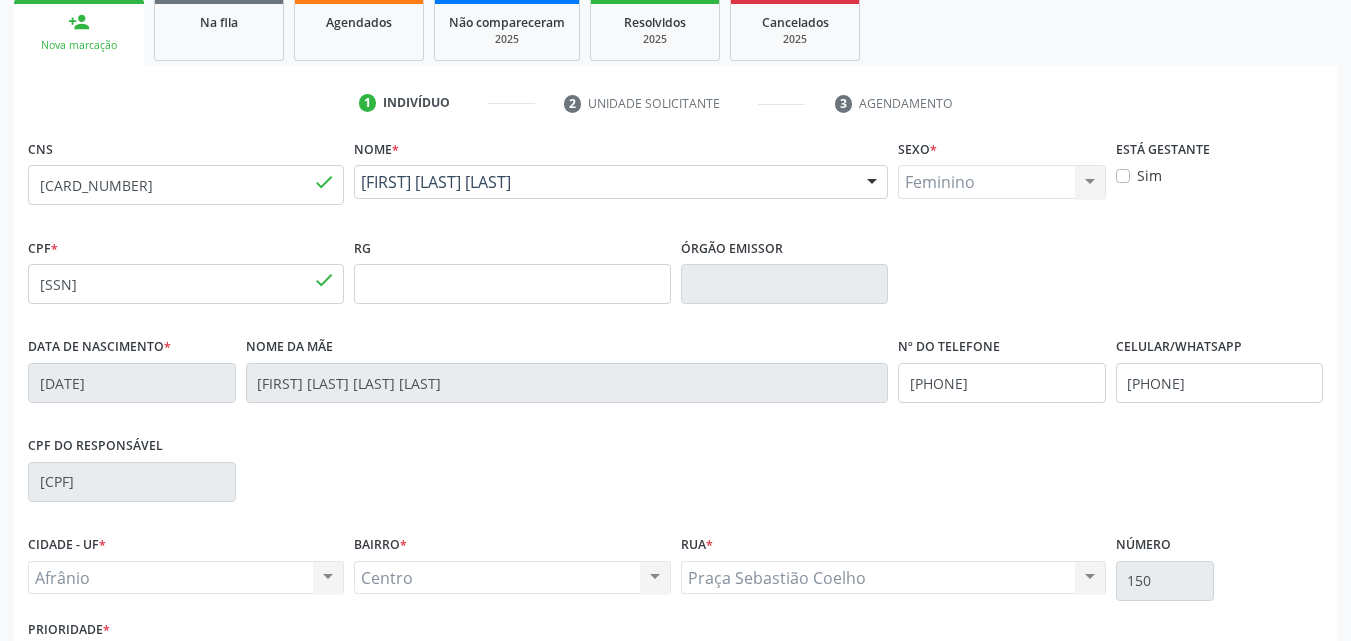 scroll, scrollTop: 443, scrollLeft: 0, axis: vertical 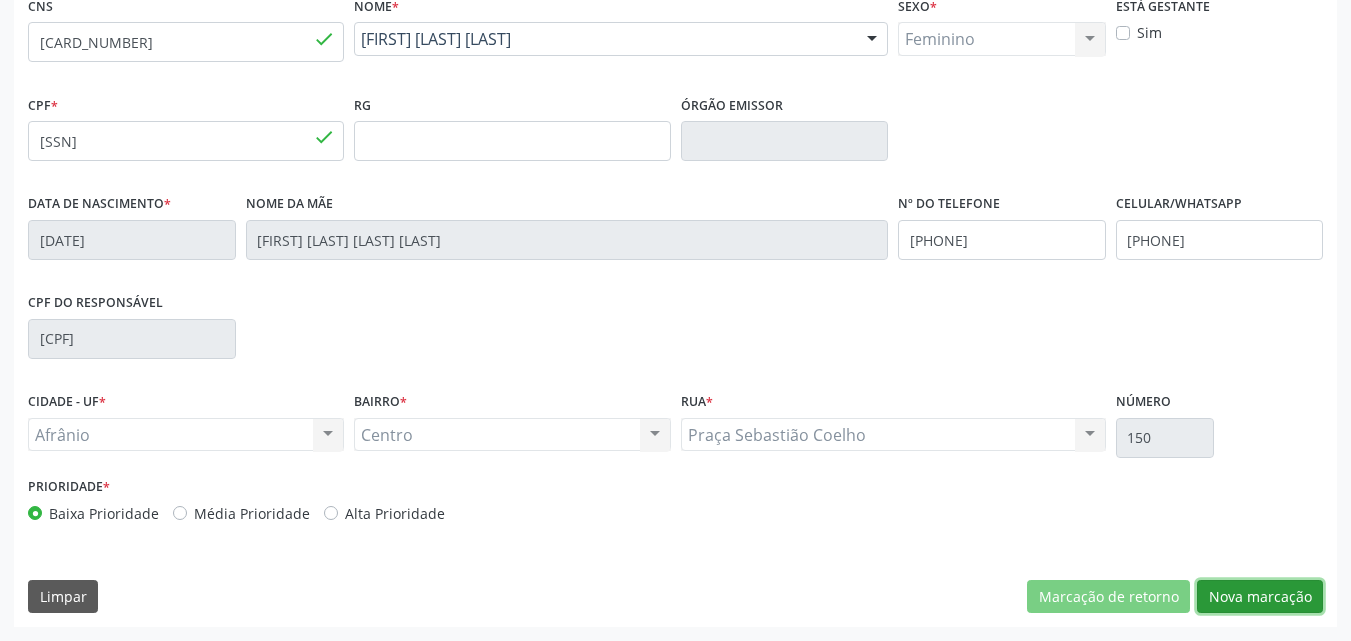 click on "Nova marcação" at bounding box center (1260, 597) 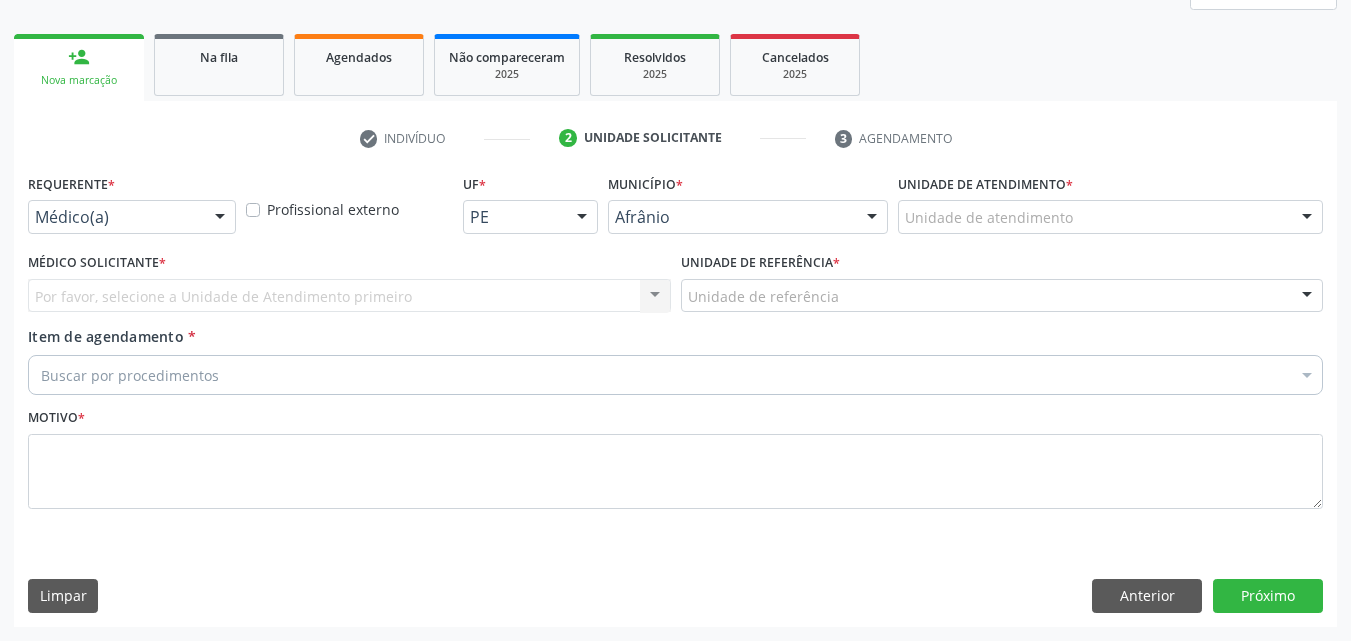 scroll, scrollTop: 265, scrollLeft: 0, axis: vertical 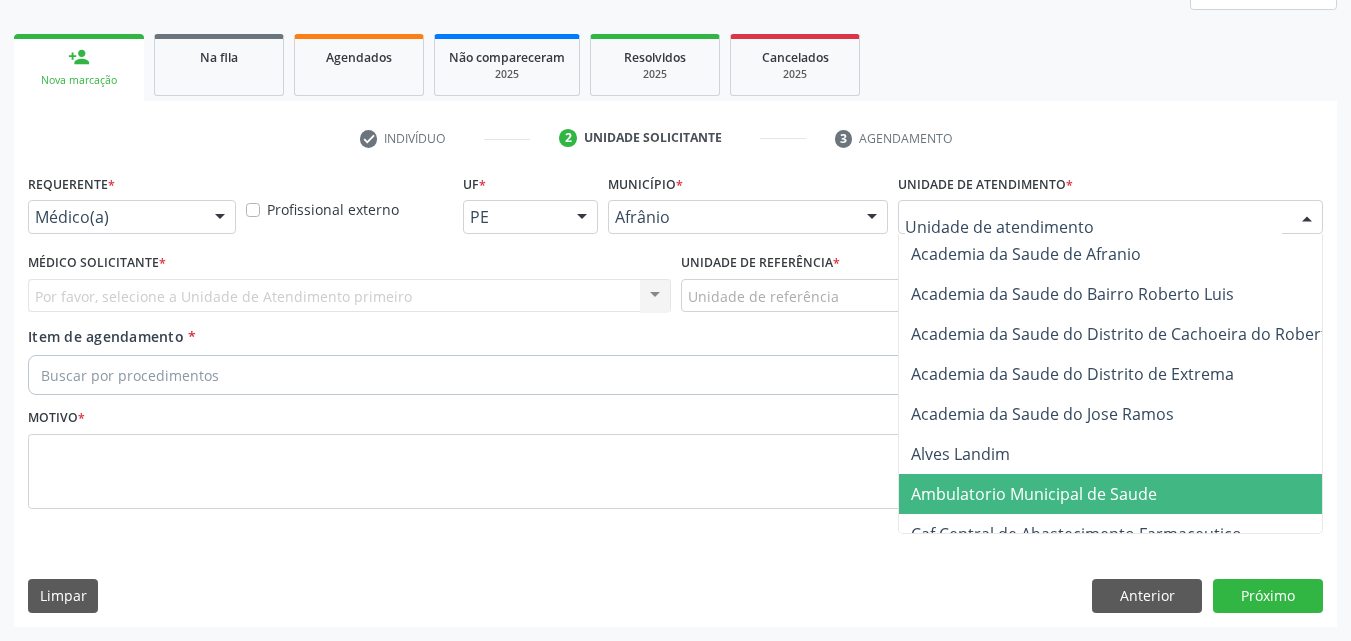 click on "Ambulatorio Municipal de Saude" at bounding box center [1034, 494] 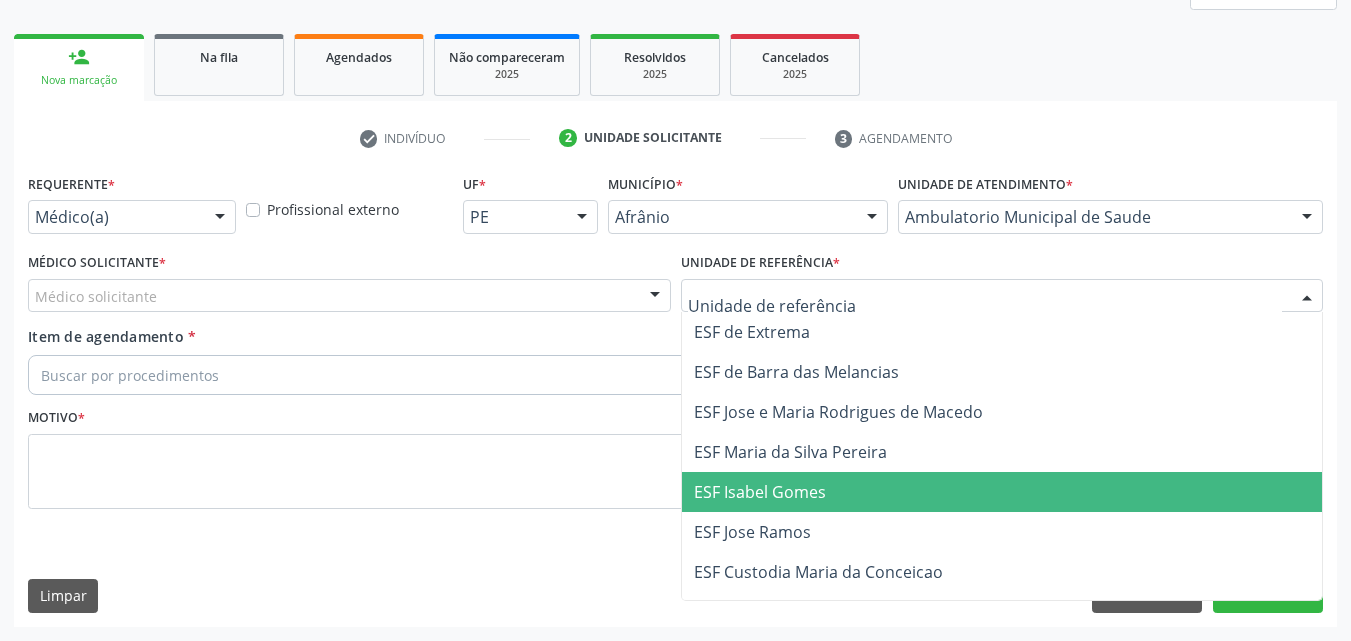 click on "ESF Isabel Gomes" at bounding box center [760, 492] 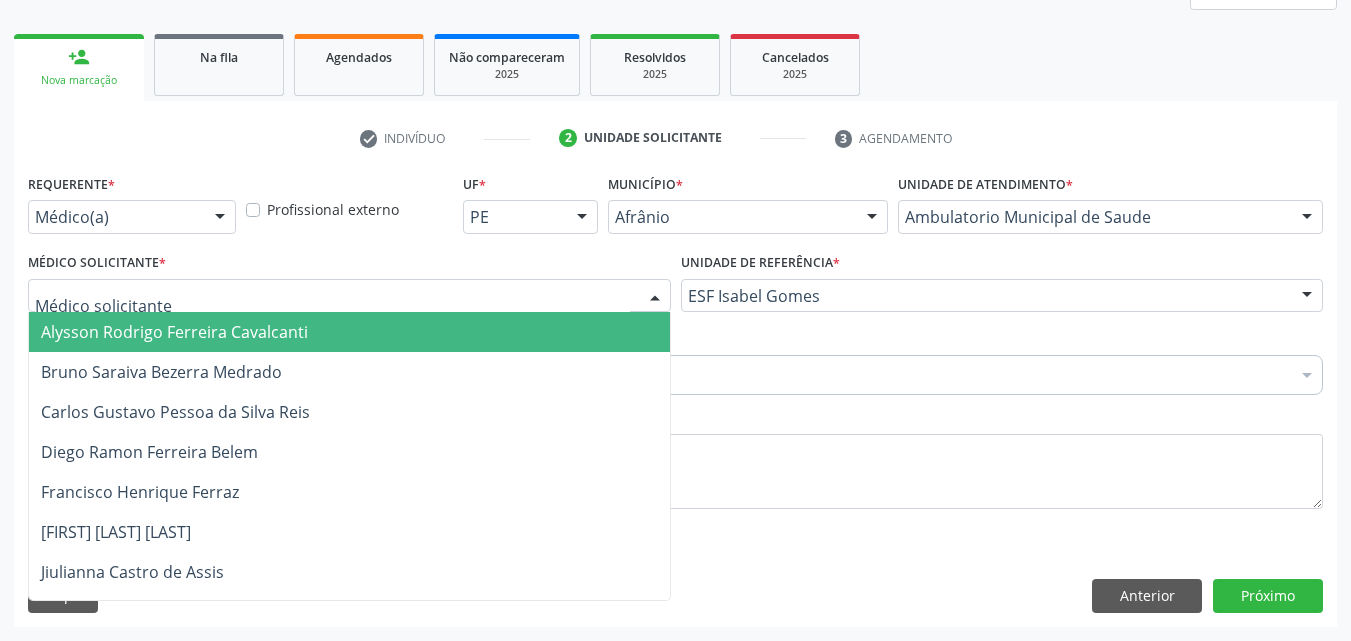 click at bounding box center [349, 296] 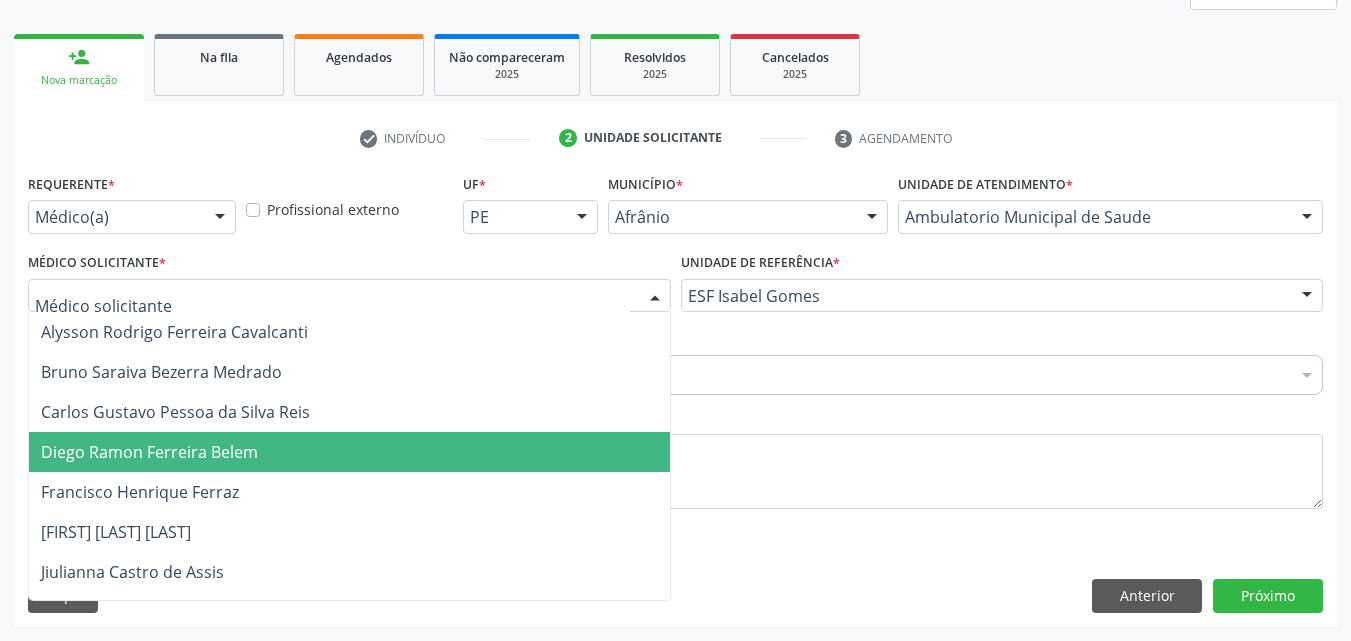 click on "Diego Ramon Ferreira Belem" at bounding box center [349, 452] 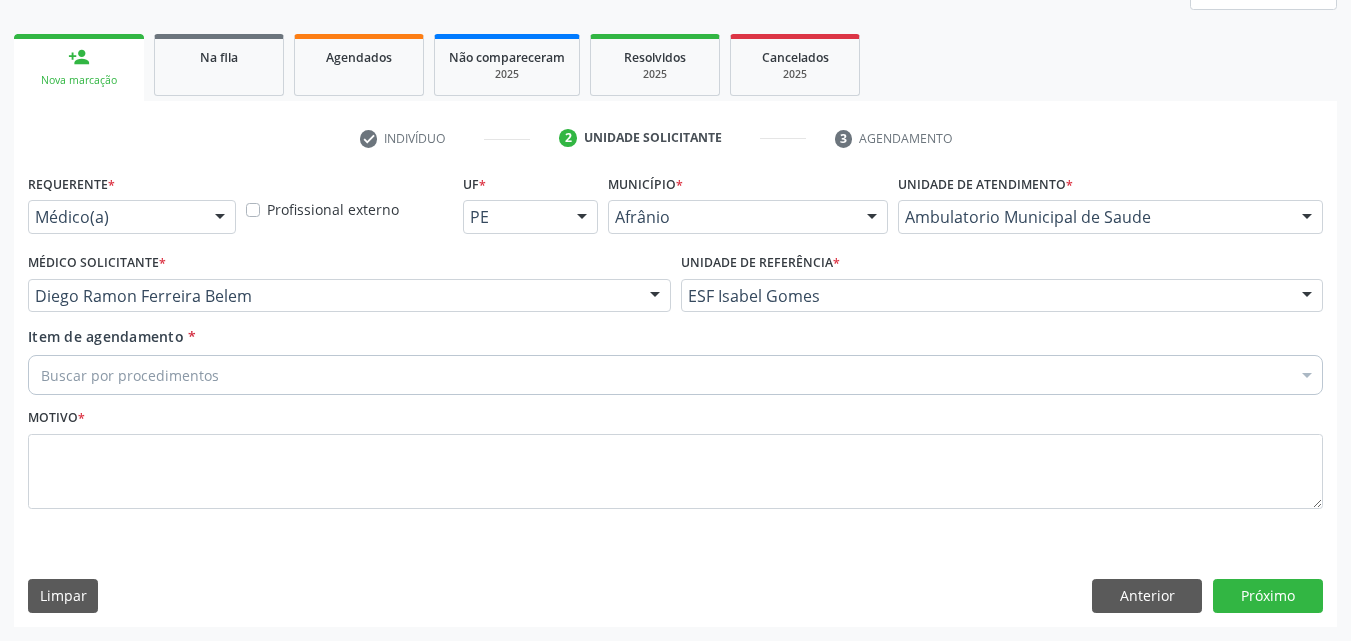 click on "Buscar por procedimentos" at bounding box center [675, 375] 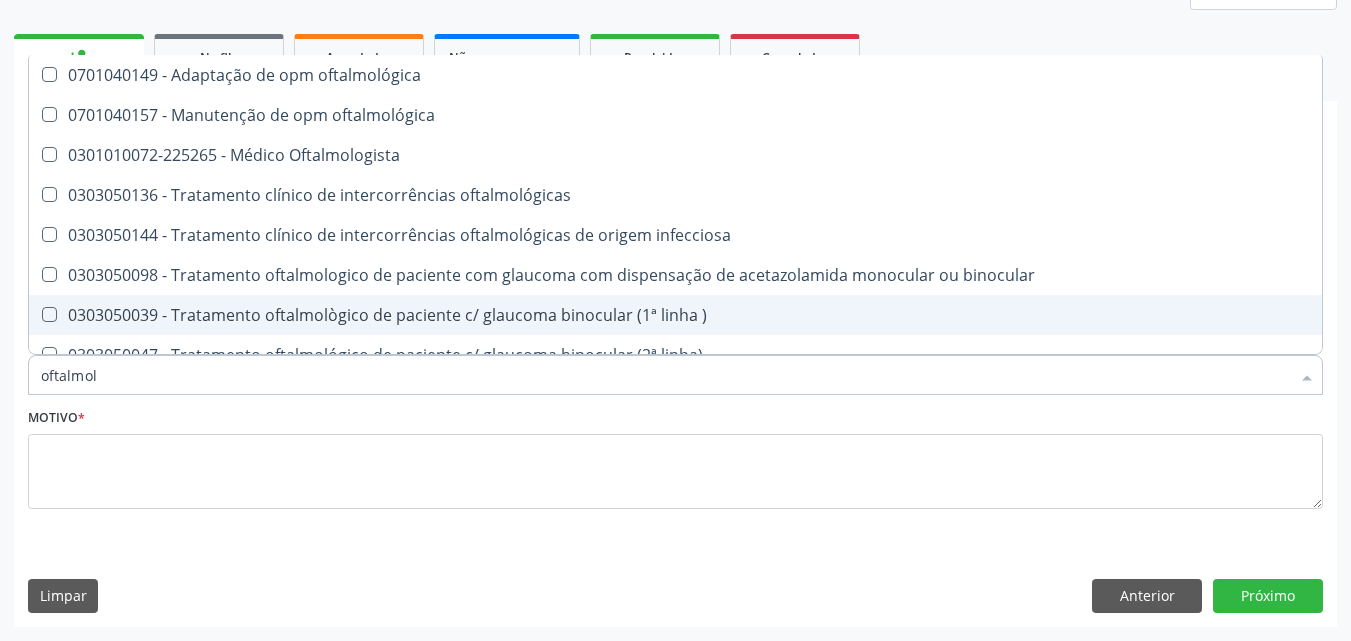 type on "oftalmolo" 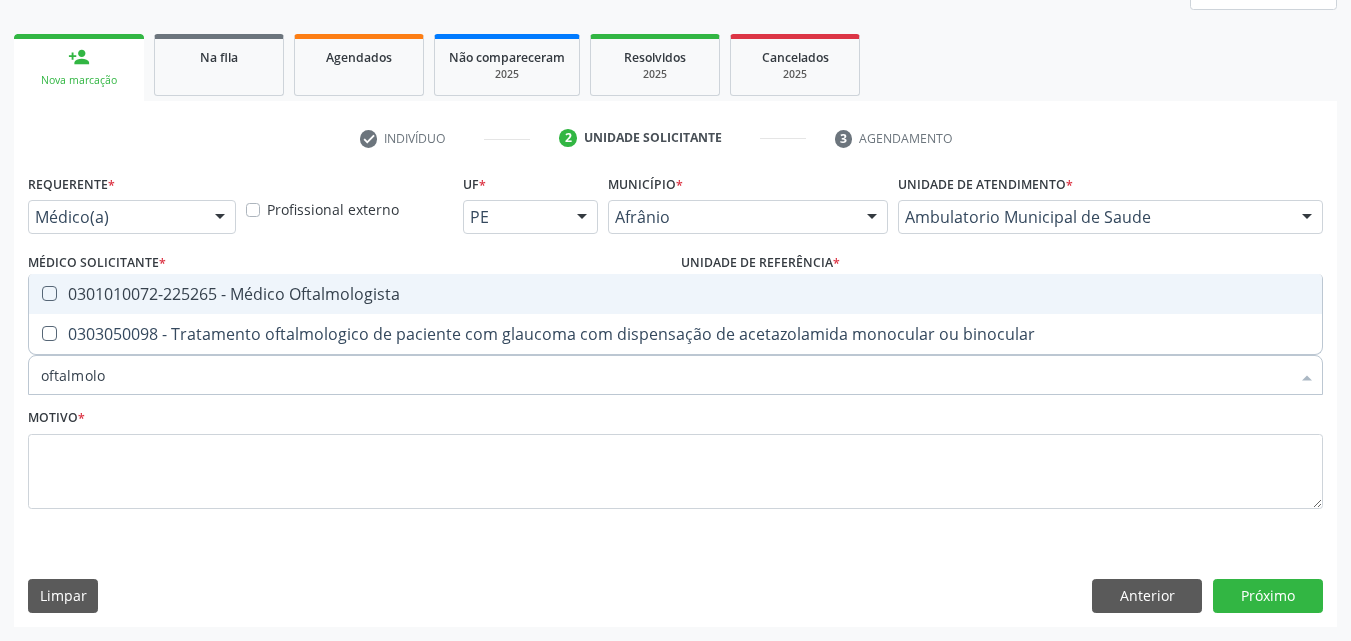 click on "0301010072-225265 - Médico Oftalmologista" at bounding box center (675, 294) 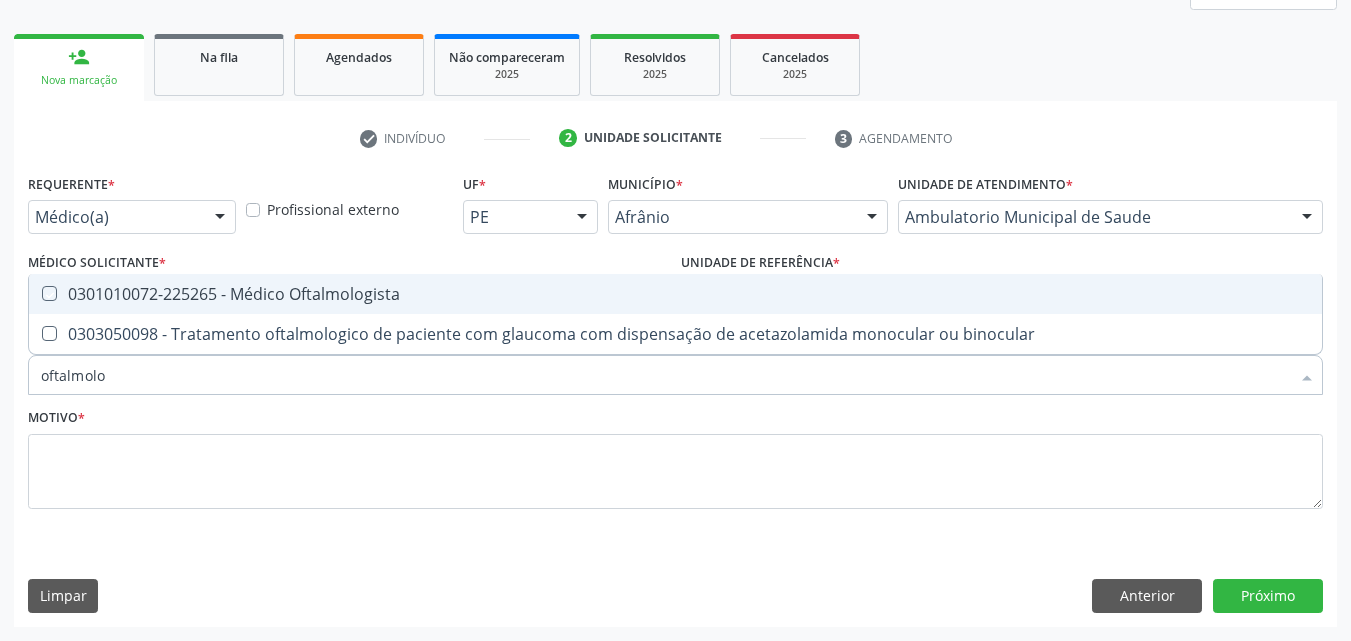 checkbox on "true" 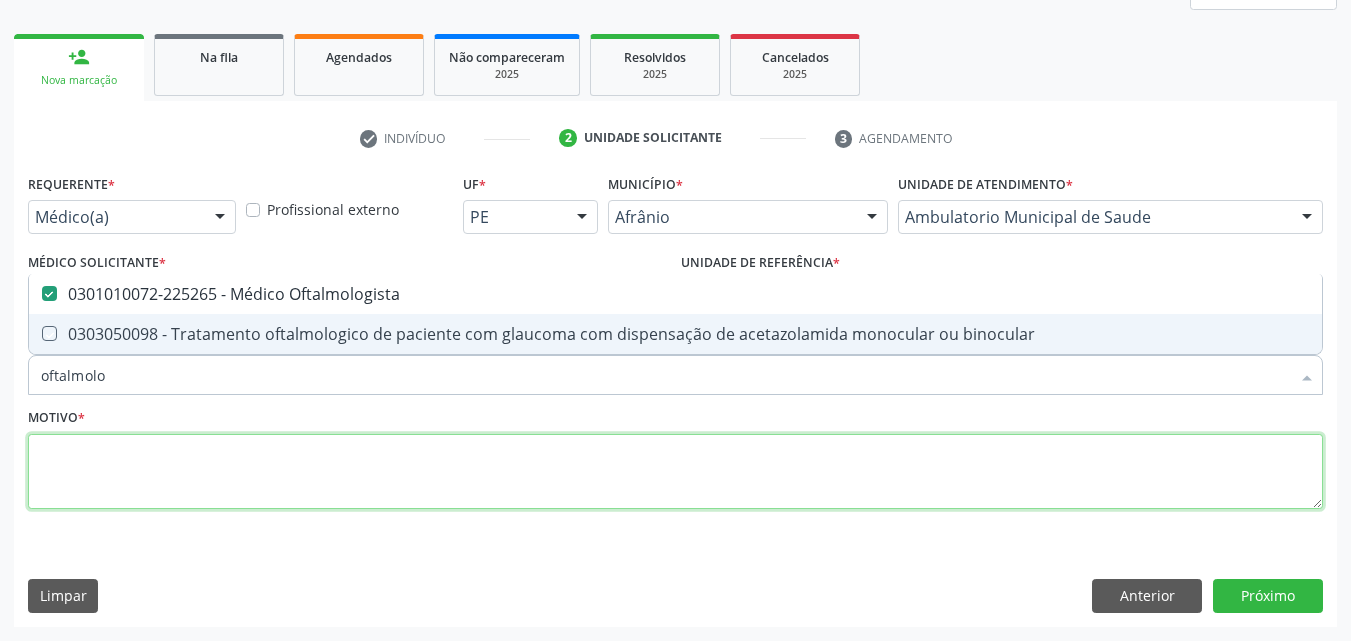 click at bounding box center [675, 472] 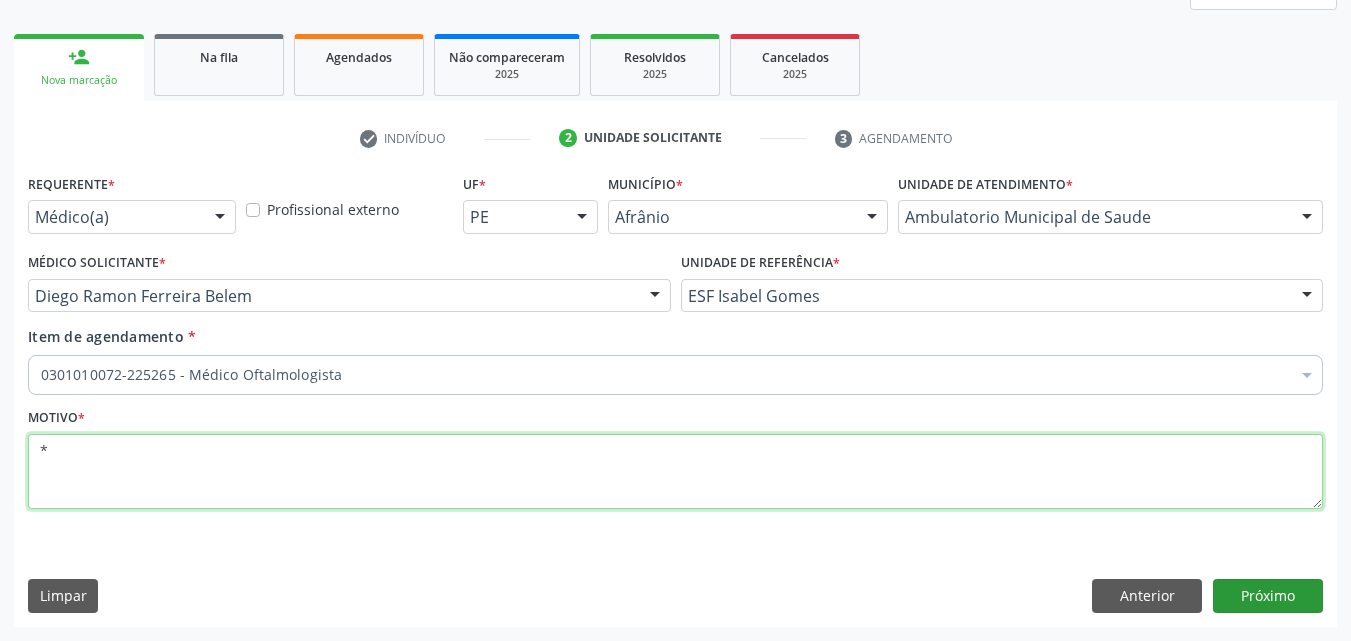 type on "*" 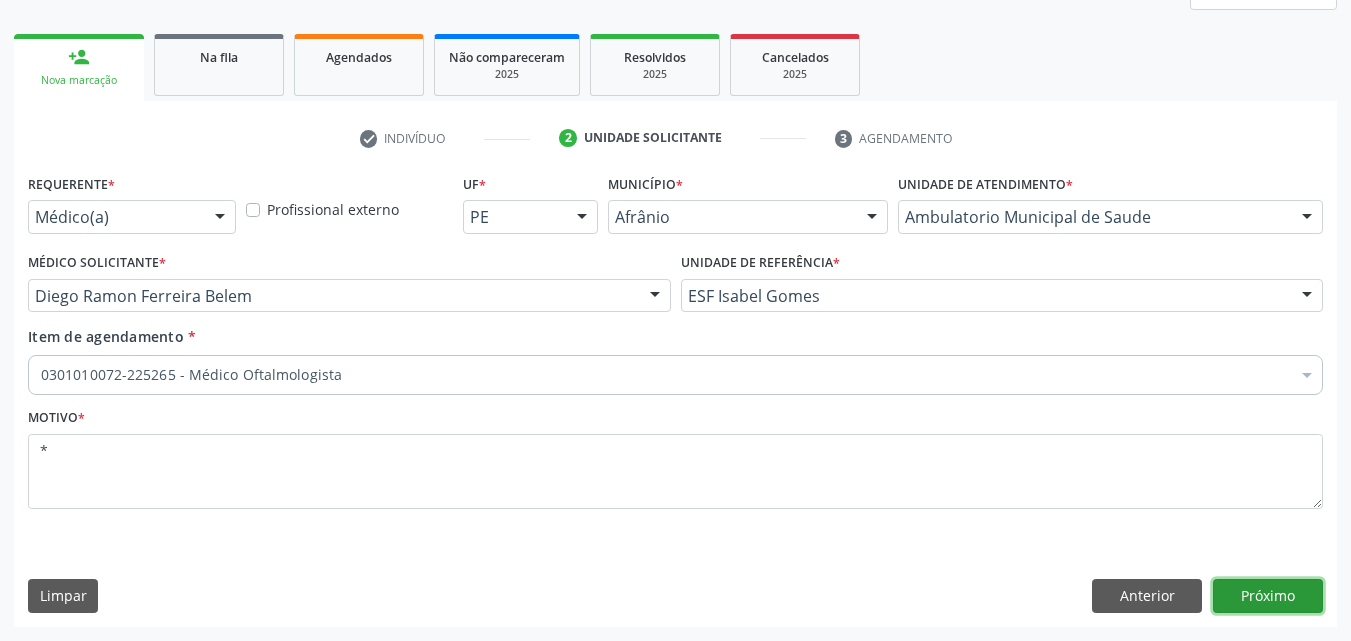 click on "Próximo" at bounding box center (1268, 596) 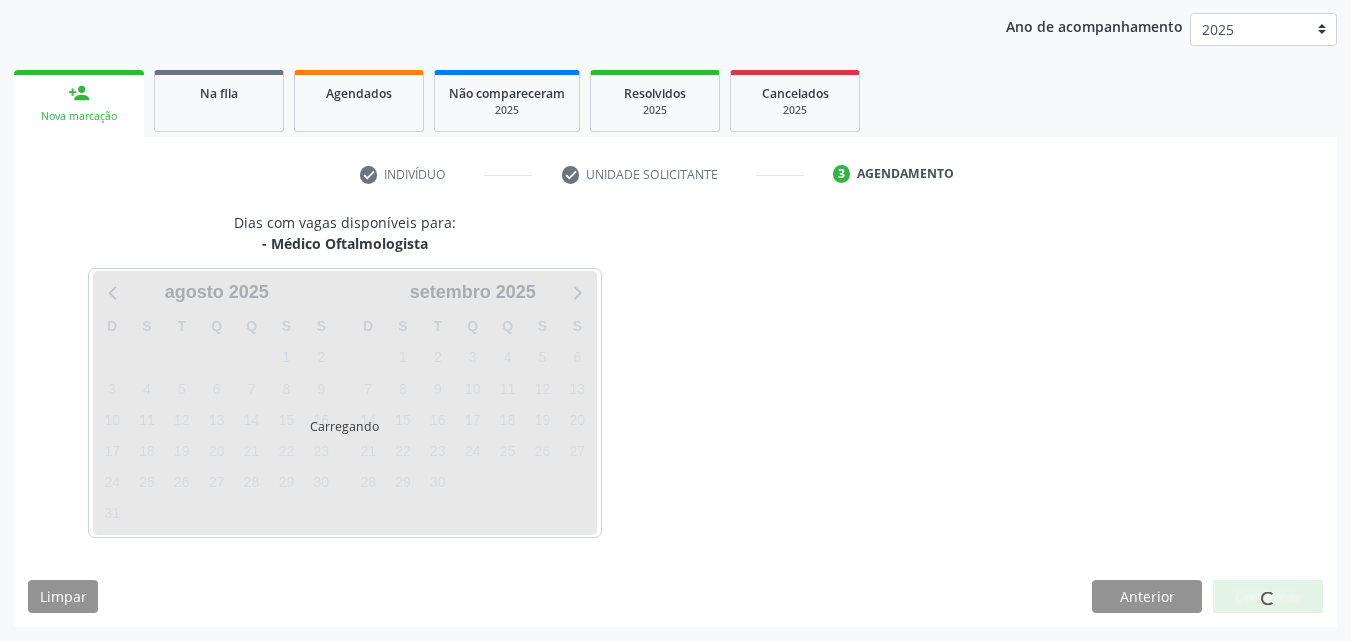 scroll, scrollTop: 229, scrollLeft: 0, axis: vertical 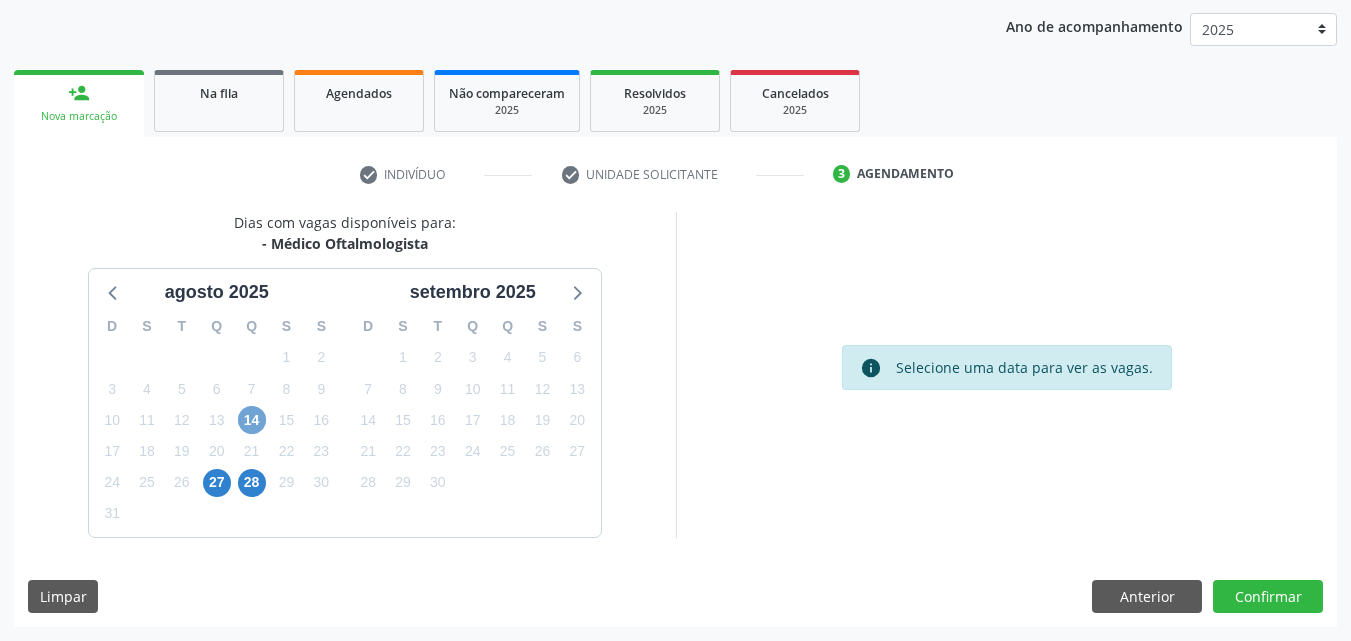 click on "14" at bounding box center [252, 420] 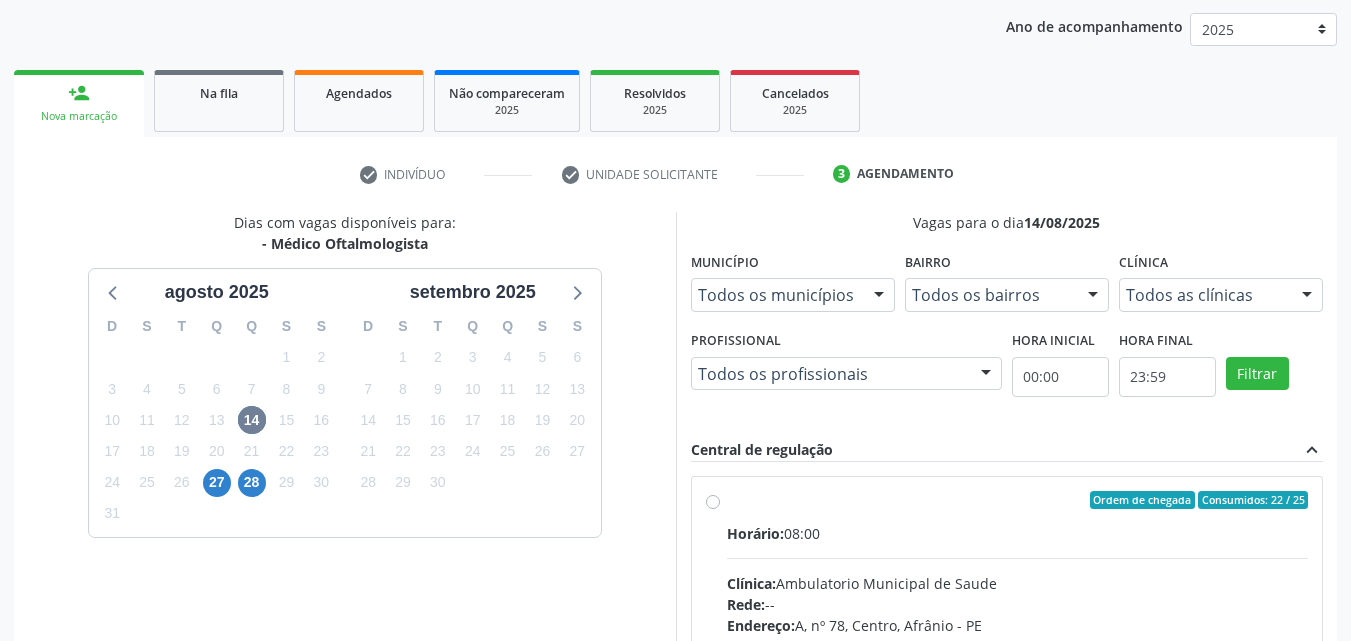 click on "Ordem de chegada
Consumidos: 22 / 25
Horário:   08:00
Clínica:  Ambulatorio Municipal de Saude
Rede:
--
Endereço:   A, nº 78, Centro, Afrânio - PE
Telefone:   --
Profissional:
--
Informações adicionais sobre o atendimento
Idade de atendimento:
Sem restrição
Gênero(s) atendido(s):
Sem restrição
Informações adicionais:
--" at bounding box center (1018, 644) 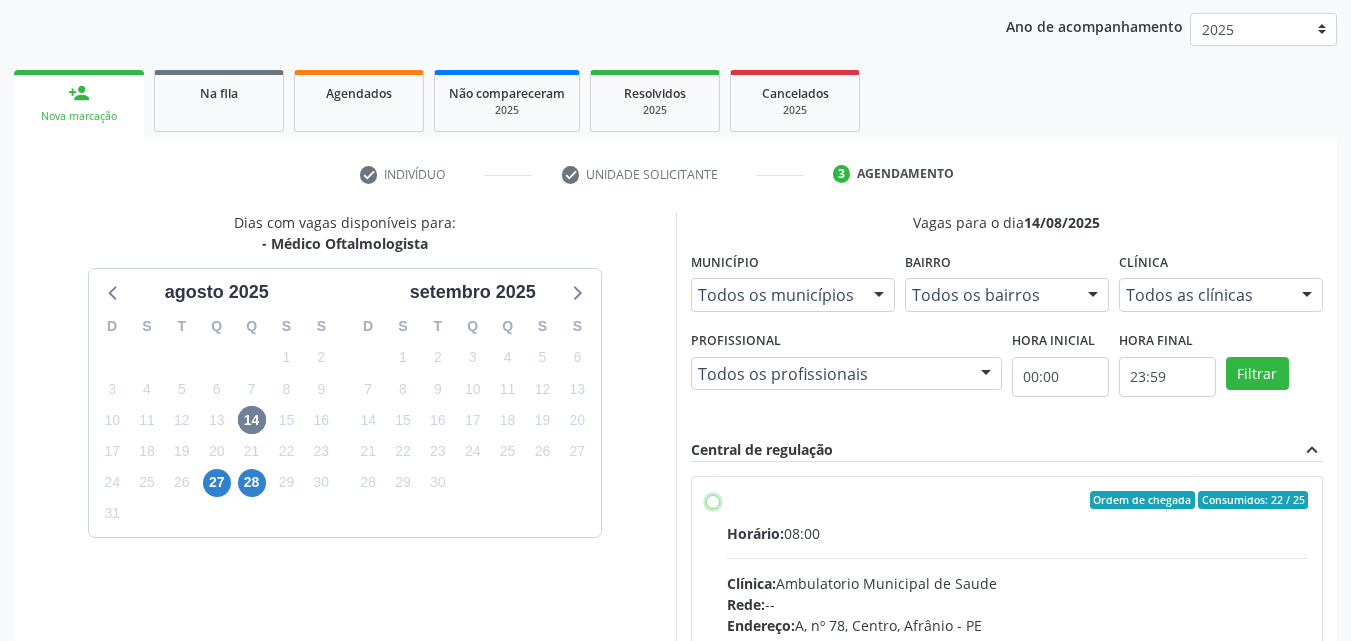 click on "Ordem de chegada
Consumidos: 22 / 25
Horário:   08:00
Clínica:  Ambulatorio Municipal de Saude
Rede:
--
Endereço:   A, nº 78, Centro, Afrânio - PE
Telefone:   --
Profissional:
--
Informações adicionais sobre o atendimento
Idade de atendimento:
Sem restrição
Gênero(s) atendido(s):
Sem restrição
Informações adicionais:
--" at bounding box center (713, 500) 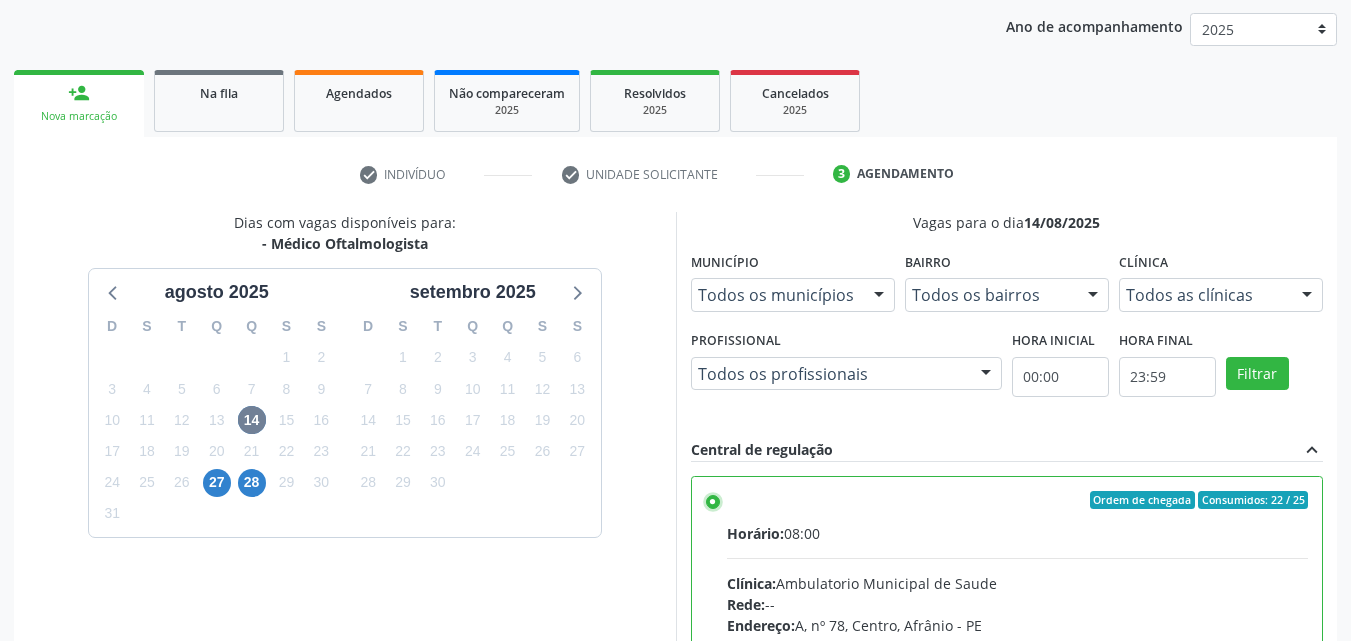 scroll, scrollTop: 429, scrollLeft: 0, axis: vertical 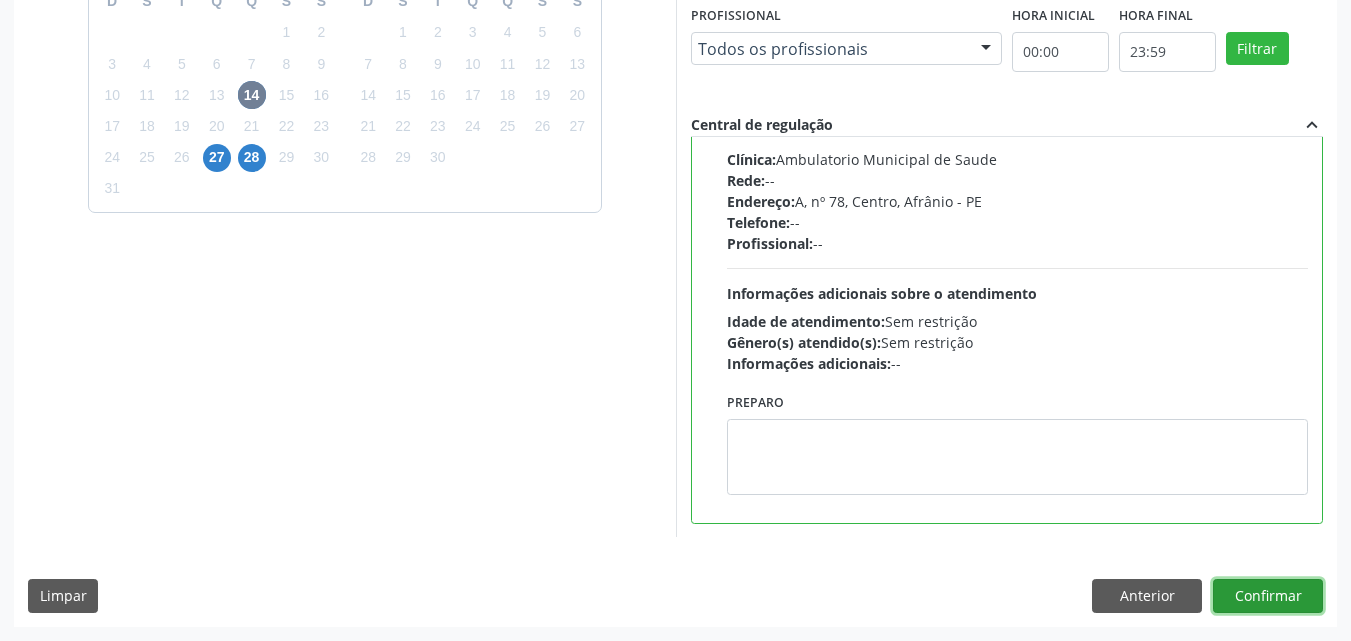 click on "Confirmar" at bounding box center (1268, 596) 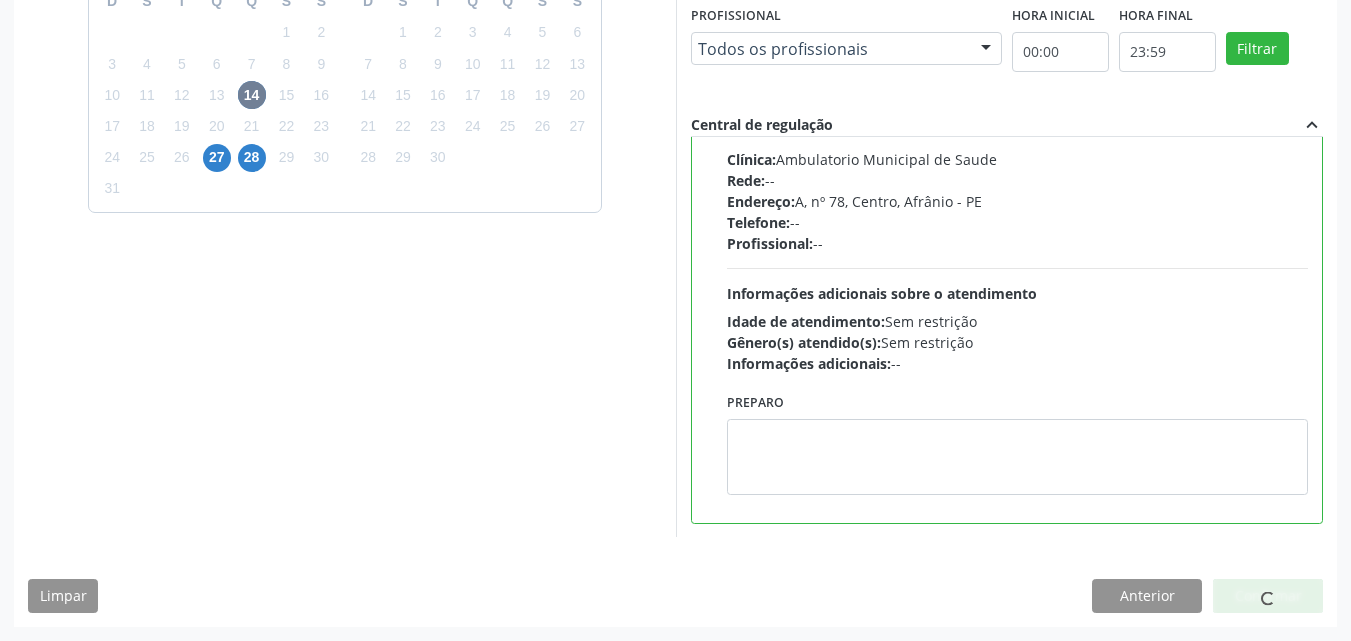 scroll, scrollTop: 26, scrollLeft: 0, axis: vertical 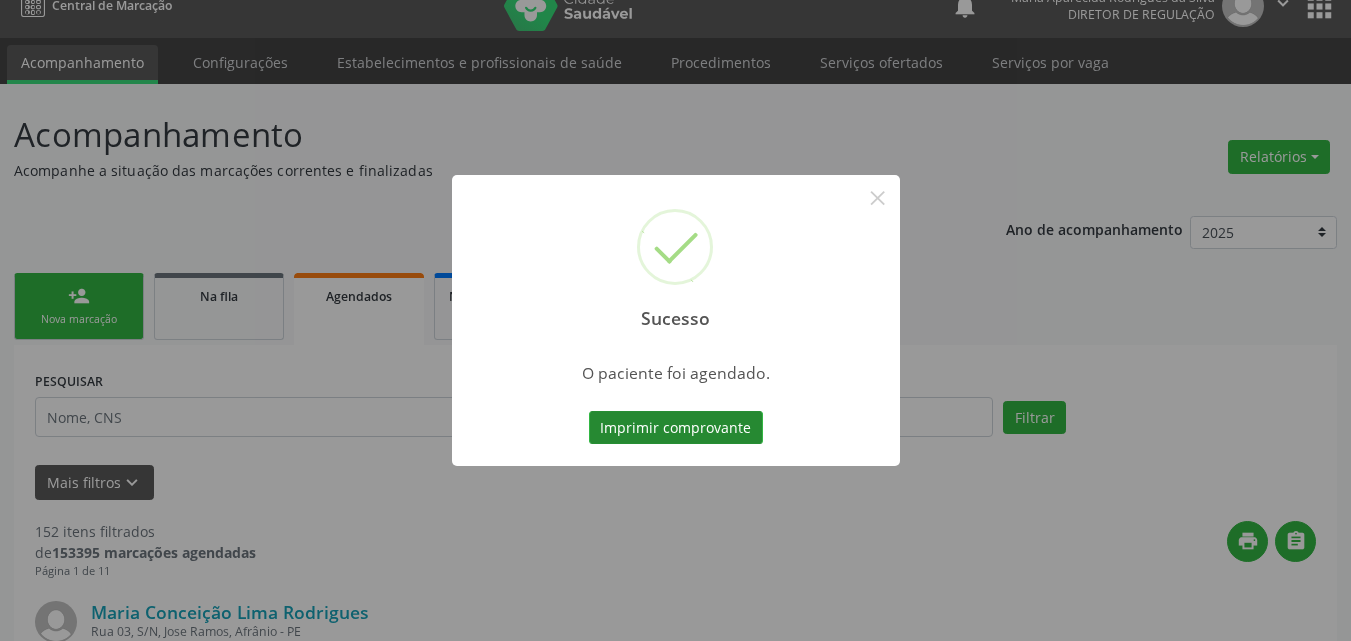 click on "Imprimir comprovante" at bounding box center [676, 428] 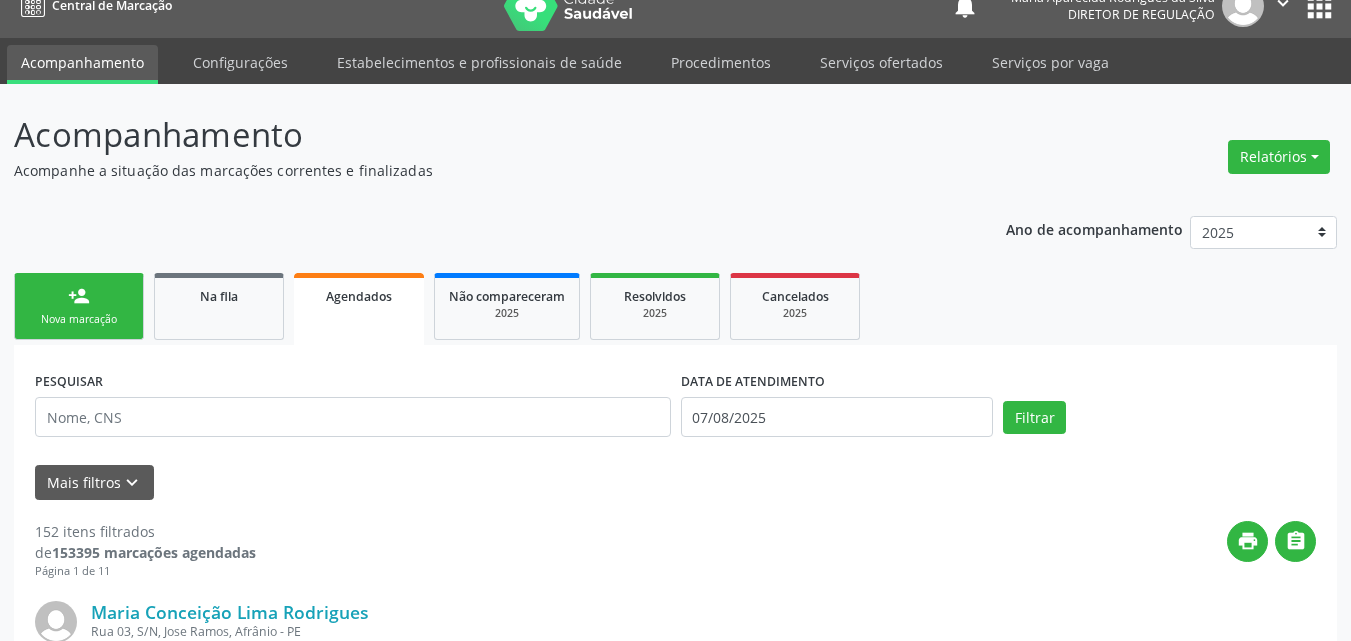 click on "Nova marcação" at bounding box center [79, 319] 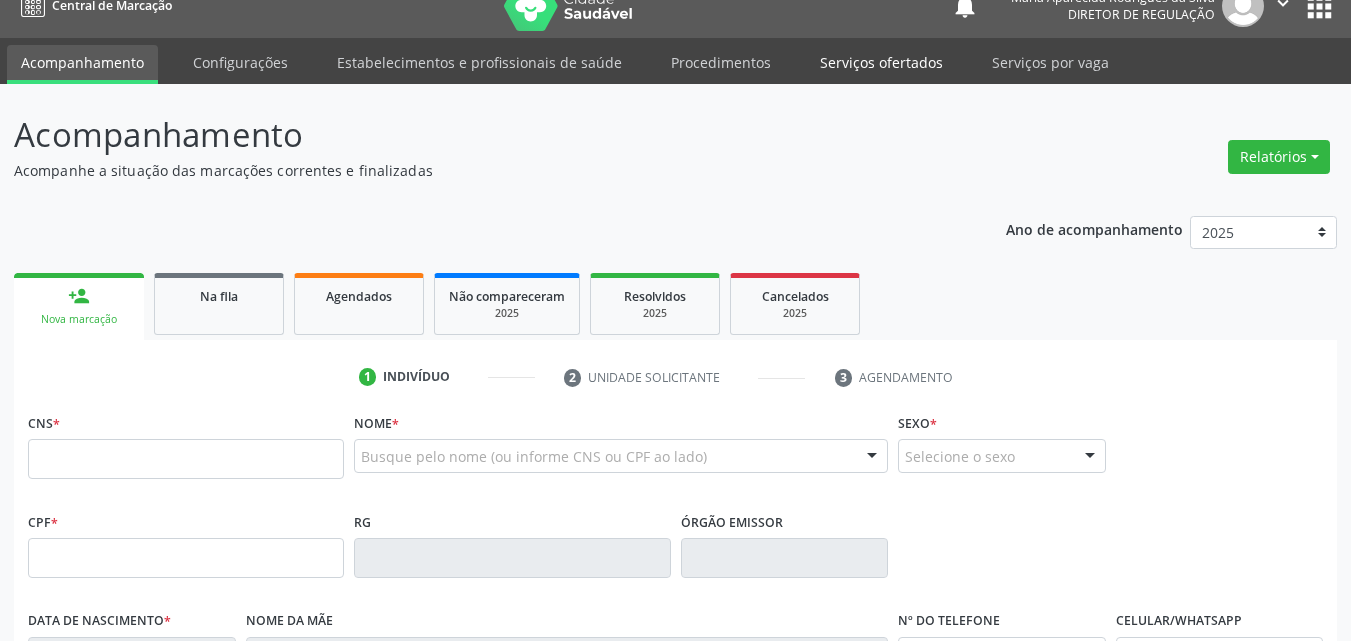 click on "Serviços ofertados" at bounding box center [881, 62] 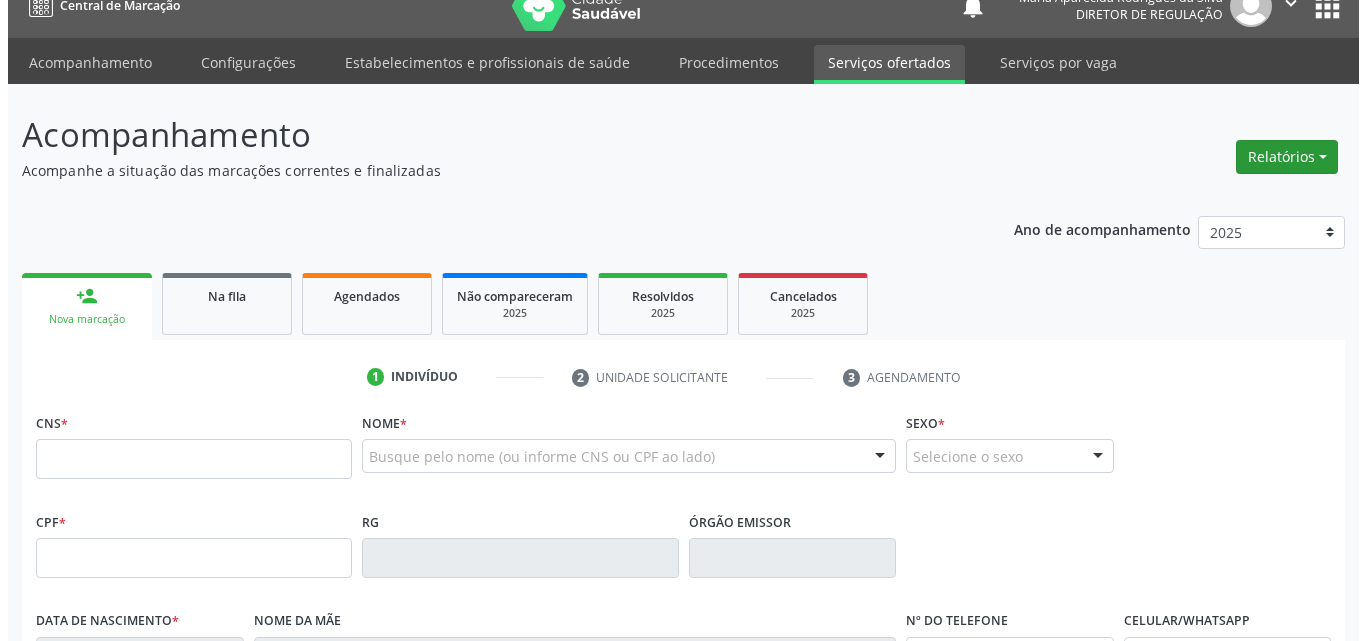 scroll, scrollTop: 0, scrollLeft: 0, axis: both 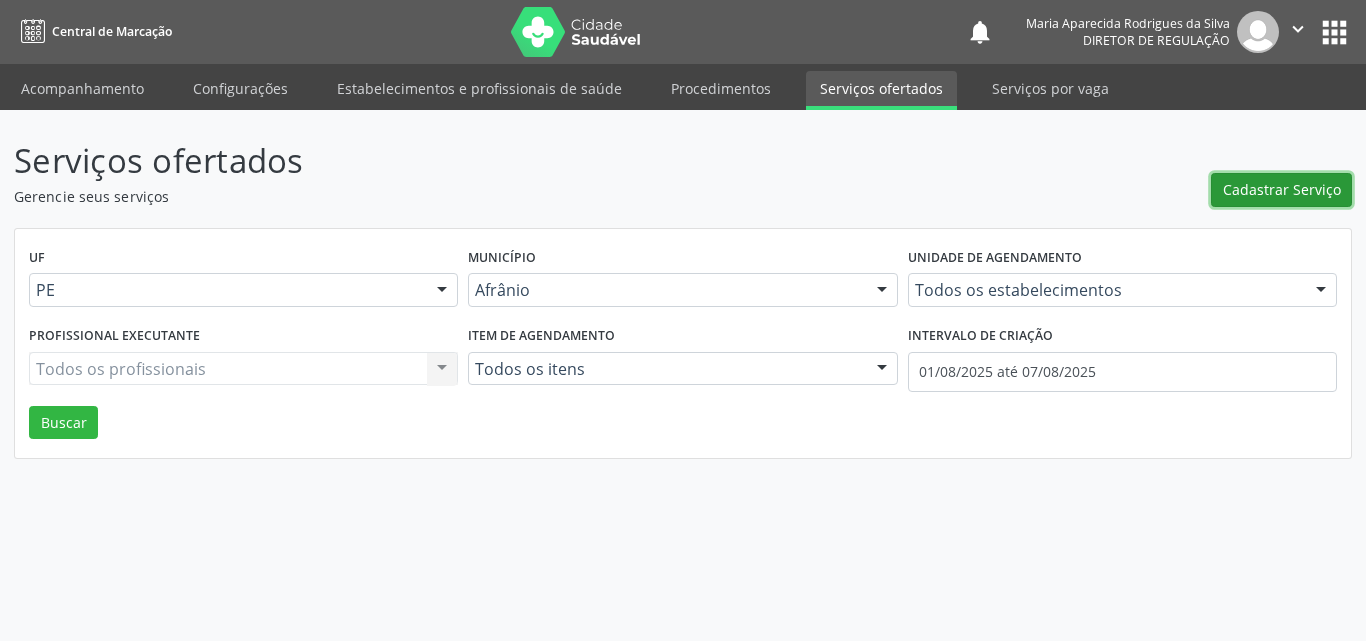 click on "Cadastrar Serviço" at bounding box center [1282, 189] 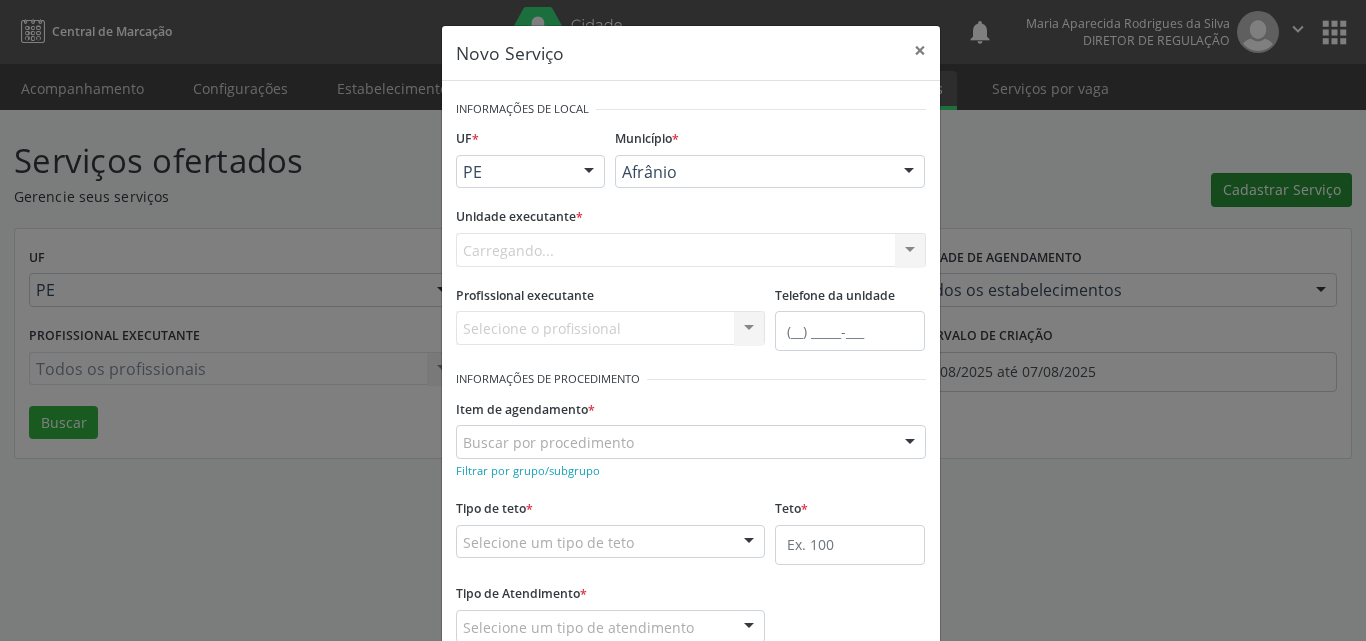 scroll, scrollTop: 0, scrollLeft: 0, axis: both 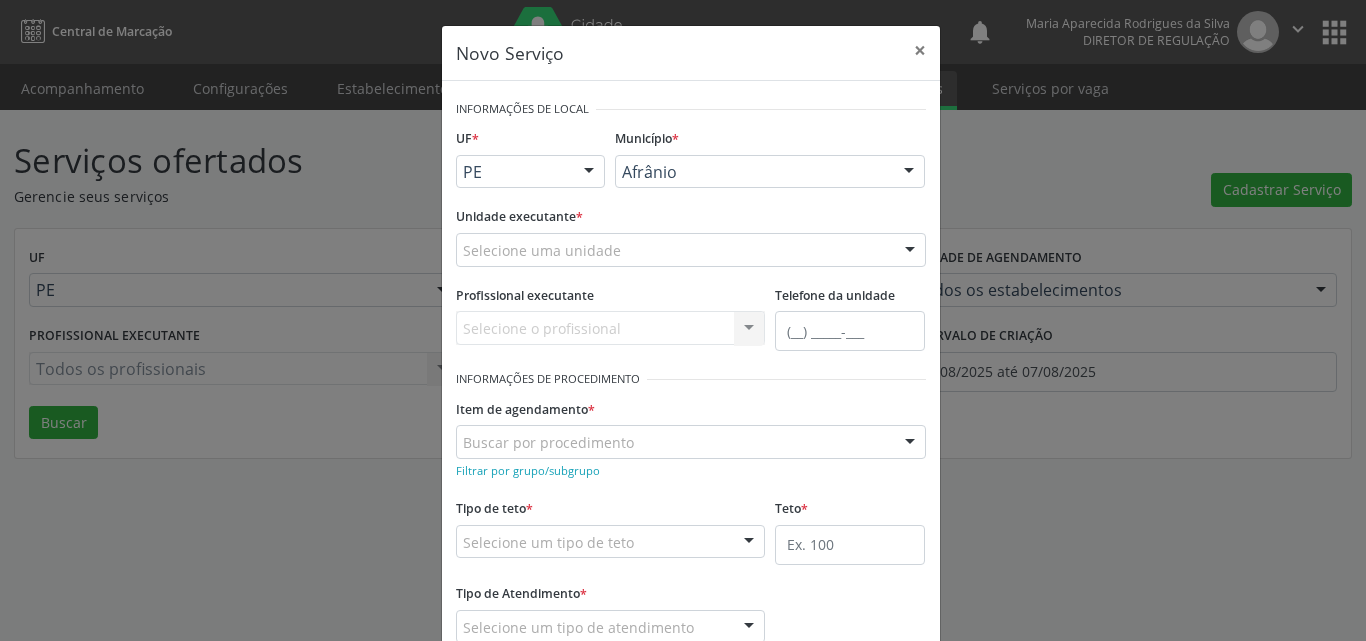 click on "Selecione uma unidade" at bounding box center [691, 250] 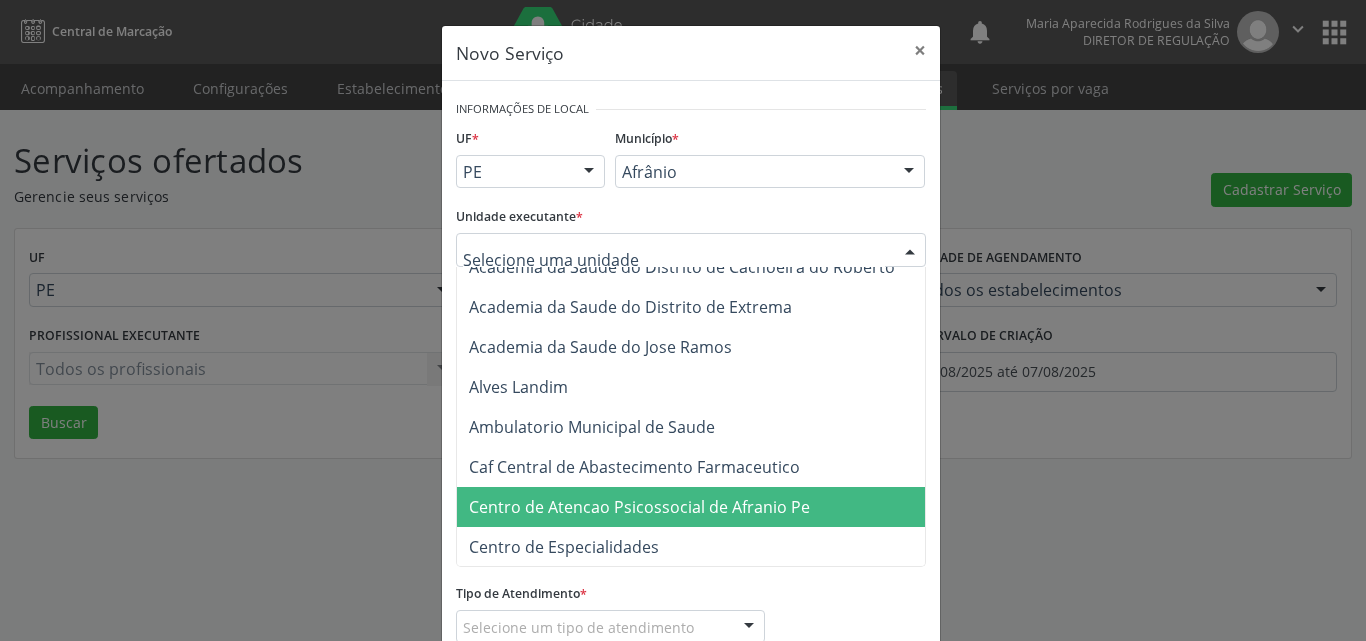 scroll, scrollTop: 200, scrollLeft: 0, axis: vertical 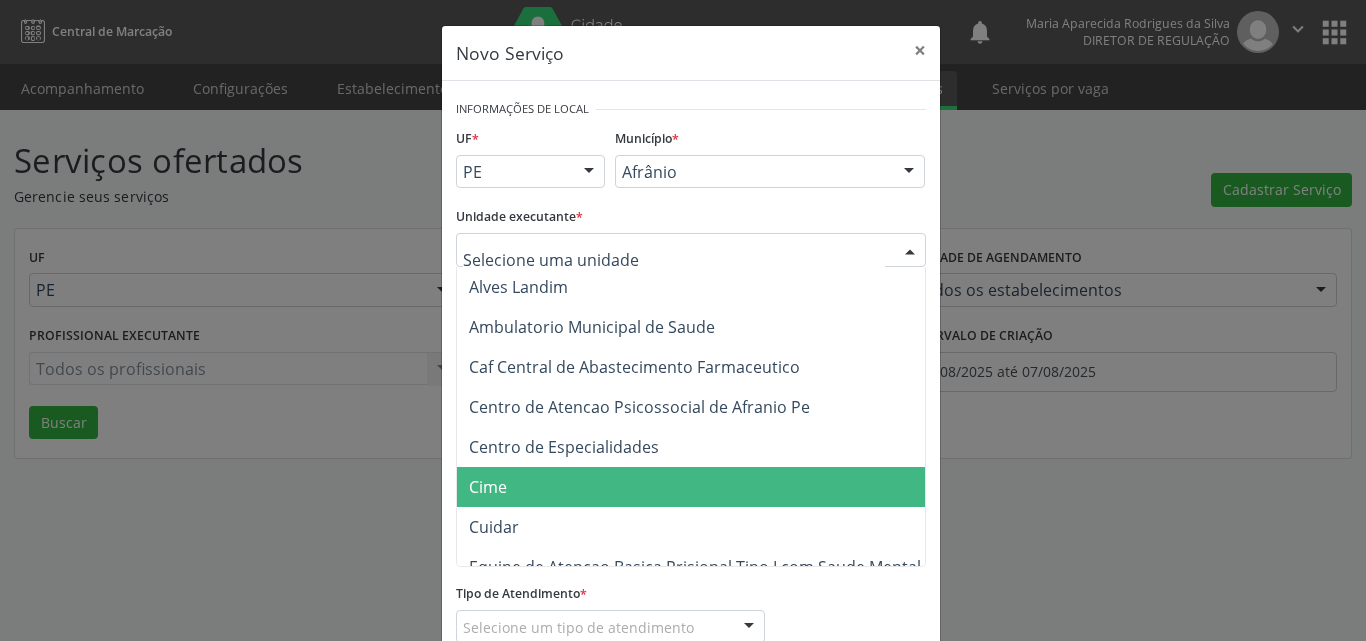 click on "Cime" at bounding box center [695, 487] 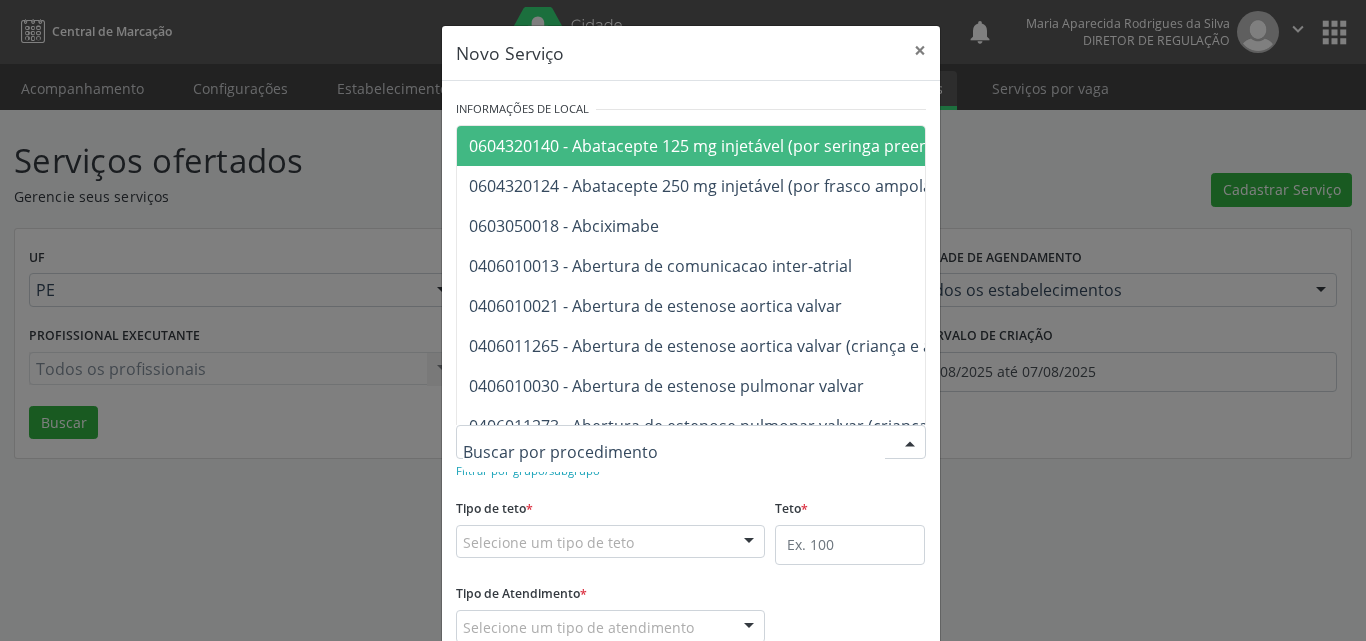 click at bounding box center [691, 442] 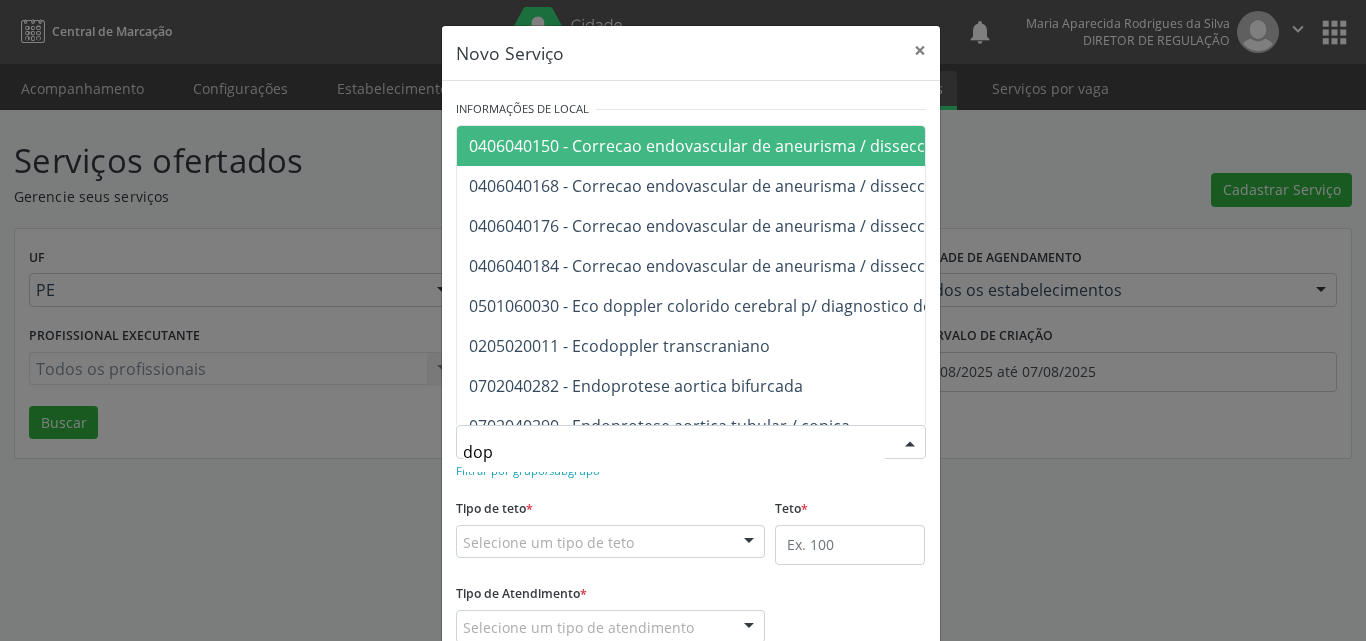type on "dopp" 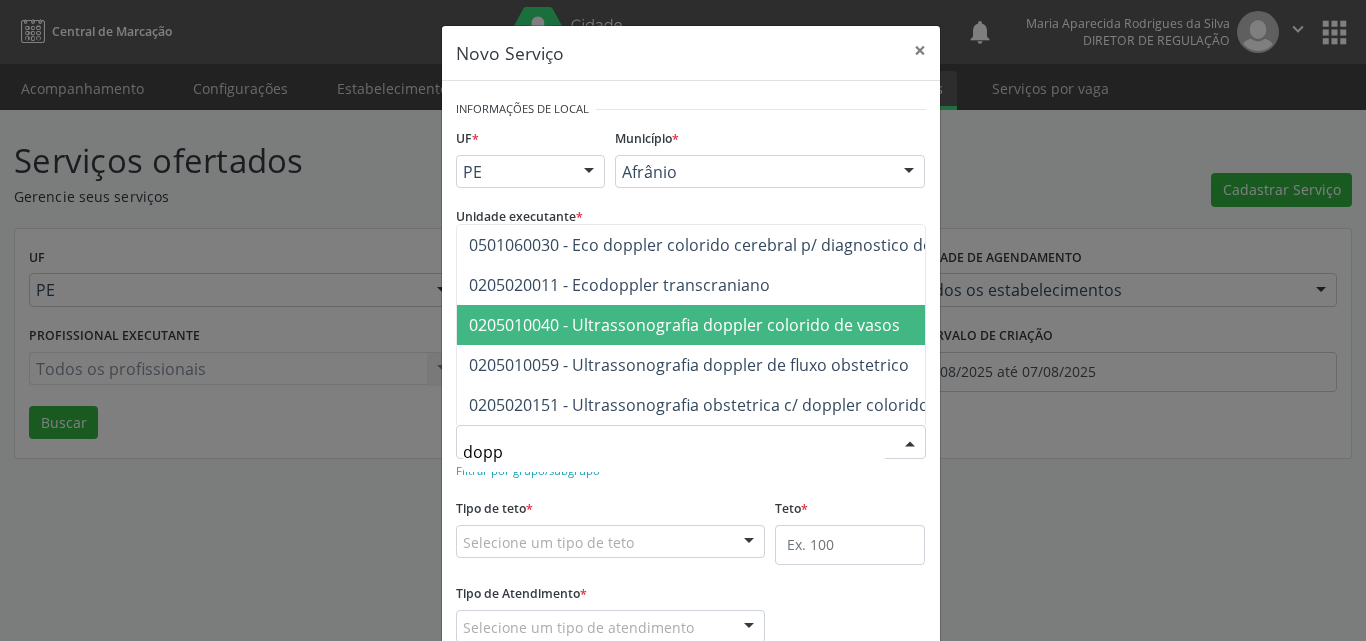 click on "0205010040 - Ultrassonografia doppler colorido de vasos" at bounding box center [684, 325] 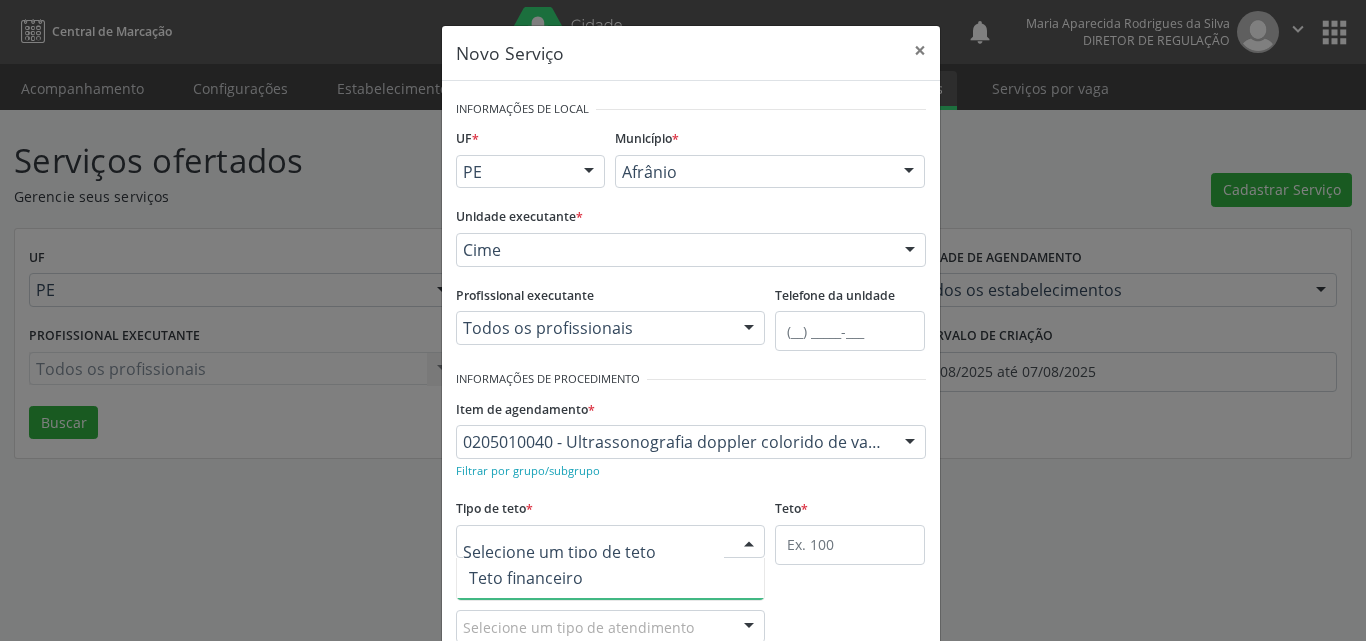 scroll, scrollTop: 38, scrollLeft: 0, axis: vertical 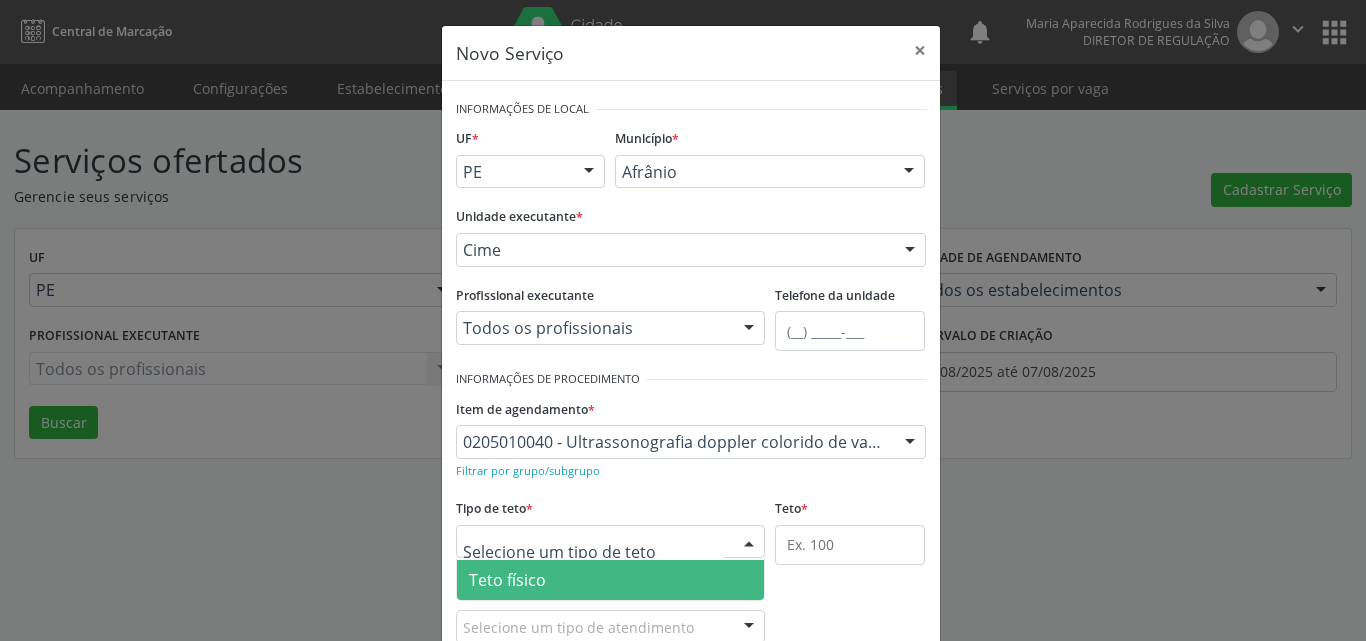 click on "Teto físico" at bounding box center [611, 580] 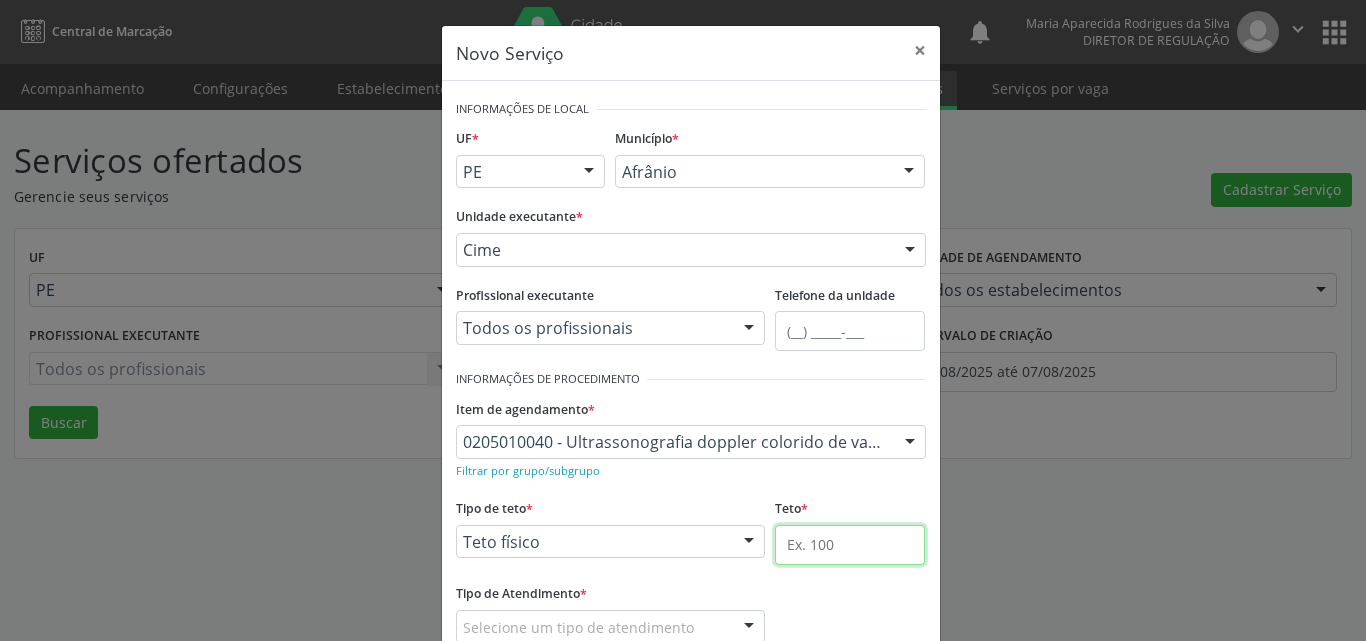 click at bounding box center (850, 545) 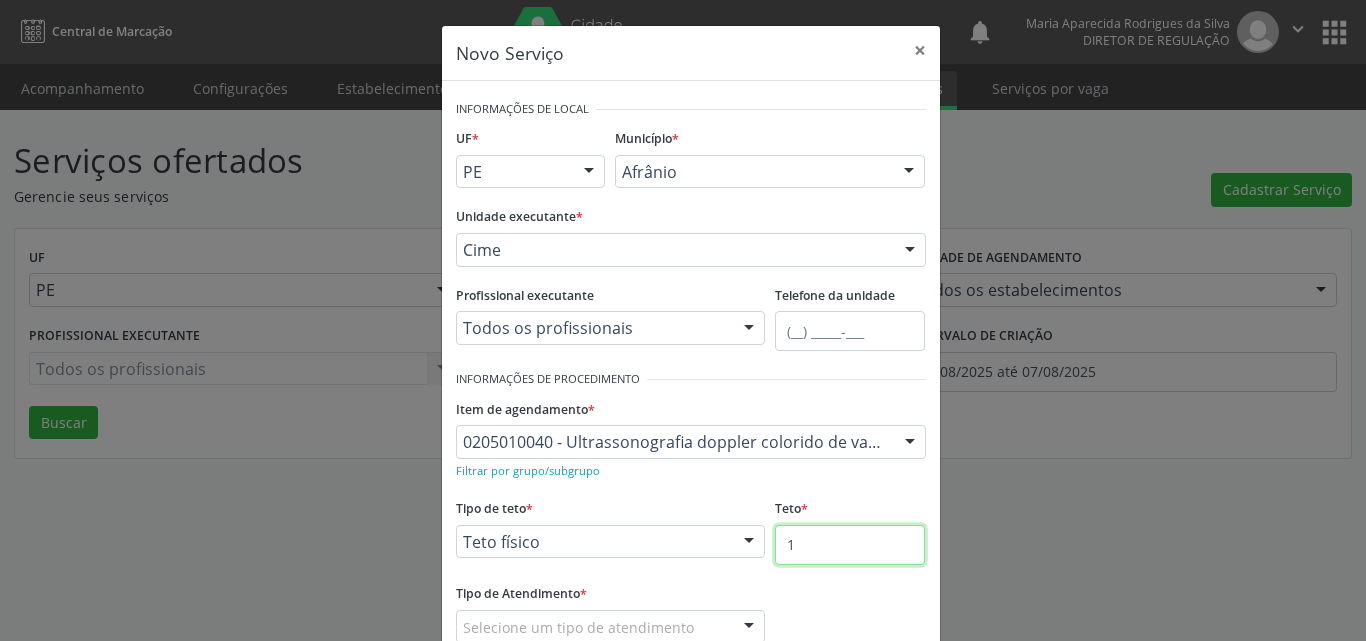 scroll, scrollTop: 100, scrollLeft: 0, axis: vertical 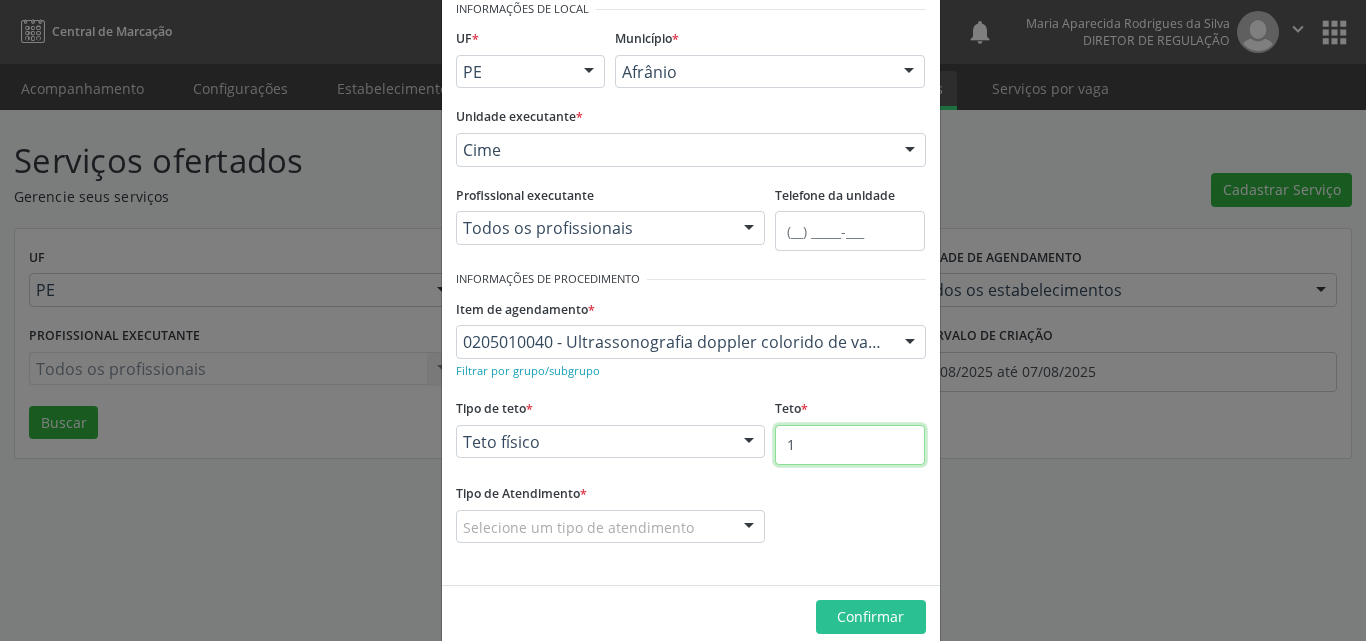 type on "1" 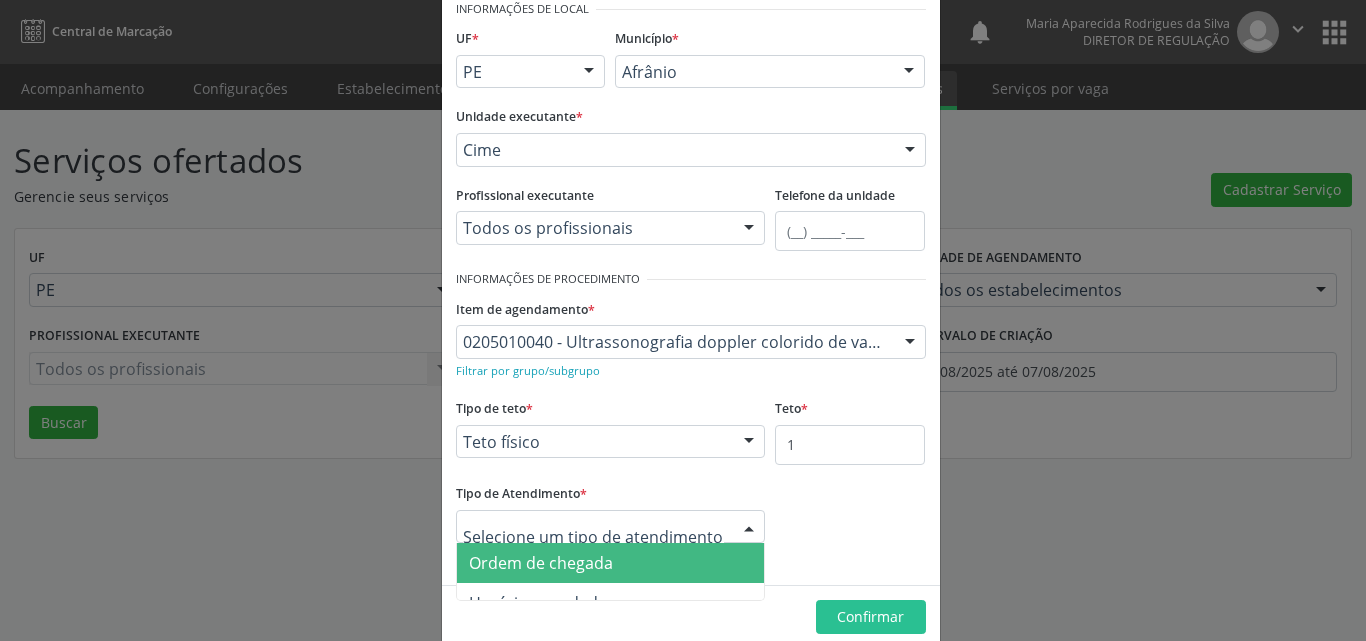 click on "Ordem de chegada" at bounding box center (611, 563) 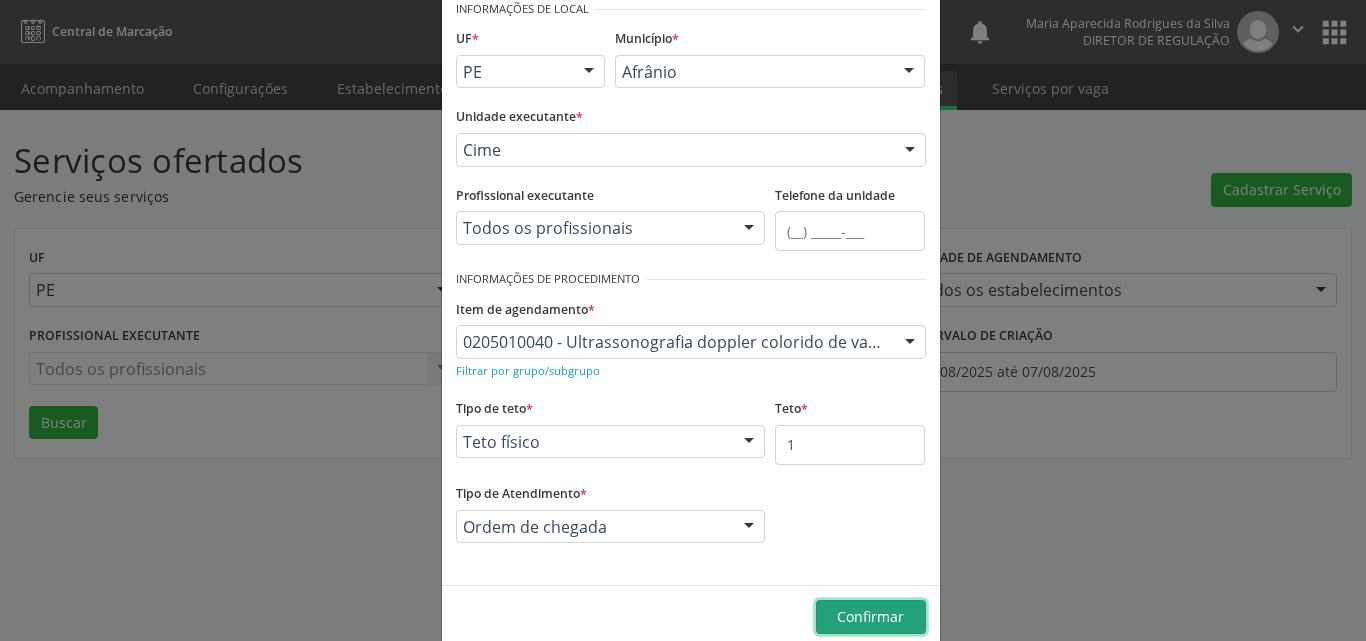 click on "Confirmar" at bounding box center (870, 616) 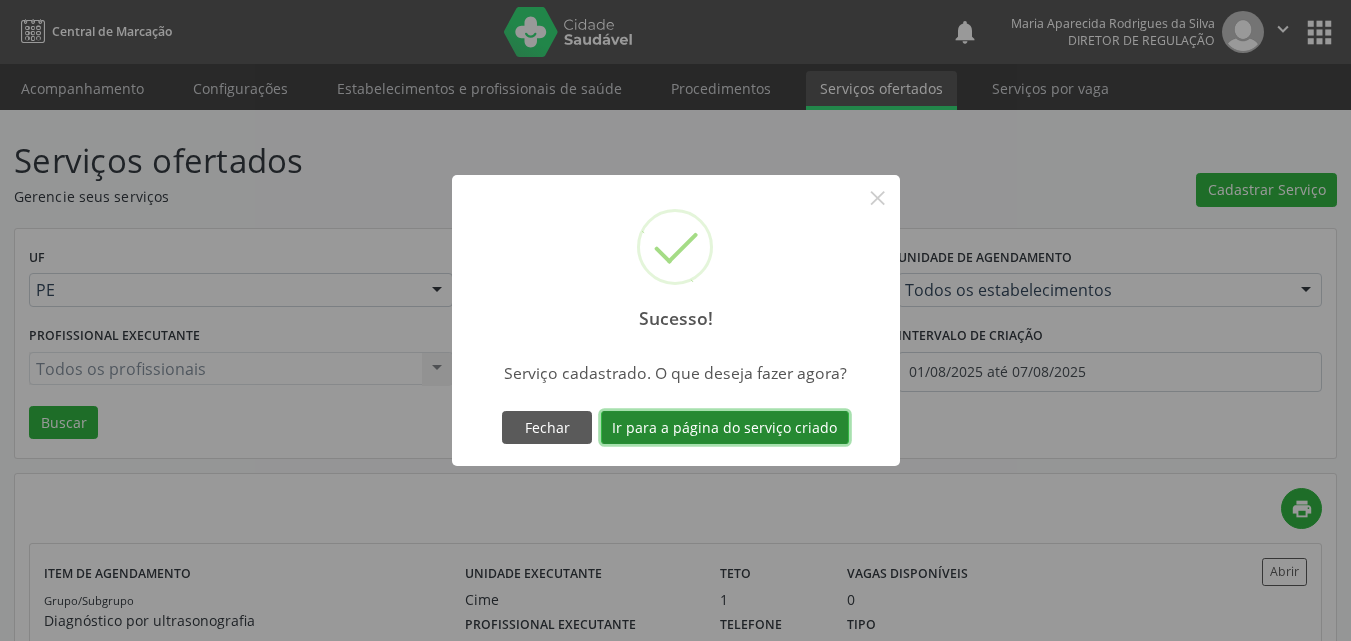 click on "Ir para a página do serviço criado" at bounding box center [725, 428] 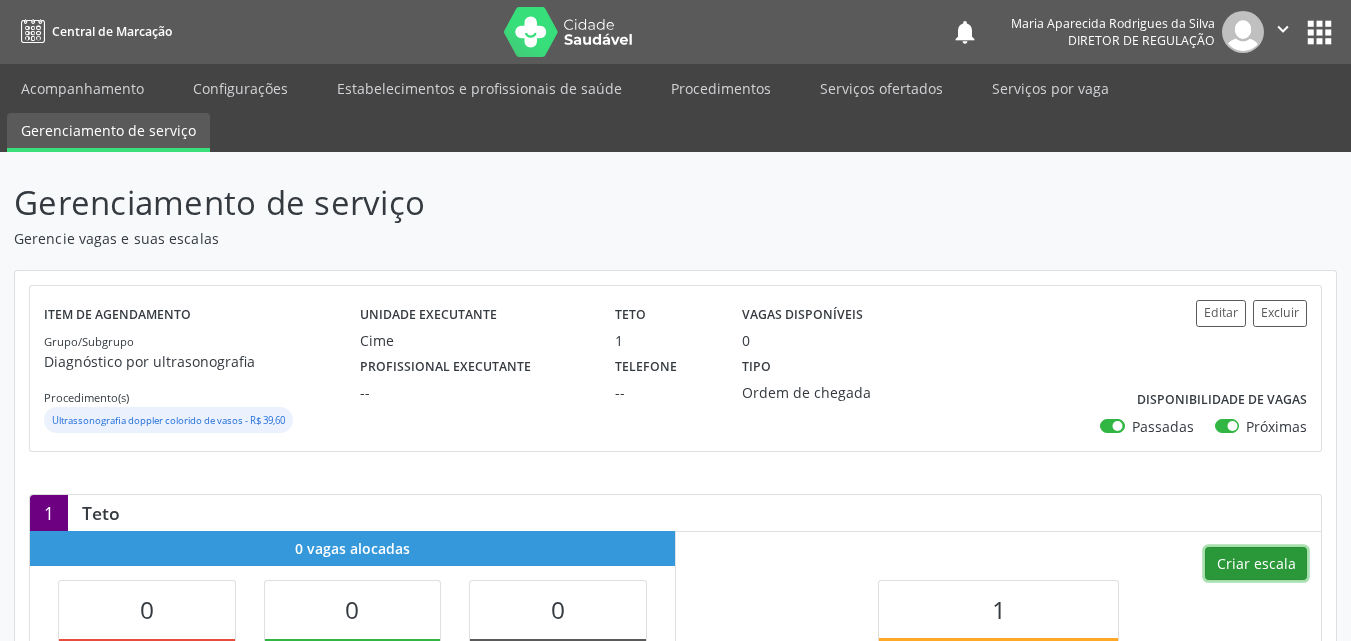 click on "Criar escala" at bounding box center [1256, 564] 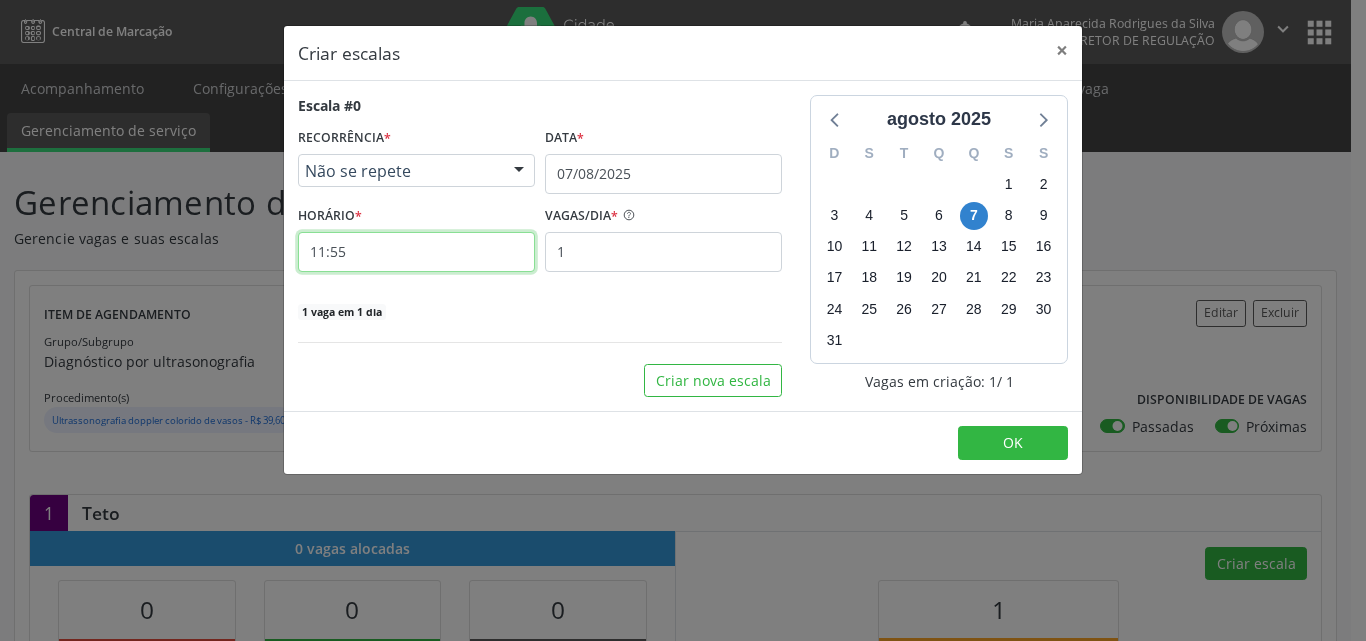 click on "11:55" at bounding box center (416, 252) 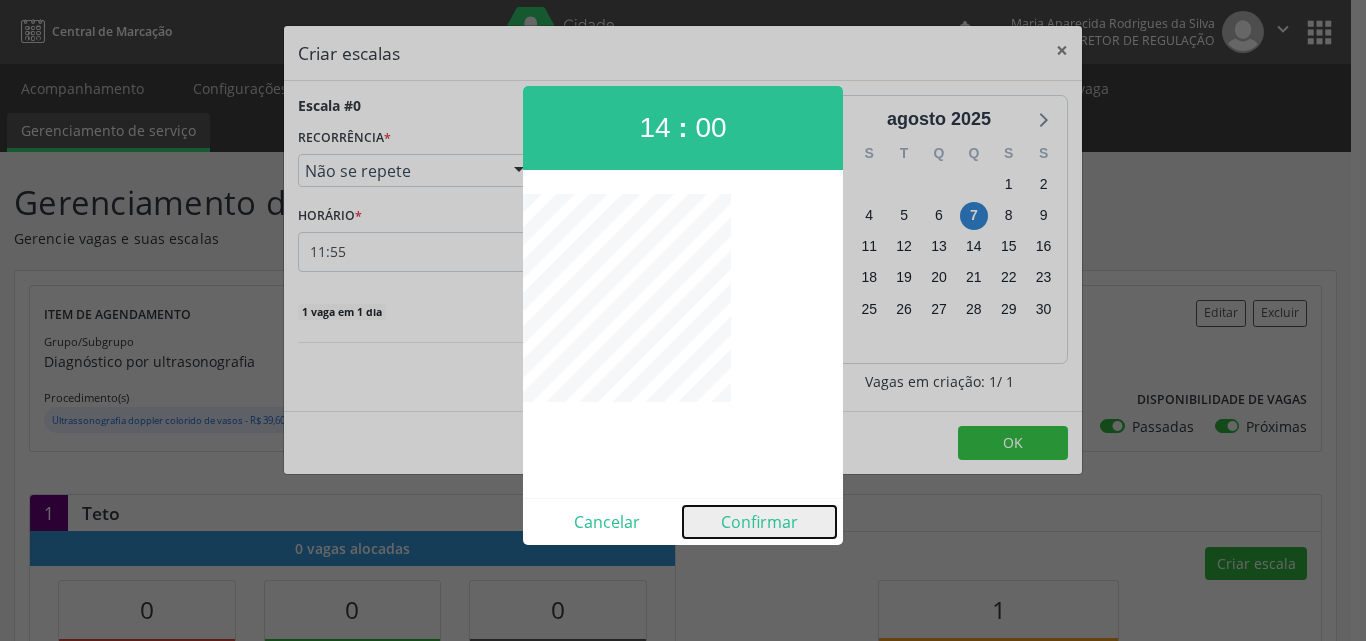drag, startPoint x: 774, startPoint y: 519, endPoint x: 773, endPoint y: 507, distance: 12.0415945 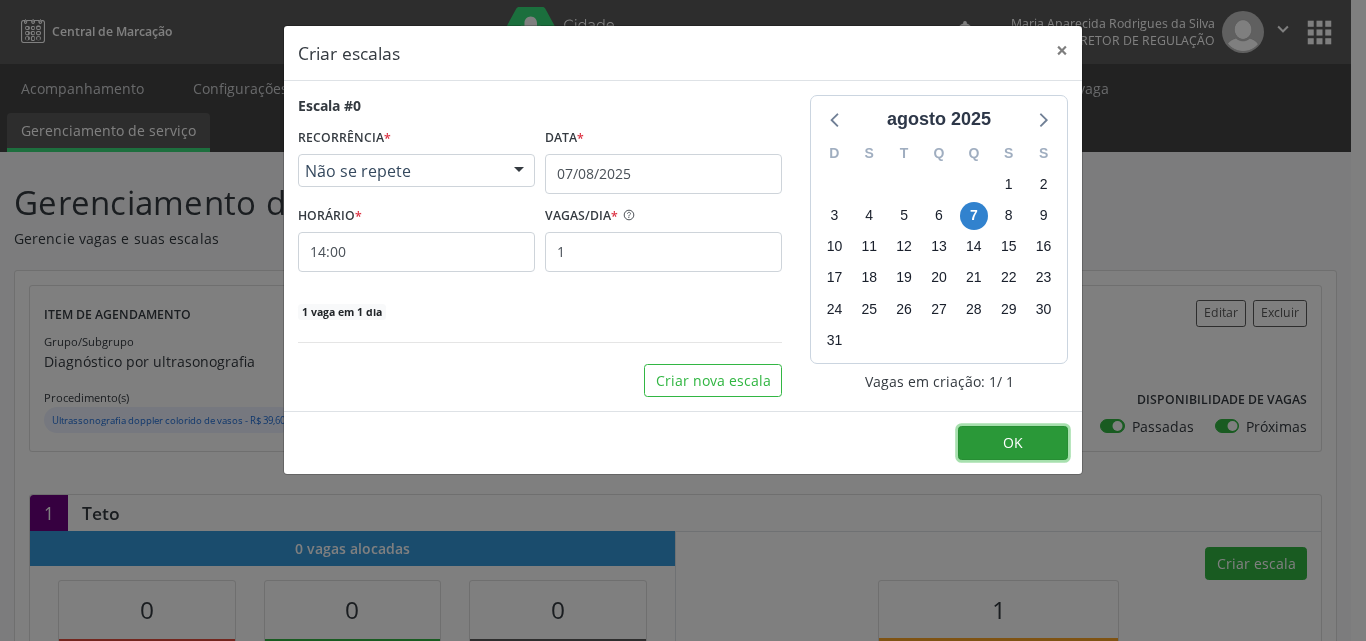 click on "OK" at bounding box center [1013, 442] 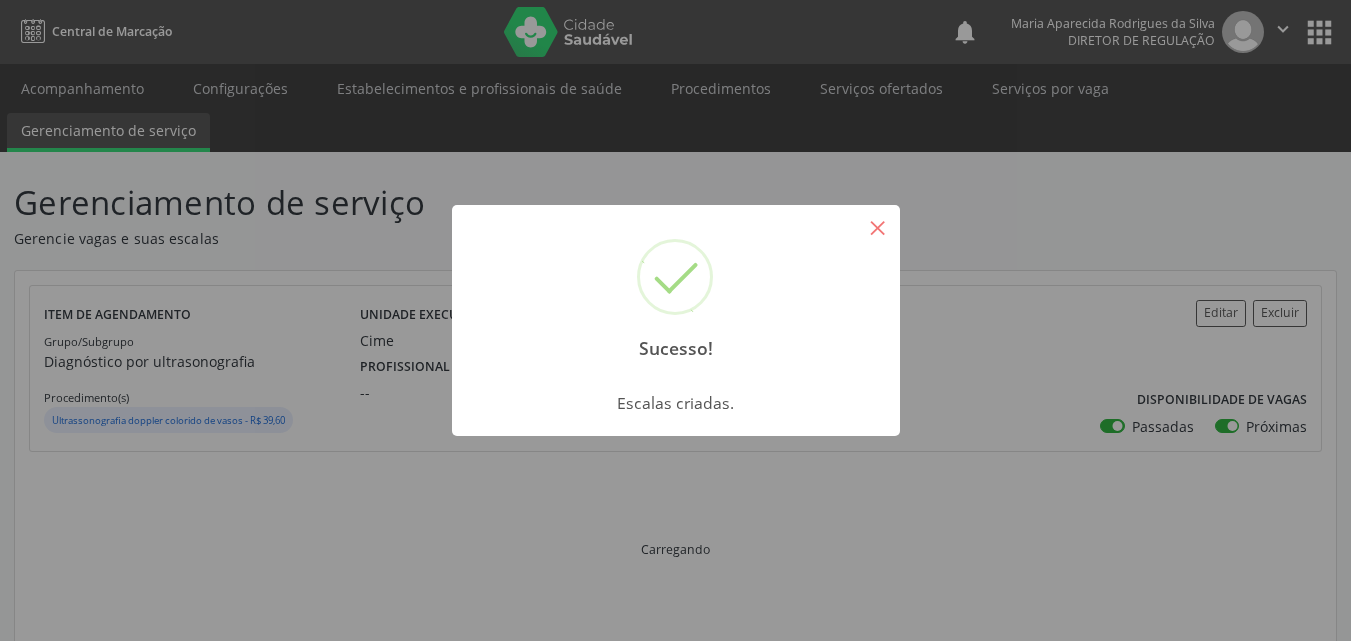 click on "×" at bounding box center [878, 227] 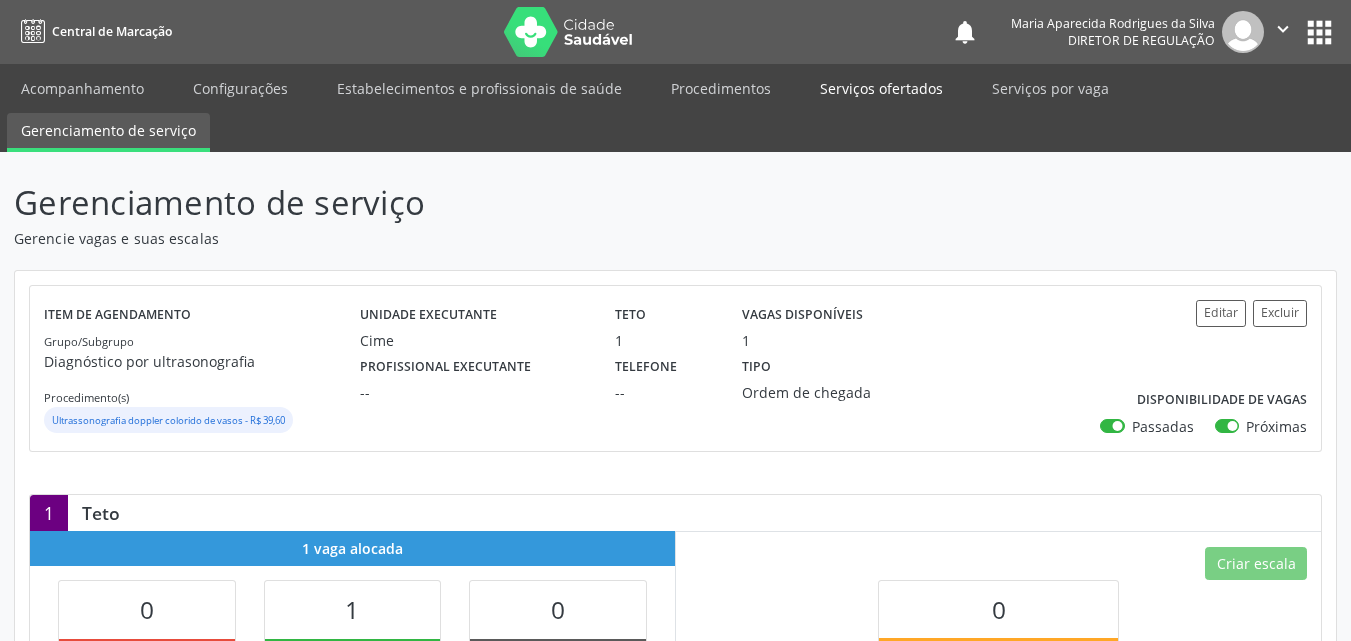 click on "Serviços ofertados" at bounding box center (881, 88) 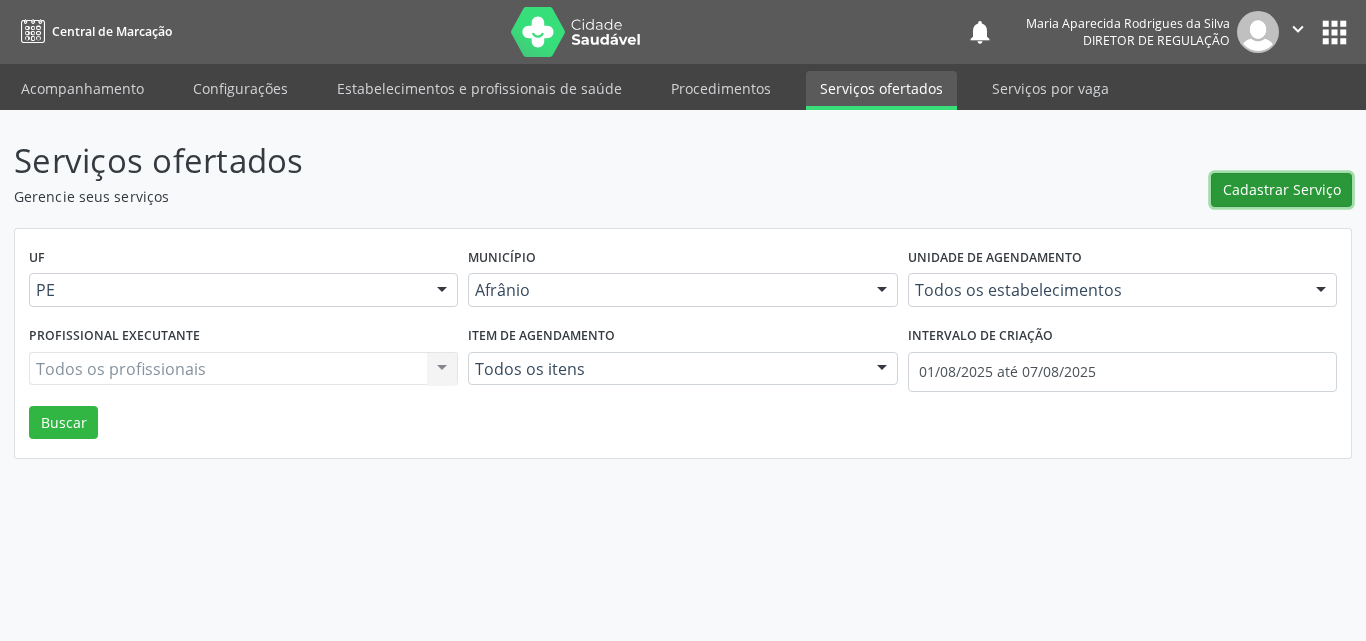 click on "Cadastrar Serviço" at bounding box center [1282, 189] 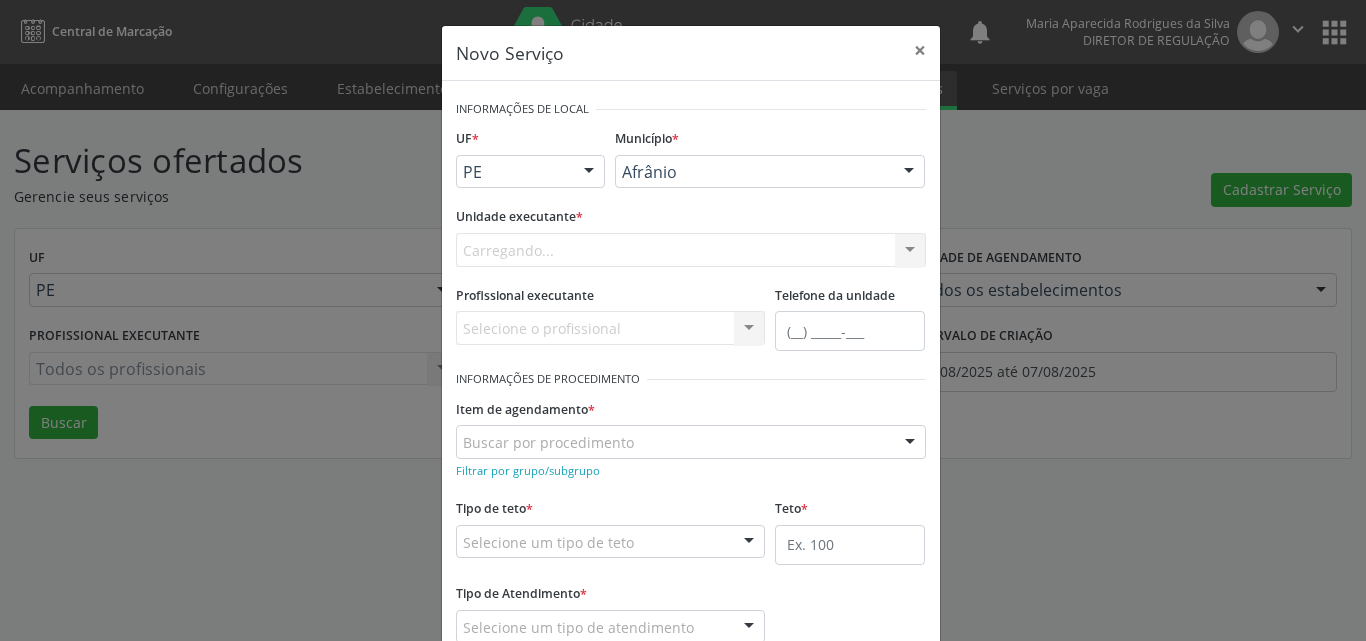 scroll, scrollTop: 0, scrollLeft: 0, axis: both 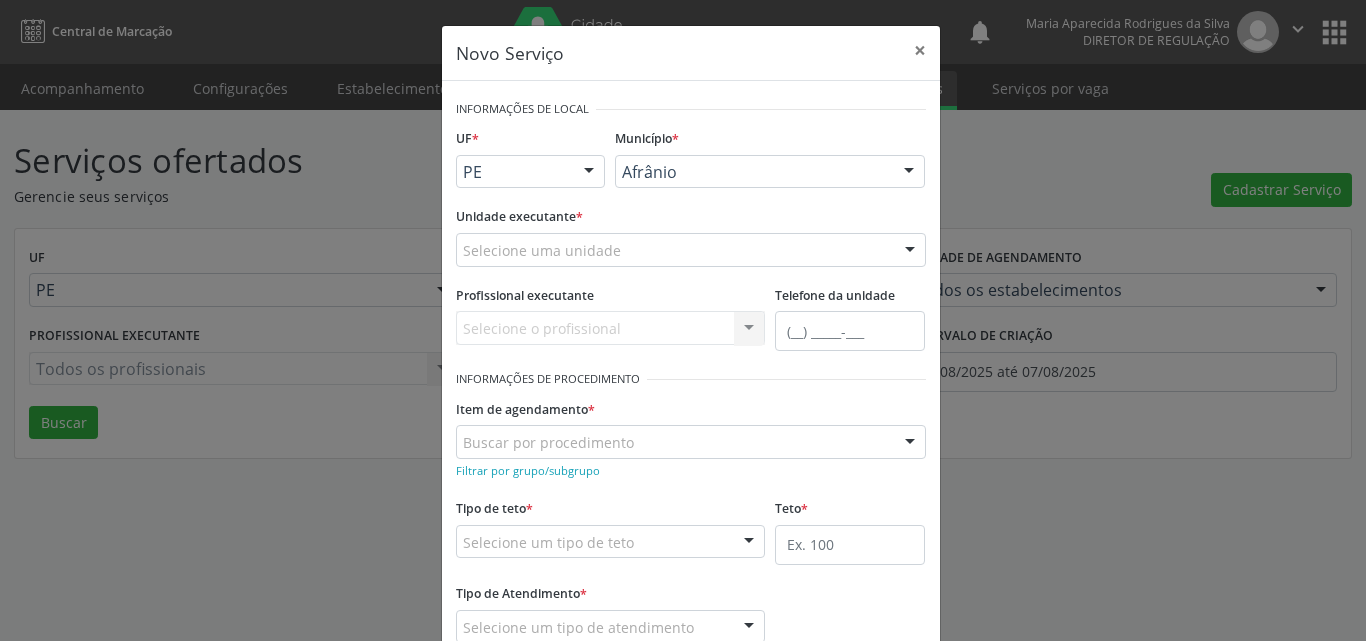 click on "Selecione uma unidade" at bounding box center [691, 250] 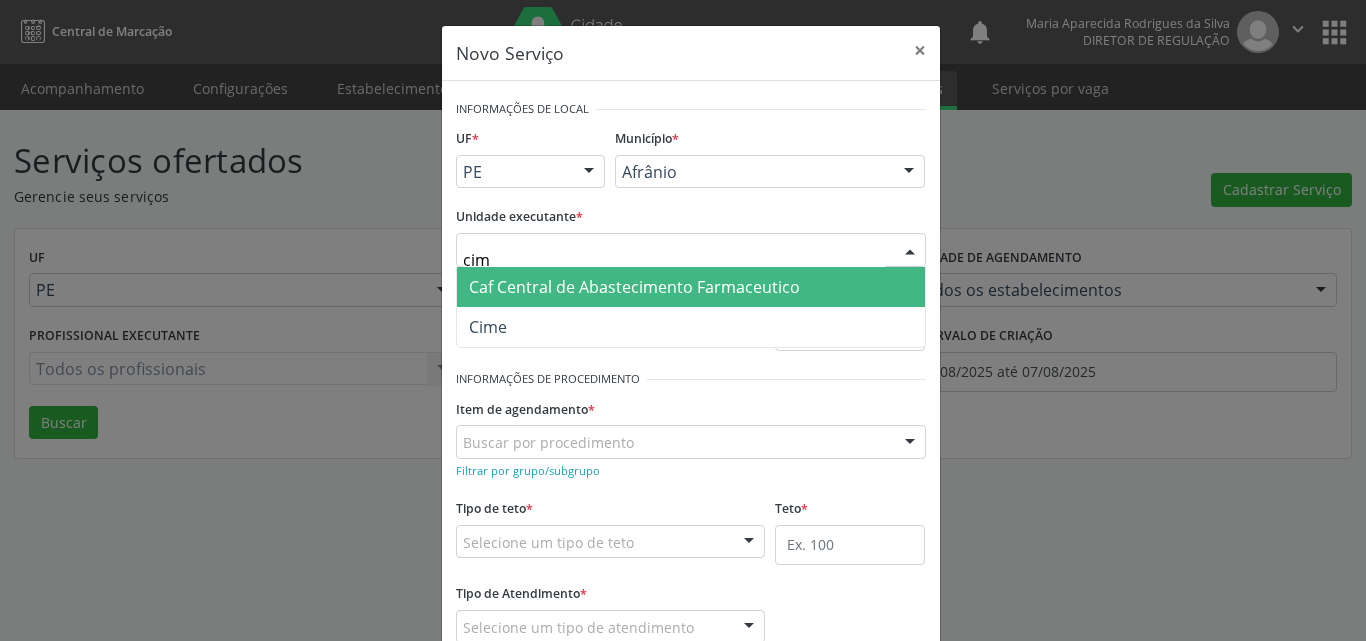 type on "cime" 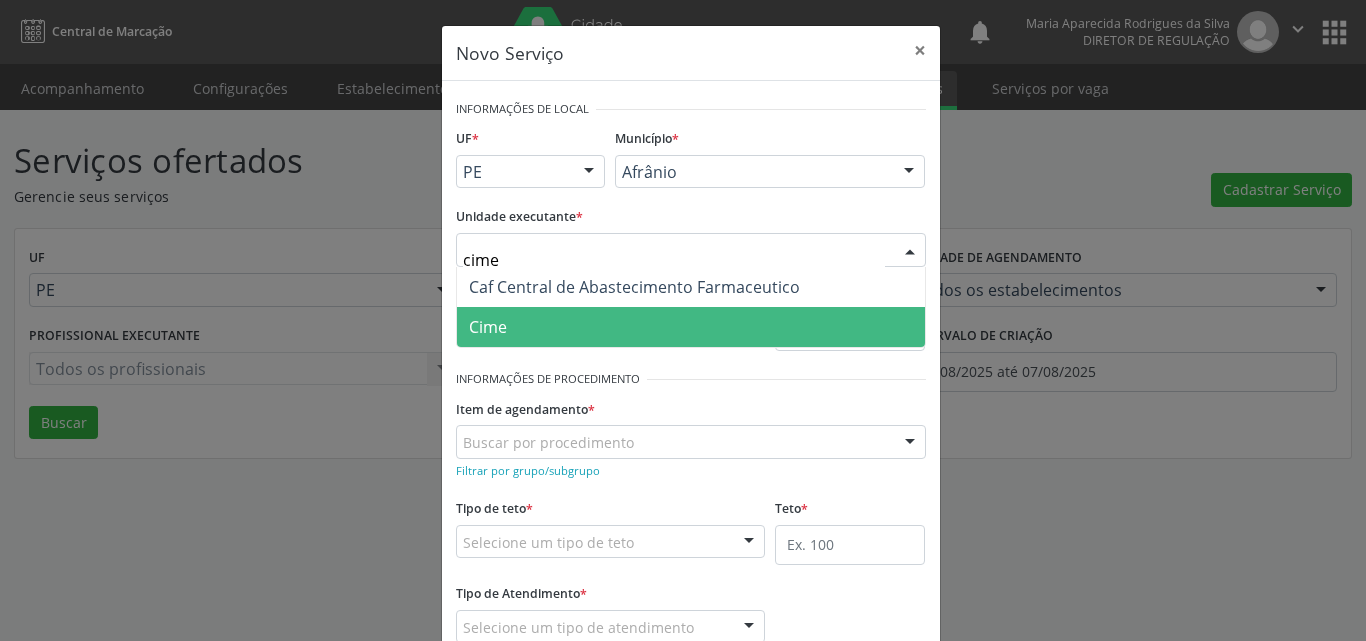 click on "Cime" at bounding box center (691, 327) 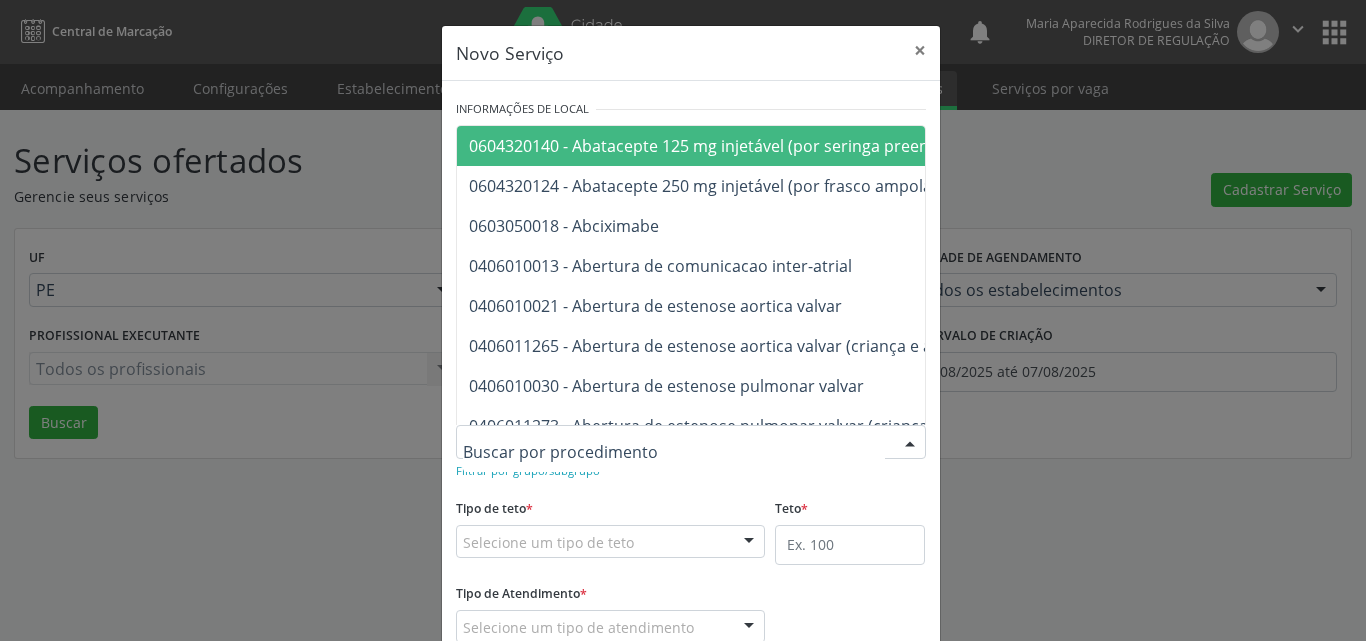 click at bounding box center (691, 442) 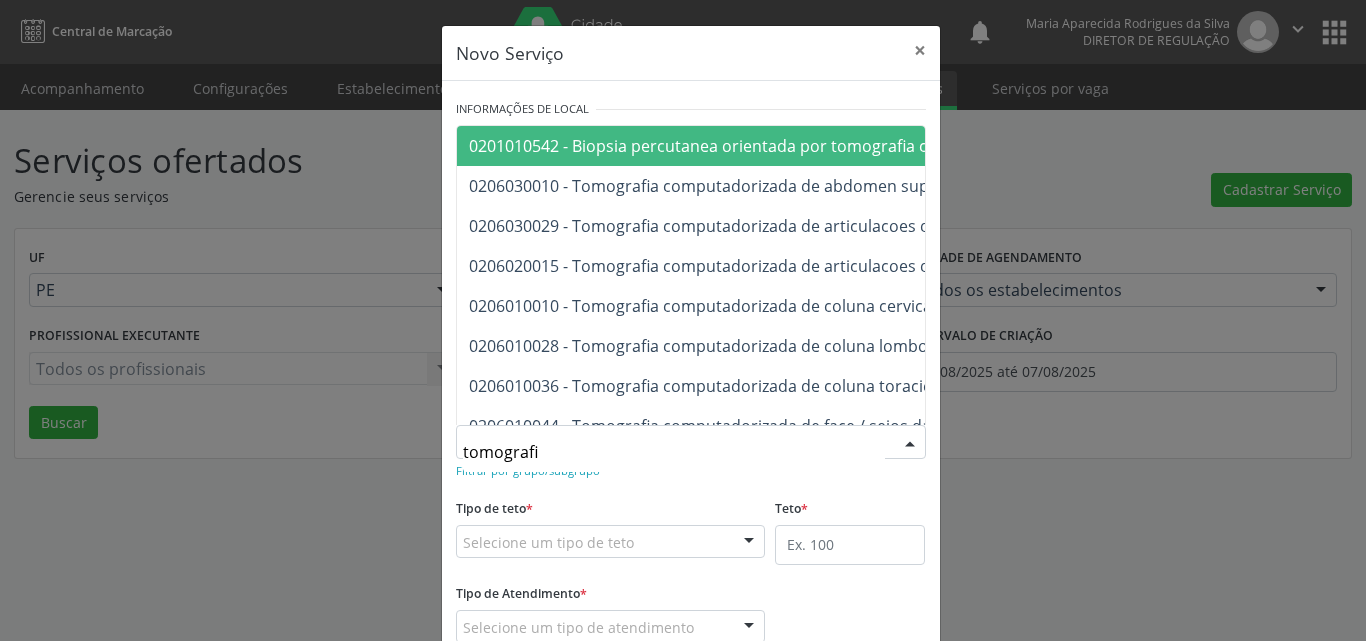type on "tomografia" 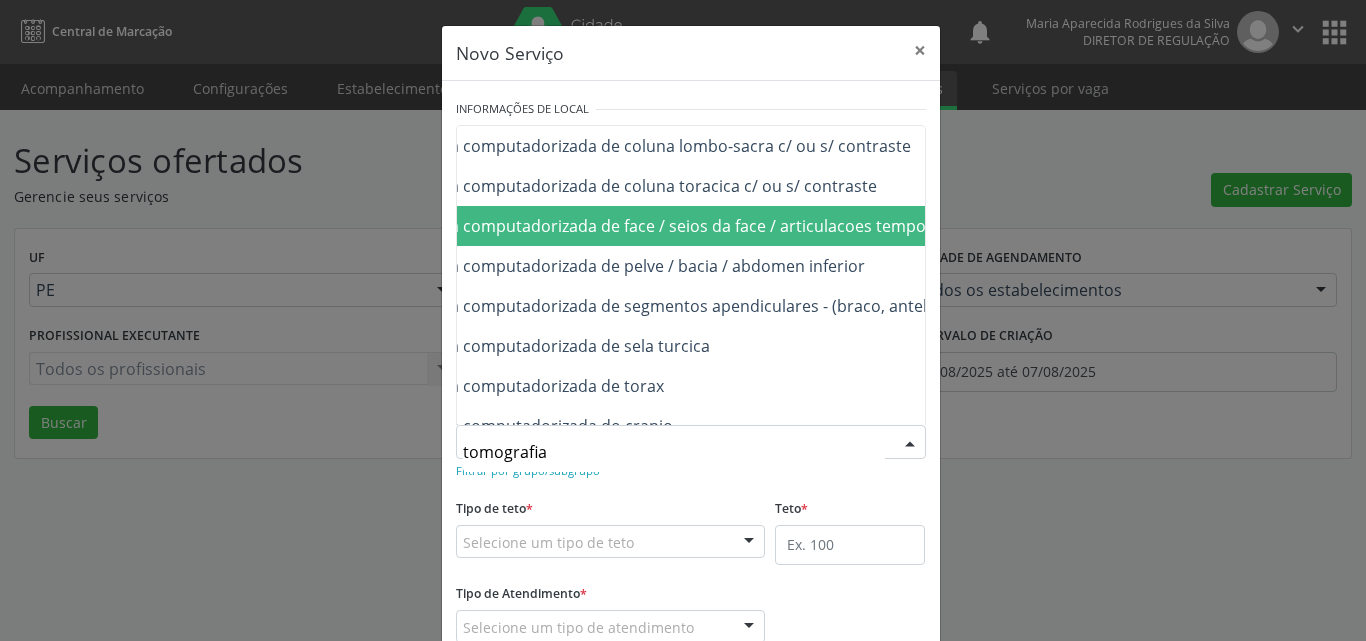 scroll, scrollTop: 240, scrollLeft: 200, axis: both 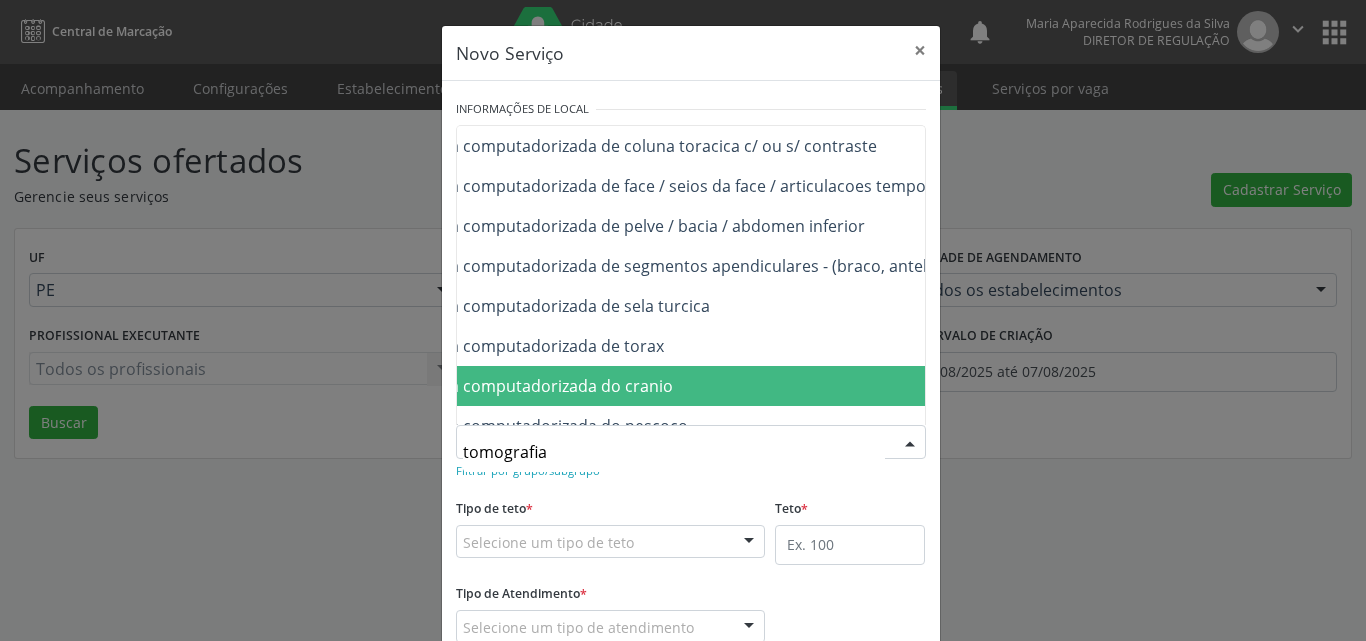 click on "0206010079 - Tomografia computadorizada do cranio" at bounding box center [753, 386] 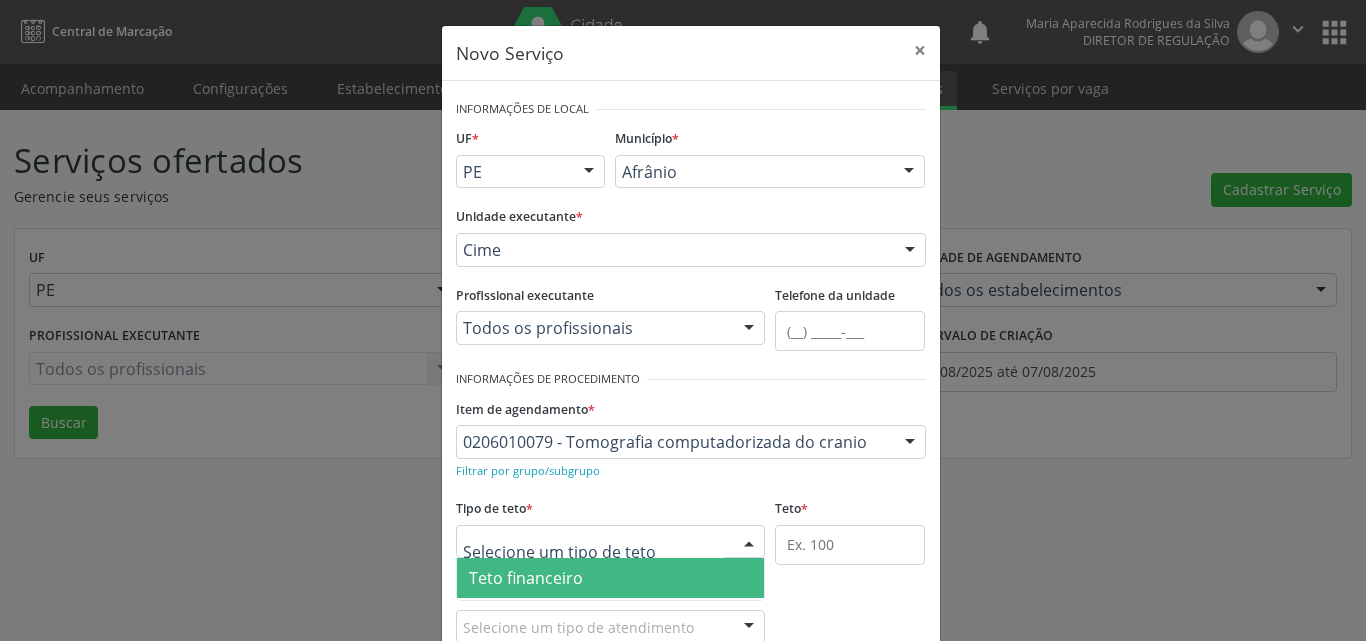 click at bounding box center [611, 542] 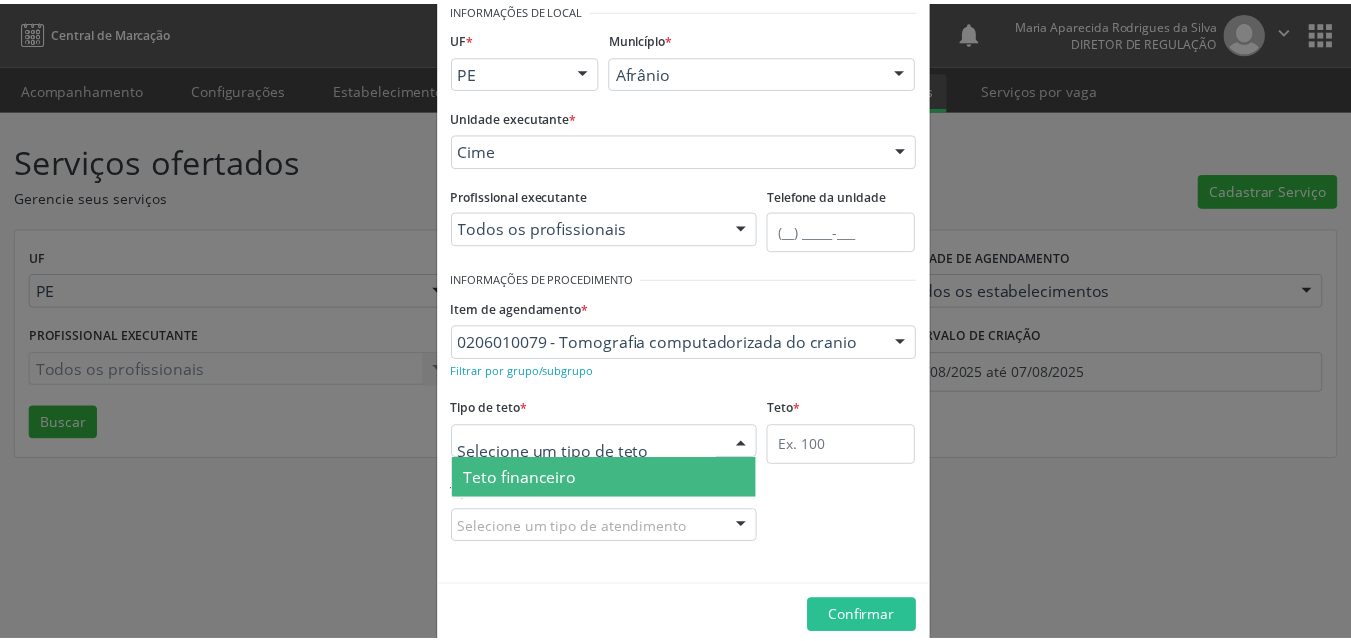 scroll, scrollTop: 38, scrollLeft: 0, axis: vertical 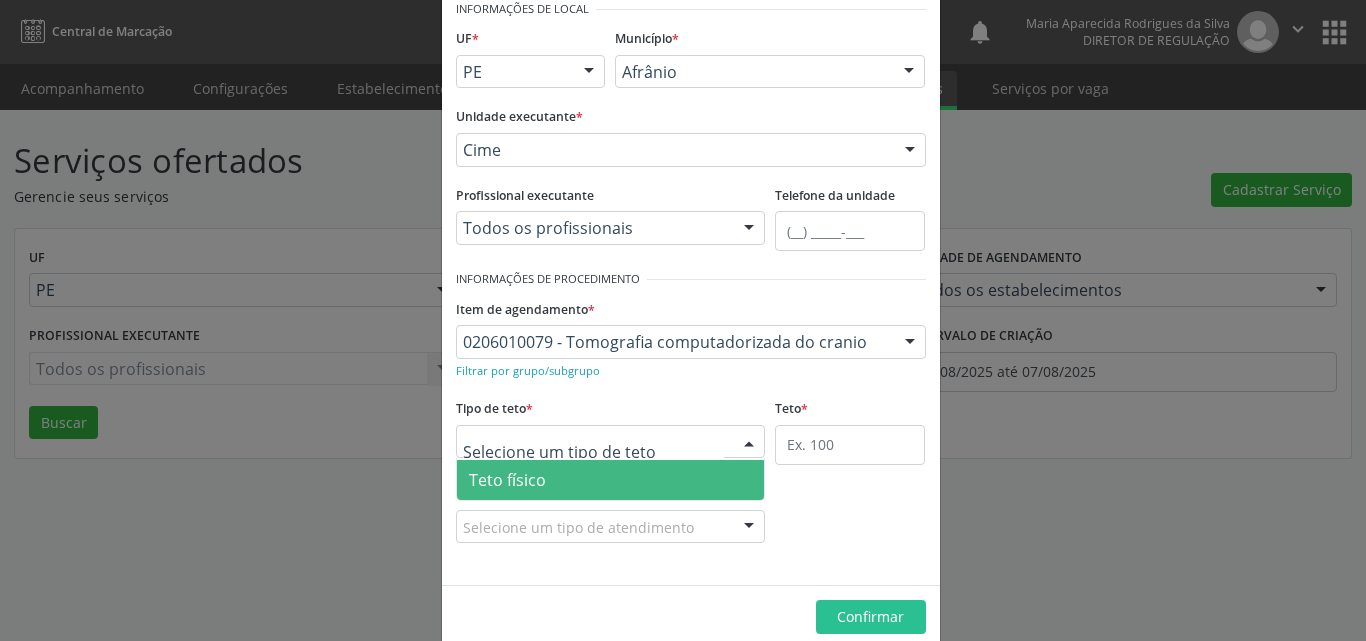 click on "Teto físico" at bounding box center [611, 480] 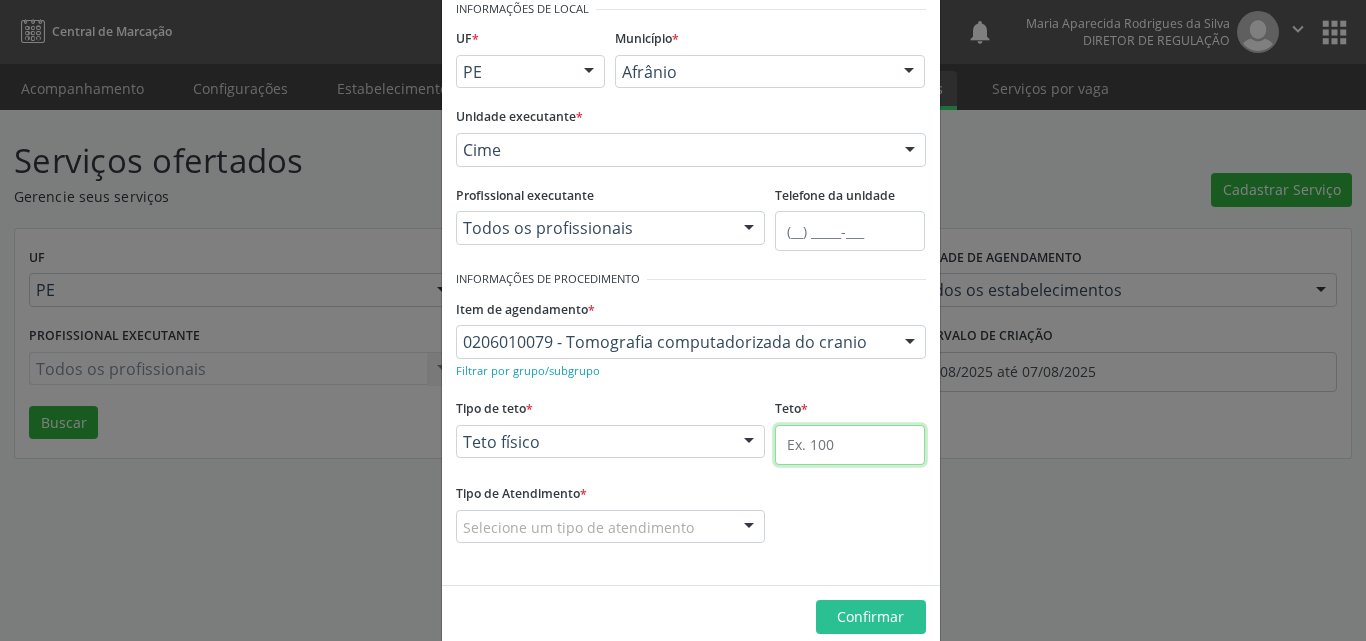 click at bounding box center (850, 445) 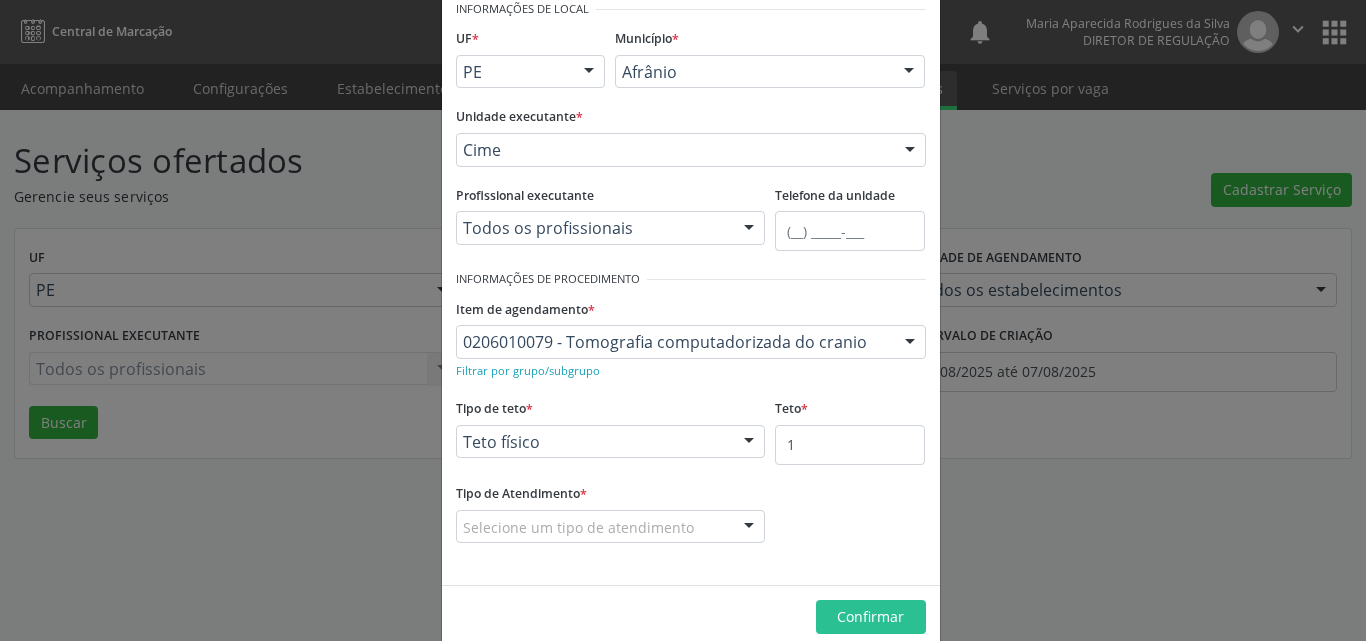 click on "Selecione um tipo de atendimento" at bounding box center [611, 527] 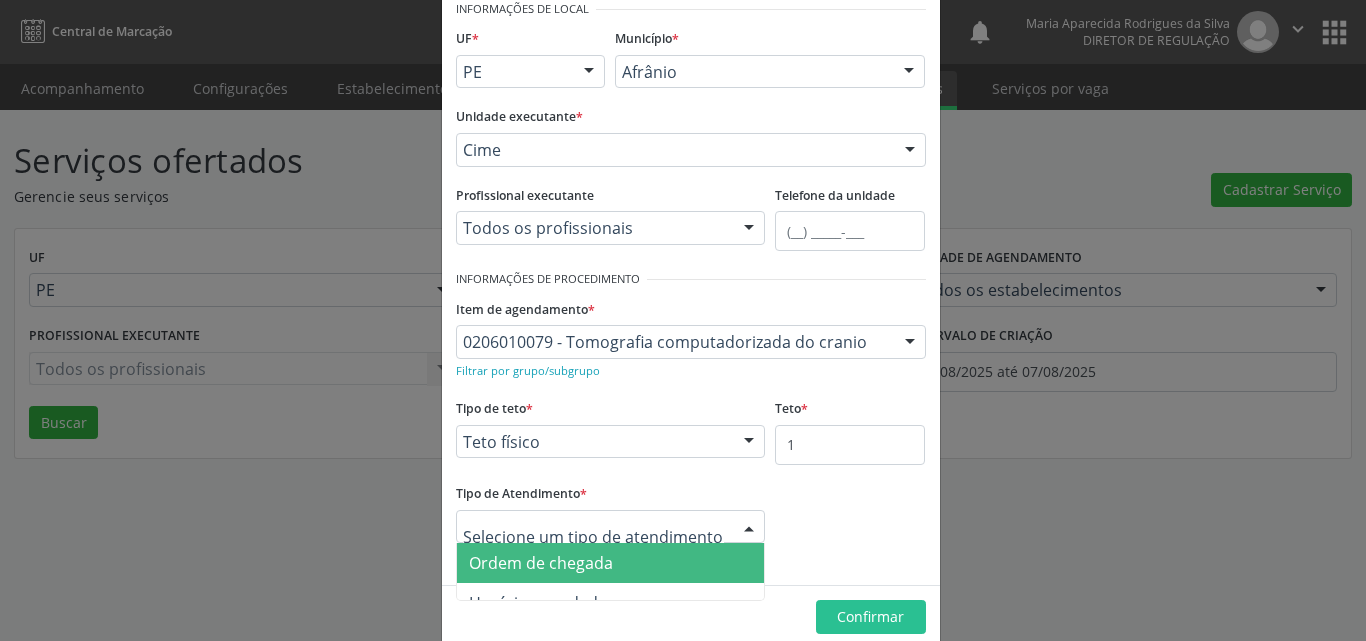 click on "Ordem de chegada" at bounding box center (611, 563) 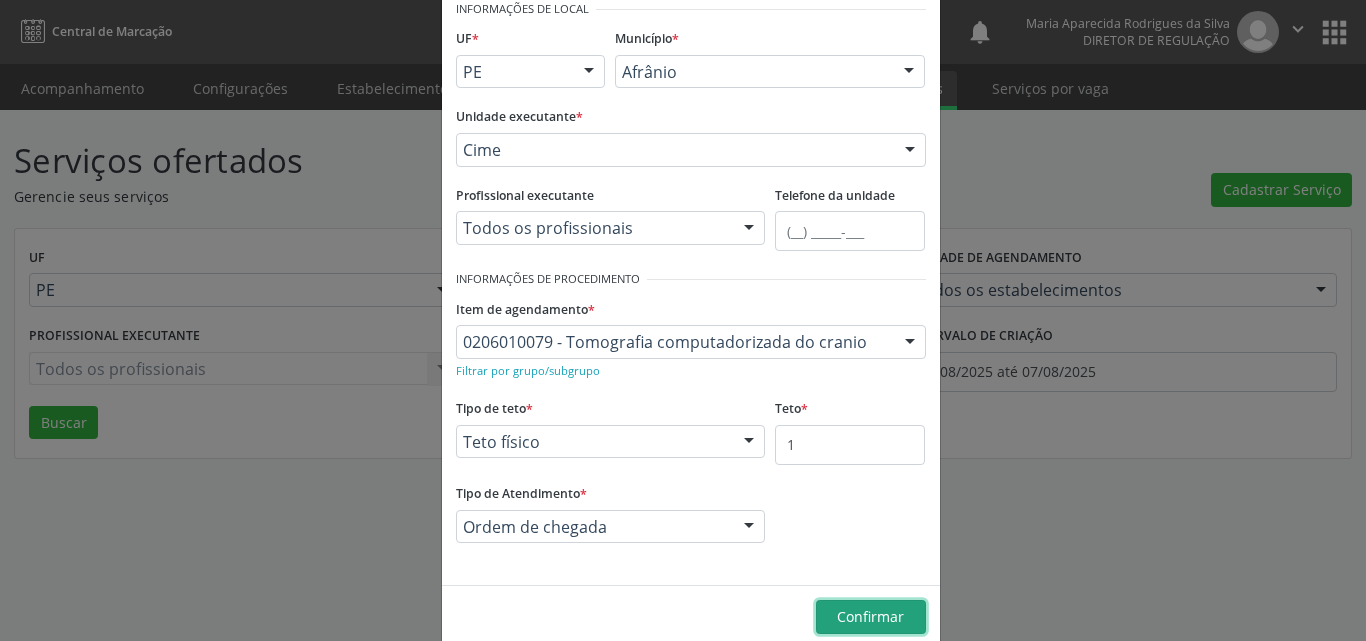 click on "Confirmar" at bounding box center [870, 616] 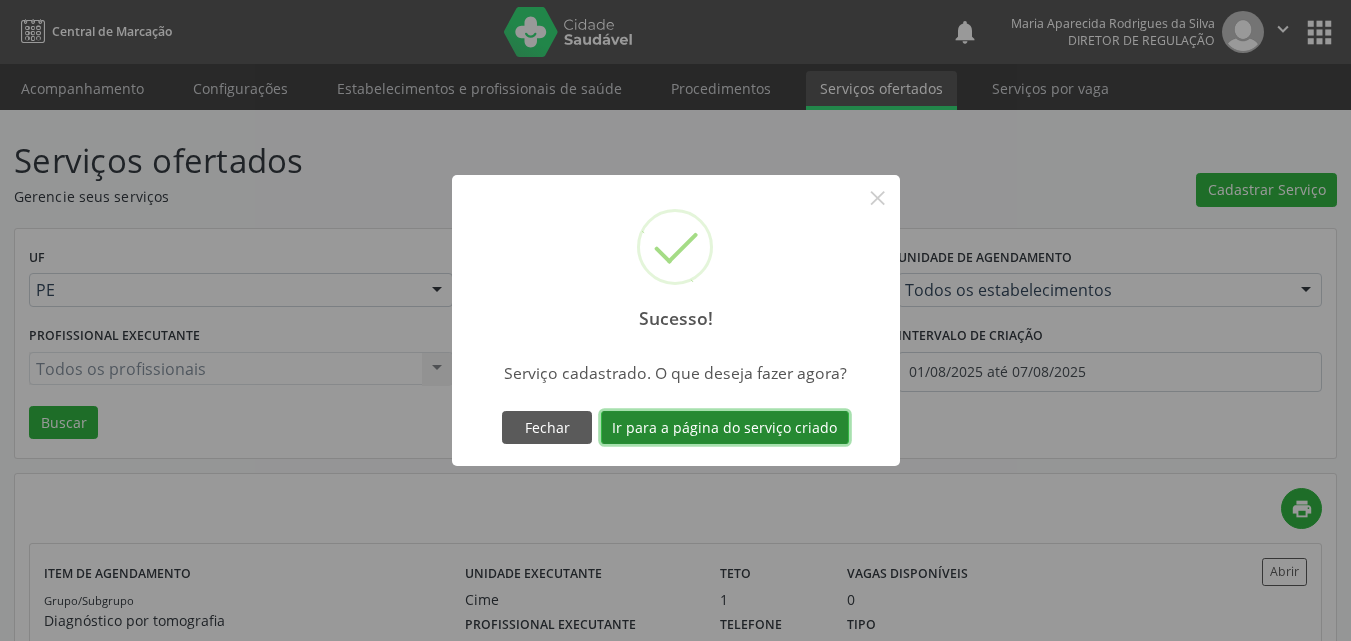 click on "Ir para a página do serviço criado" at bounding box center (725, 428) 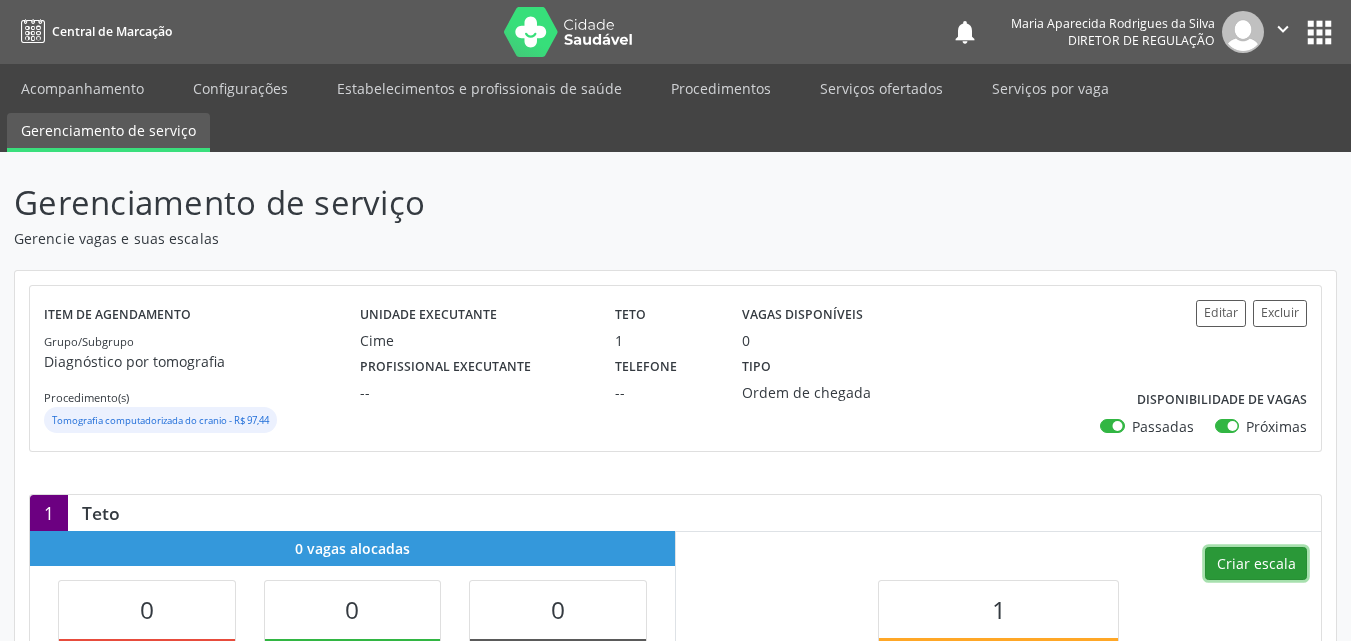 click on "Criar escala" at bounding box center [1256, 564] 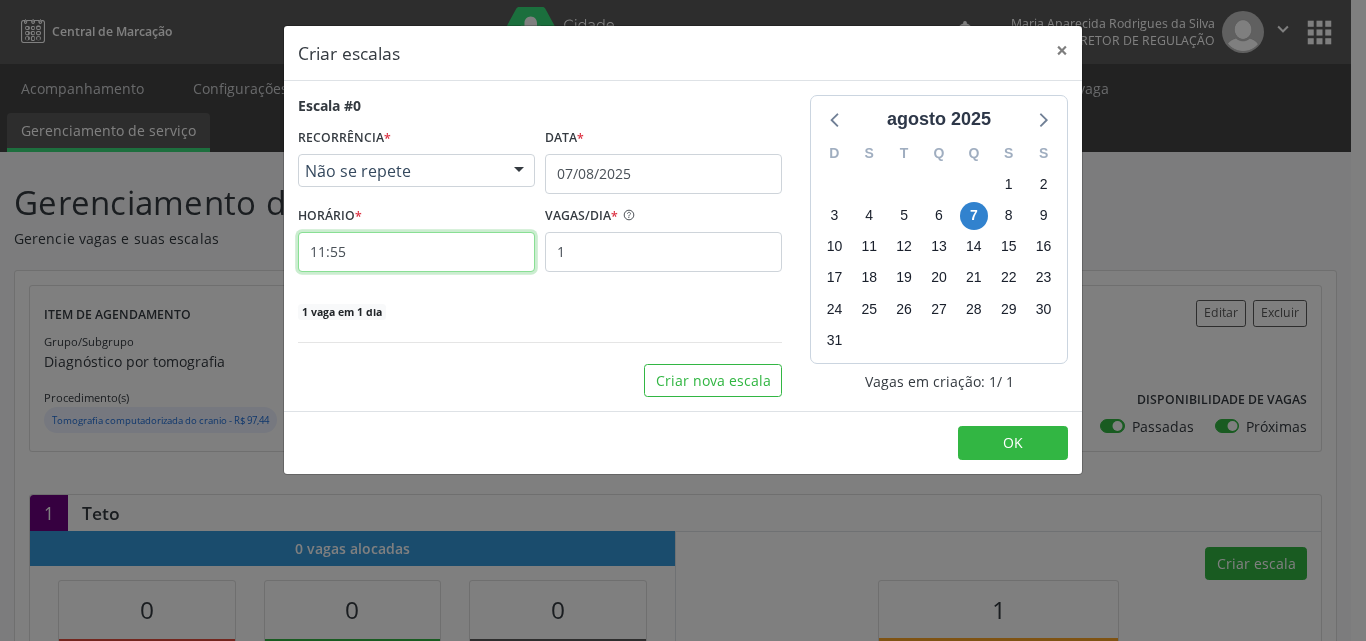 click on "11:55" at bounding box center (416, 252) 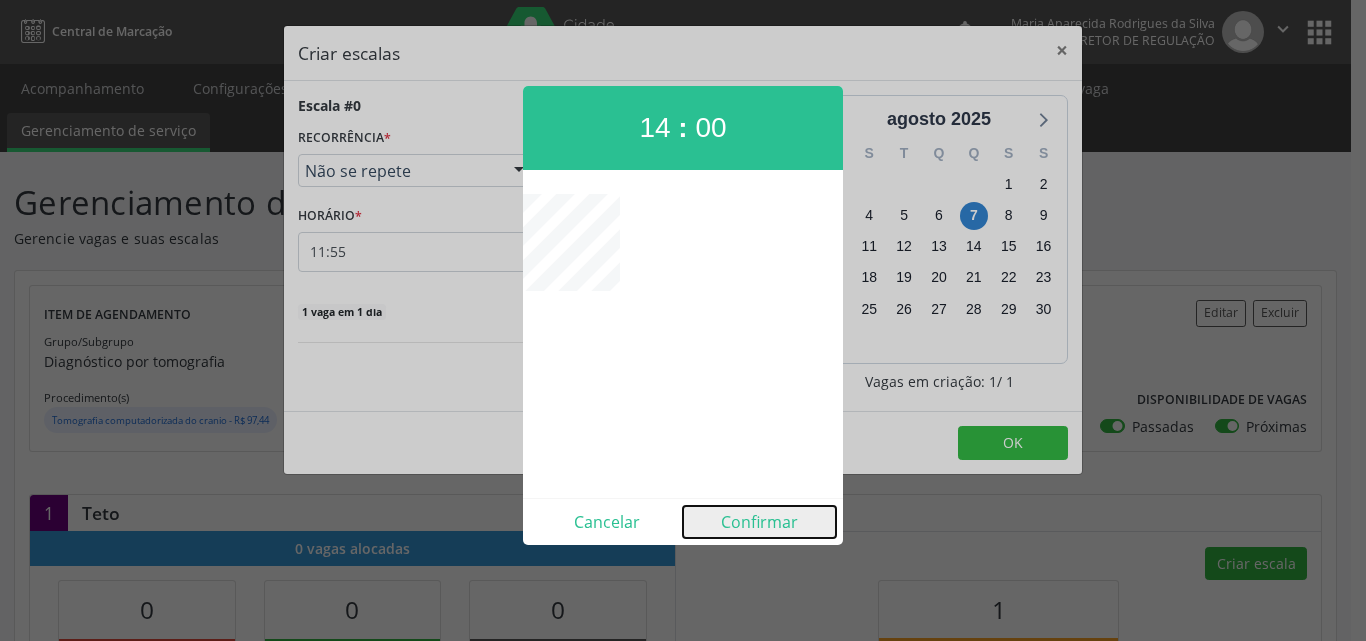 click on "Confirmar" at bounding box center (759, 522) 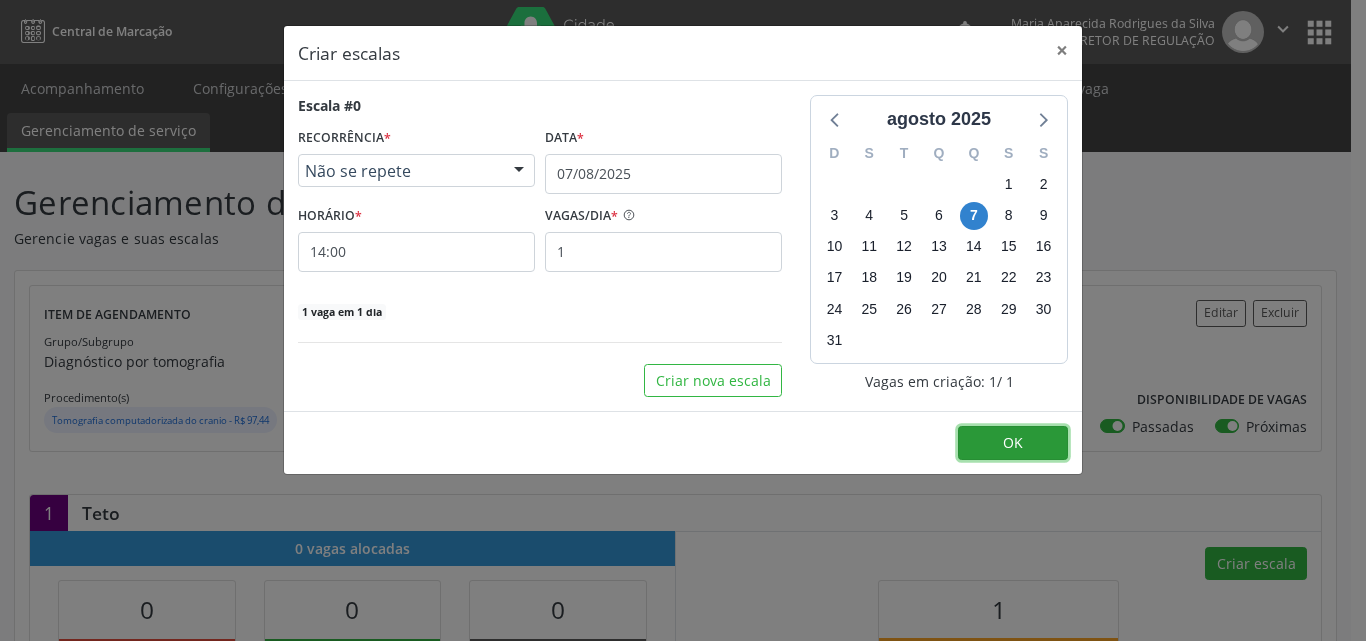 click on "OK" at bounding box center (1013, 442) 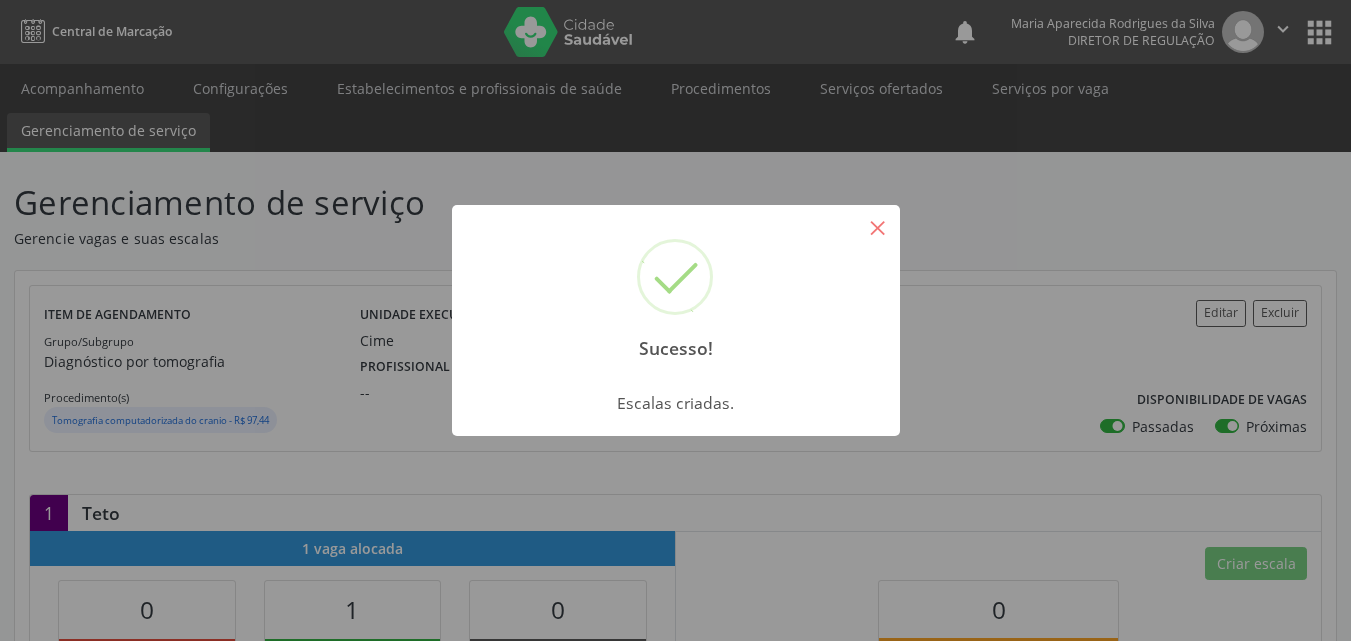 click on "×" at bounding box center [878, 227] 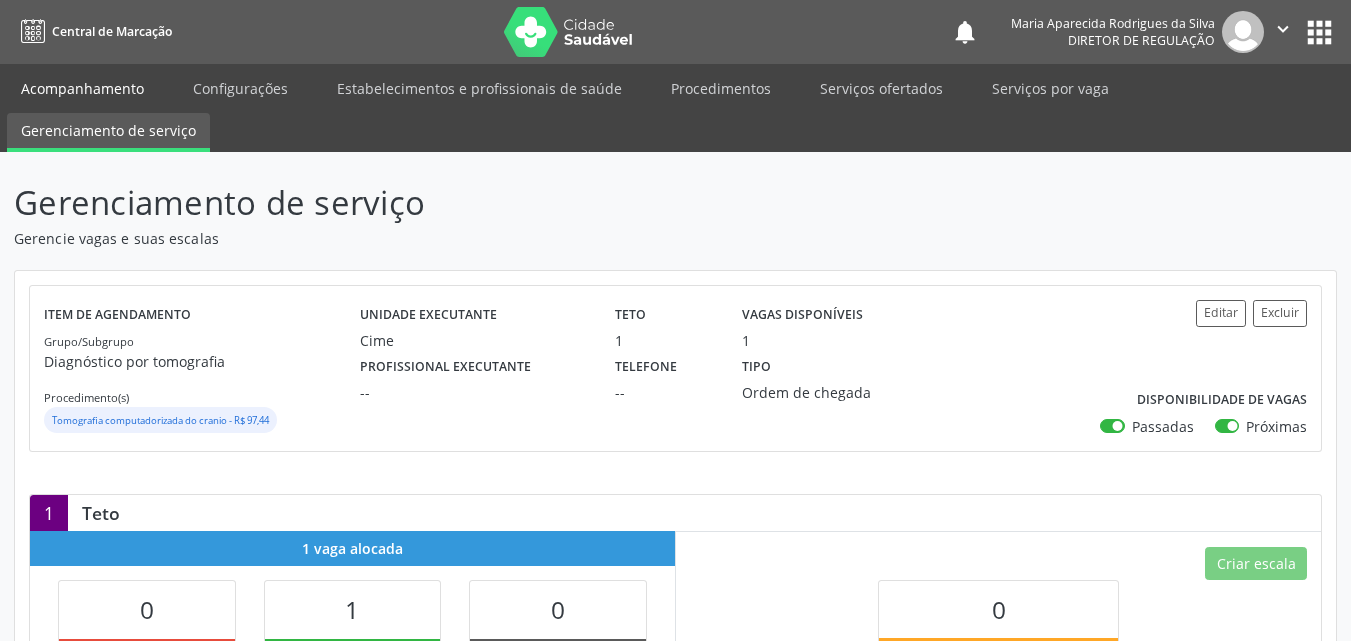 click on "Acompanhamento" at bounding box center (82, 88) 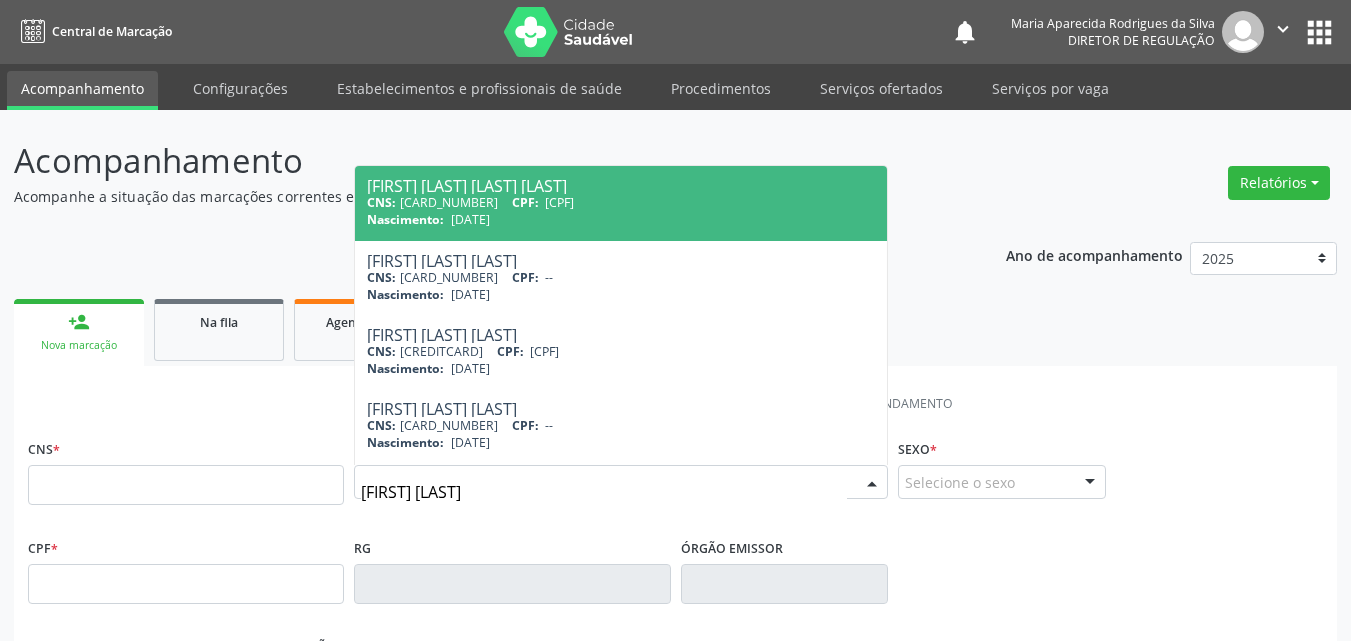 type on "amaralina de m" 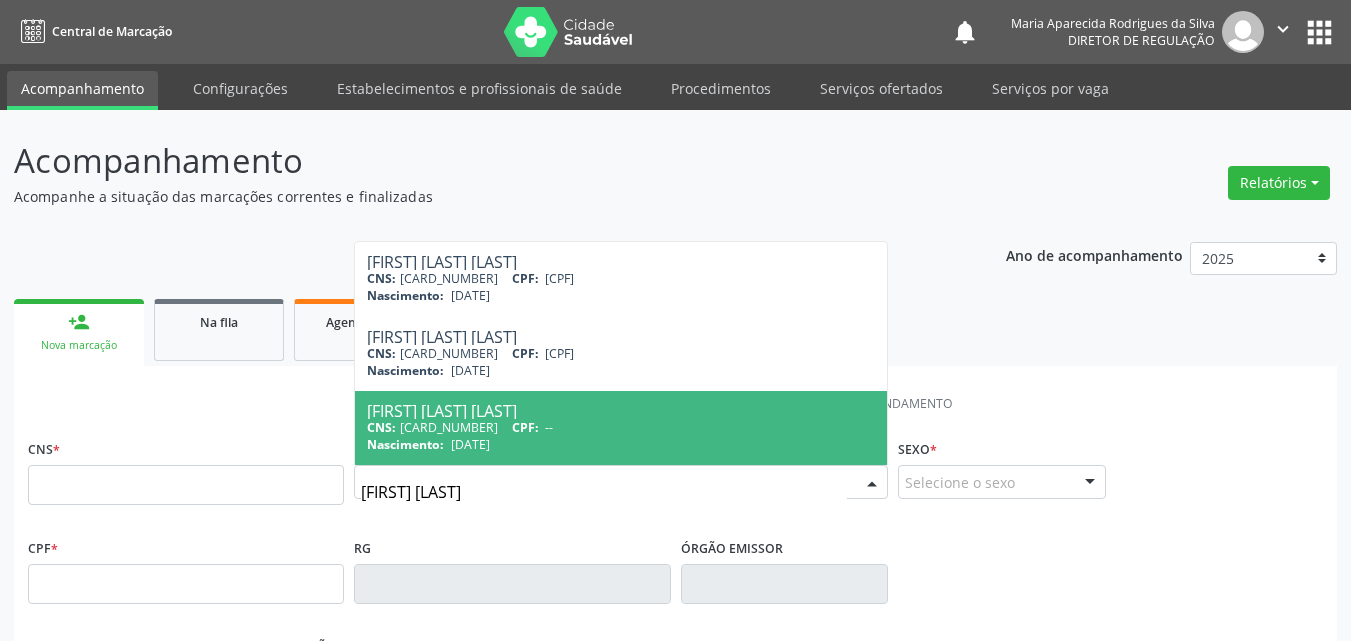 click on "CNS:
209 3649 1587 0018
CPF:    --" at bounding box center [621, 427] 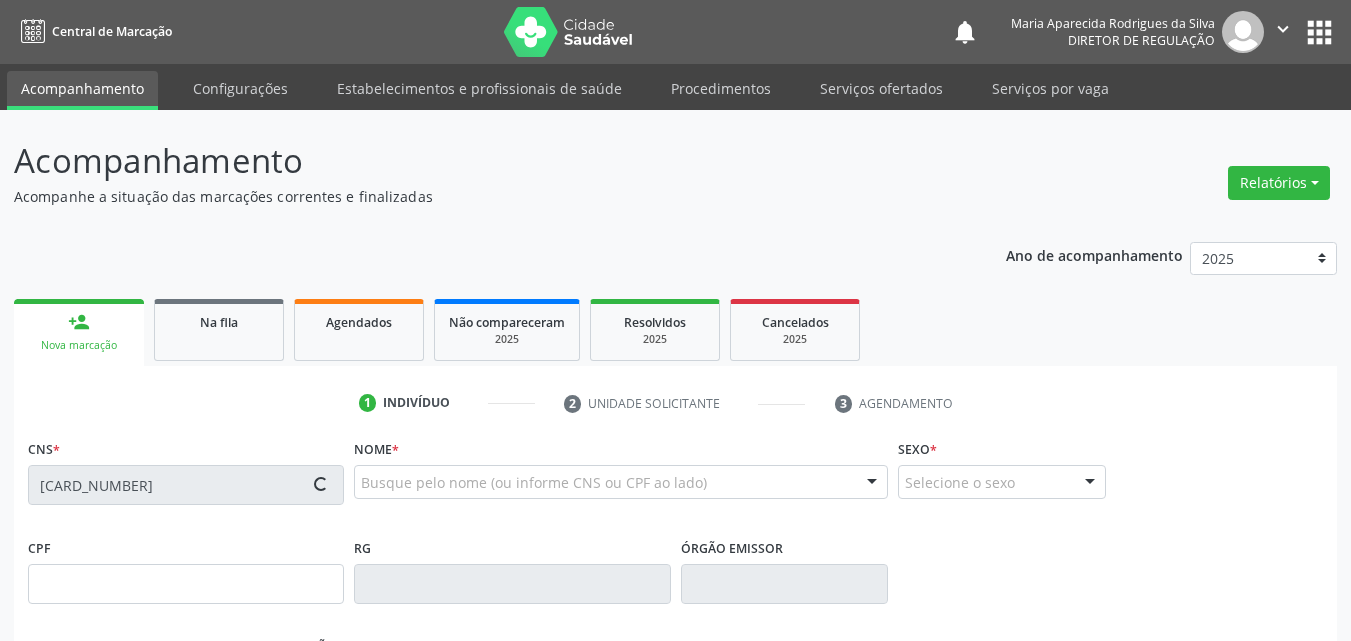 type on "12/02/1967" 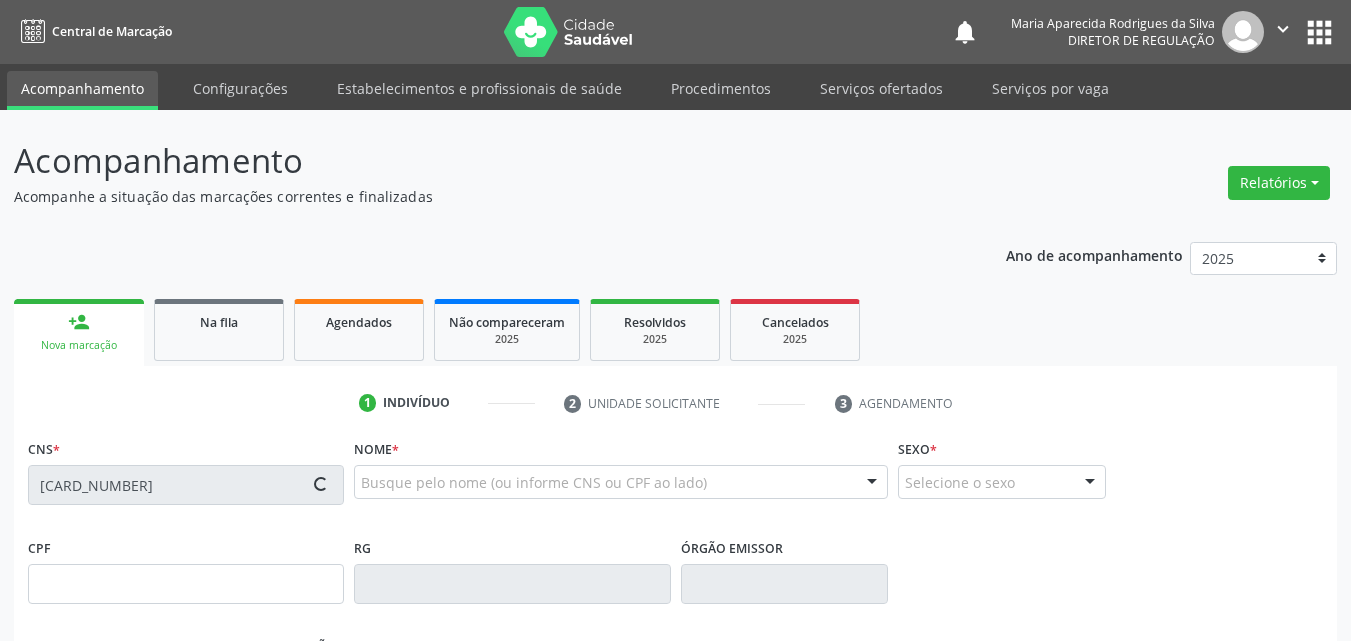type on "S/N" 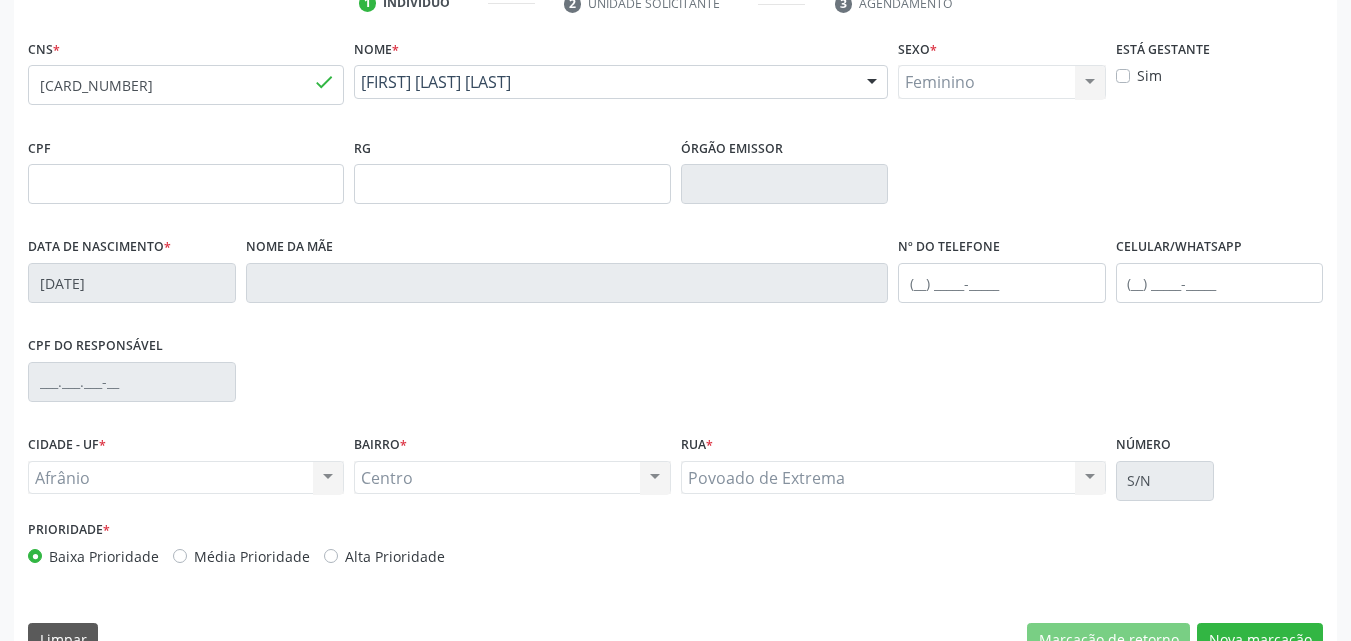 scroll, scrollTop: 443, scrollLeft: 0, axis: vertical 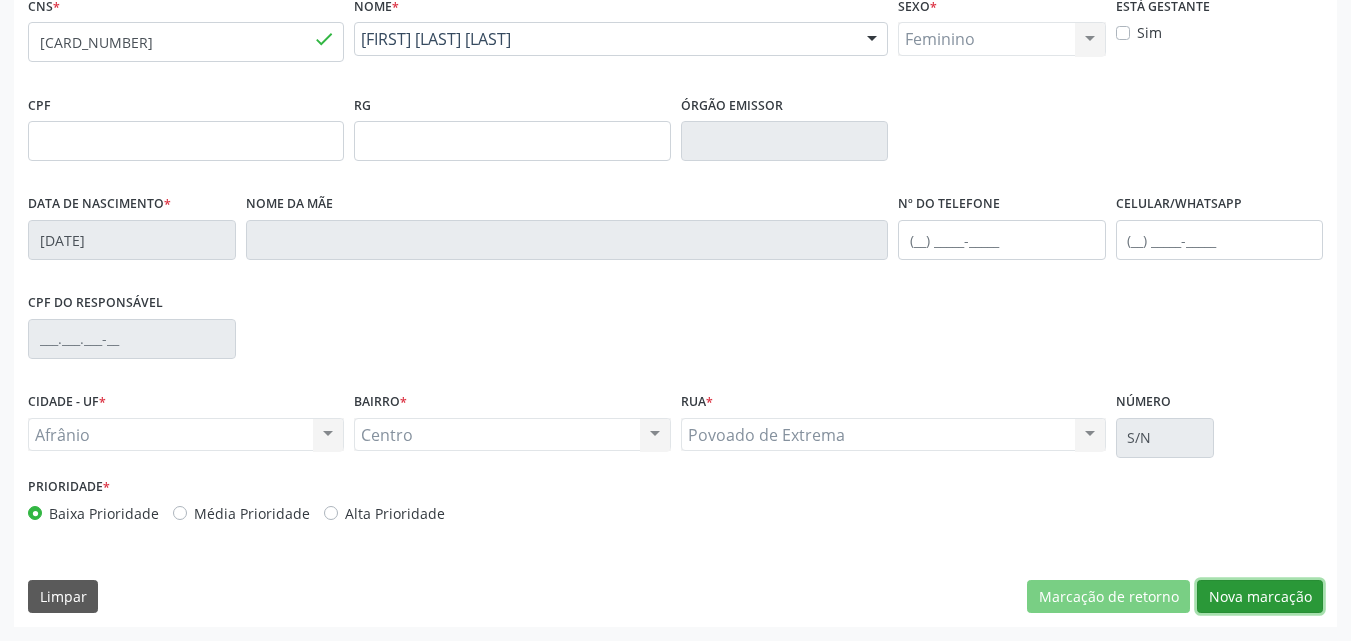 click on "Nova marcação" at bounding box center (1260, 597) 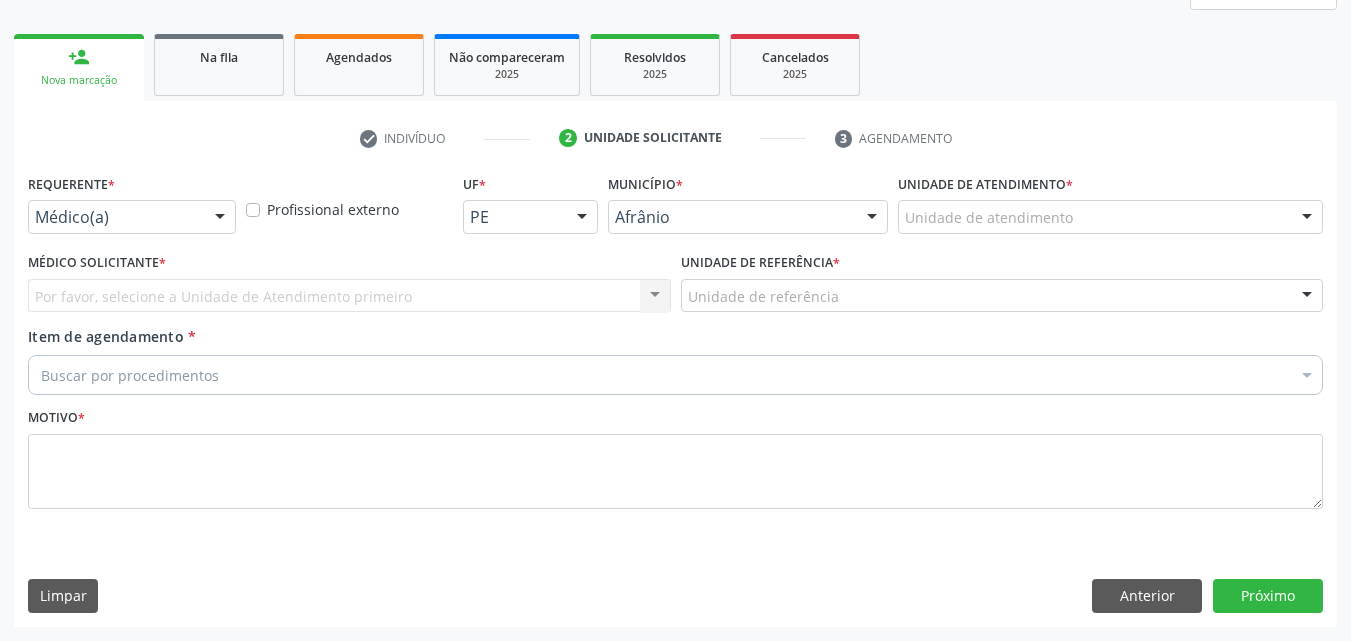 scroll, scrollTop: 265, scrollLeft: 0, axis: vertical 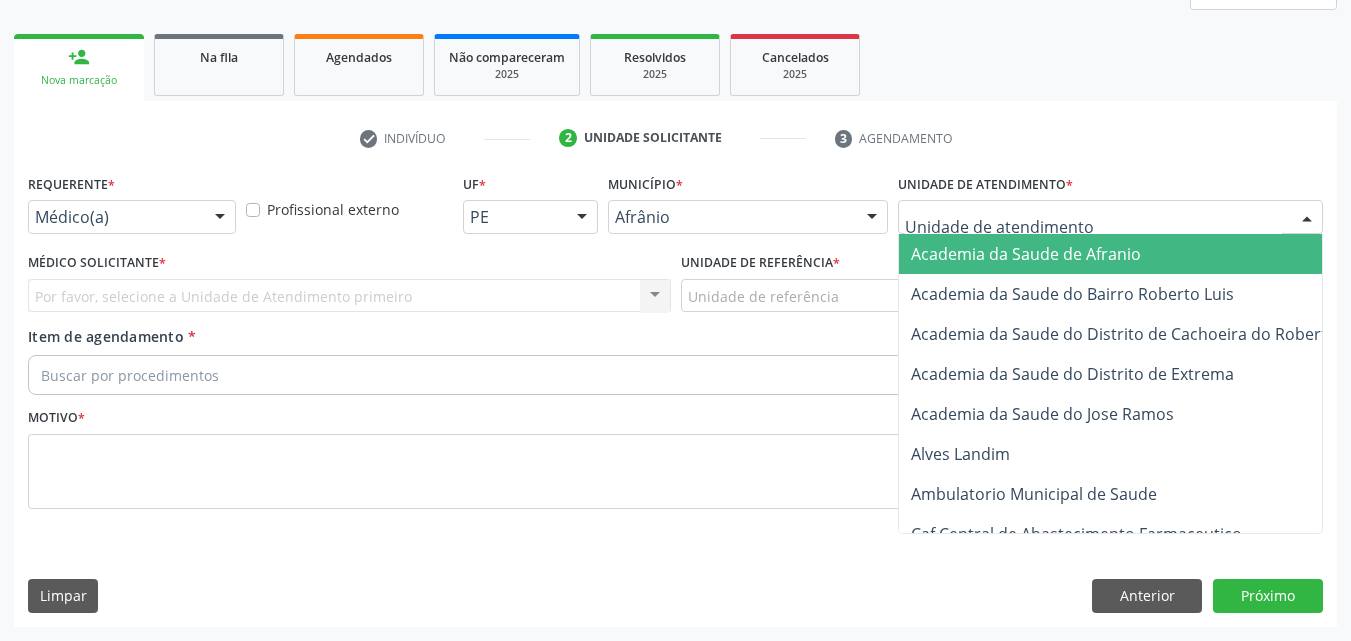 click at bounding box center [1110, 217] 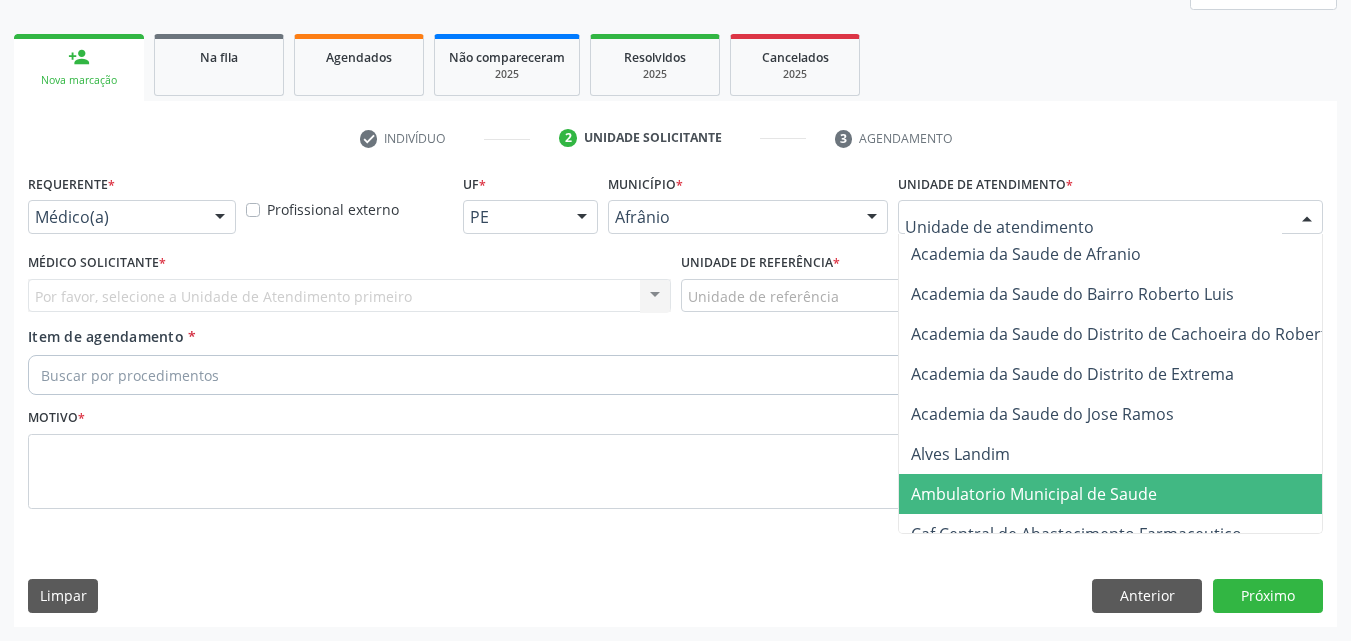 click on "Ambulatorio Municipal de Saude" at bounding box center (1034, 494) 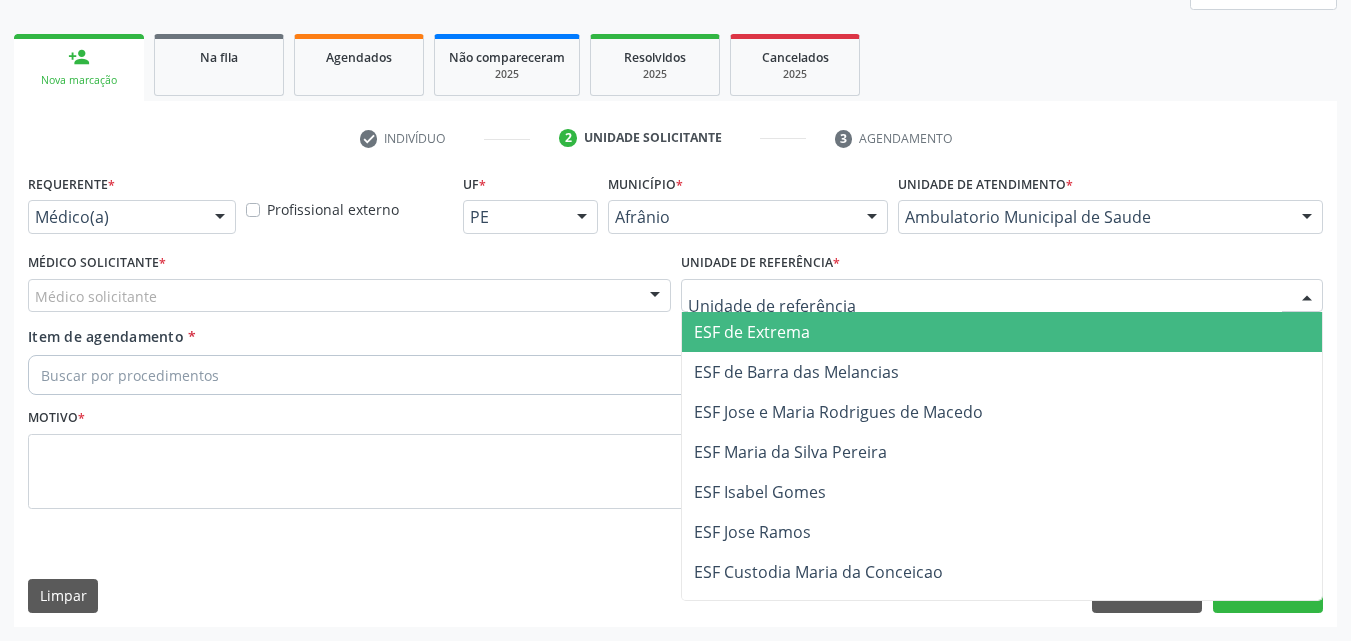 drag, startPoint x: 880, startPoint y: 305, endPoint x: 880, endPoint y: 294, distance: 11 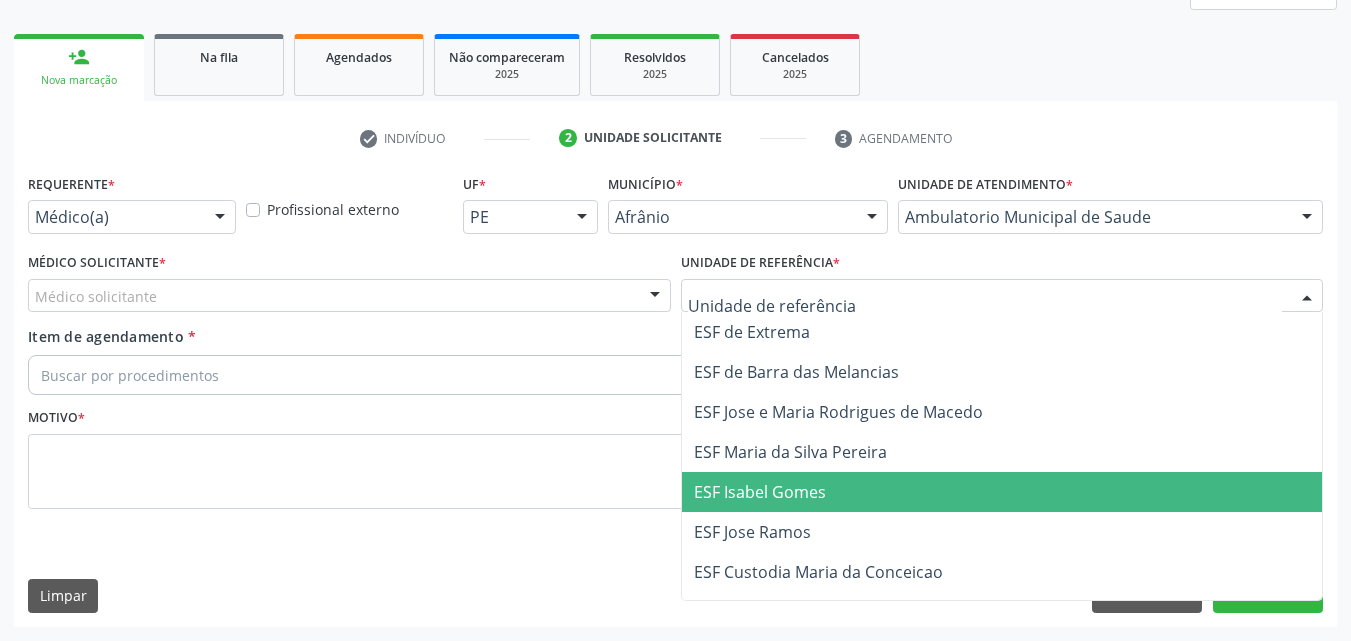click on "ESF Isabel Gomes" at bounding box center (1002, 492) 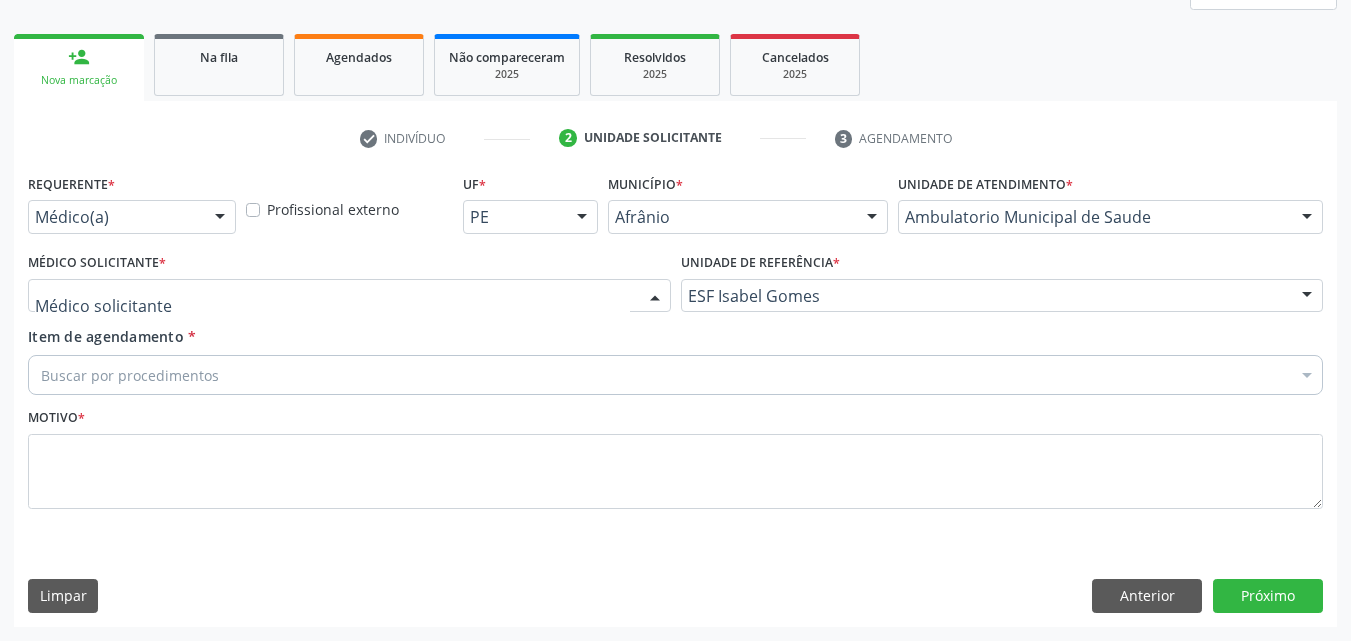 click at bounding box center (349, 296) 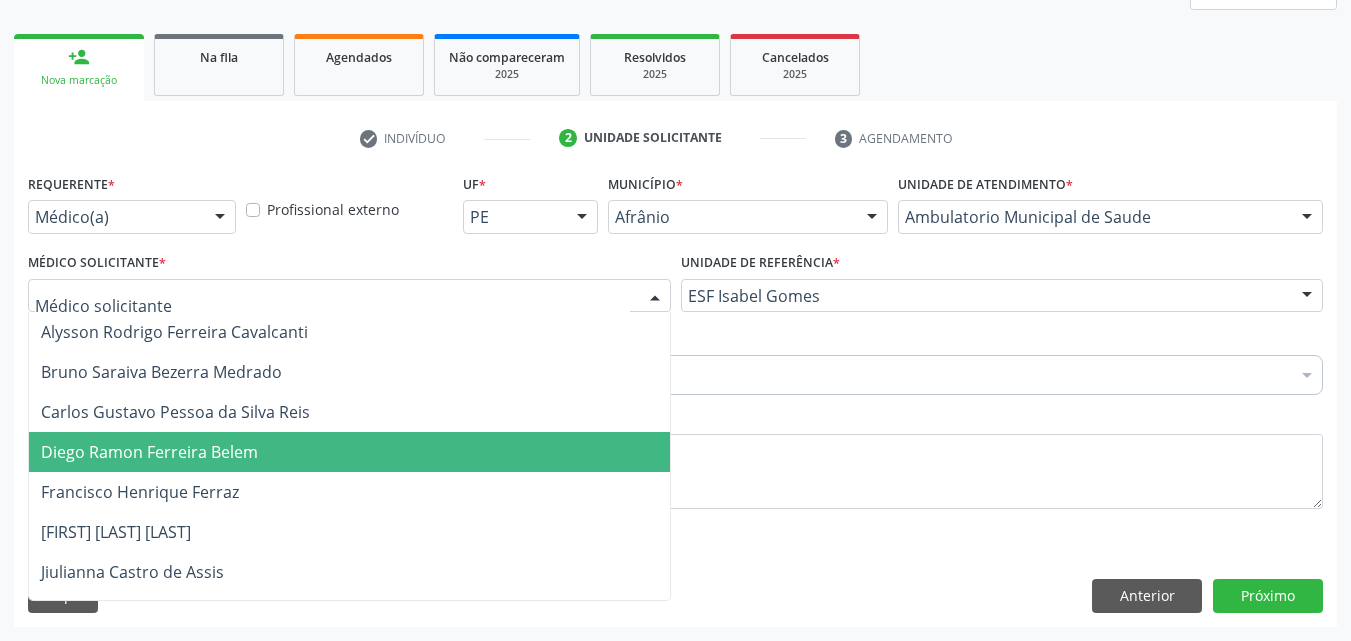 click on "Diego Ramon Ferreira Belem" at bounding box center [349, 452] 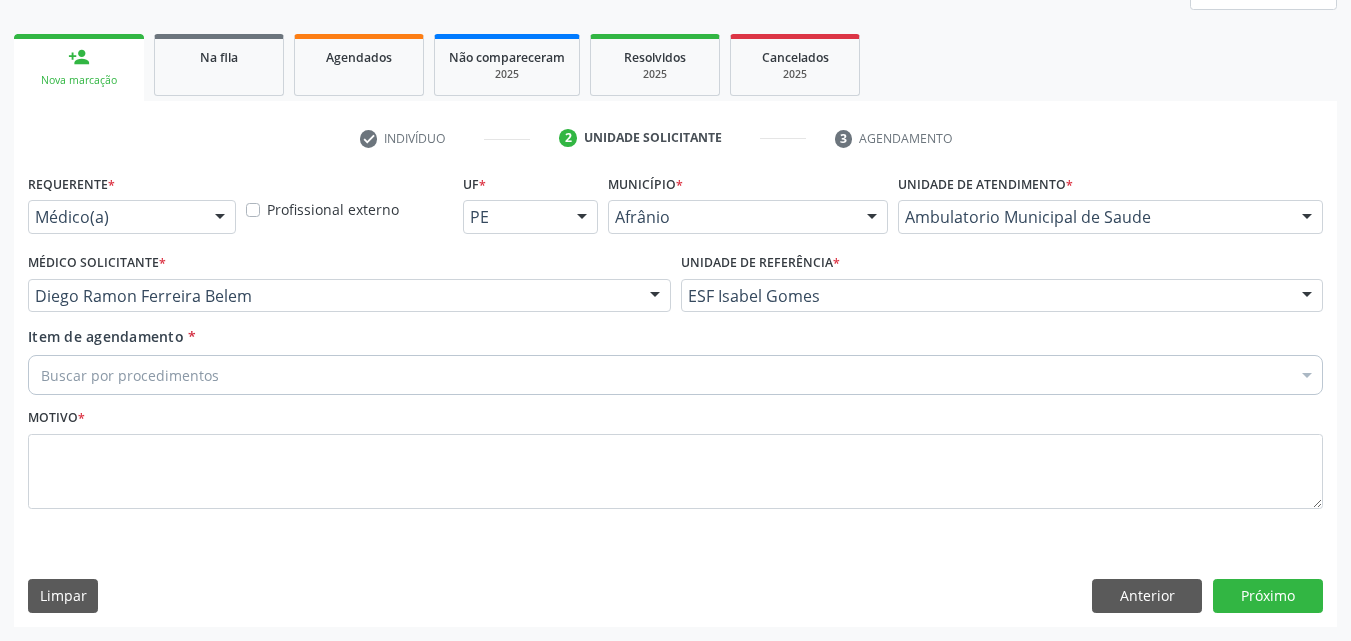 click on "Buscar por procedimentos" at bounding box center (675, 375) 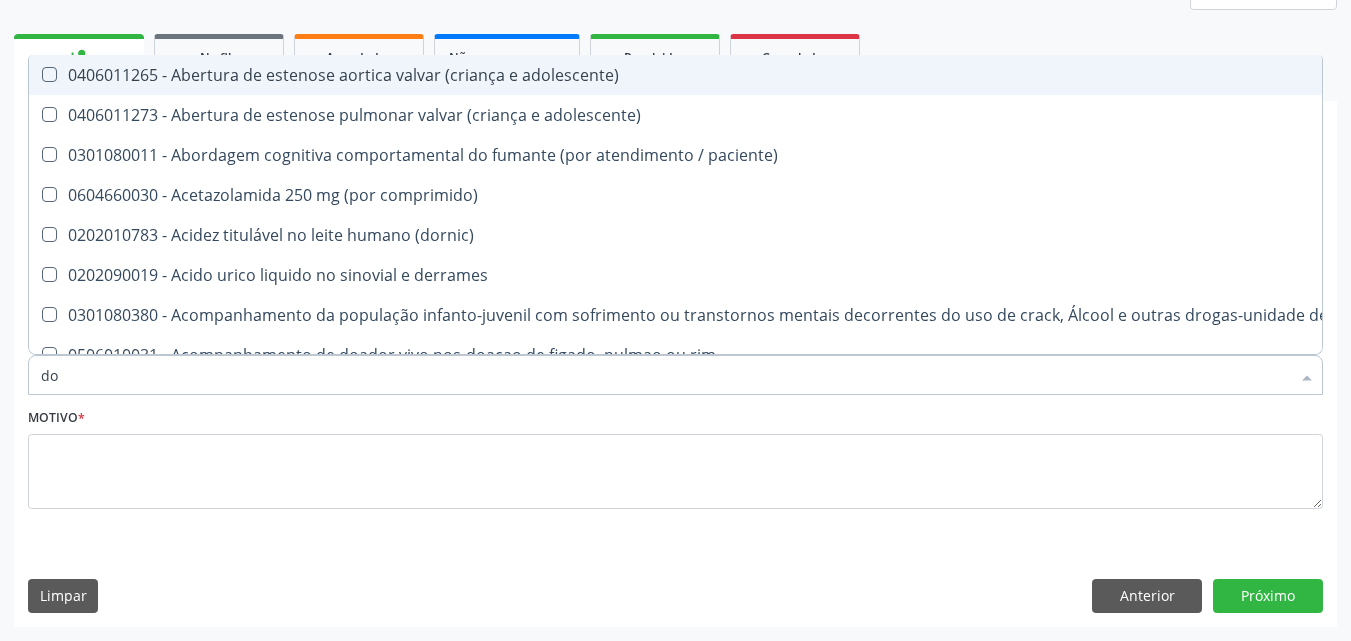 type on "dop" 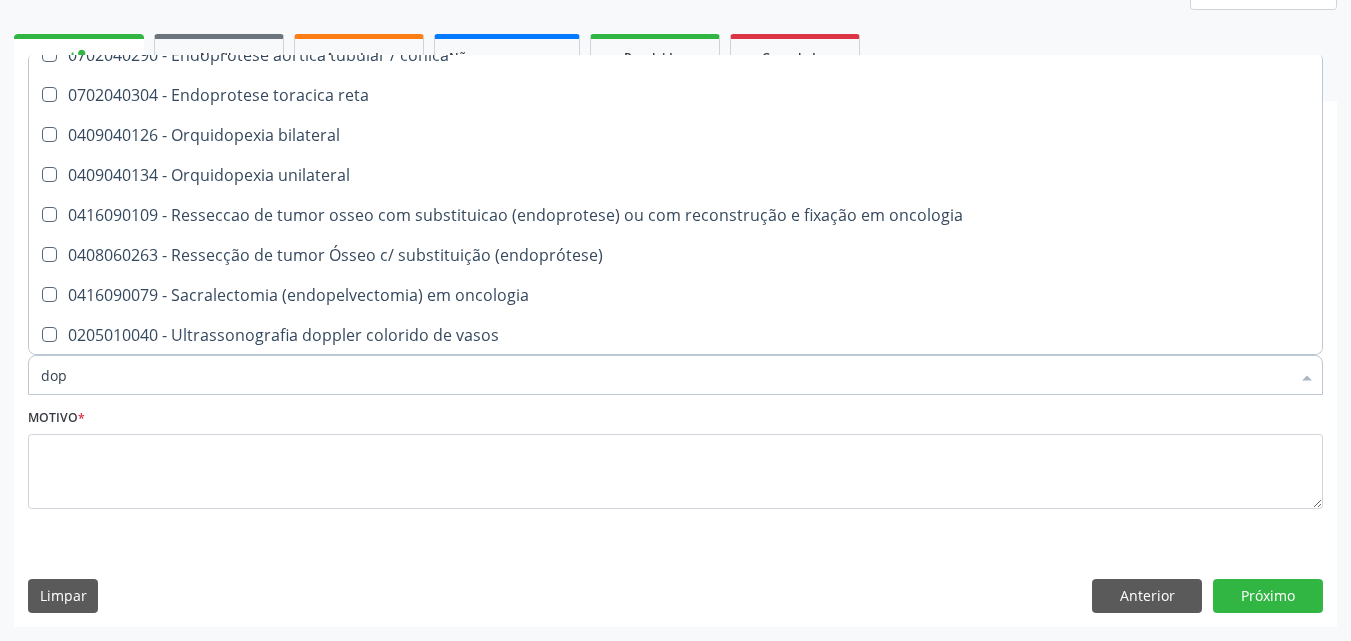 scroll, scrollTop: 381, scrollLeft: 0, axis: vertical 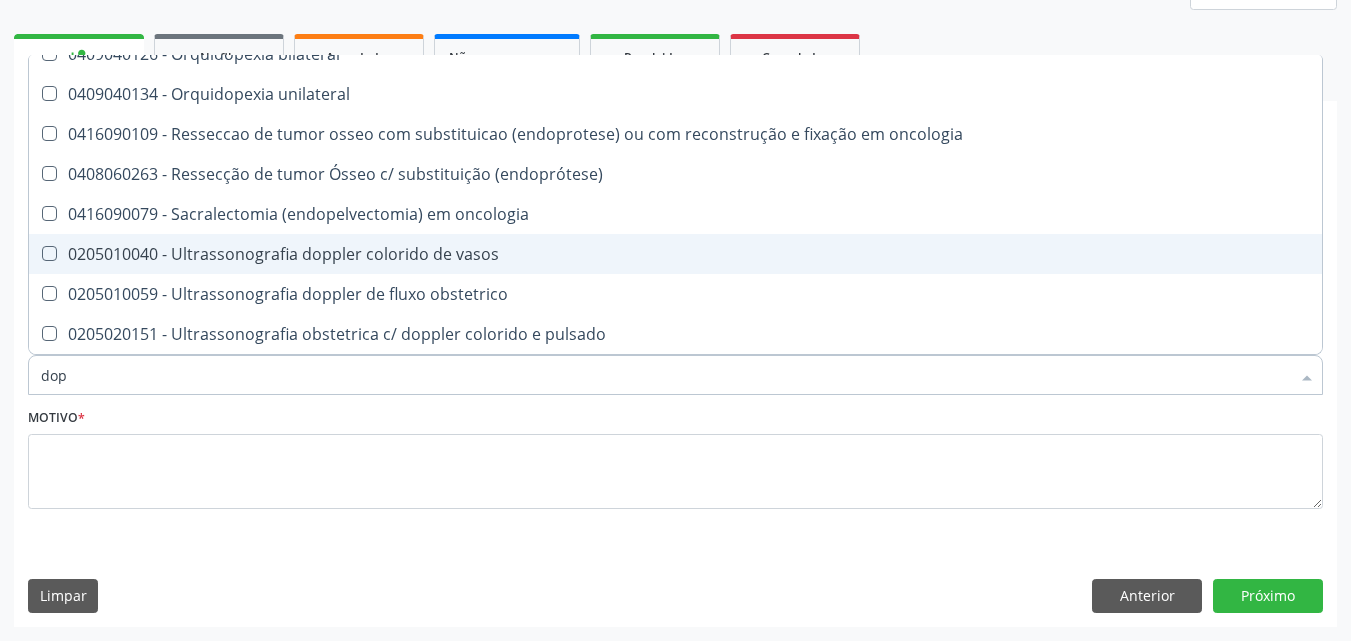 click on "0205010040 - Ultrassonografia doppler colorido de vasos" at bounding box center [675, 254] 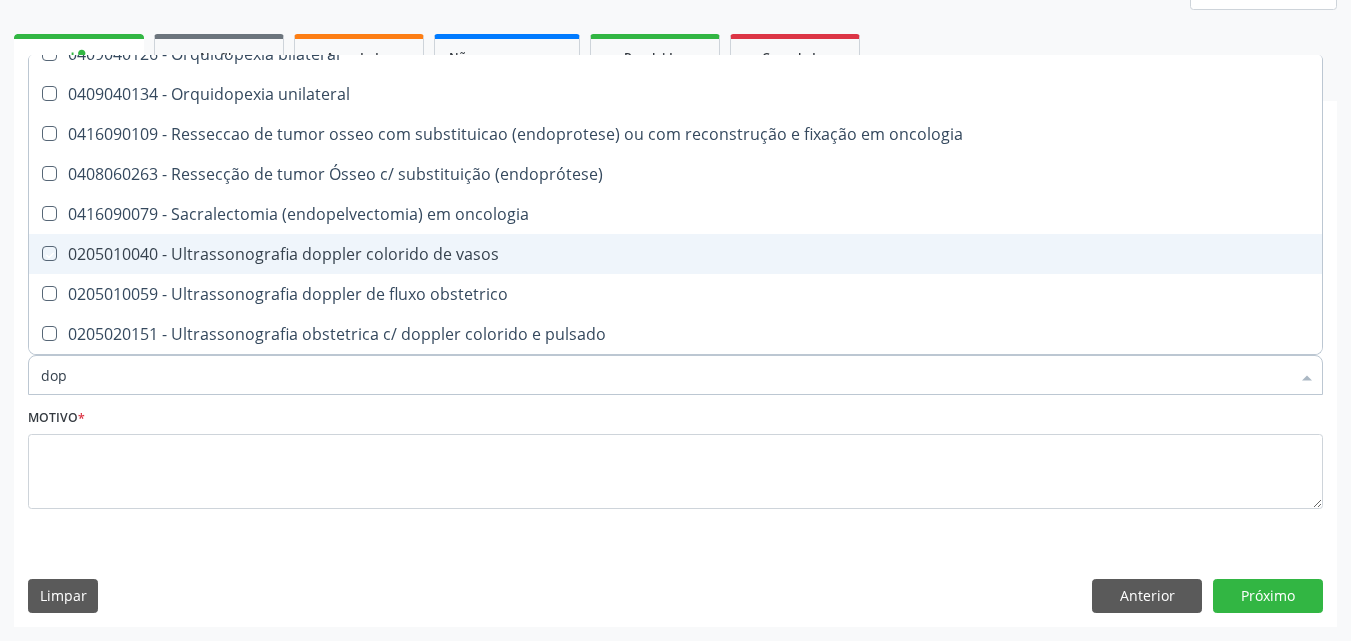 checkbox on "true" 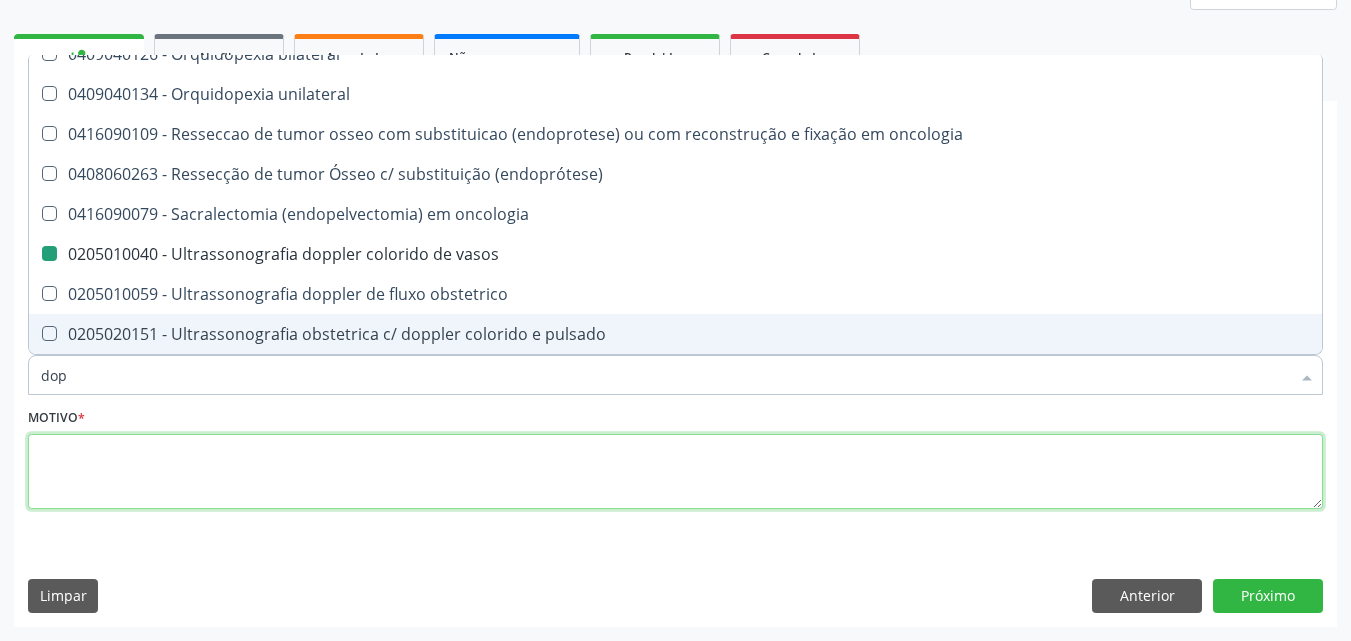 click at bounding box center (675, 472) 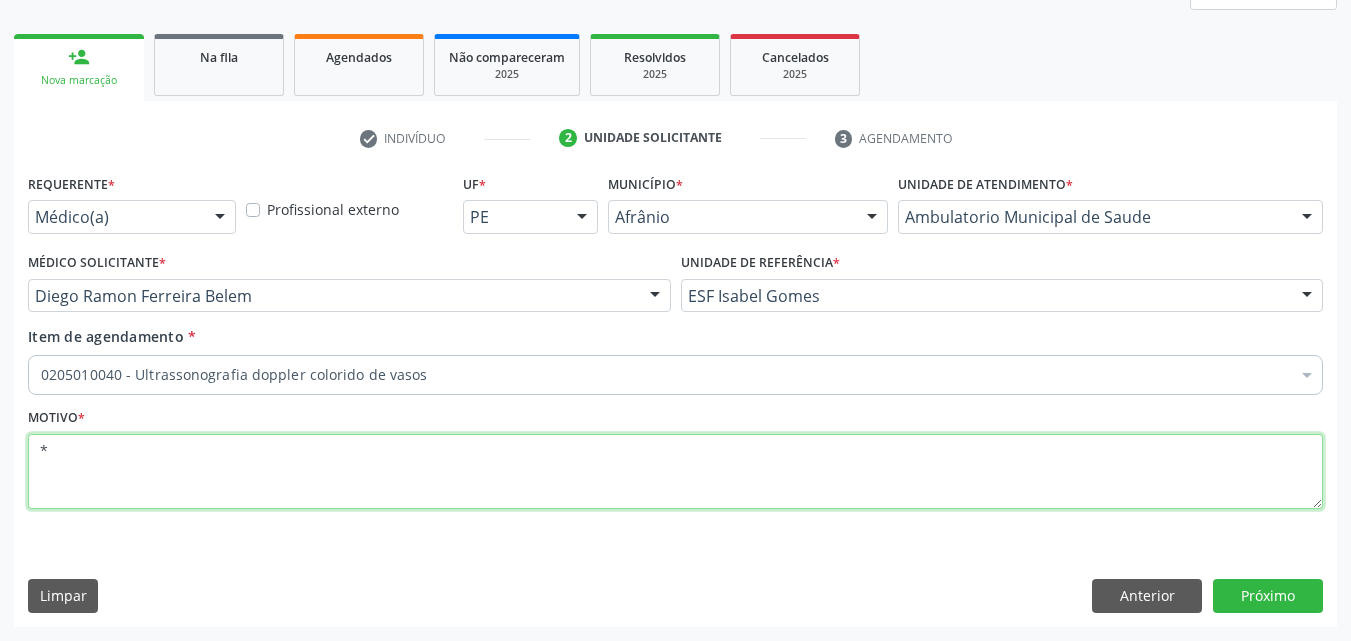 scroll, scrollTop: 0, scrollLeft: 0, axis: both 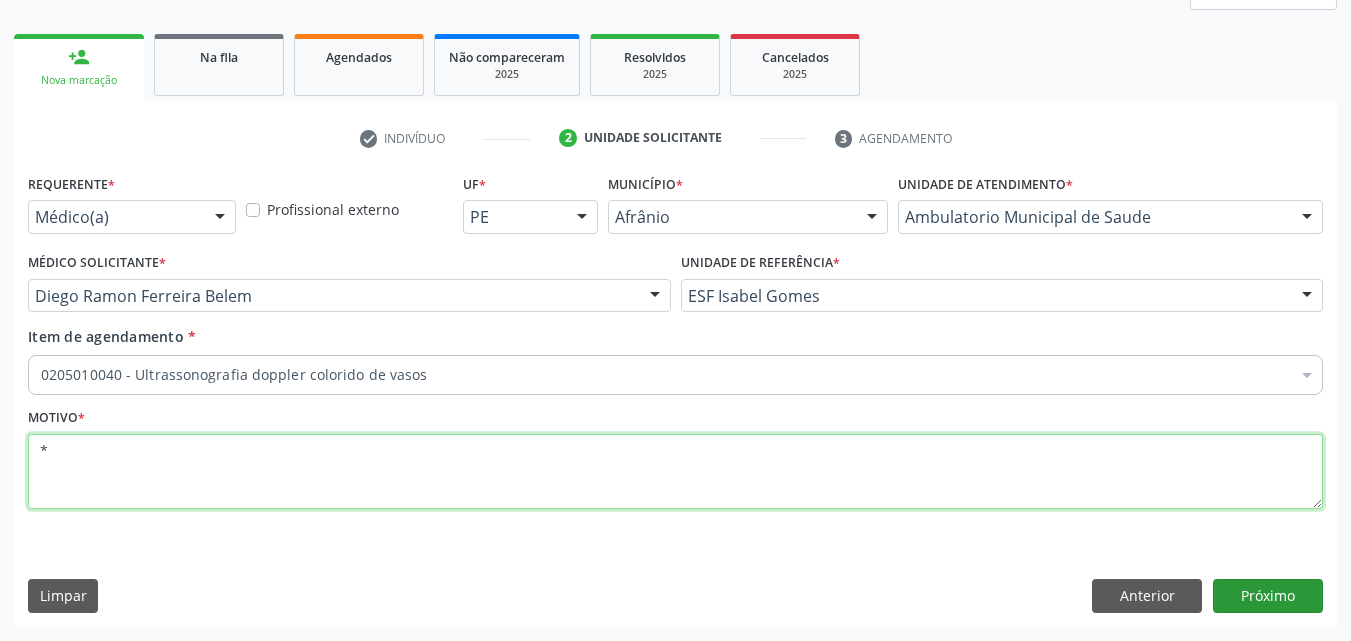type on "*" 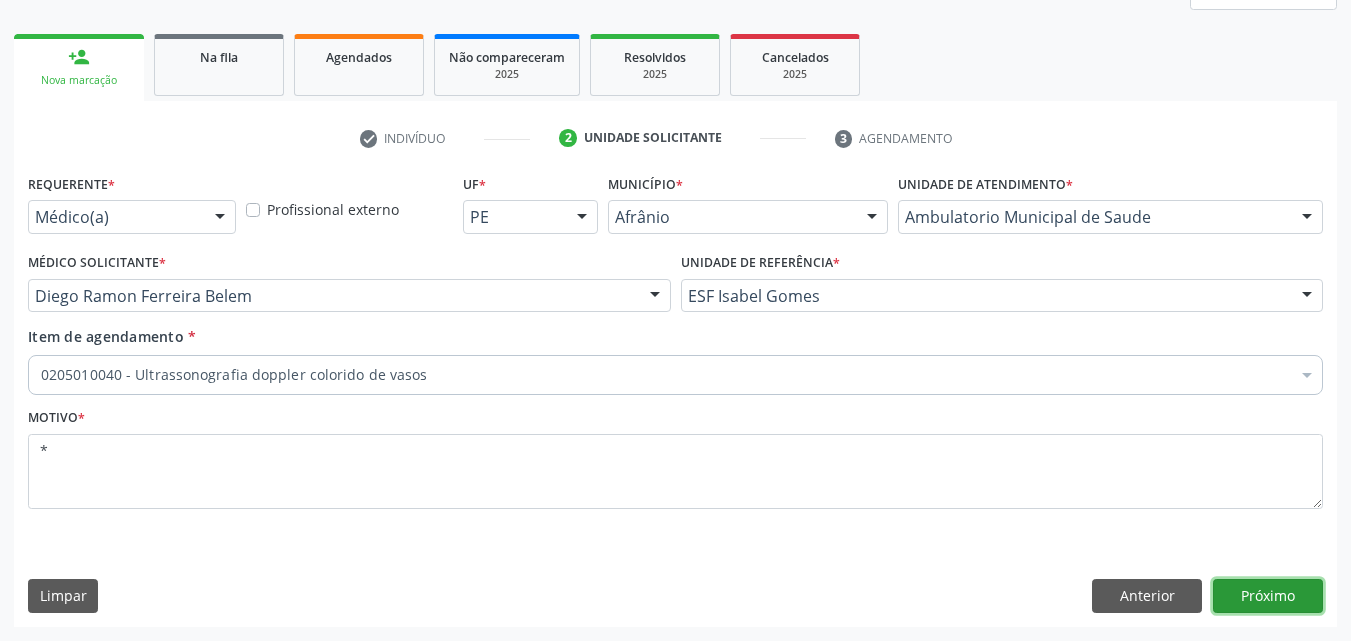 click on "Próximo" at bounding box center [1268, 596] 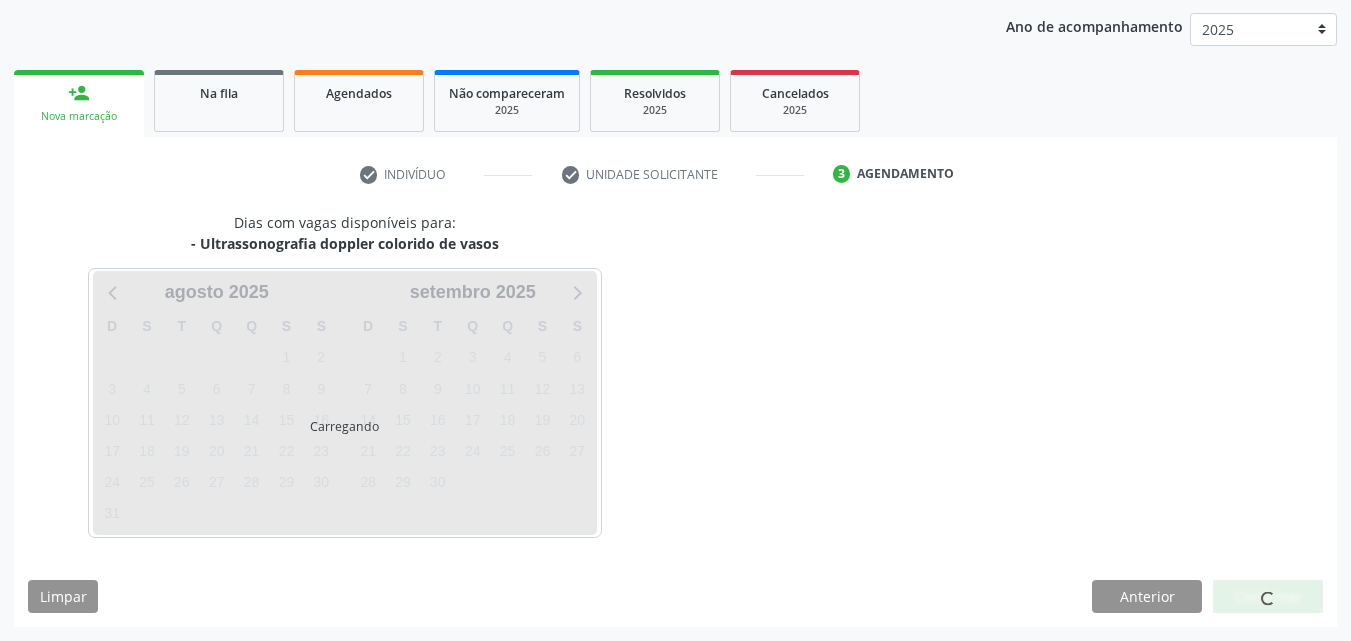 scroll, scrollTop: 229, scrollLeft: 0, axis: vertical 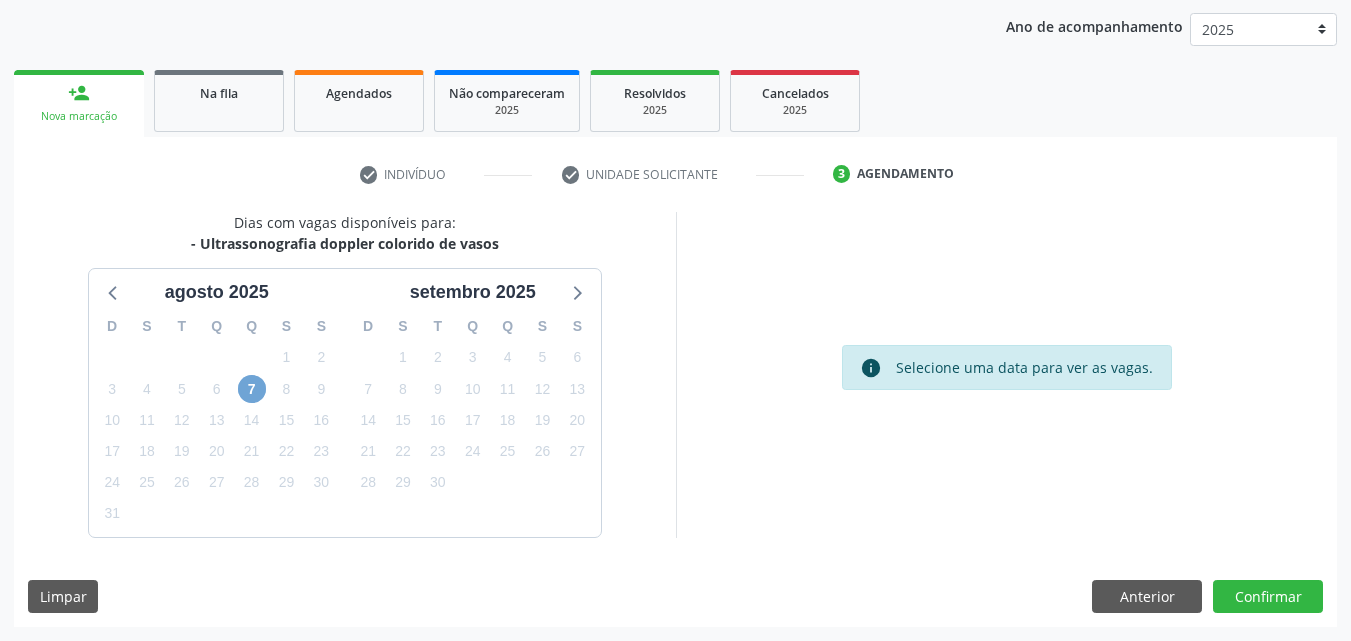 click on "7" at bounding box center (252, 389) 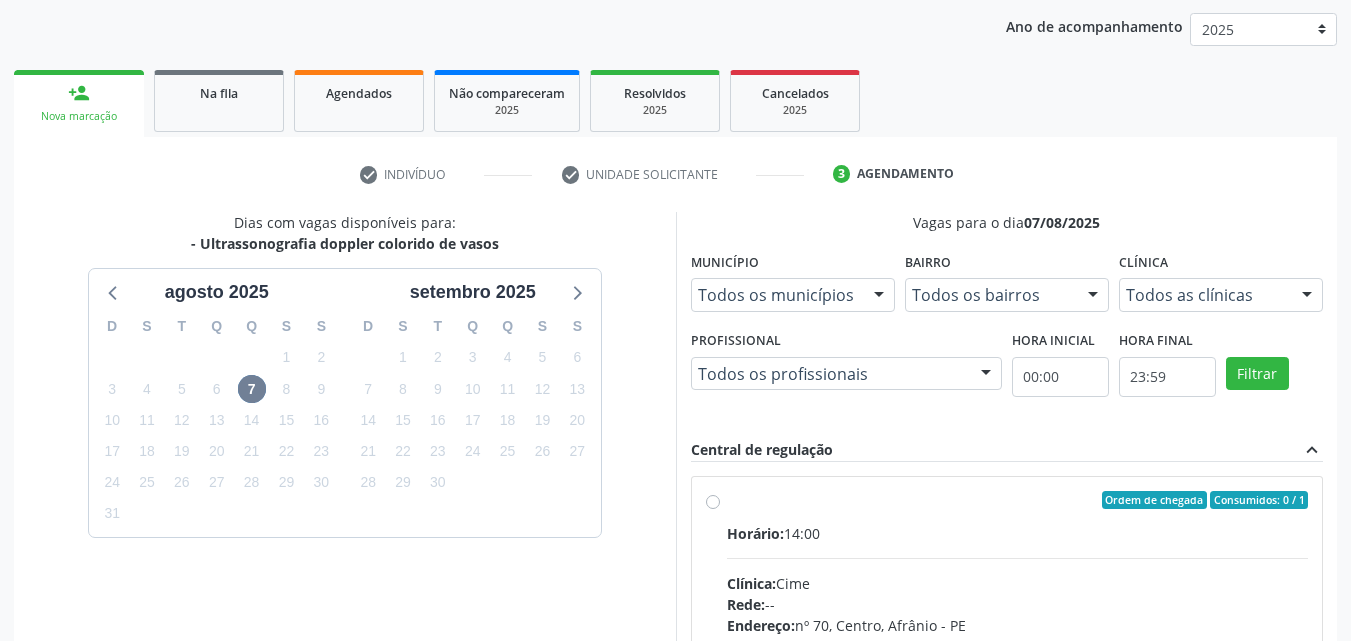 click on "Ordem de chegada
Consumidos: 0 / 1" at bounding box center [1018, 500] 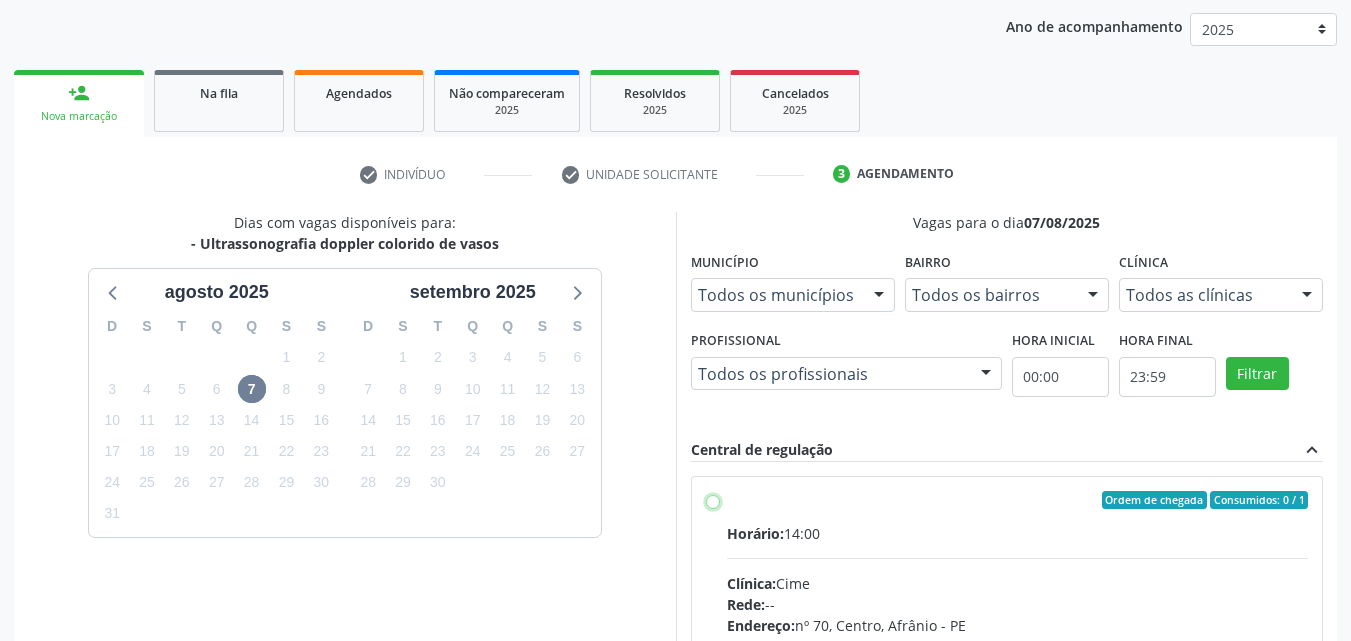 click on "Ordem de chegada
Consumidos: 0 / 1
Horário:   14:00
Clínica:  Cime
Rede:
--
Endereço:   nº 70, Centro, Afrânio - PE
Telefone:   (87) 88416145
Profissional:
--
Informações adicionais sobre o atendimento
Idade de atendimento:
Sem restrição
Gênero(s) atendido(s):
Sem restrição
Informações adicionais:
--" at bounding box center [713, 500] 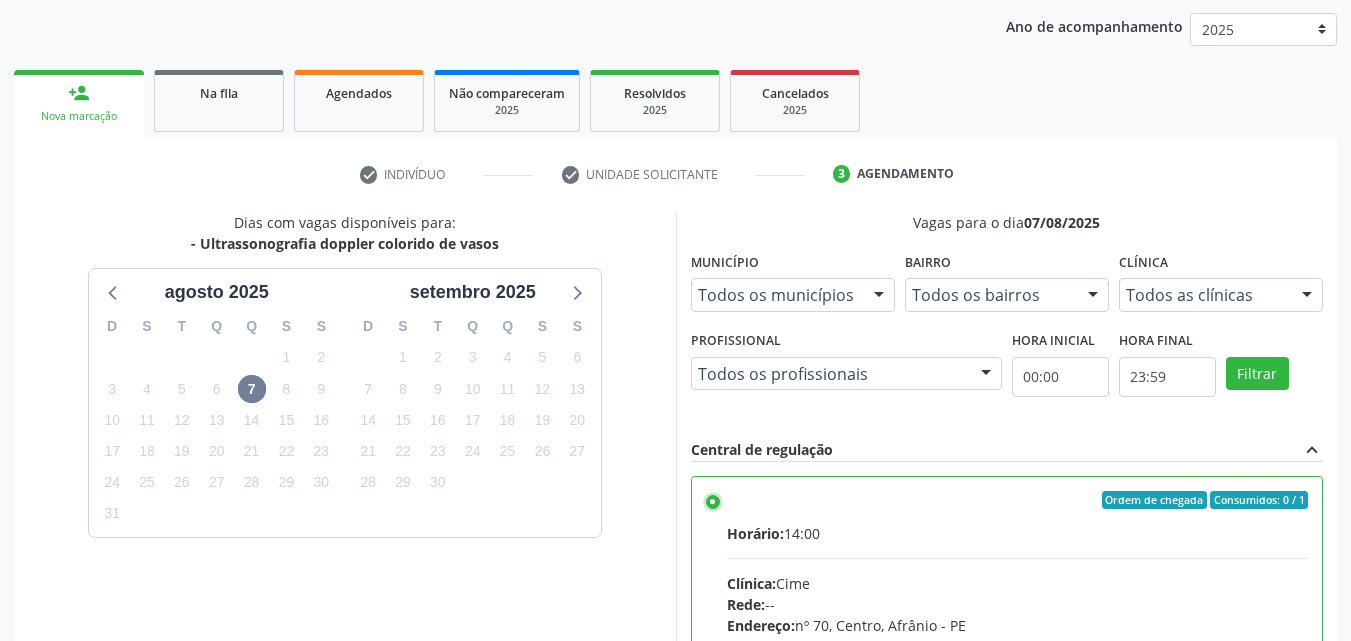 scroll, scrollTop: 99, scrollLeft: 0, axis: vertical 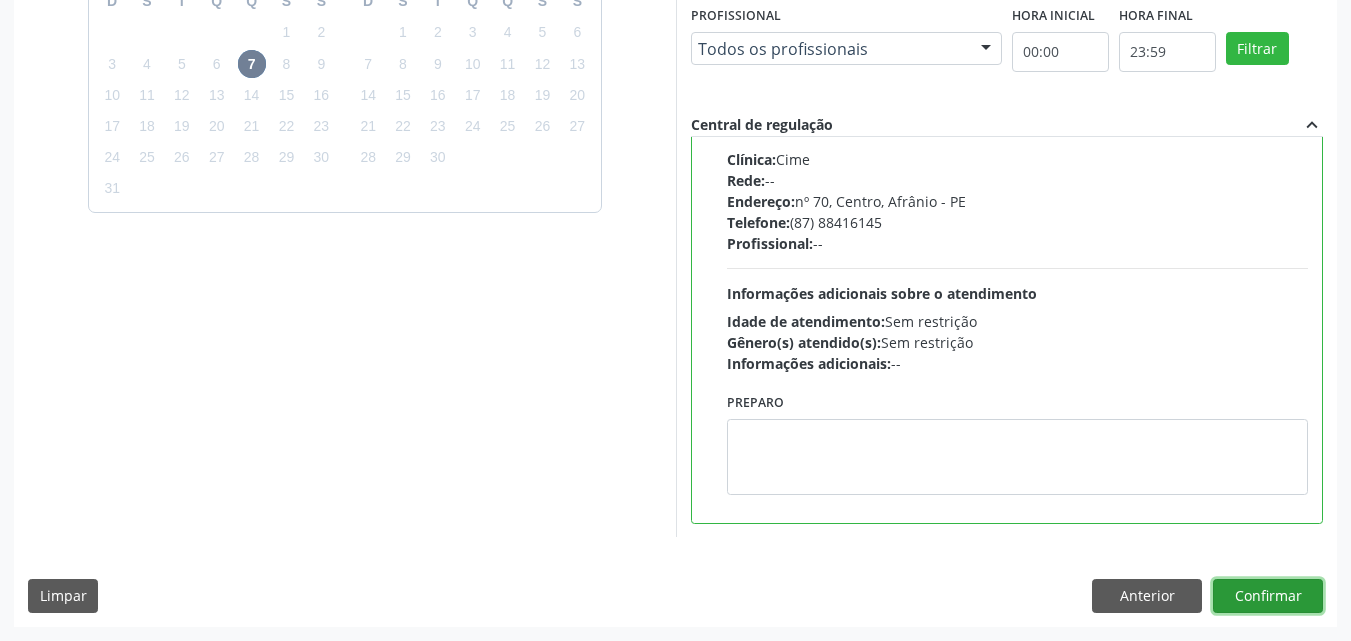 click on "Confirmar" at bounding box center [1268, 596] 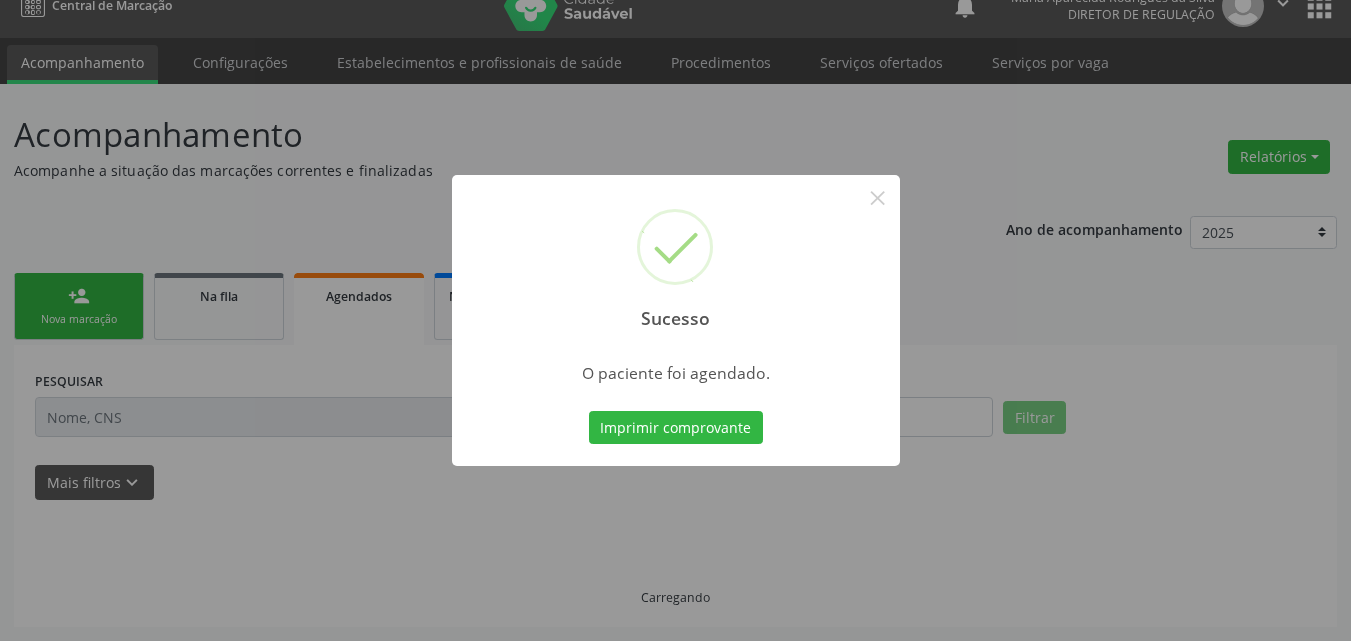 scroll, scrollTop: 26, scrollLeft: 0, axis: vertical 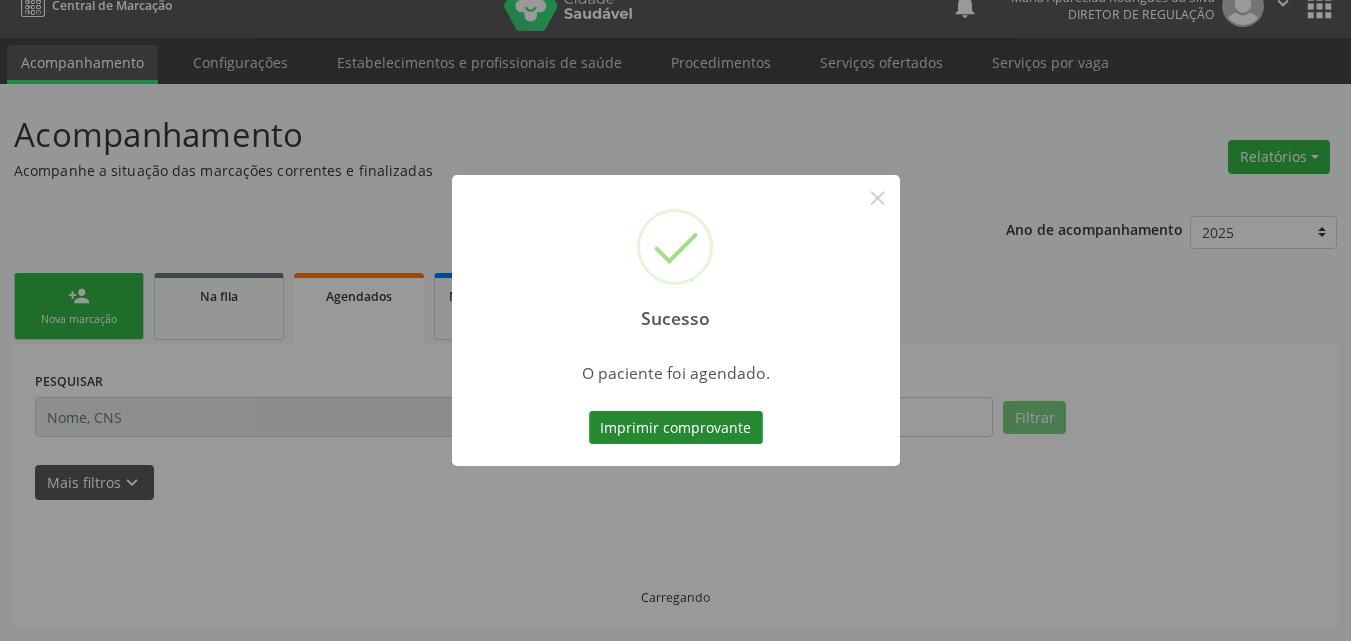 click on "Imprimir comprovante" at bounding box center (676, 428) 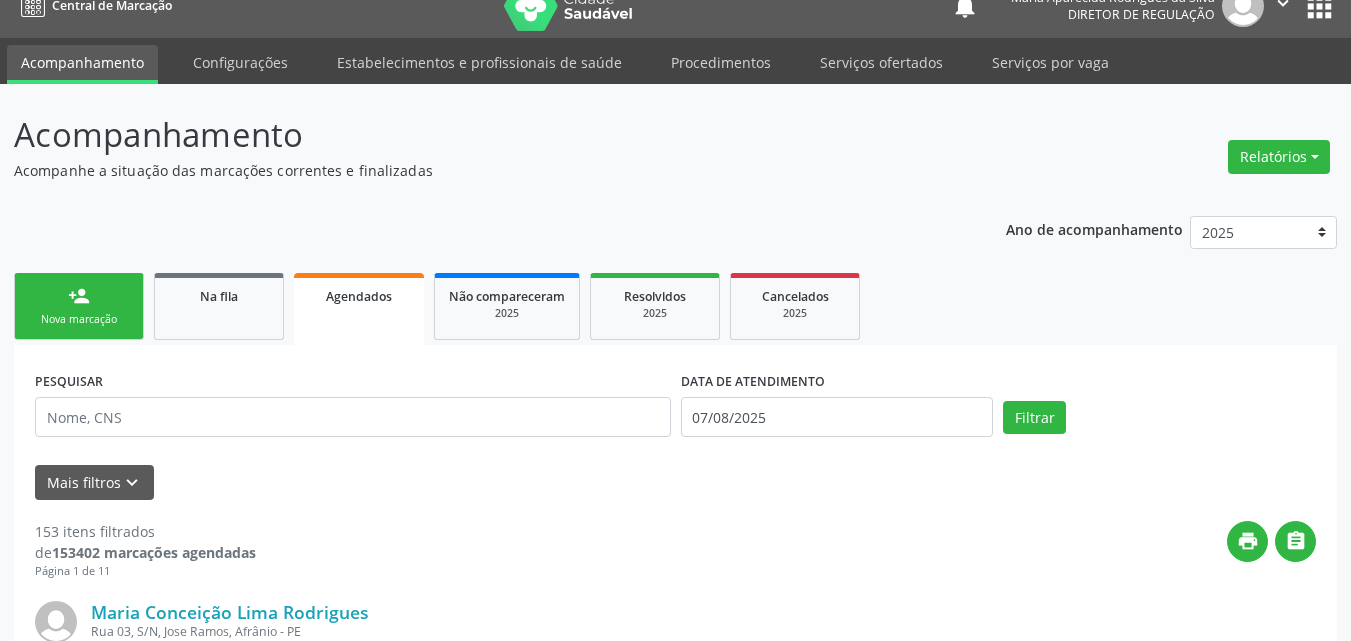 click on "person_add
Nova marcação" at bounding box center [79, 306] 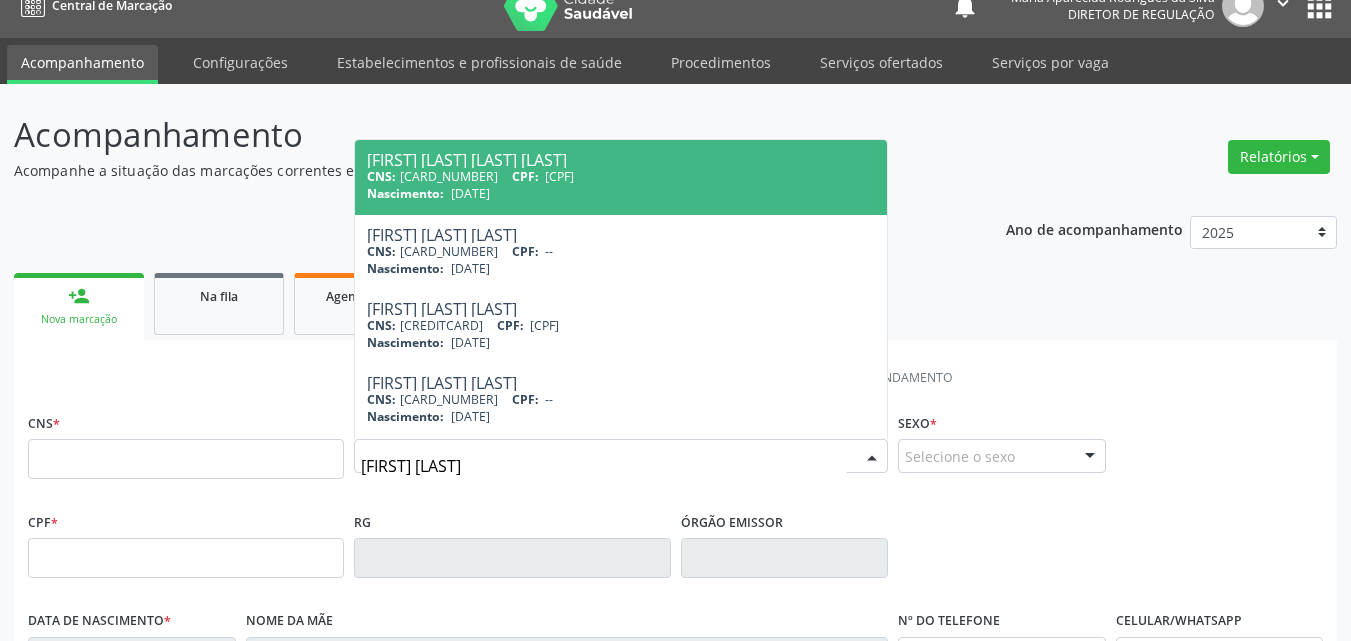 type on "amaralina de macedo" 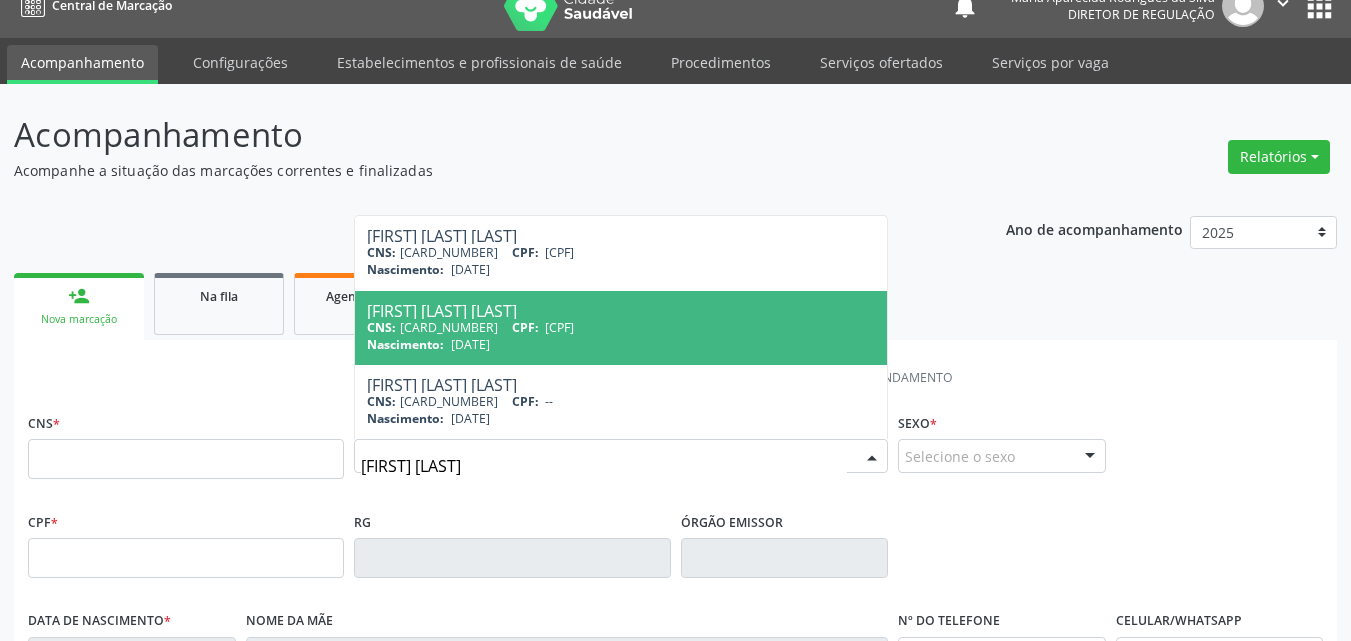click on "CNS:
707 0068 4997 2334
CPF:
457.445.214-53" at bounding box center [621, 327] 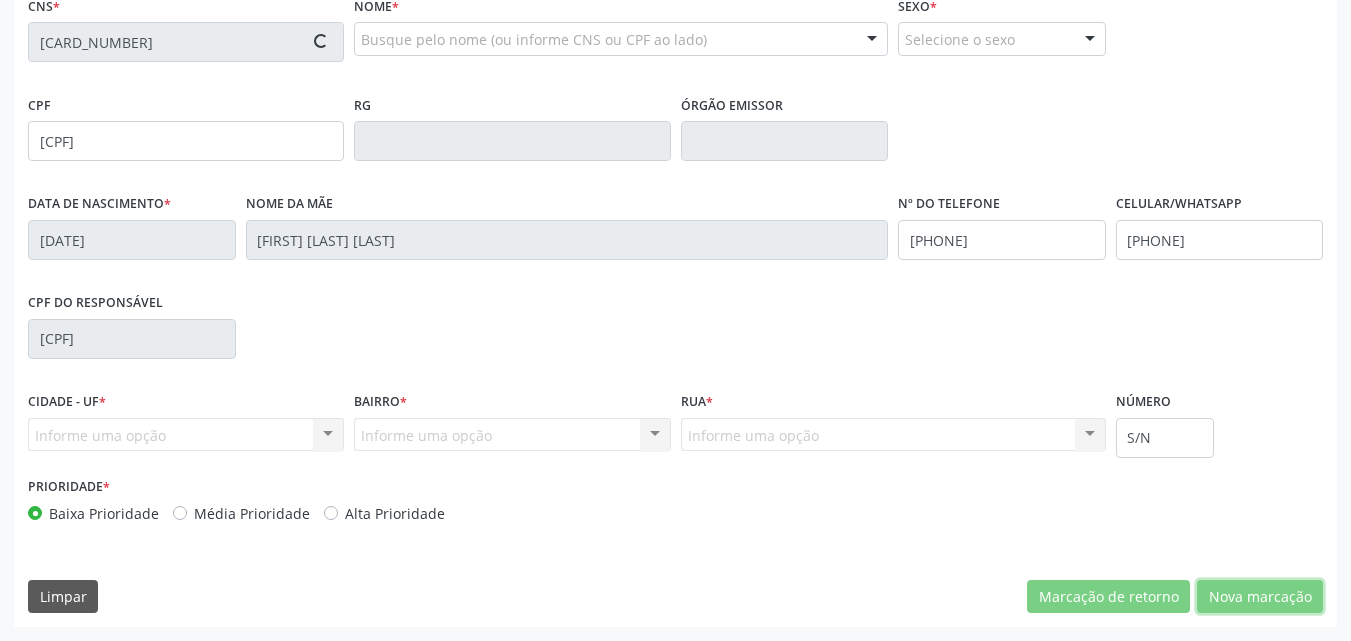 click on "Nova marcação" at bounding box center [1260, 597] 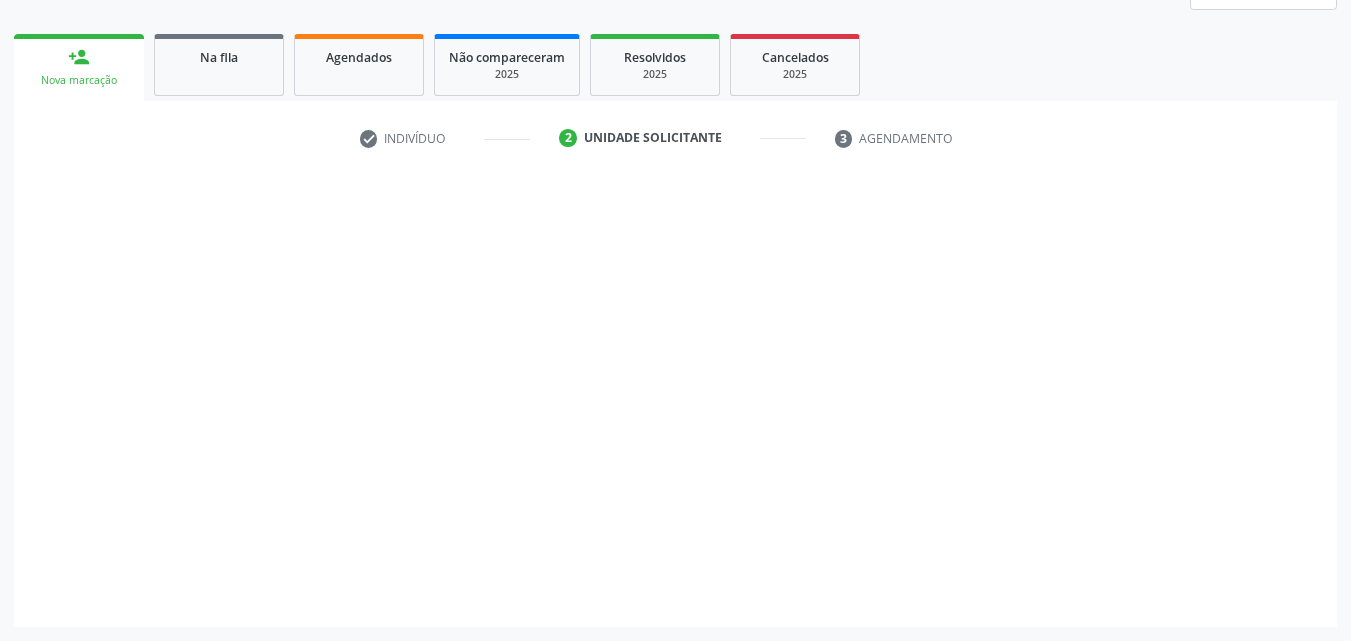 scroll, scrollTop: 265, scrollLeft: 0, axis: vertical 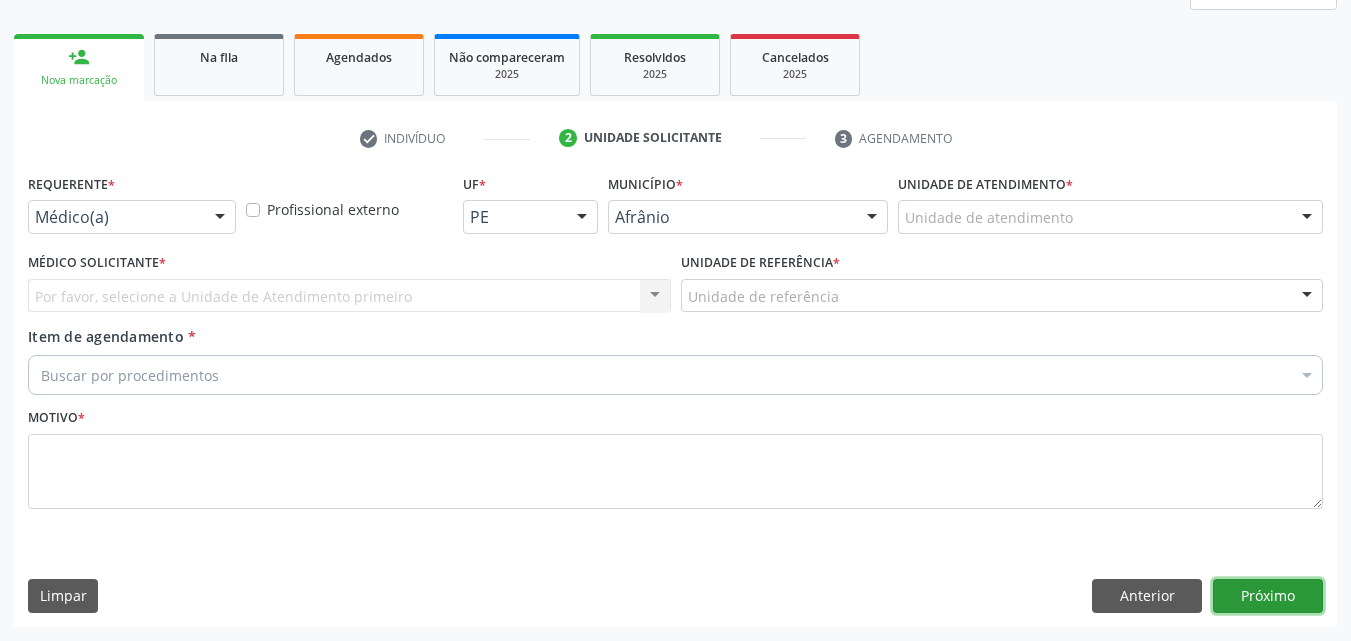 click on "Próximo" at bounding box center (1268, 596) 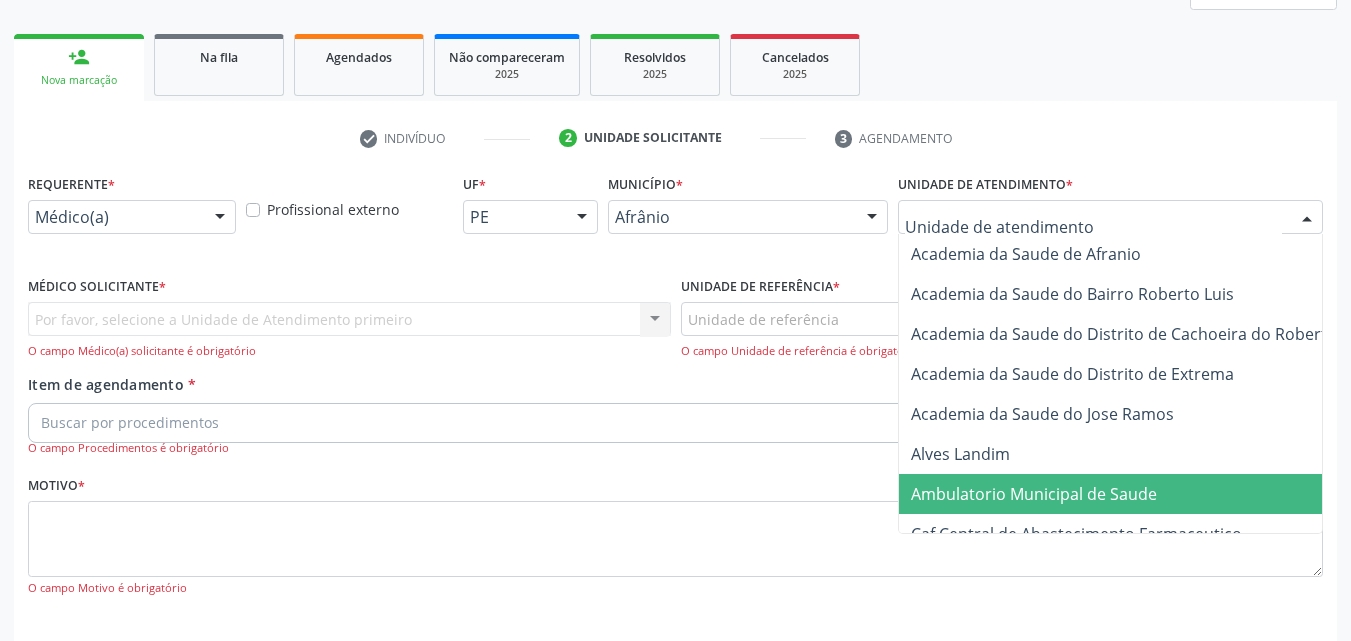 drag, startPoint x: 1025, startPoint y: 499, endPoint x: 954, endPoint y: 467, distance: 77.87811 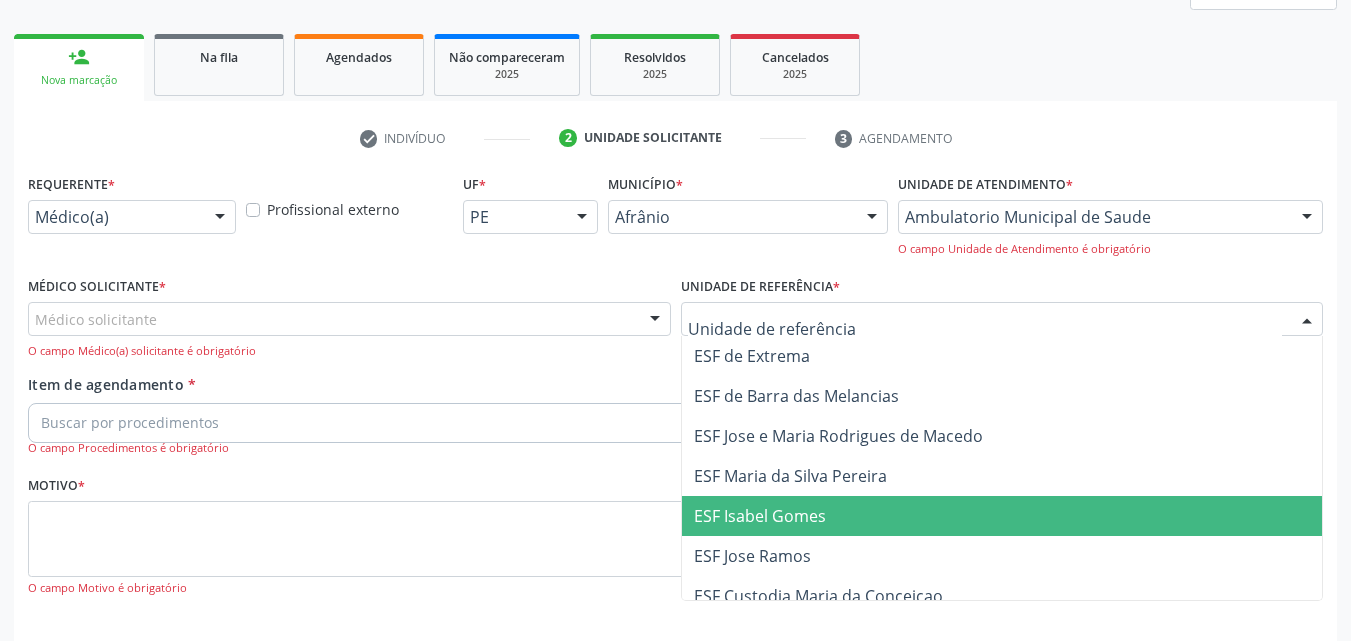 click on "ESF Isabel Gomes" at bounding box center [760, 516] 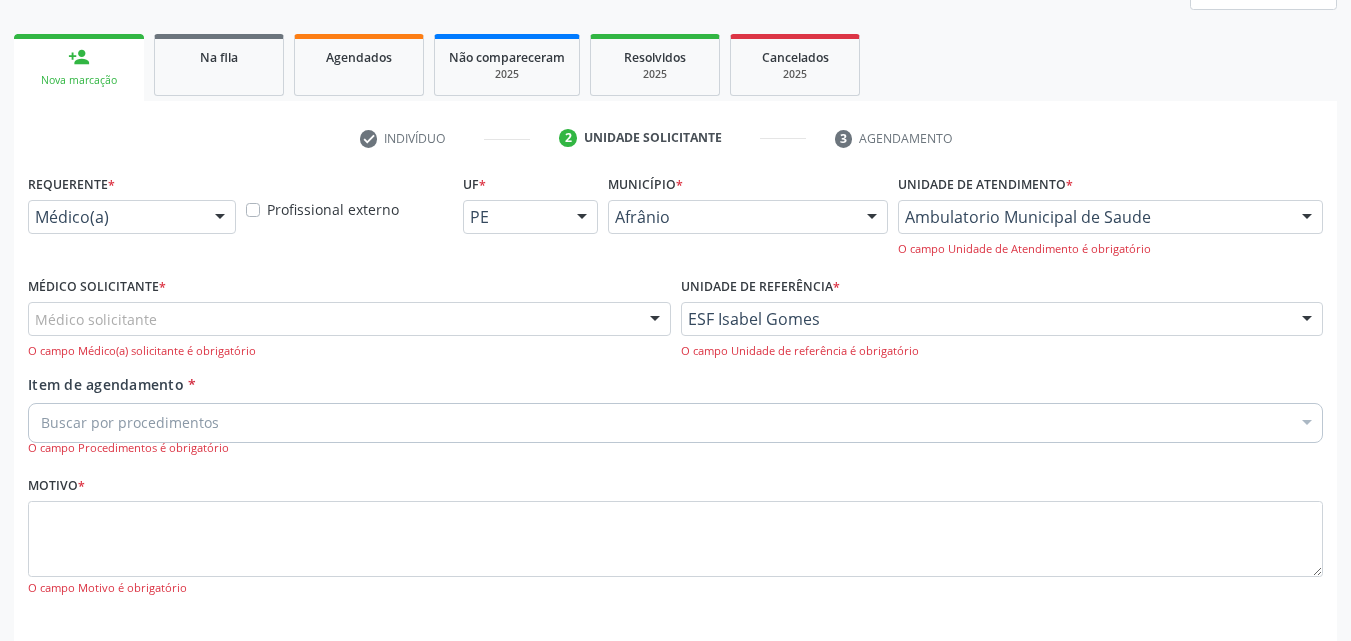 click on "Médico solicitante" at bounding box center [349, 319] 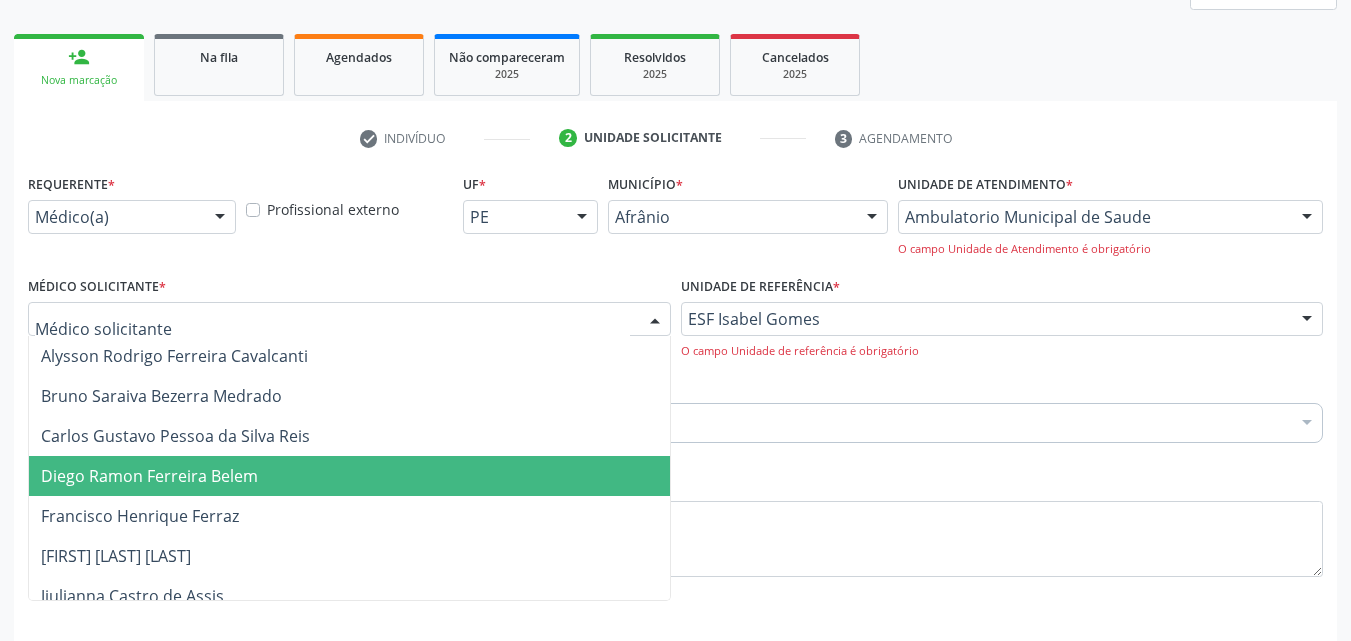 click on "Diego Ramon Ferreira Belem" at bounding box center (349, 476) 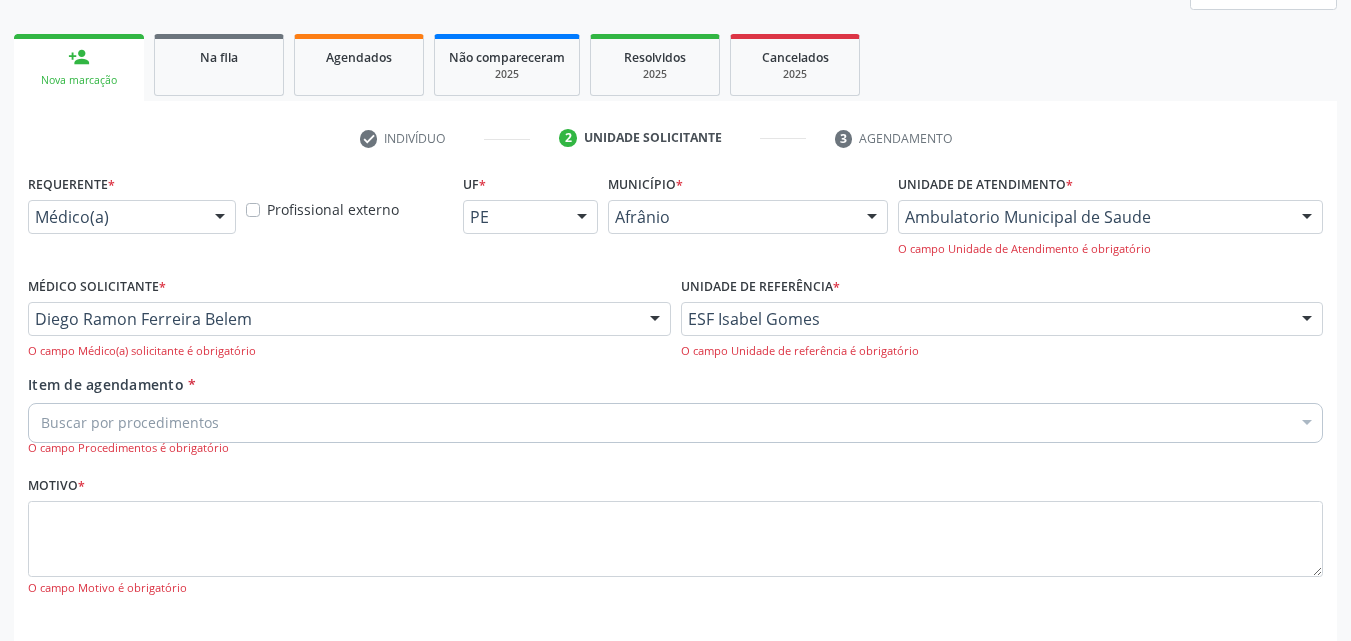 click on "Buscar por procedimentos" at bounding box center [675, 423] 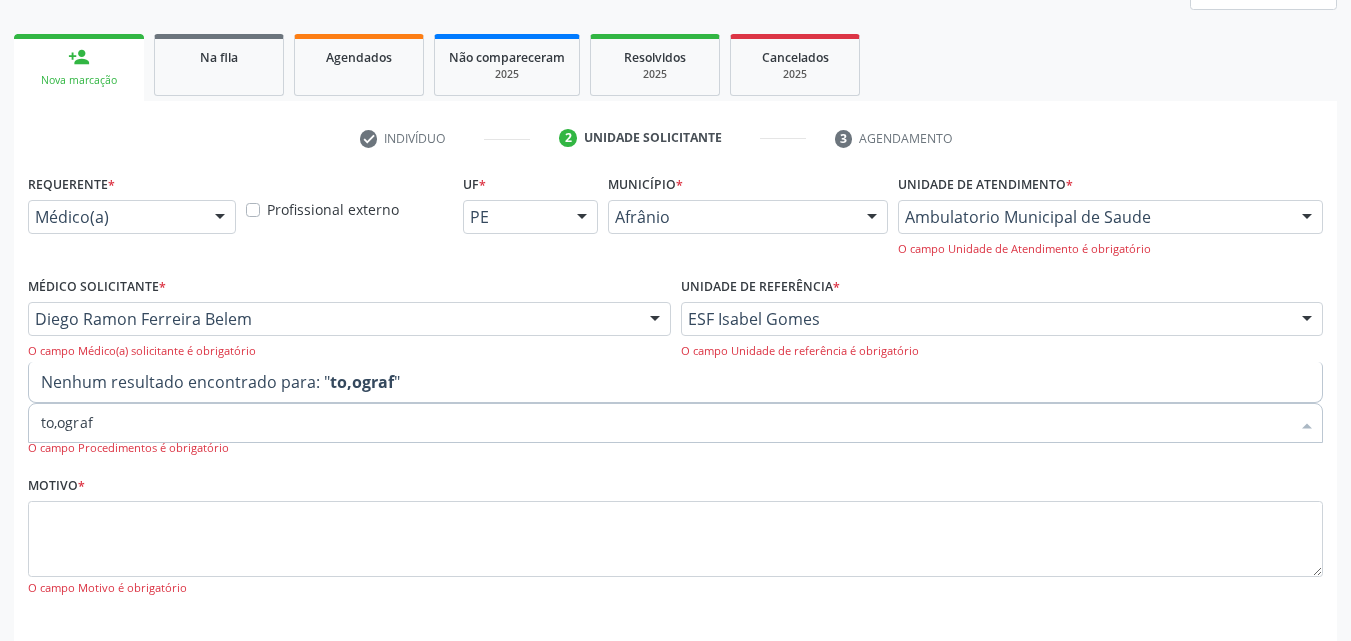 click on "to,ograf" at bounding box center (665, 423) 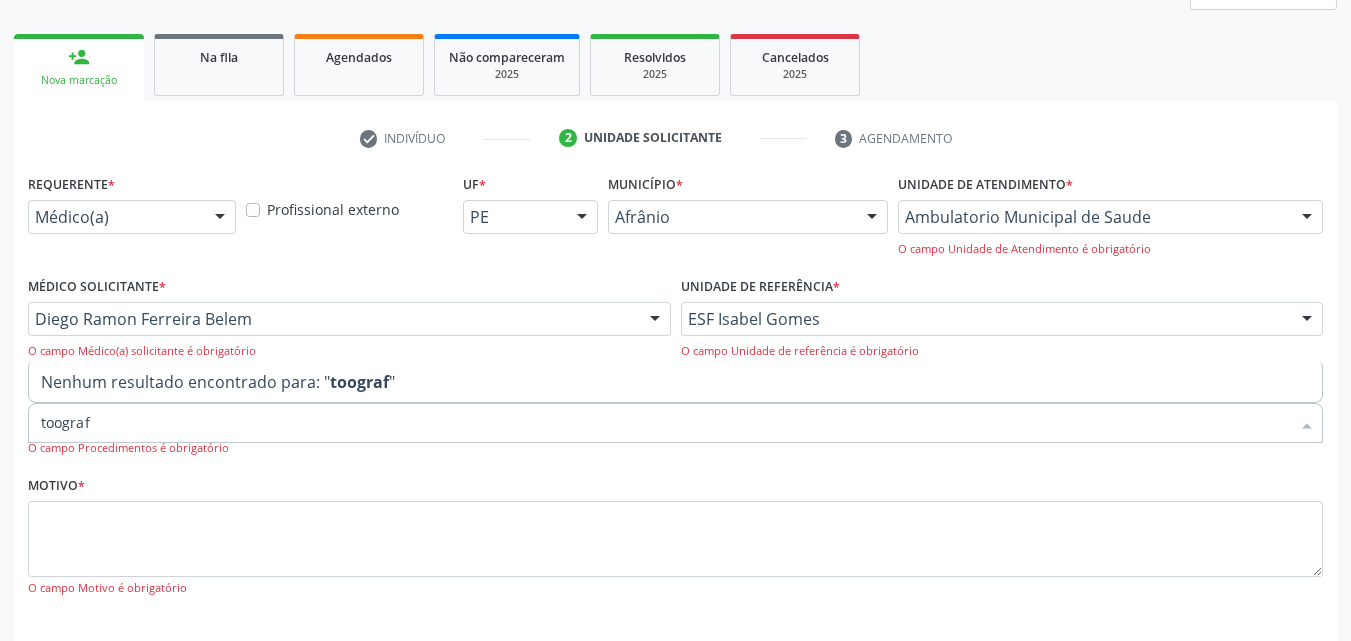 type on "tomograf" 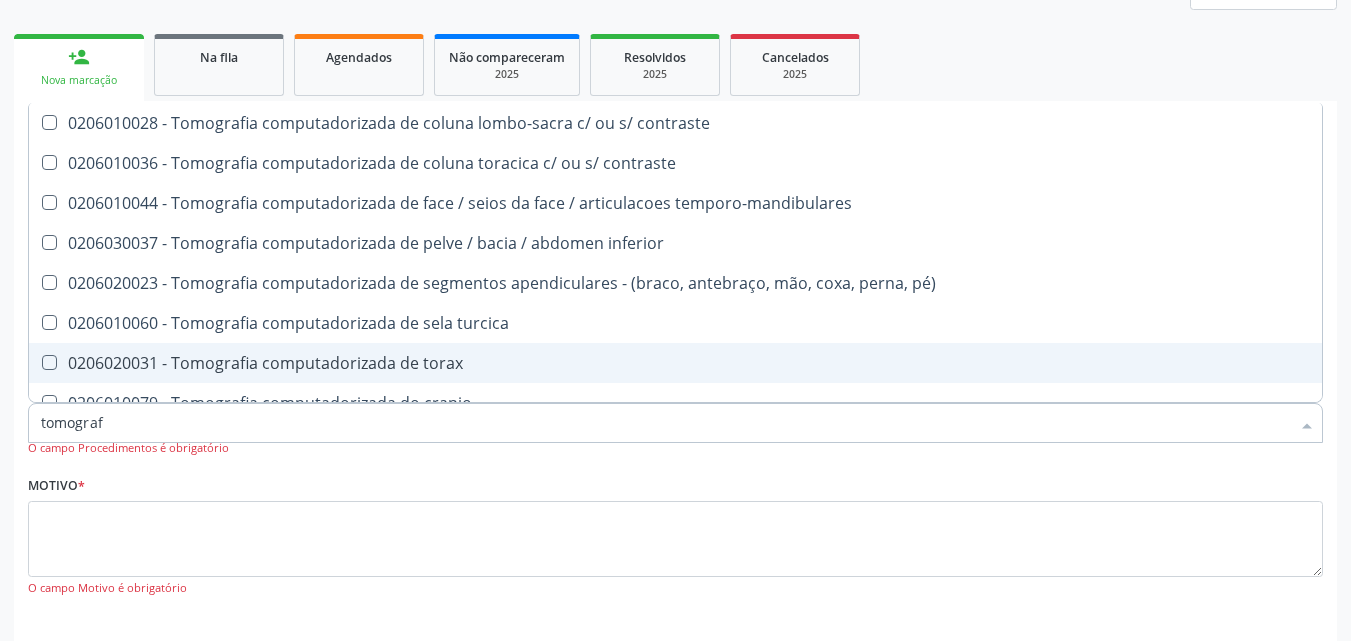 scroll, scrollTop: 341, scrollLeft: 0, axis: vertical 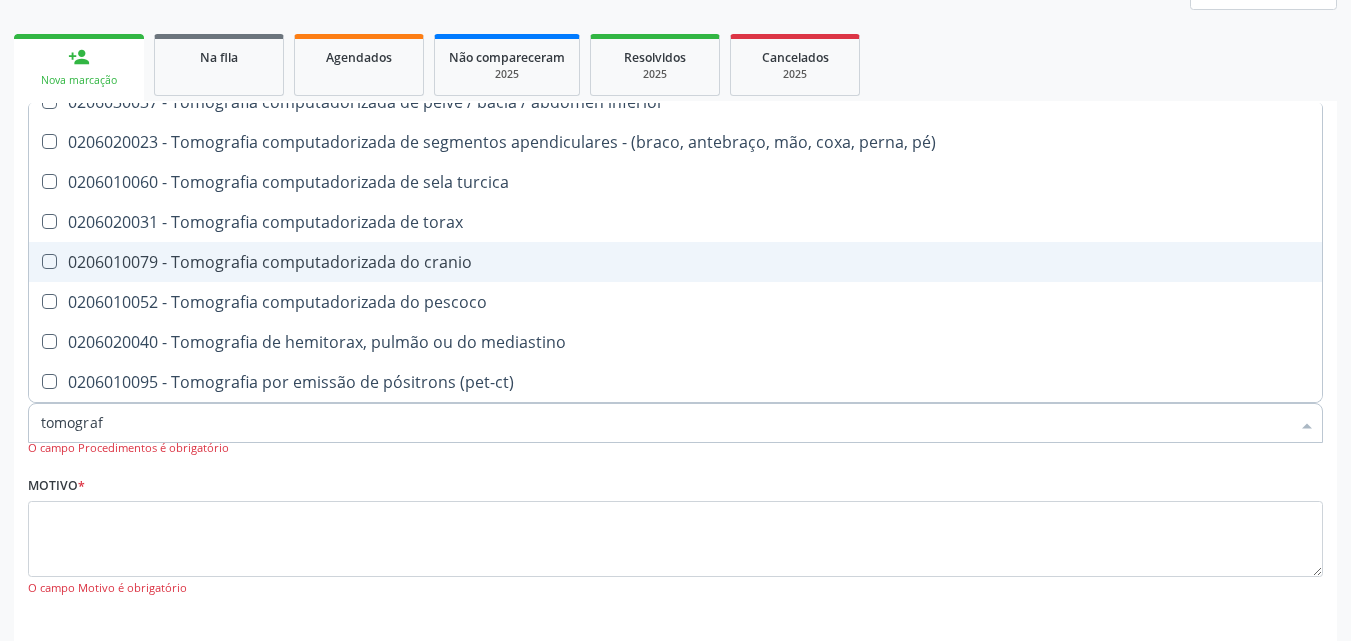click on "0206010079 - Tomografia computadorizada do cranio" at bounding box center (675, 262) 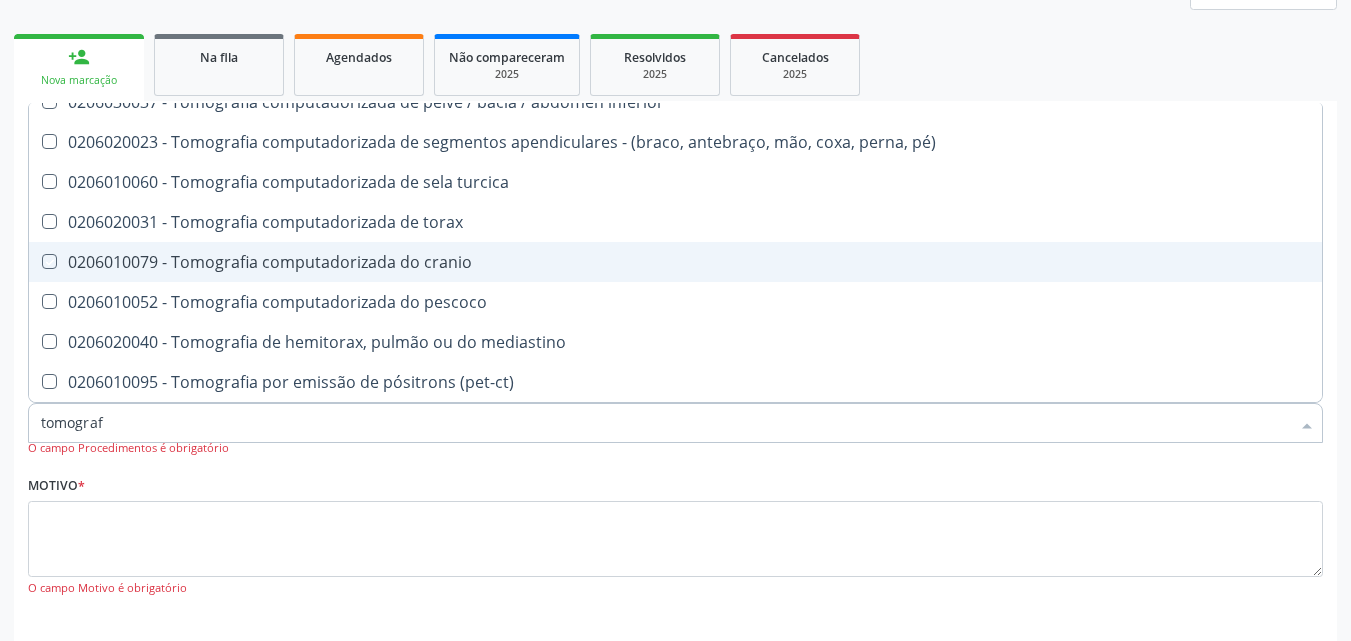 checkbox on "true" 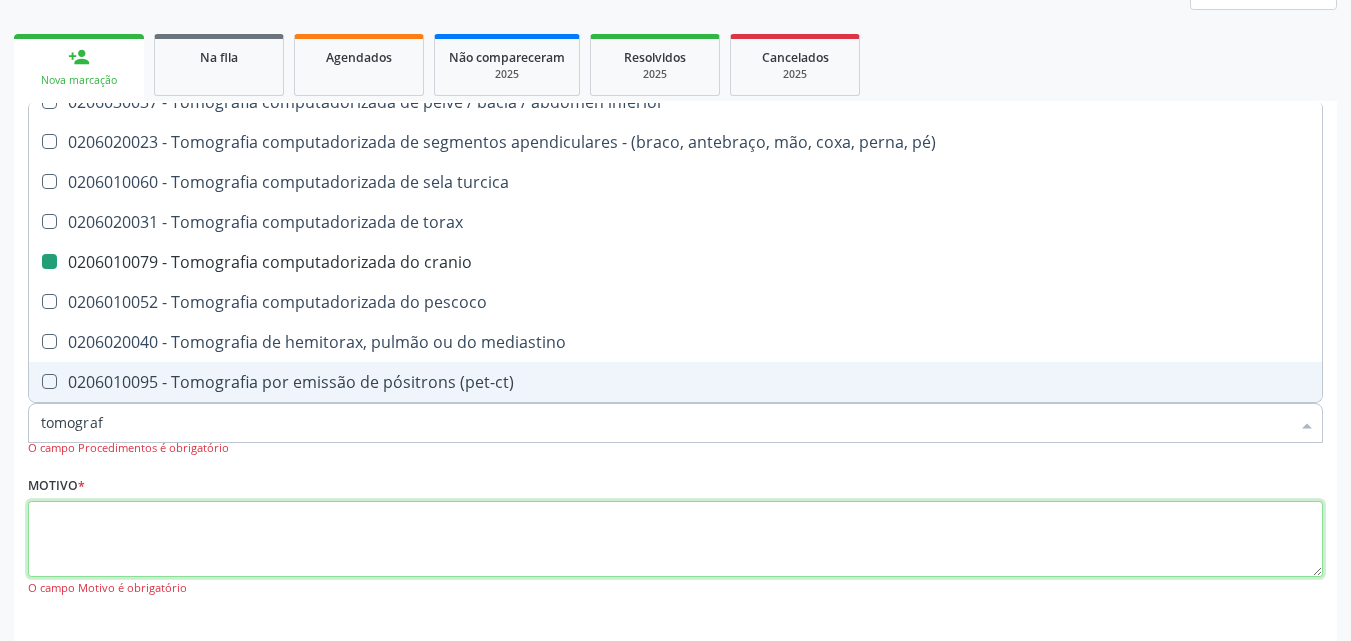 click at bounding box center [675, 539] 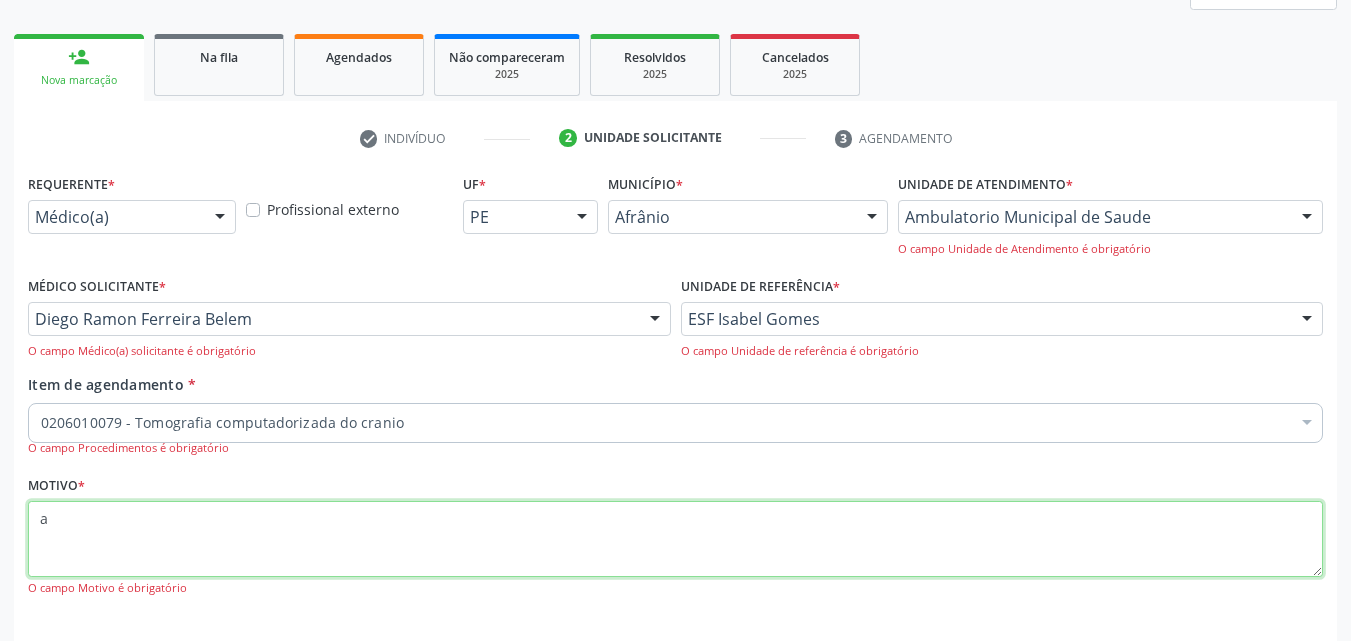 scroll, scrollTop: 0, scrollLeft: 0, axis: both 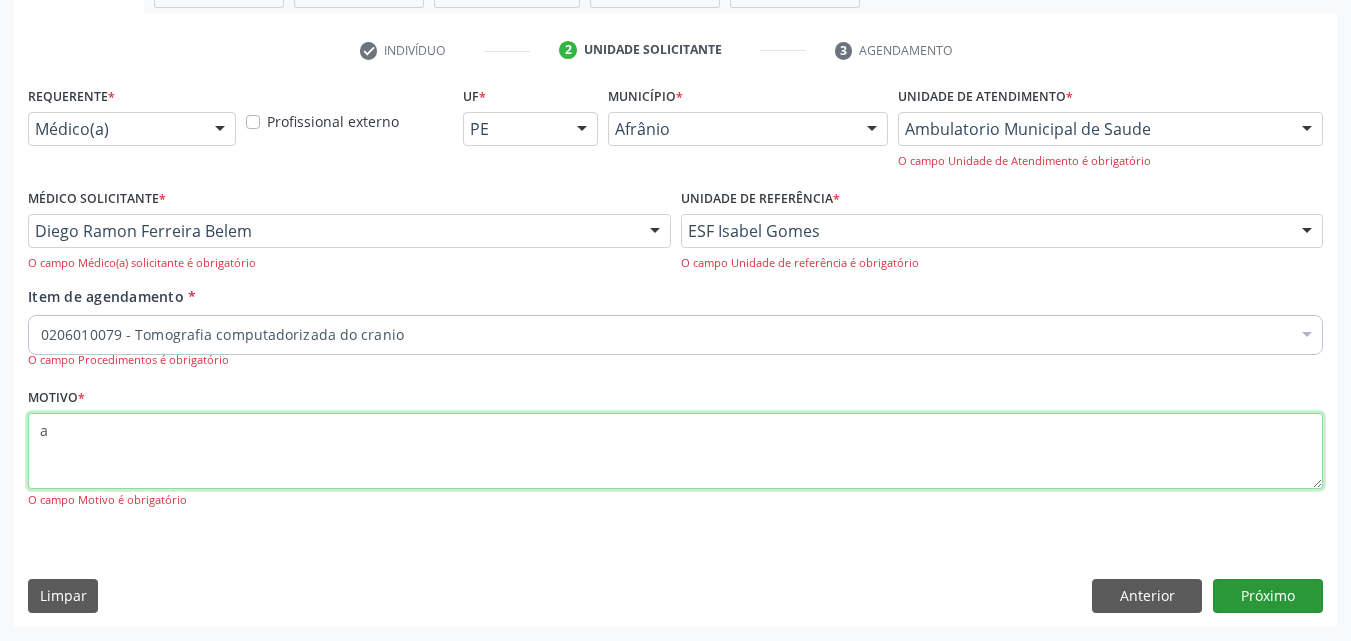 type on "a" 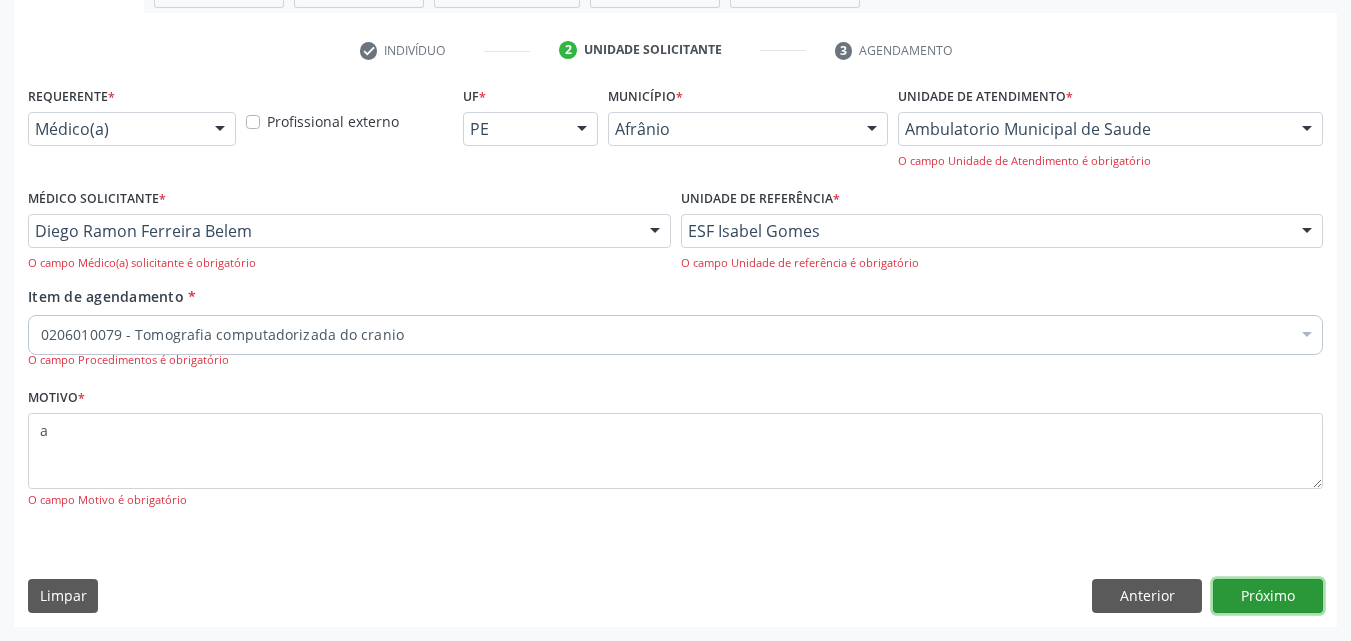 click on "Próximo" at bounding box center [1268, 596] 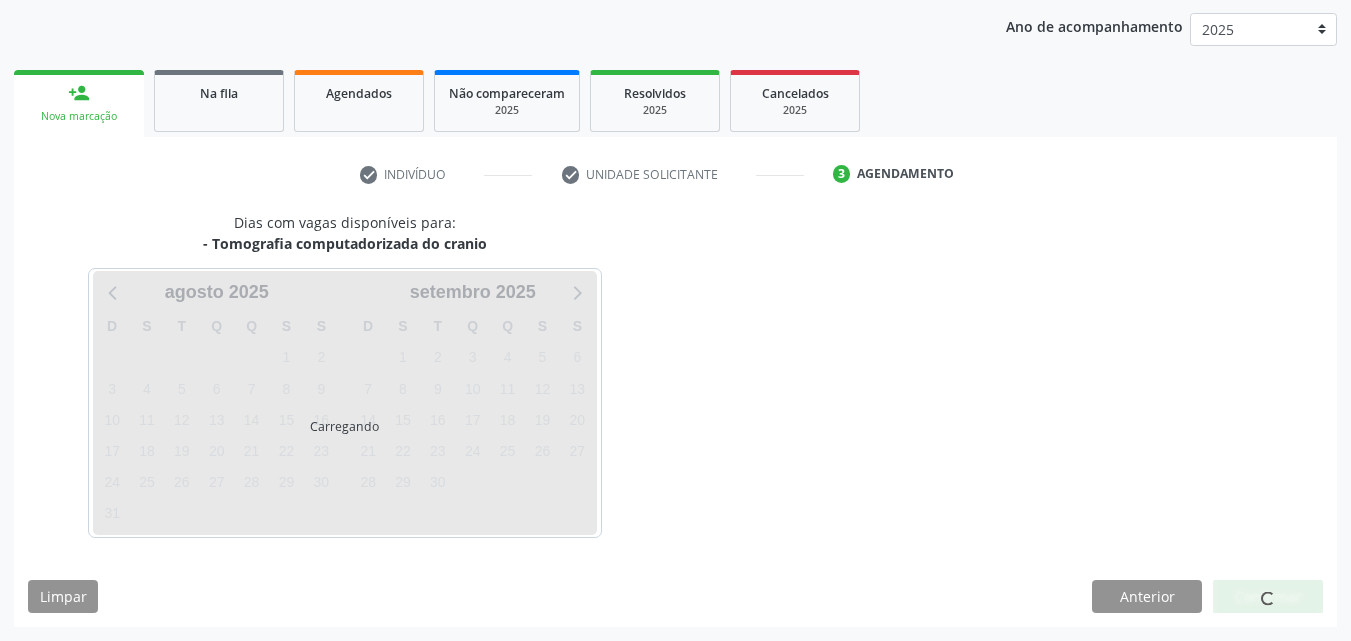 scroll, scrollTop: 229, scrollLeft: 0, axis: vertical 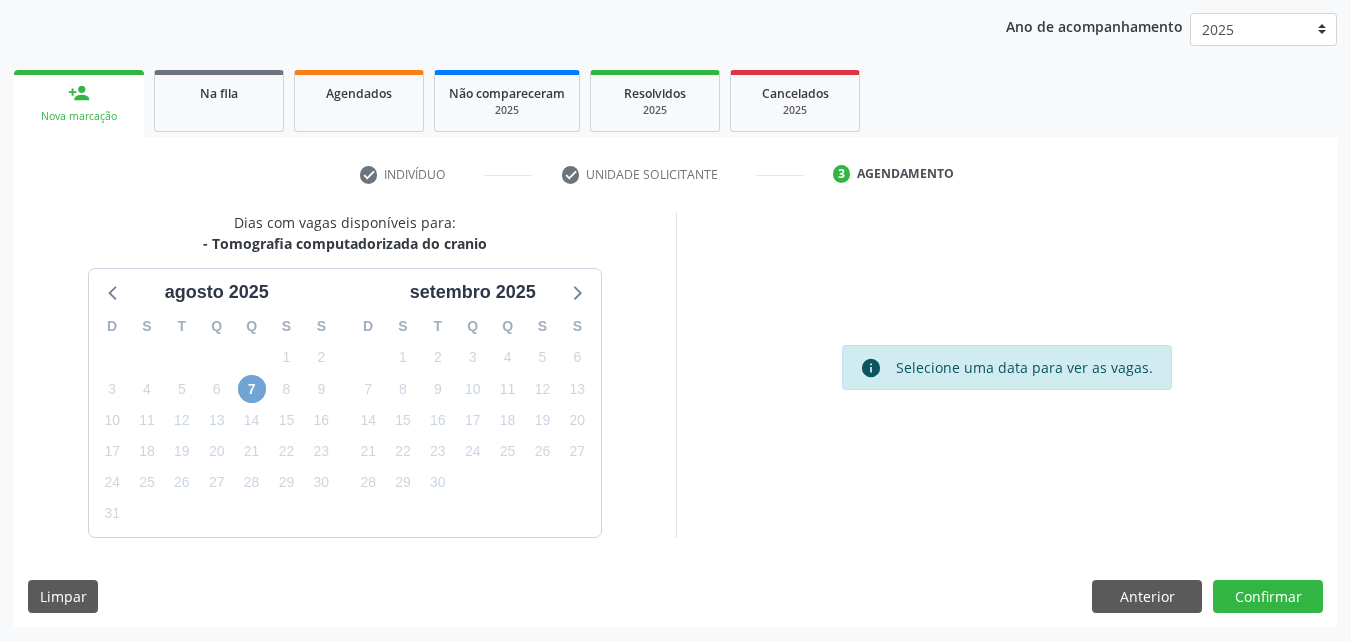 click on "7" at bounding box center (252, 389) 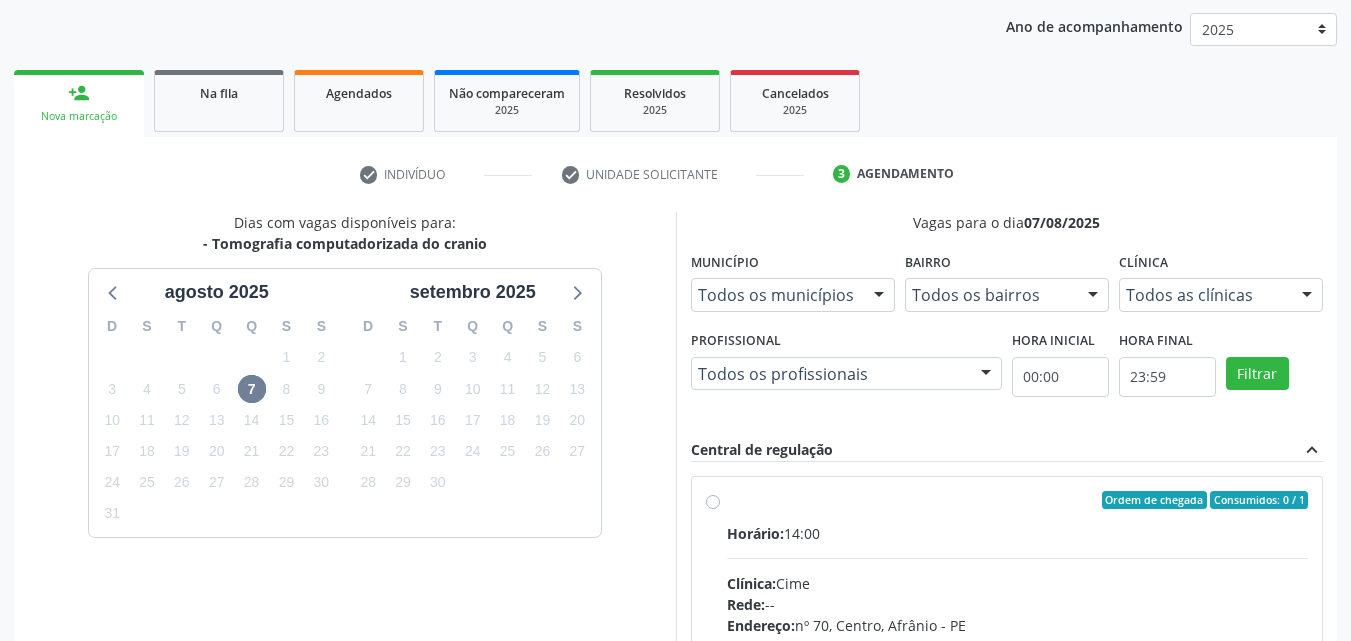 click on "Ordem de chegada
Consumidos: 0 / 1
Horário:   14:00
Clínica:  Cime
Rede:
--
Endereço:   nº 70, Centro, Afrânio - PE
Telefone:   (87) 88416145
Profissional:
--
Informações adicionais sobre o atendimento
Idade de atendimento:
Sem restrição
Gênero(s) atendido(s):
Sem restrição
Informações adicionais:
--" at bounding box center [1018, 644] 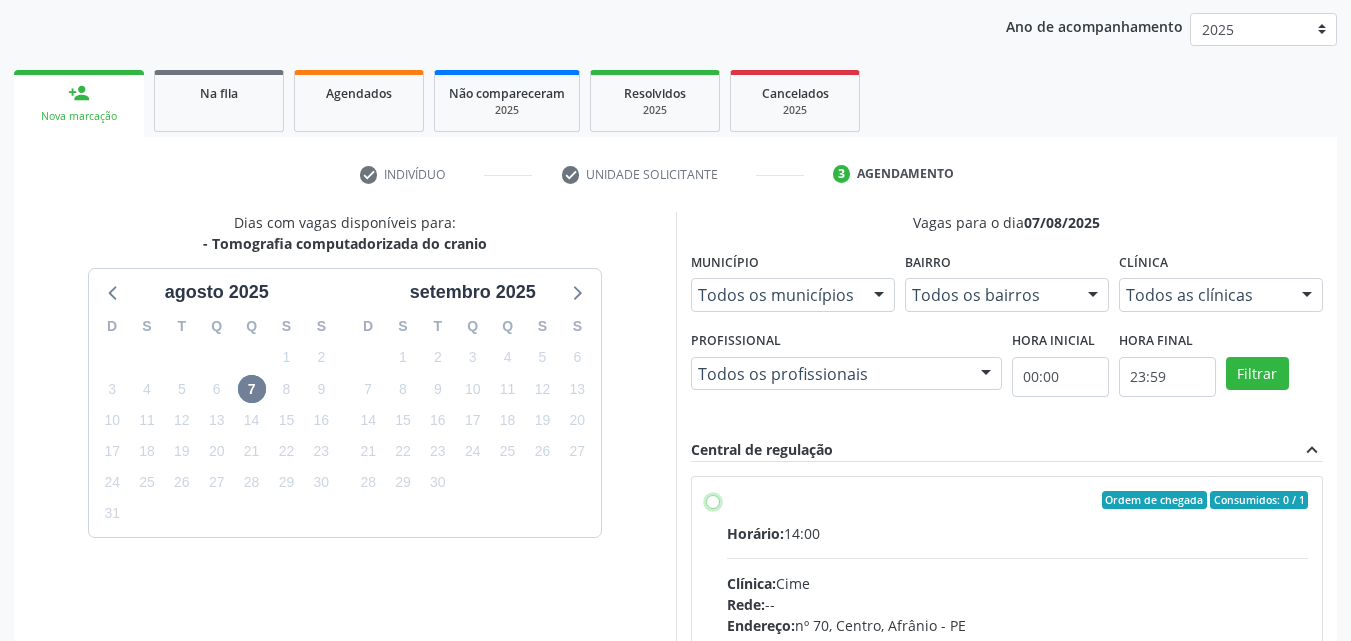 click on "Ordem de chegada
Consumidos: 0 / 1
Horário:   14:00
Clínica:  Cime
Rede:
--
Endereço:   nº 70, Centro, Afrânio - PE
Telefone:   (87) 88416145
Profissional:
--
Informações adicionais sobre o atendimento
Idade de atendimento:
Sem restrição
Gênero(s) atendido(s):
Sem restrição
Informações adicionais:
--" at bounding box center [713, 500] 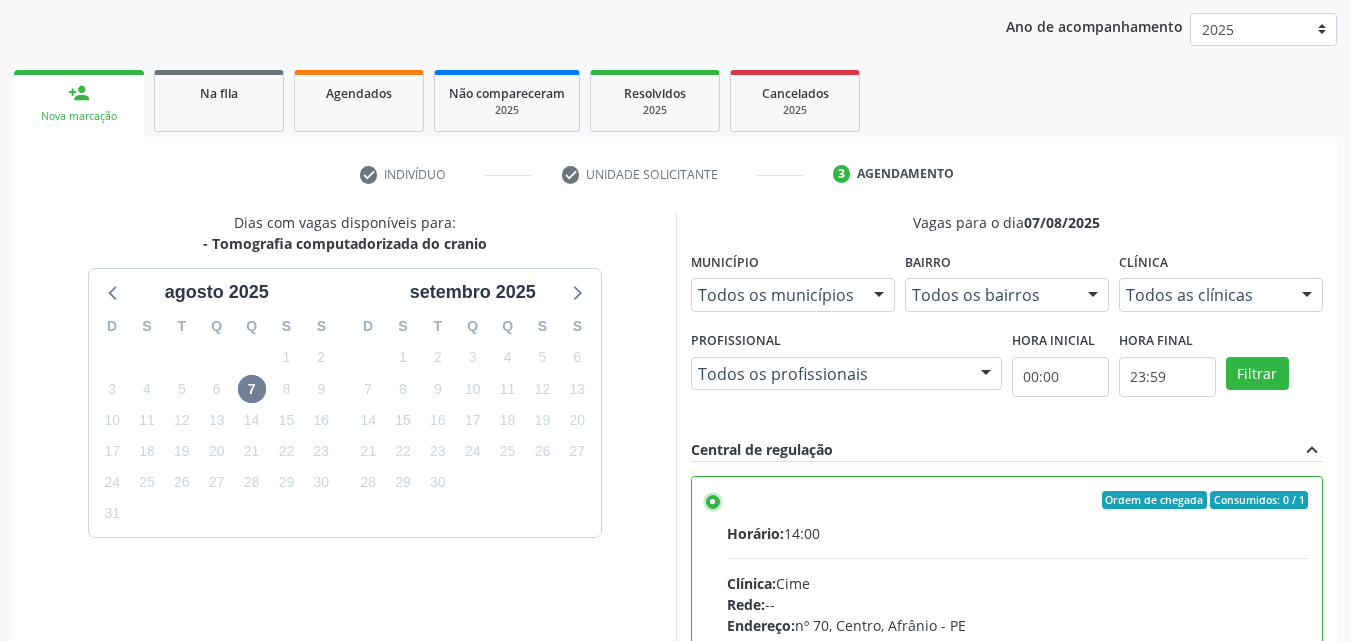 scroll, scrollTop: 329, scrollLeft: 0, axis: vertical 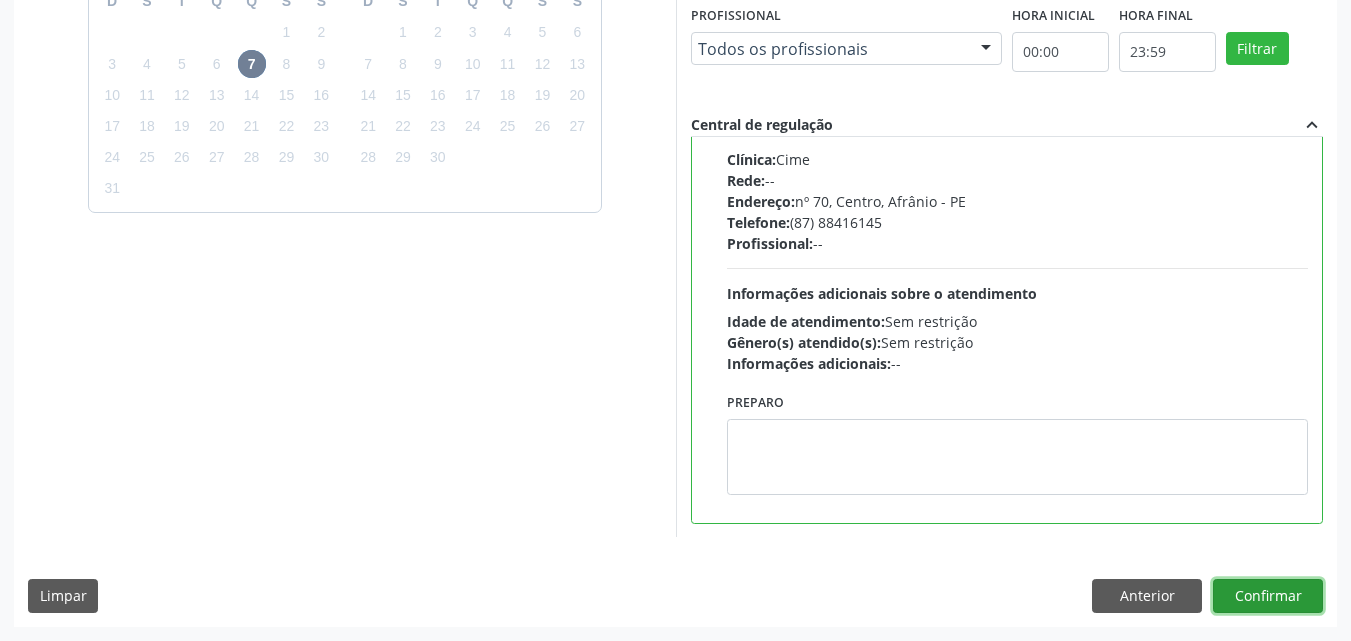 click on "Confirmar" at bounding box center (1268, 596) 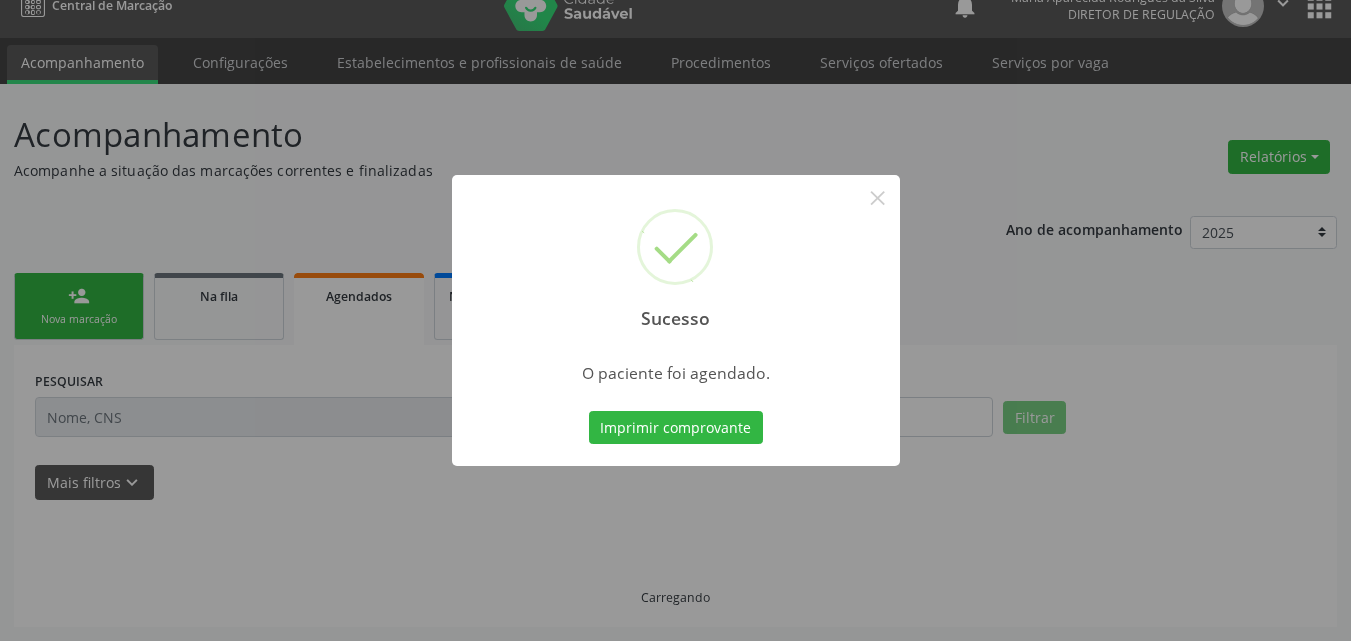 scroll, scrollTop: 26, scrollLeft: 0, axis: vertical 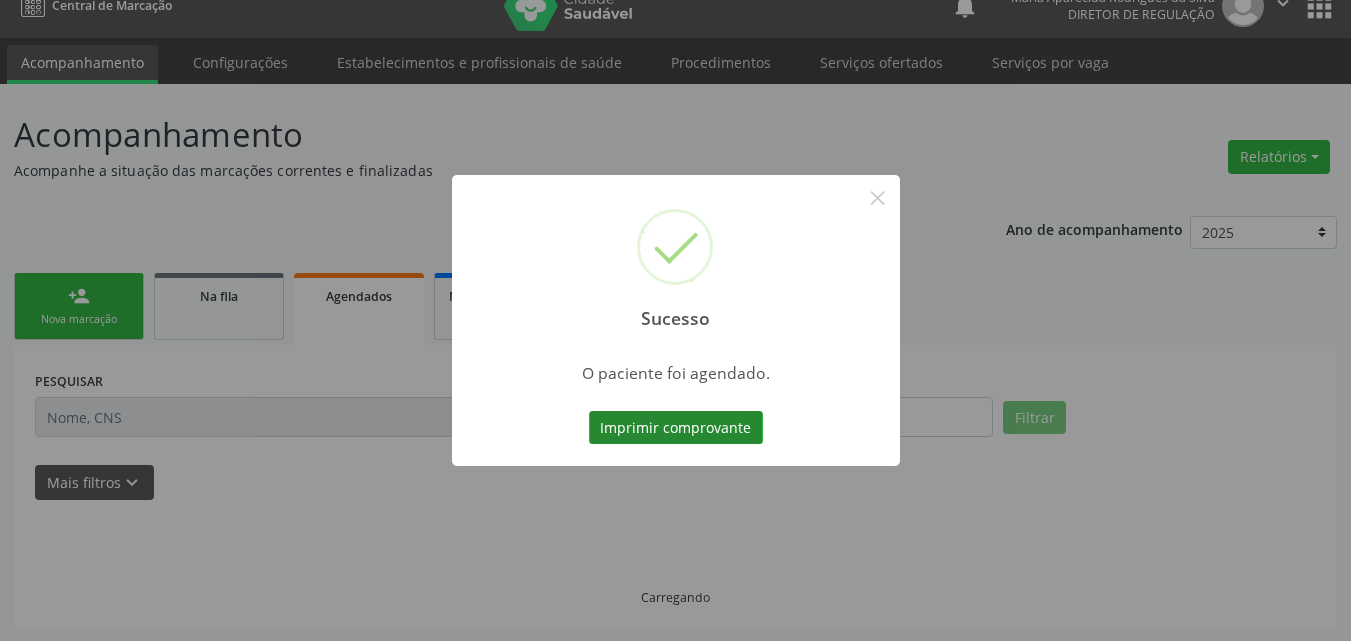 click on "Imprimir comprovante" at bounding box center (676, 428) 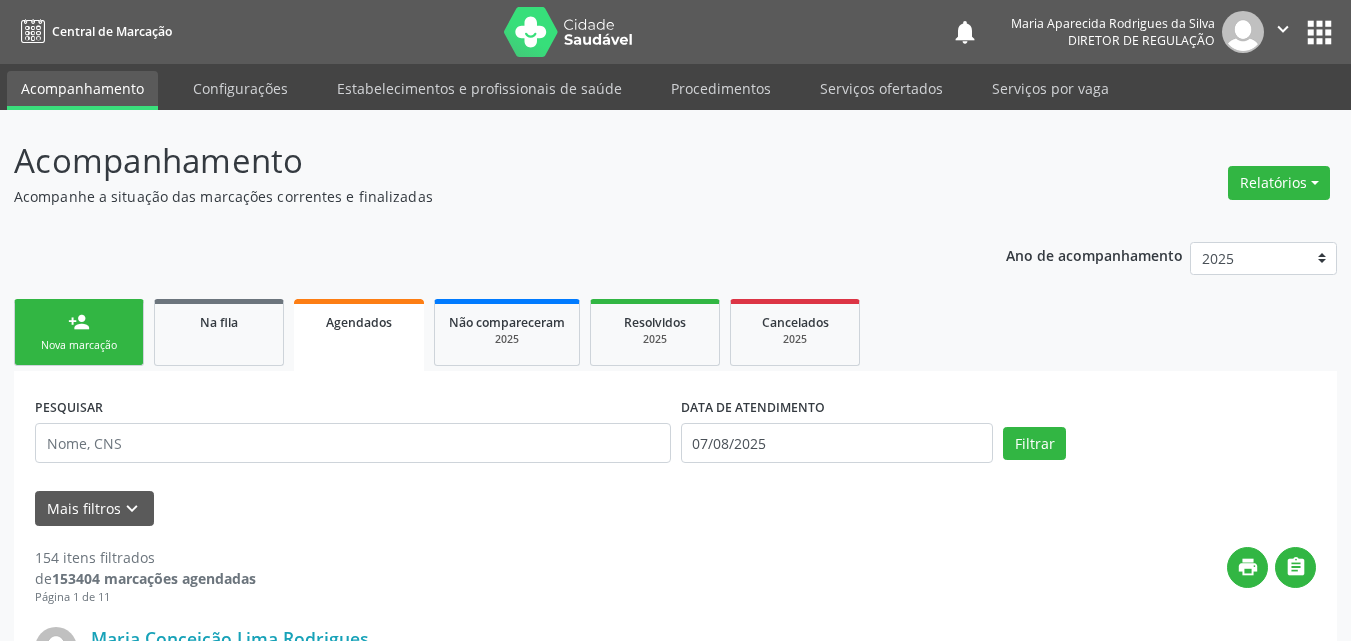 scroll, scrollTop: 26, scrollLeft: 0, axis: vertical 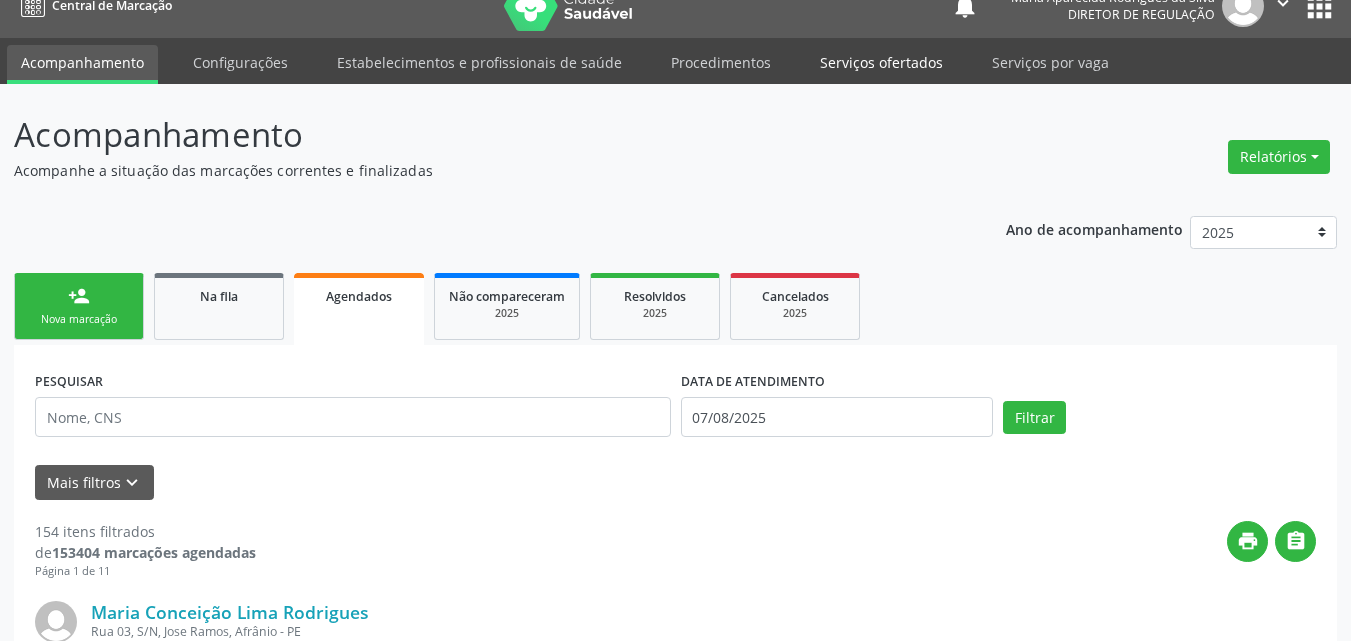 click on "Serviços ofertados" at bounding box center [881, 62] 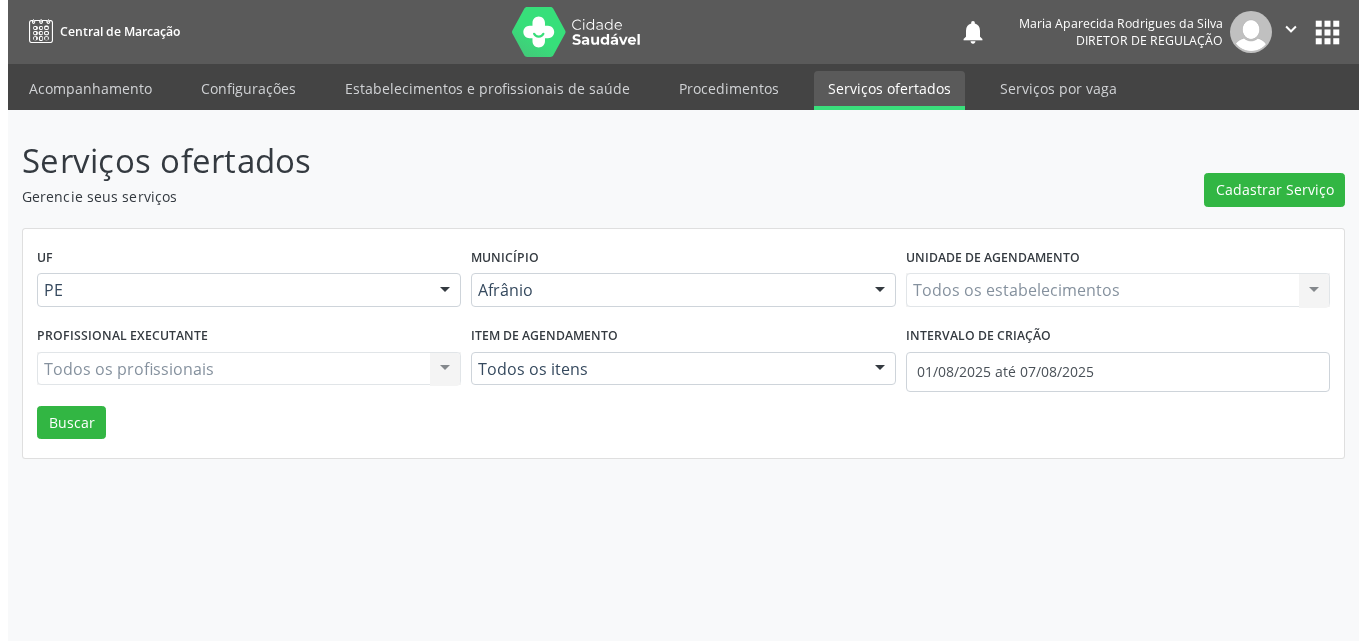 scroll, scrollTop: 0, scrollLeft: 0, axis: both 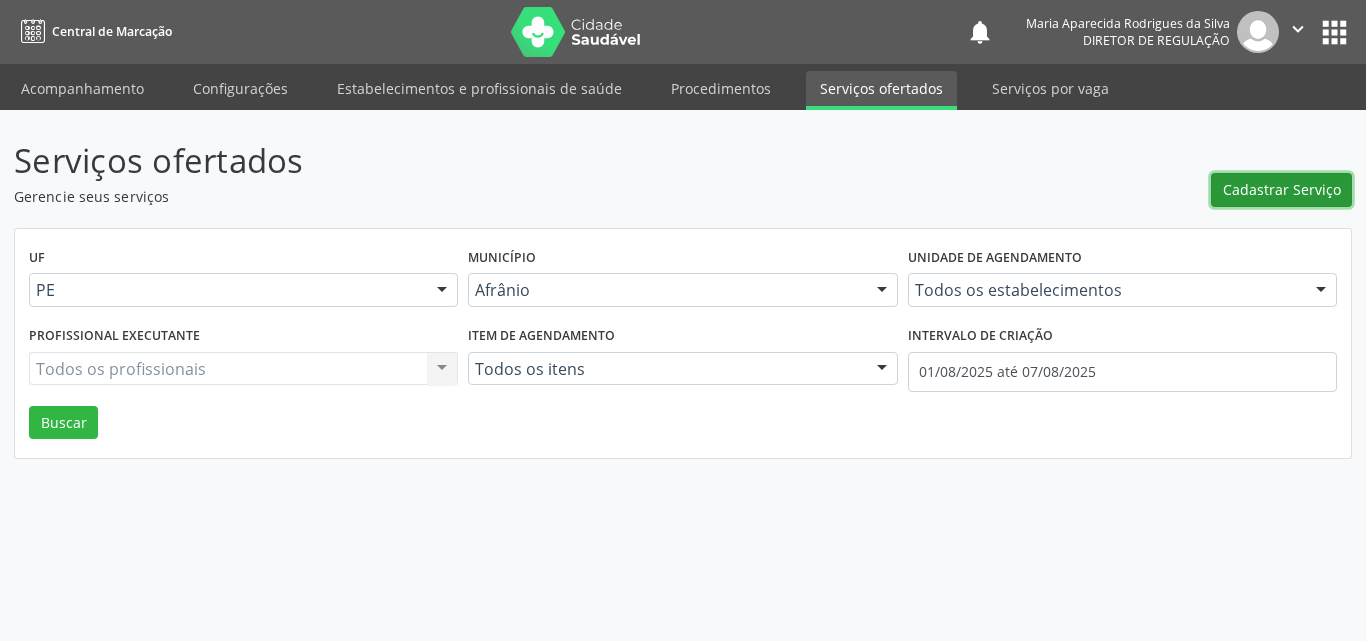 click on "Cadastrar Serviço" at bounding box center [1282, 189] 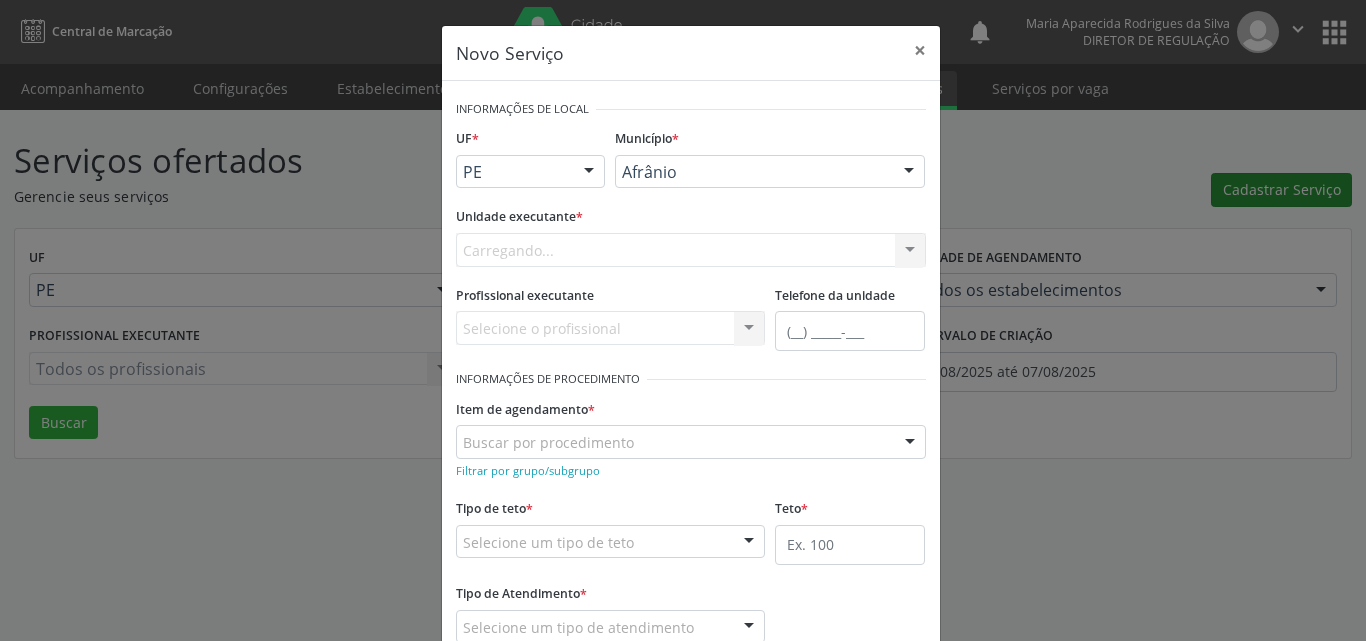 scroll, scrollTop: 0, scrollLeft: 0, axis: both 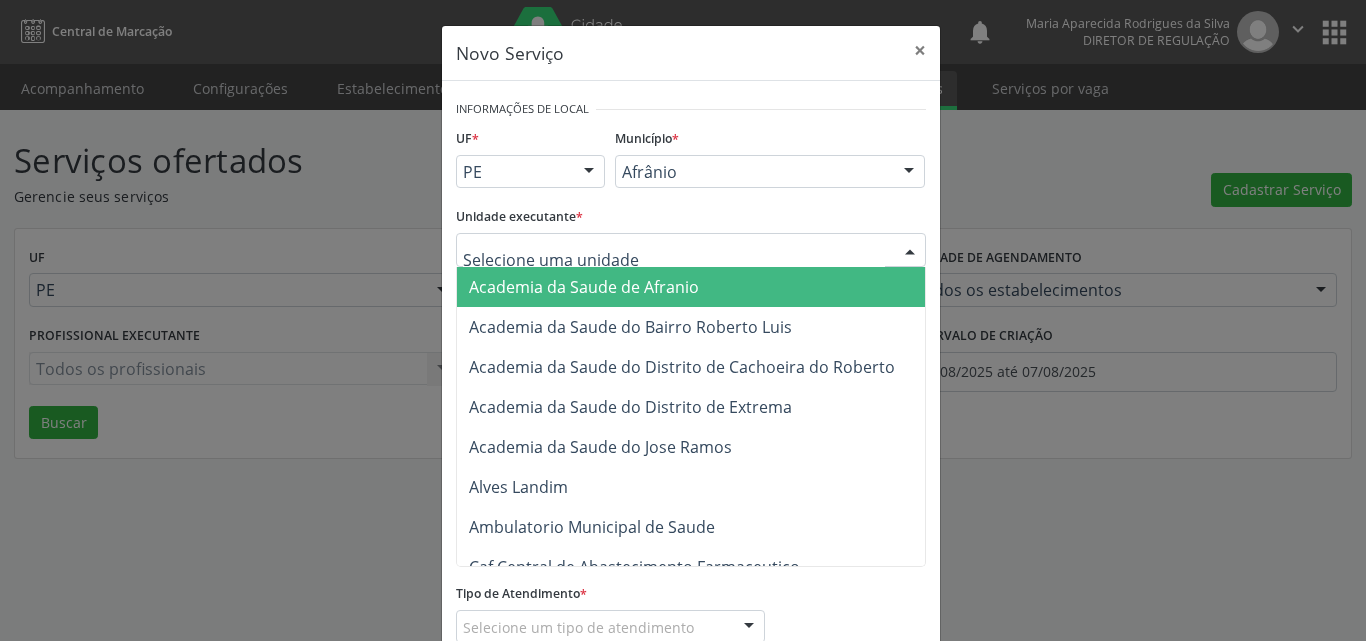 click at bounding box center [691, 250] 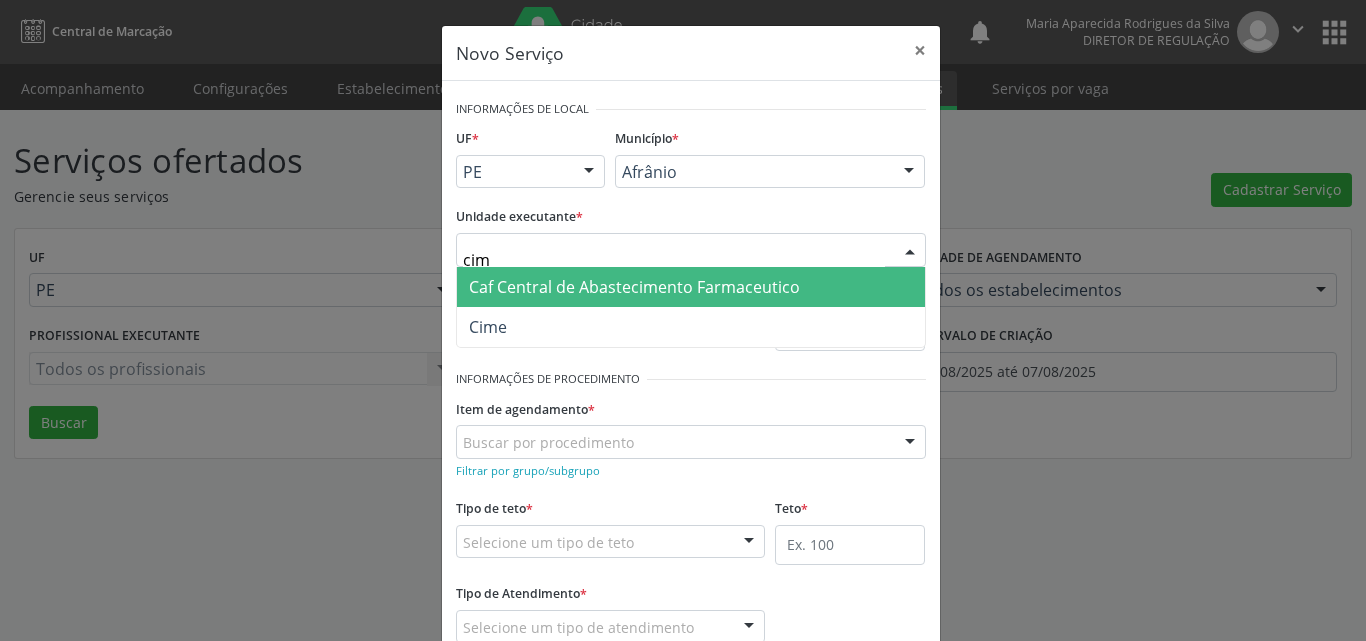 type on "cime" 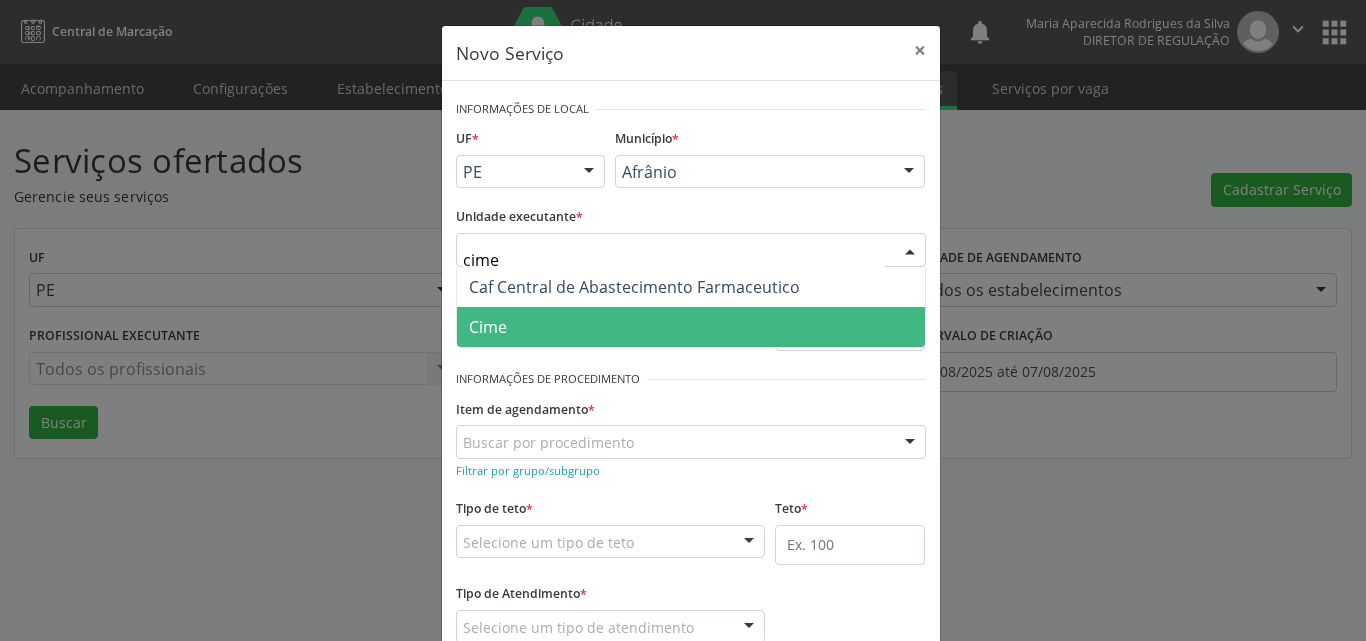 click on "Cime" at bounding box center [691, 327] 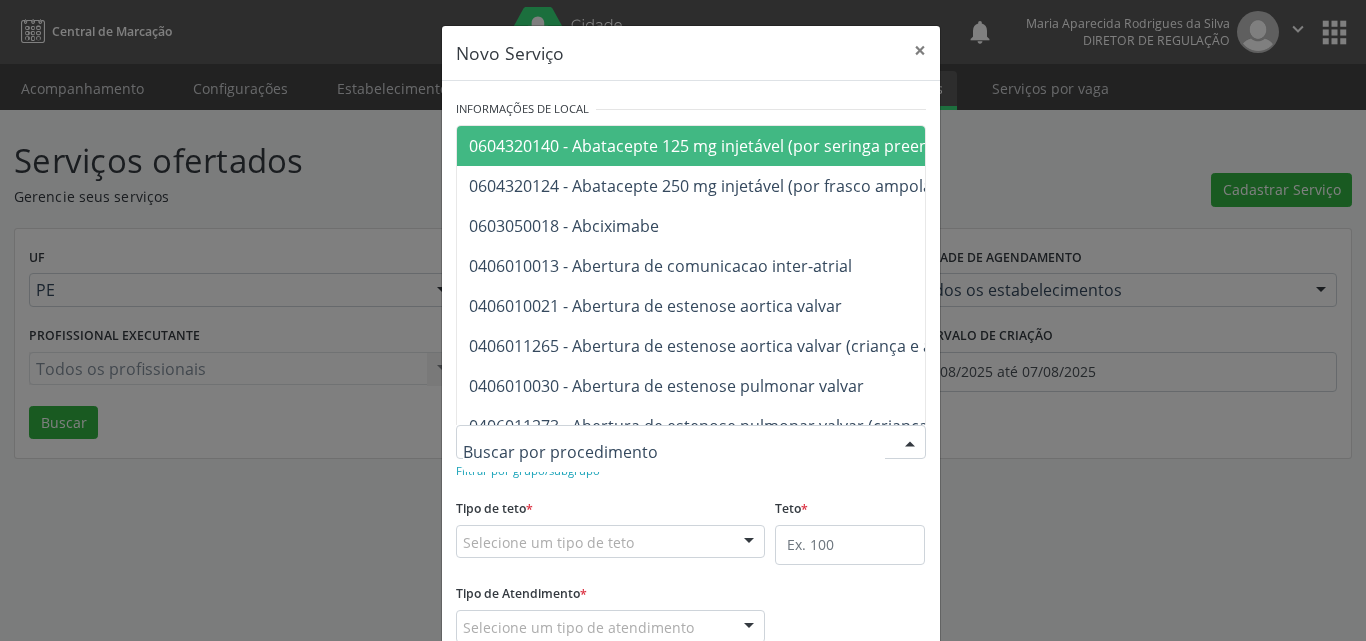 click at bounding box center (691, 442) 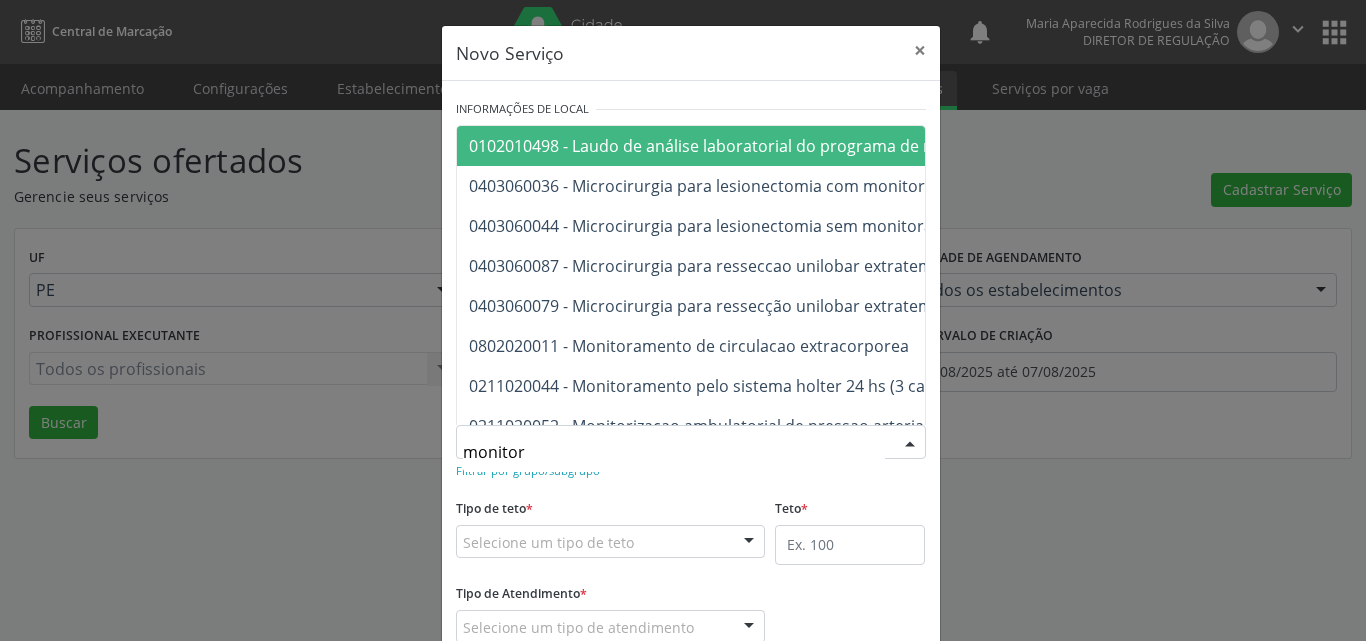 type on "monitori" 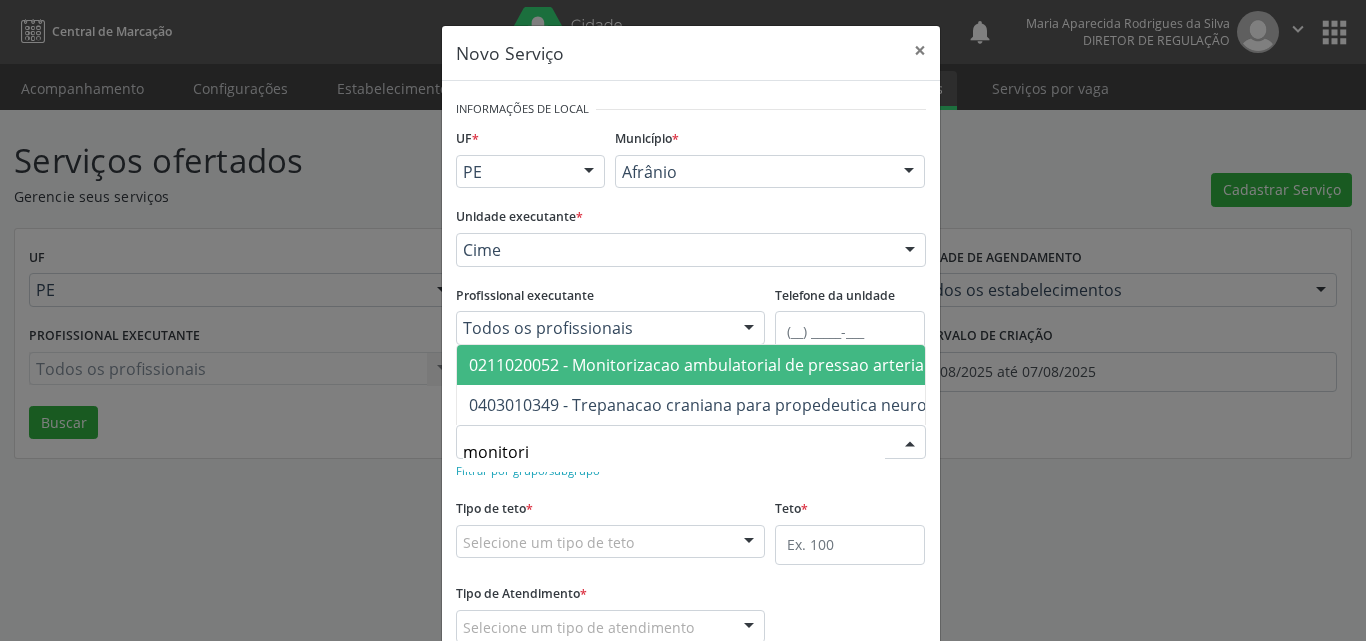 click on "0211020052 - Monitorizacao ambulatorial de pressao arterial" at bounding box center (698, 365) 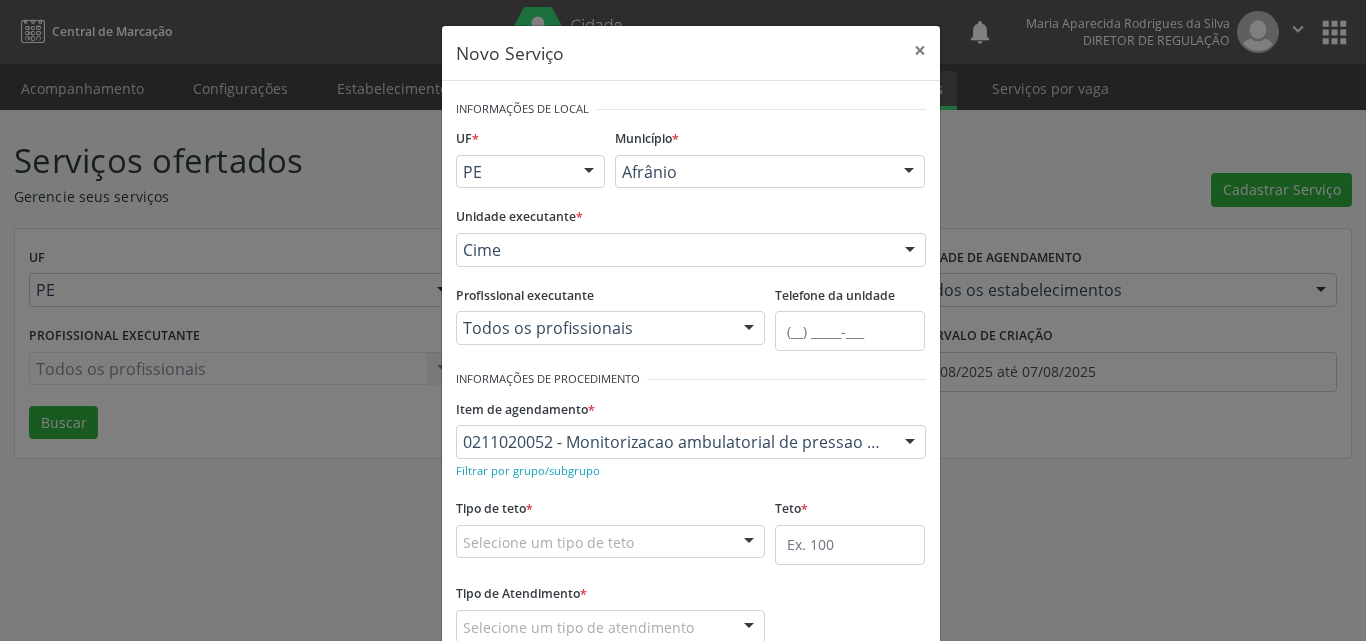 click on "Selecione um tipo de teto" at bounding box center (611, 542) 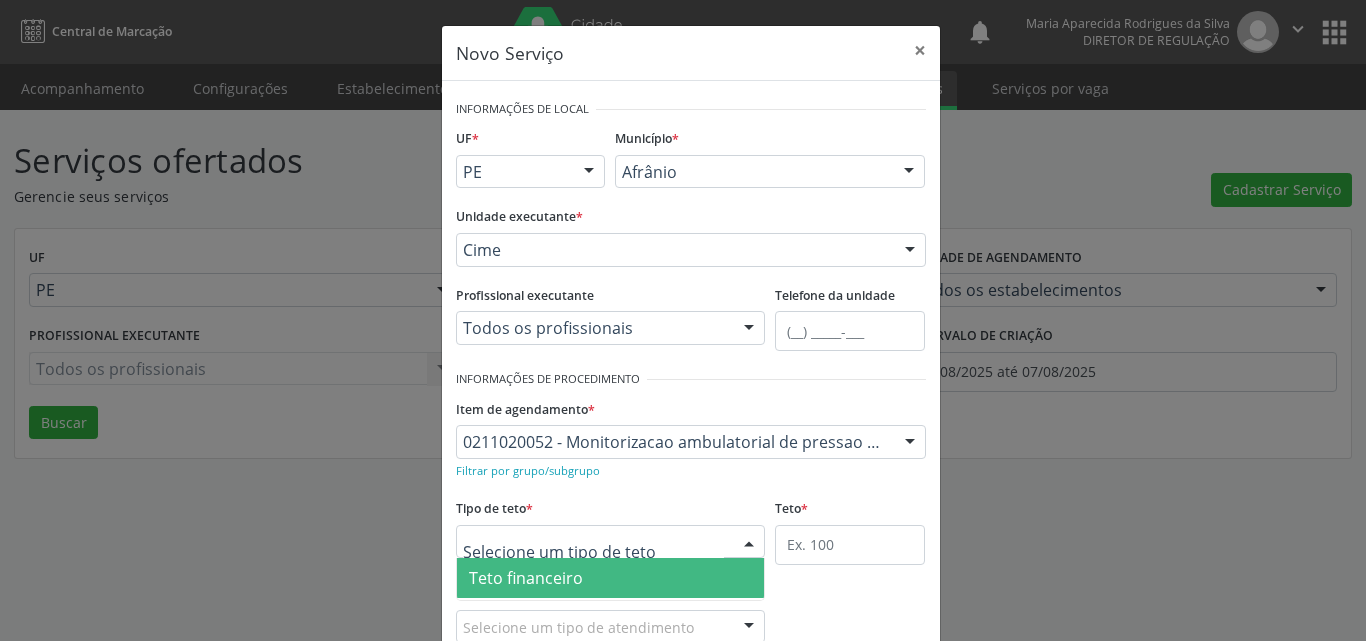 scroll, scrollTop: 38, scrollLeft: 0, axis: vertical 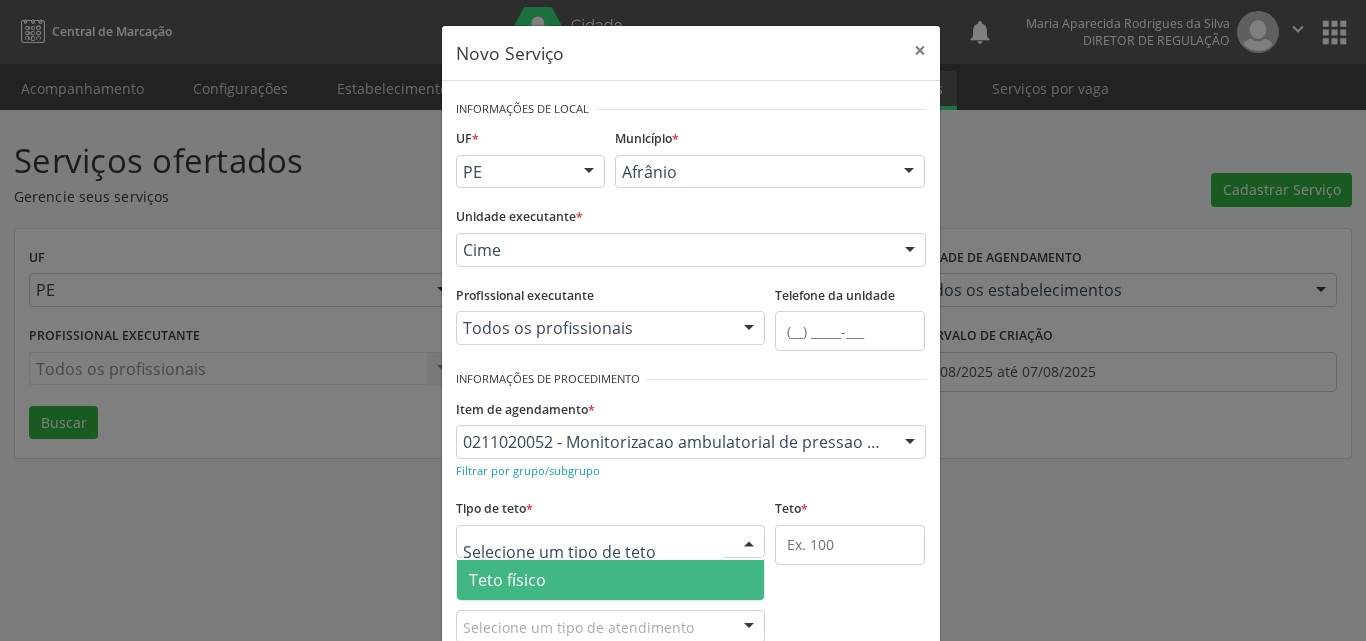 click on "Teto físico" at bounding box center [611, 580] 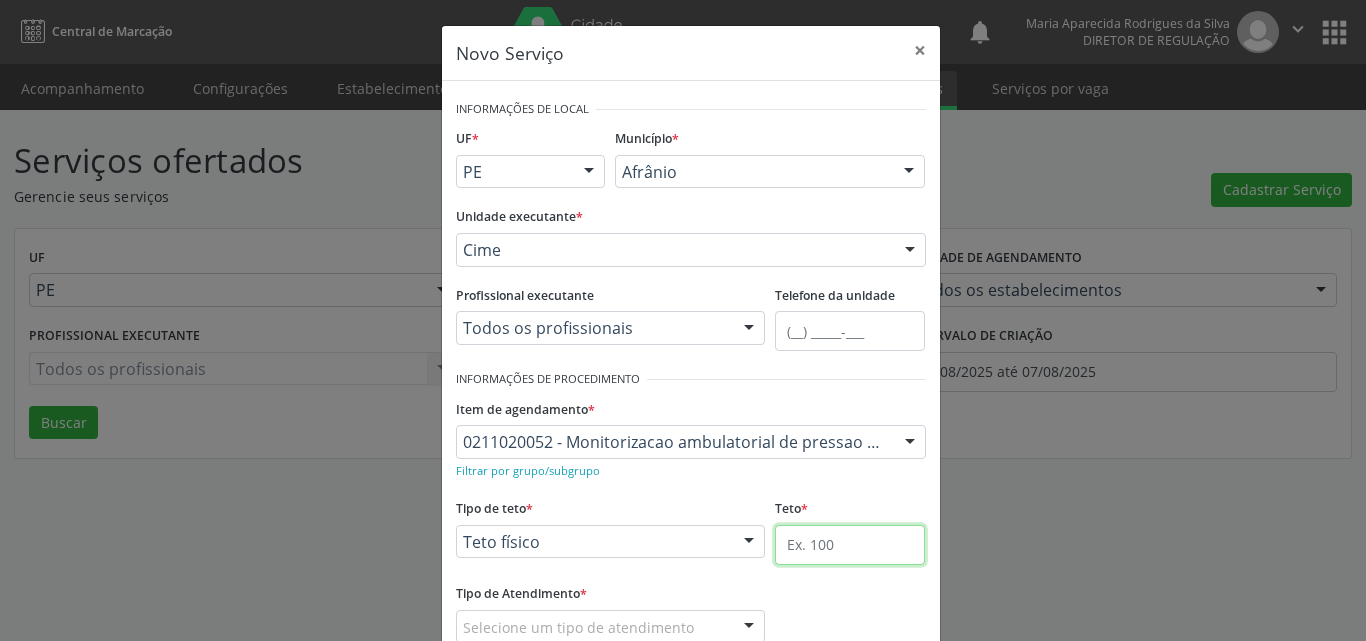 click at bounding box center [850, 545] 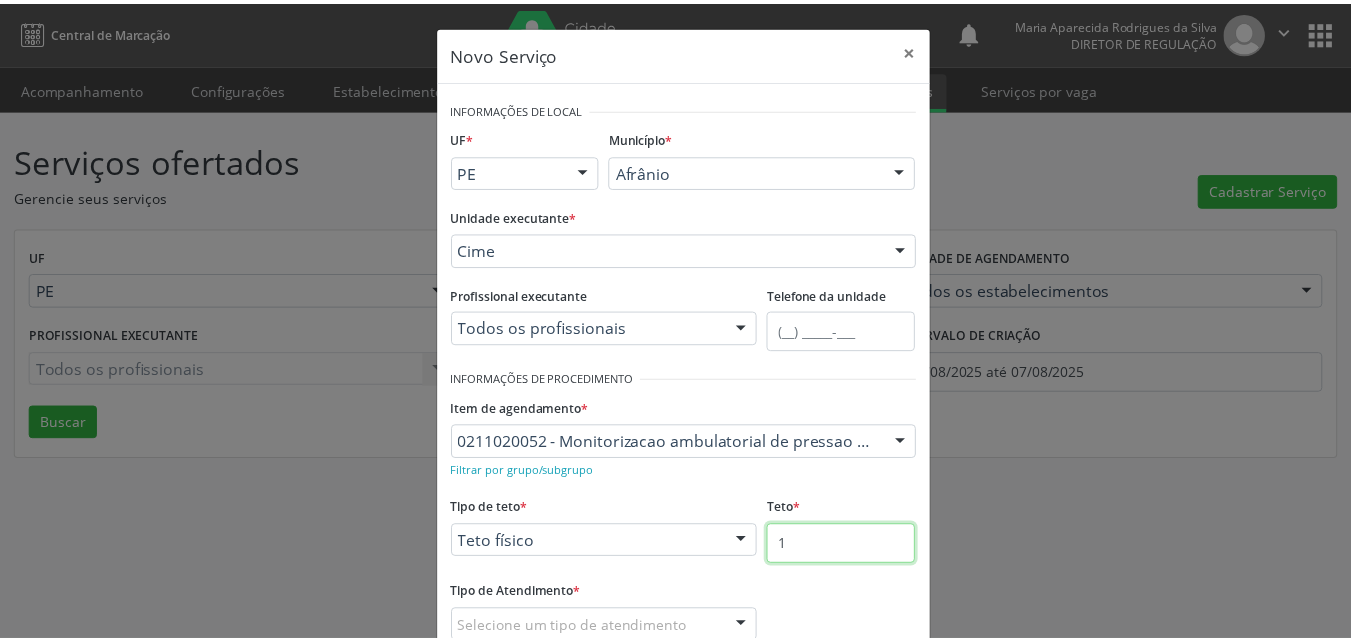 scroll, scrollTop: 100, scrollLeft: 0, axis: vertical 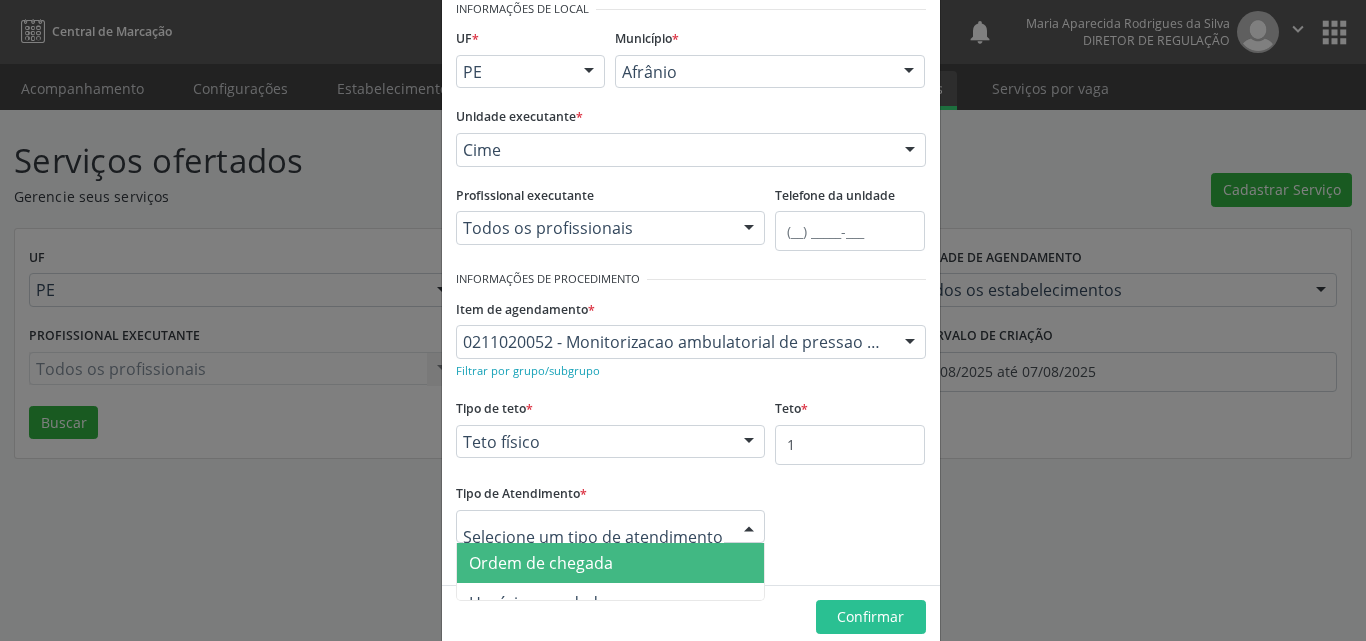 drag, startPoint x: 617, startPoint y: 571, endPoint x: 653, endPoint y: 570, distance: 36.013885 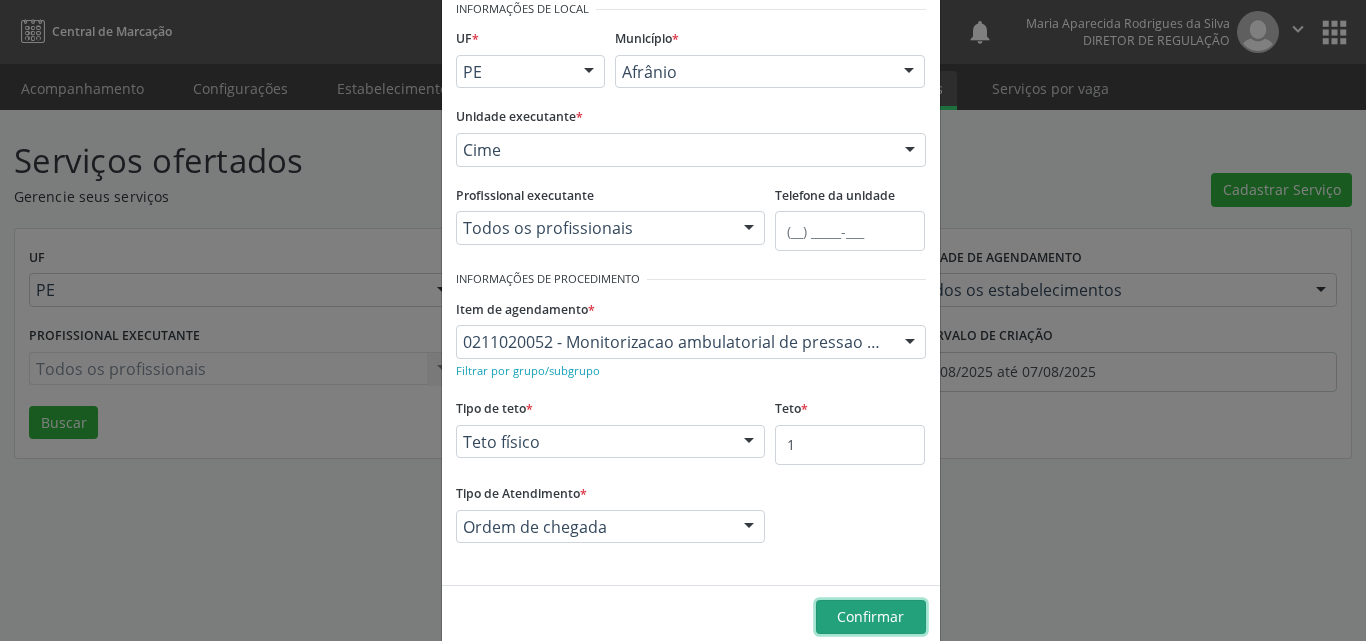 click on "Confirmar" at bounding box center [870, 616] 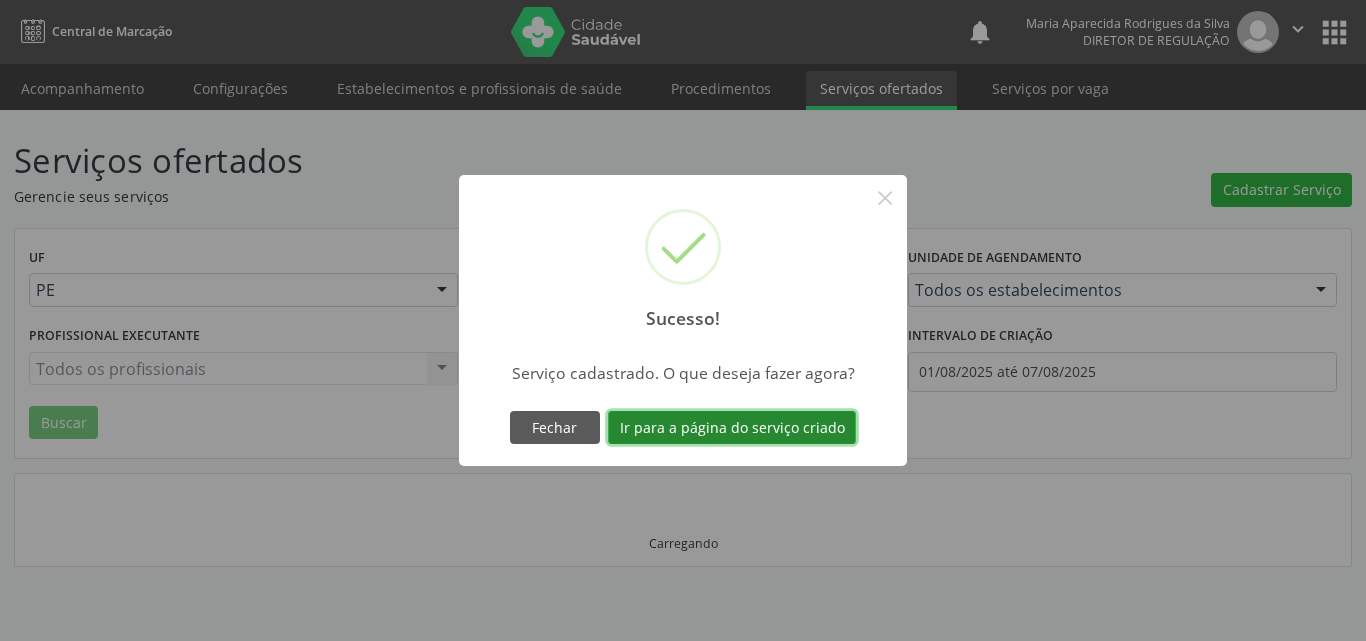 click on "Ir para a página do serviço criado" at bounding box center (732, 428) 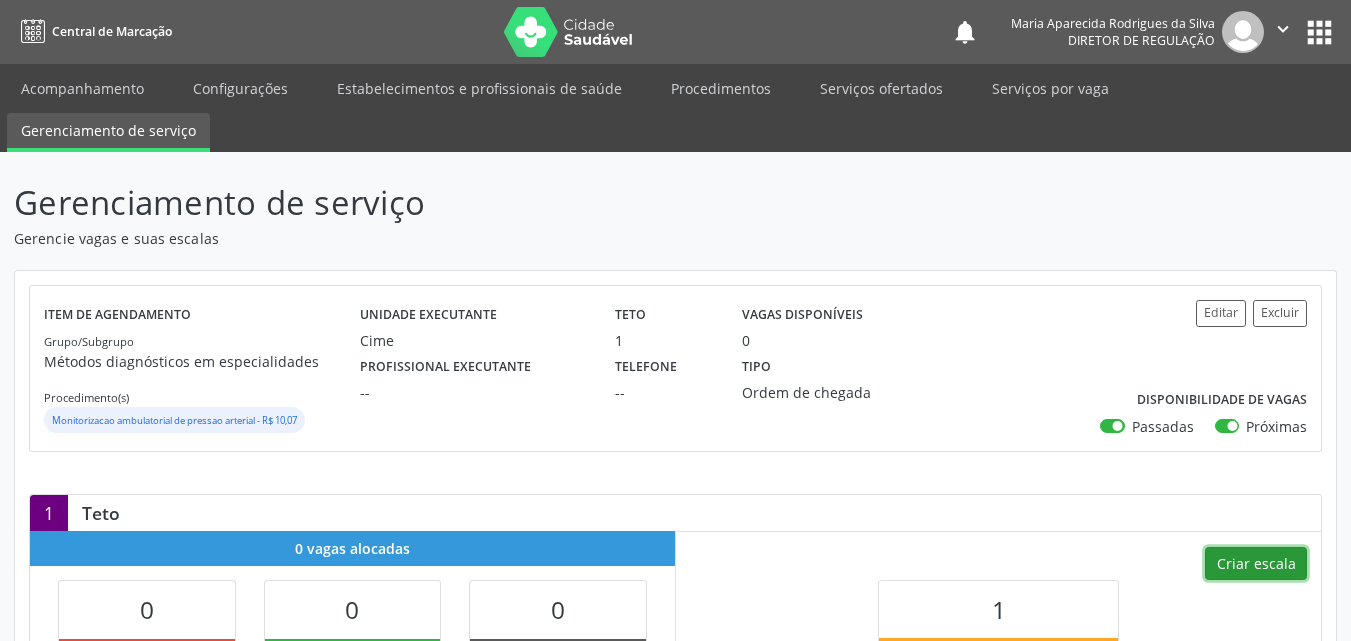click on "Criar escala" at bounding box center (1256, 564) 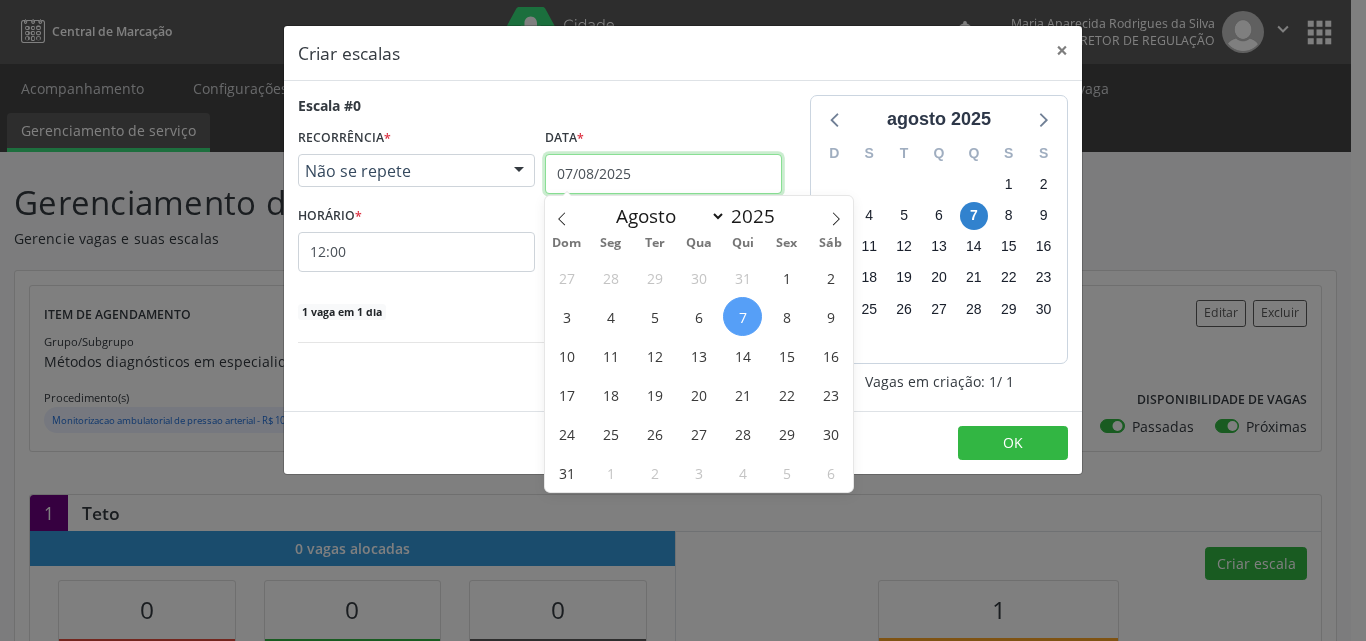 click on "07/08/2025" at bounding box center (663, 174) 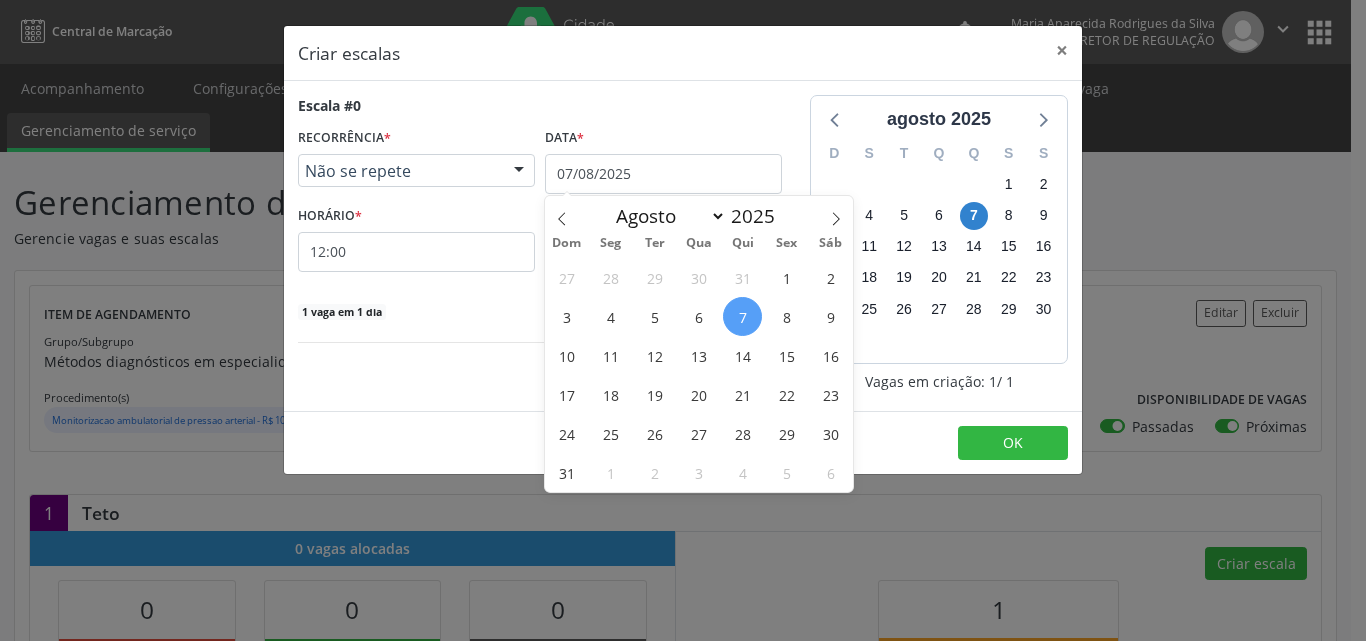 click on "11" at bounding box center (610, 355) 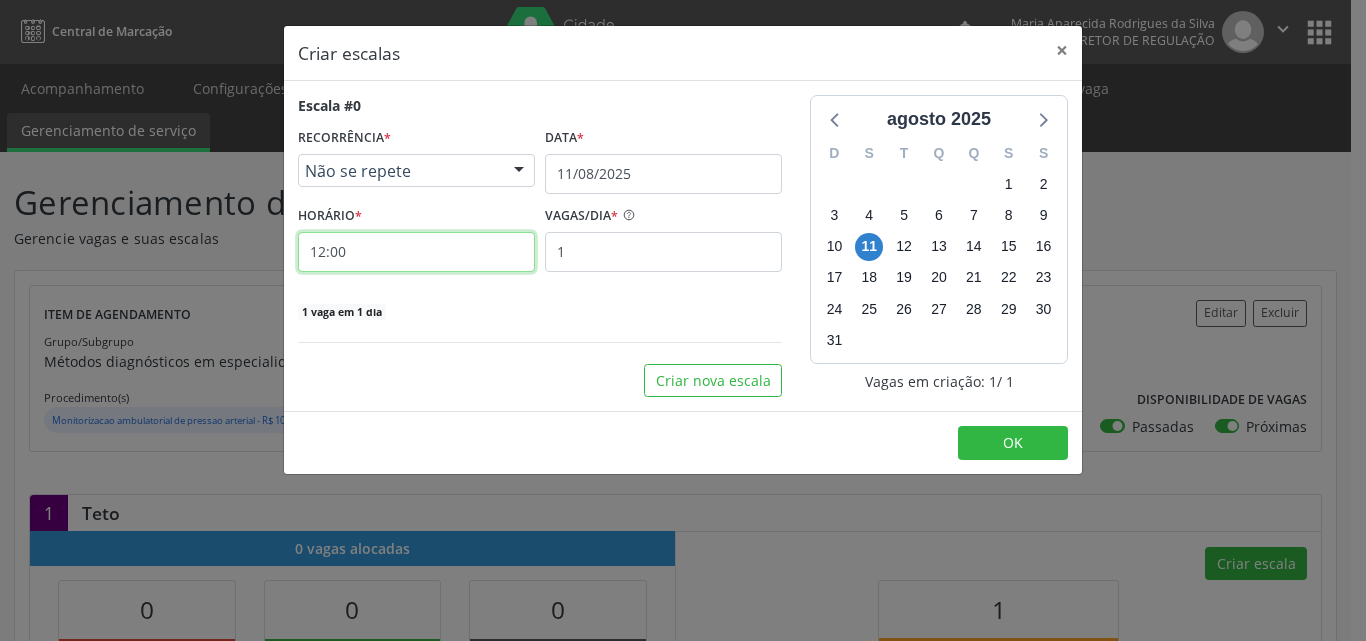 click on "12:00" at bounding box center (416, 252) 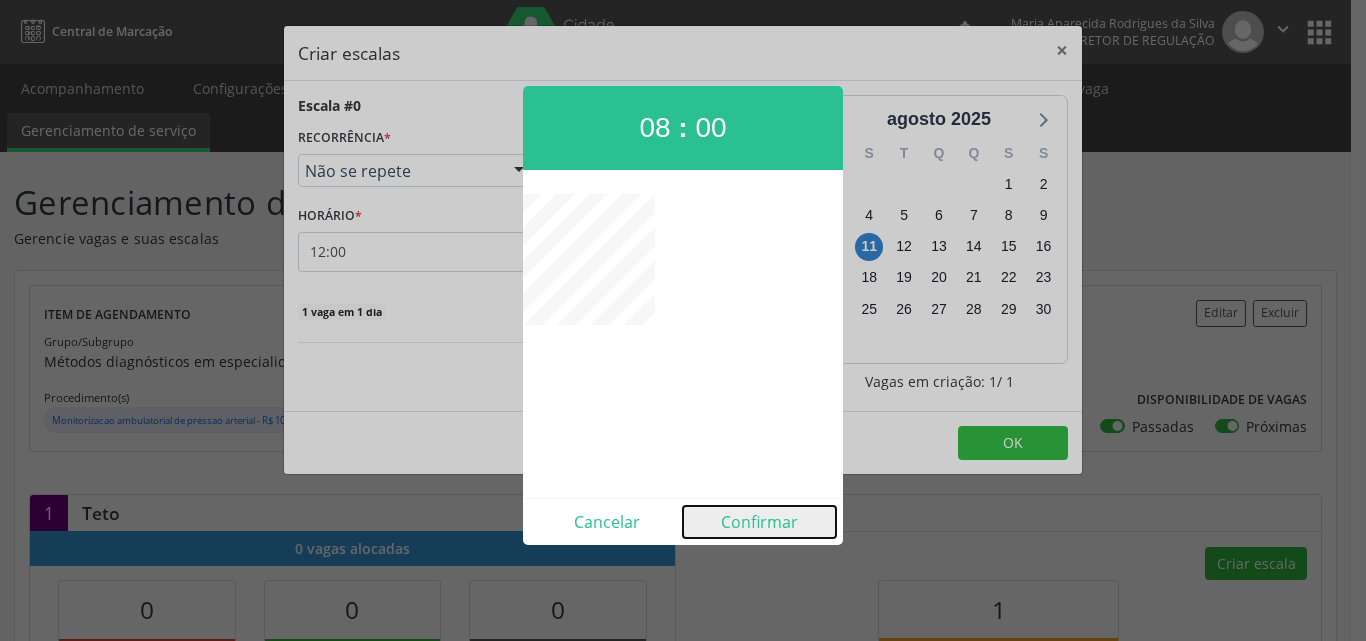 click on "Confirmar" at bounding box center (759, 522) 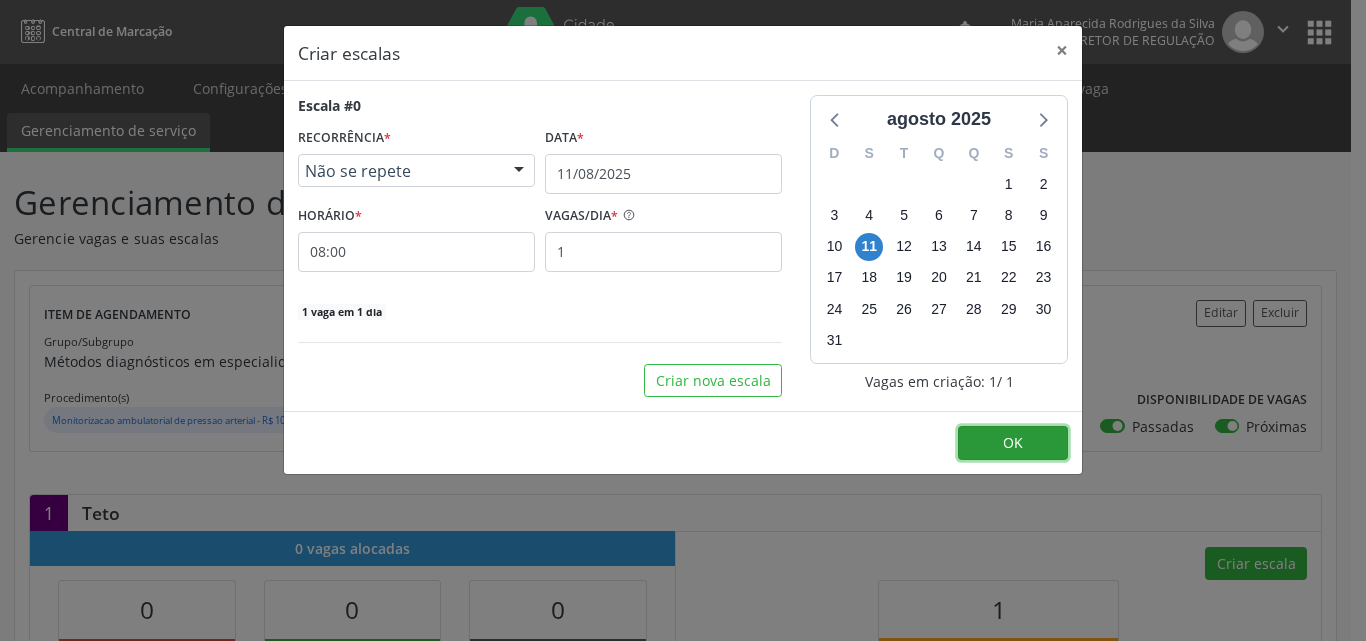 drag, startPoint x: 1018, startPoint y: 446, endPoint x: 1029, endPoint y: 438, distance: 13.601471 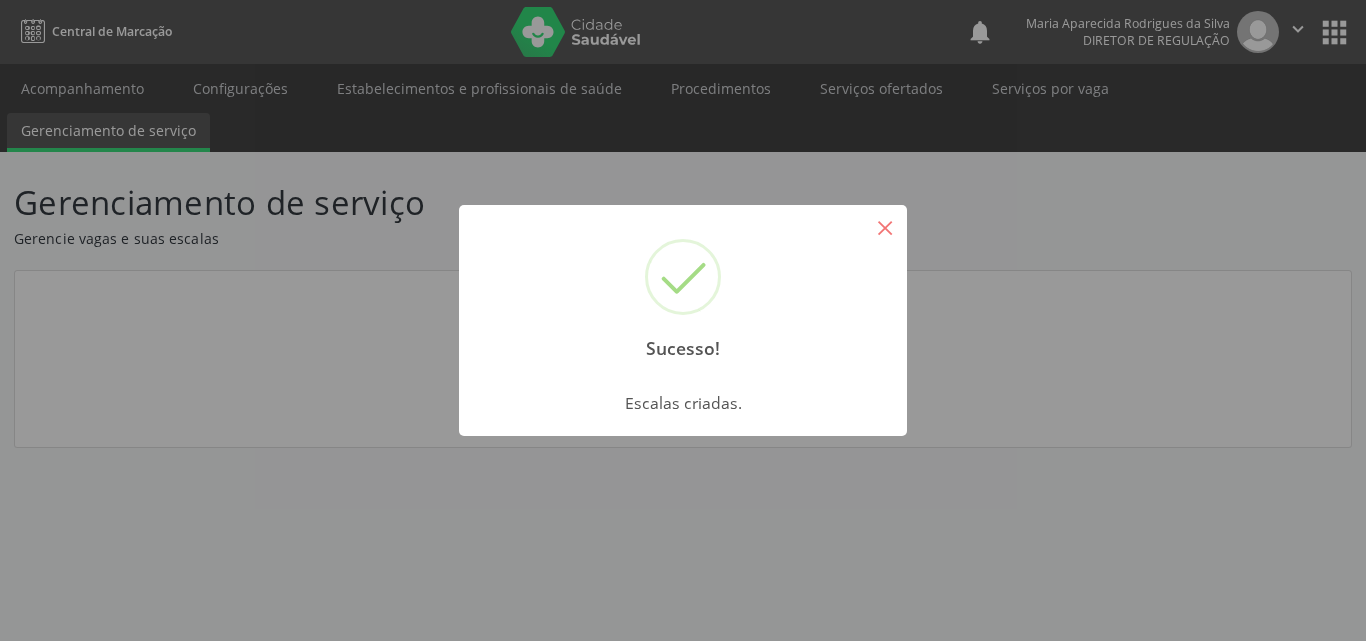 click on "×" at bounding box center (885, 227) 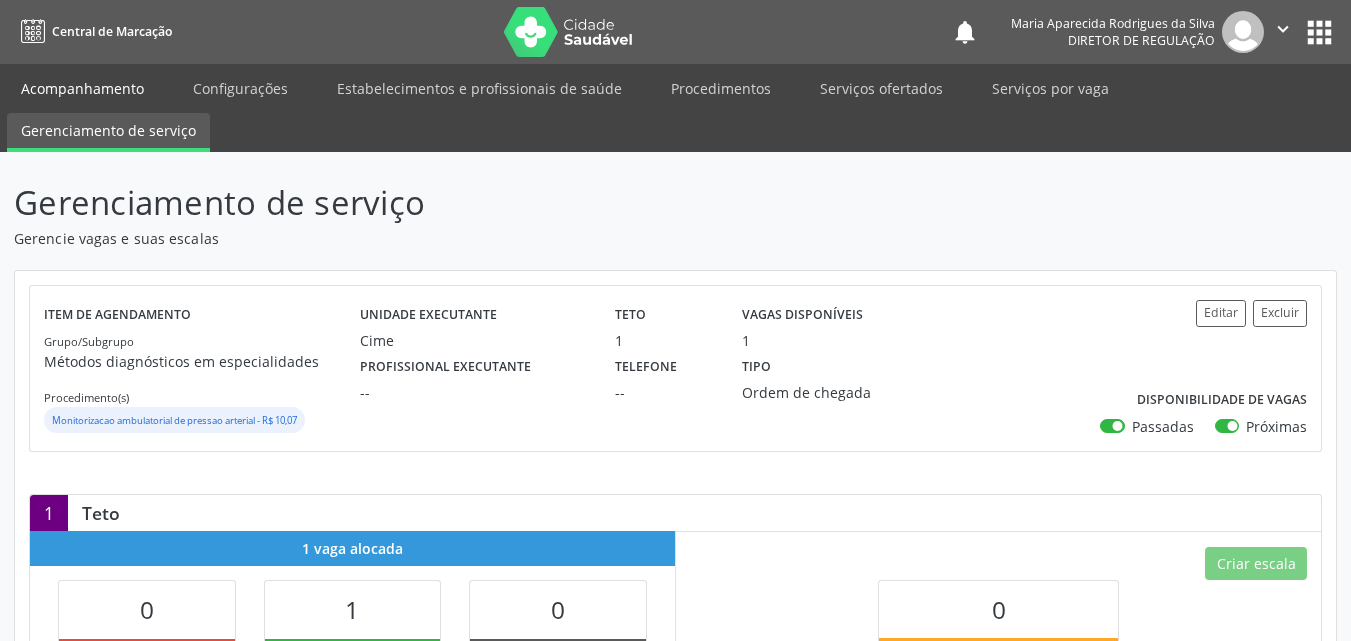 click on "Acompanhamento" at bounding box center (82, 88) 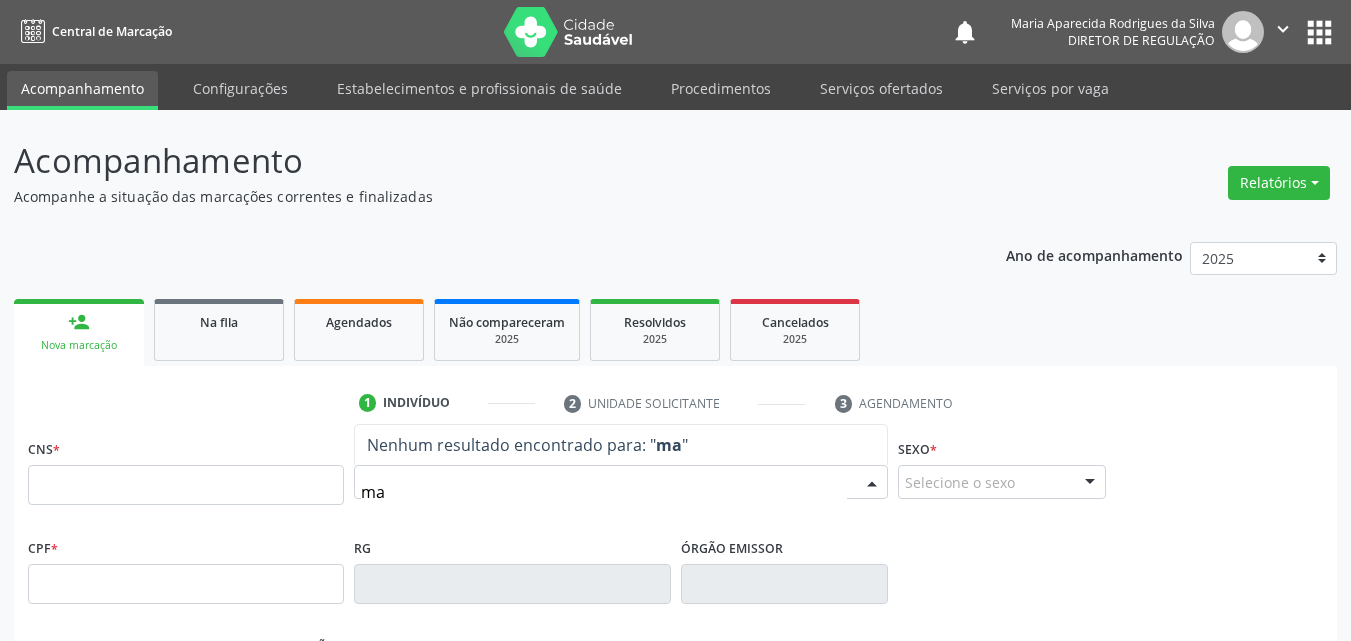 type on "m" 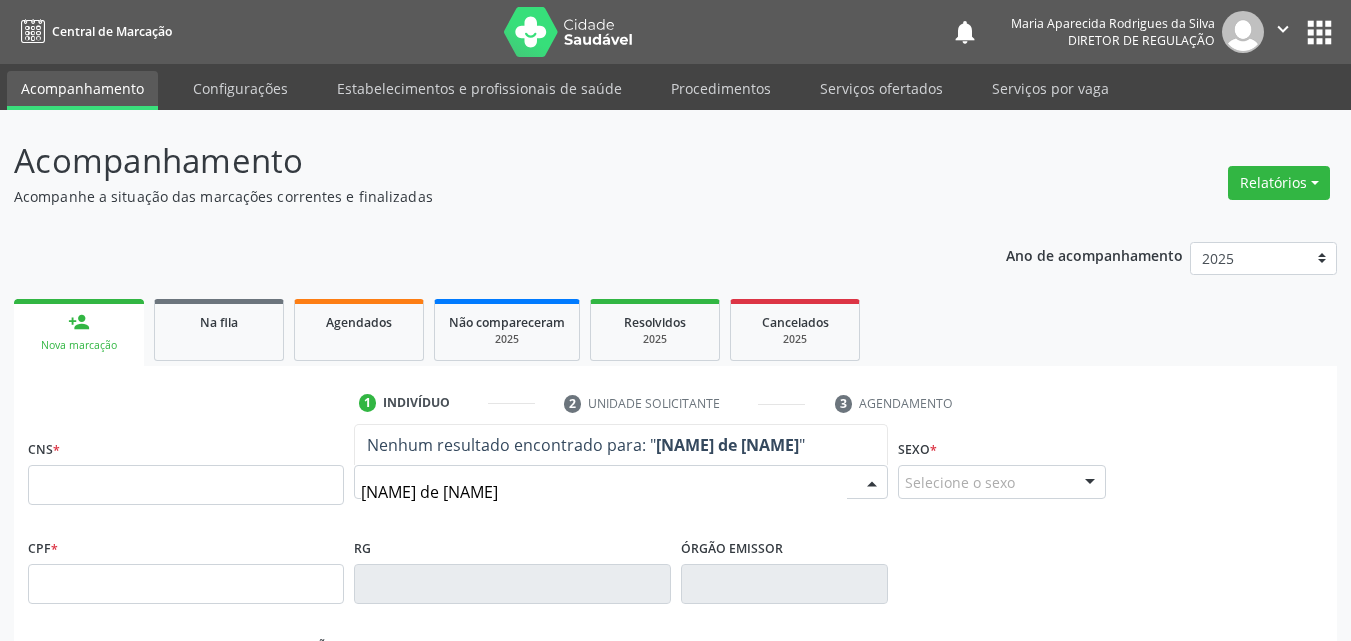 type on "amaralina de macedo" 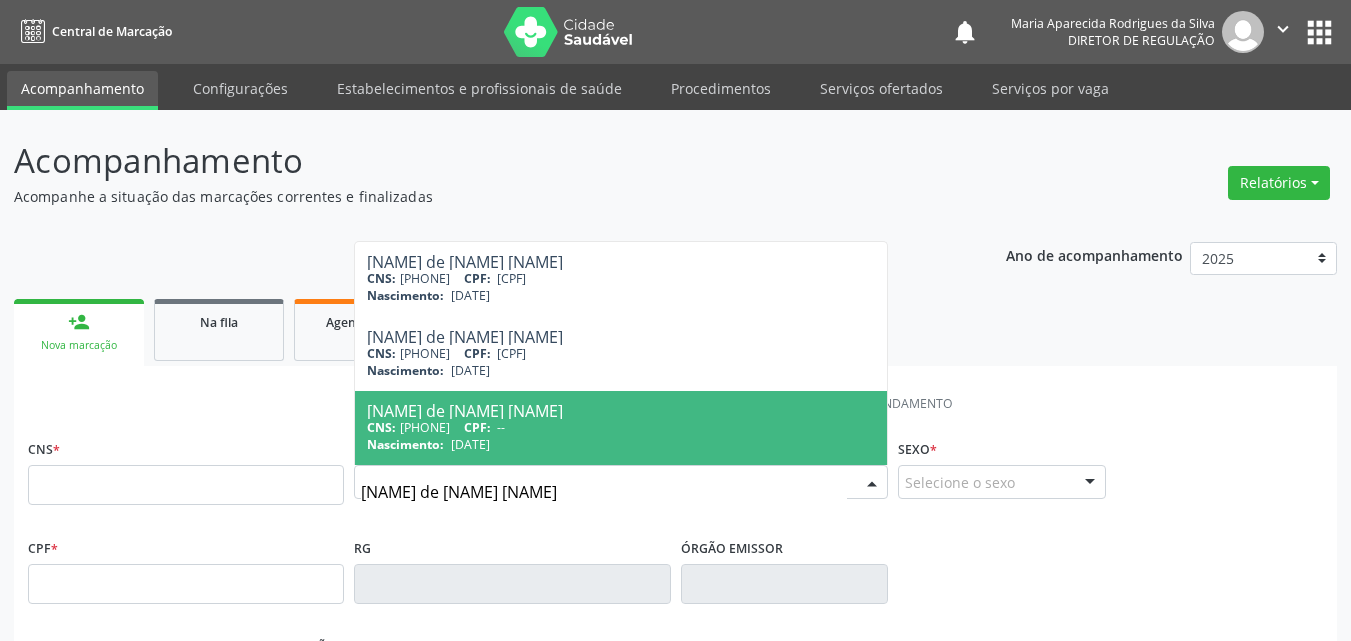 click on "CNS:
209 3649 1587 0018
CPF:    --" at bounding box center [621, 427] 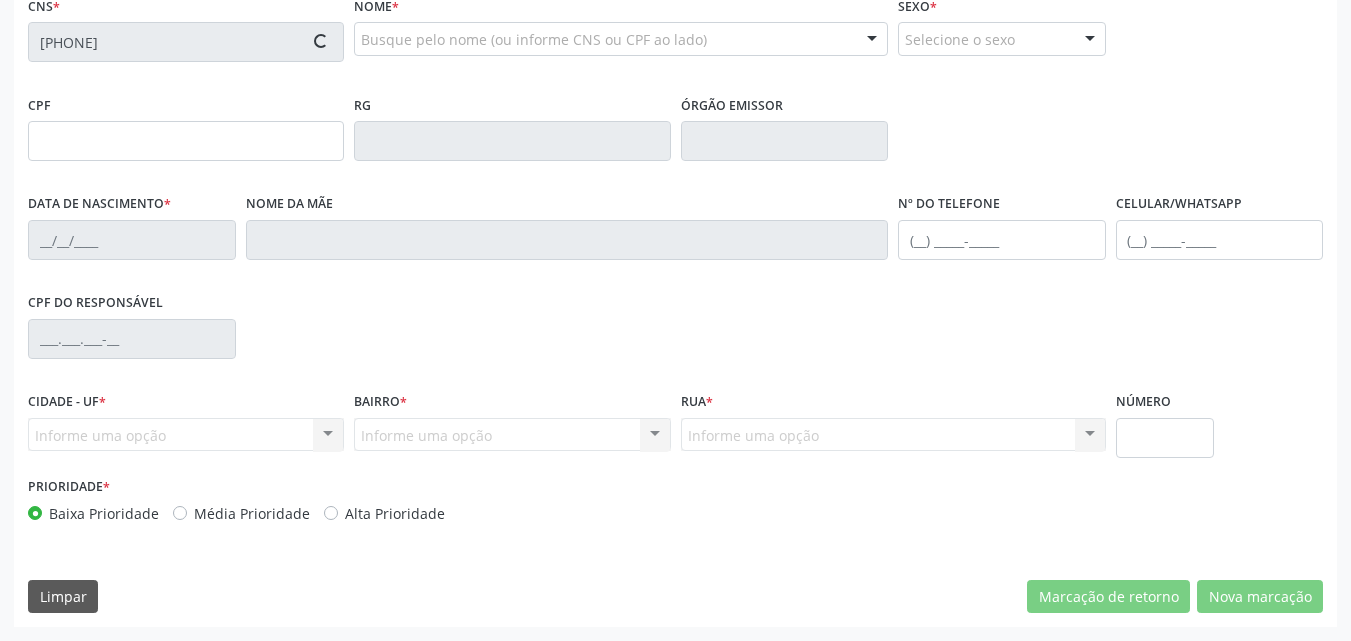 type on "12/02/1967" 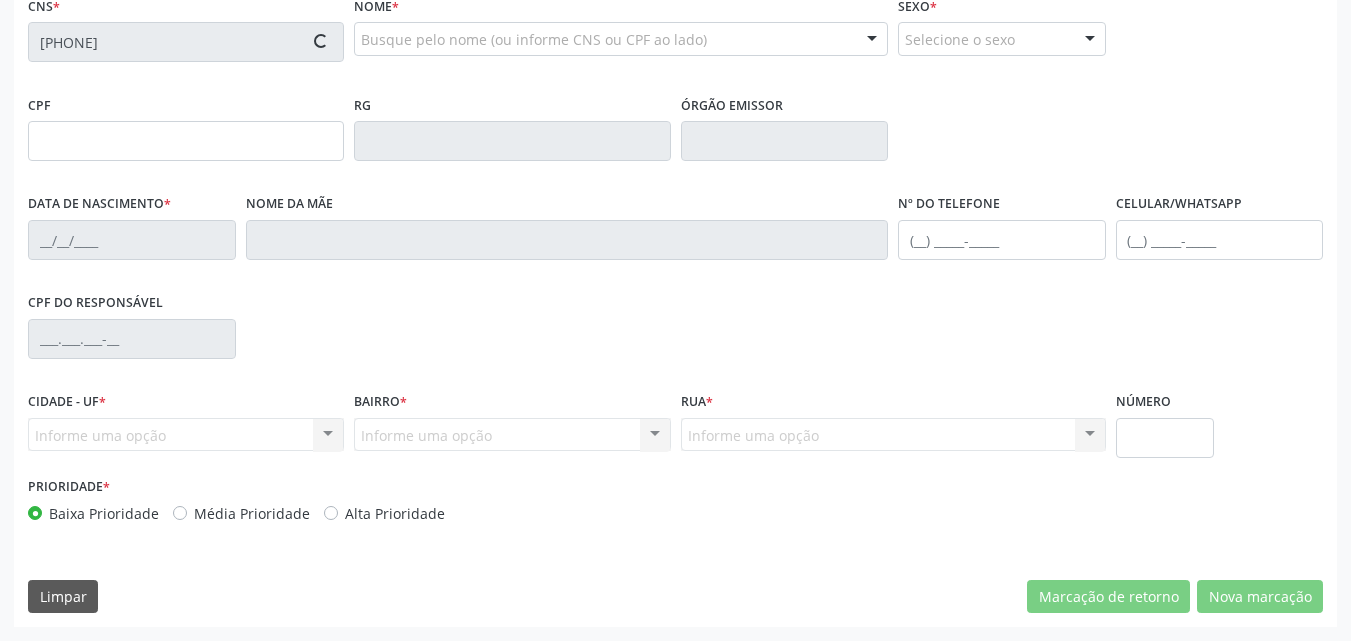 type on "S/N" 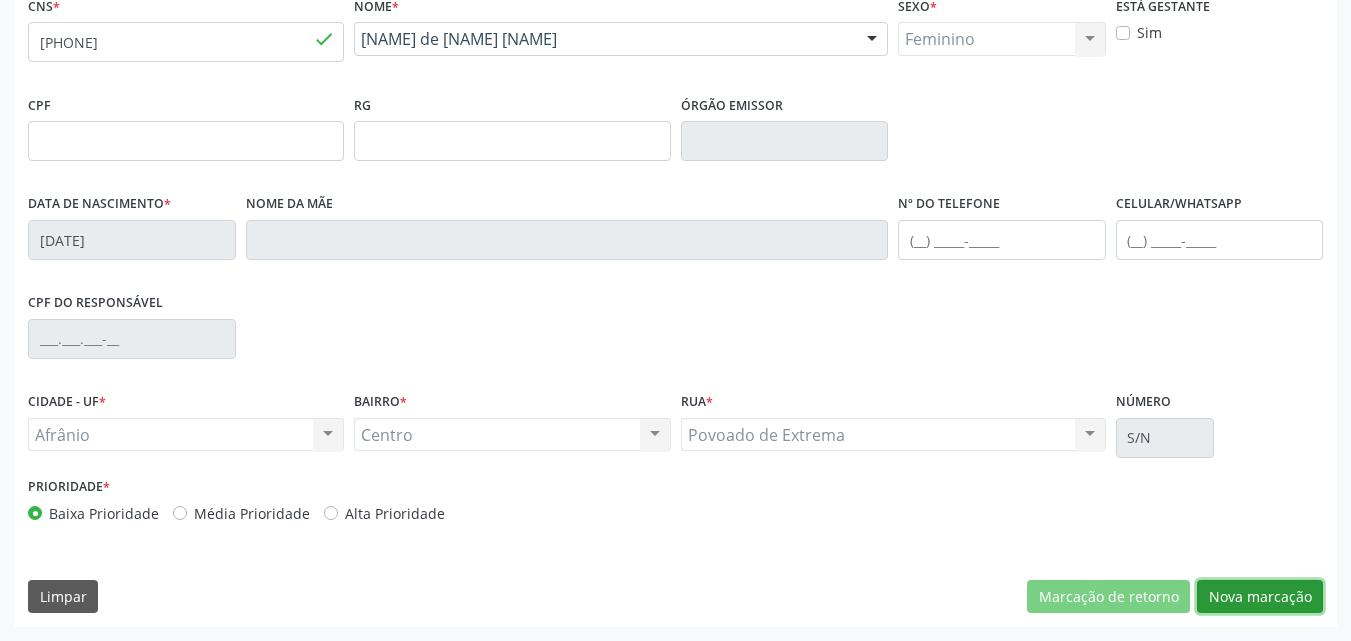click on "Nova marcação" at bounding box center (1260, 597) 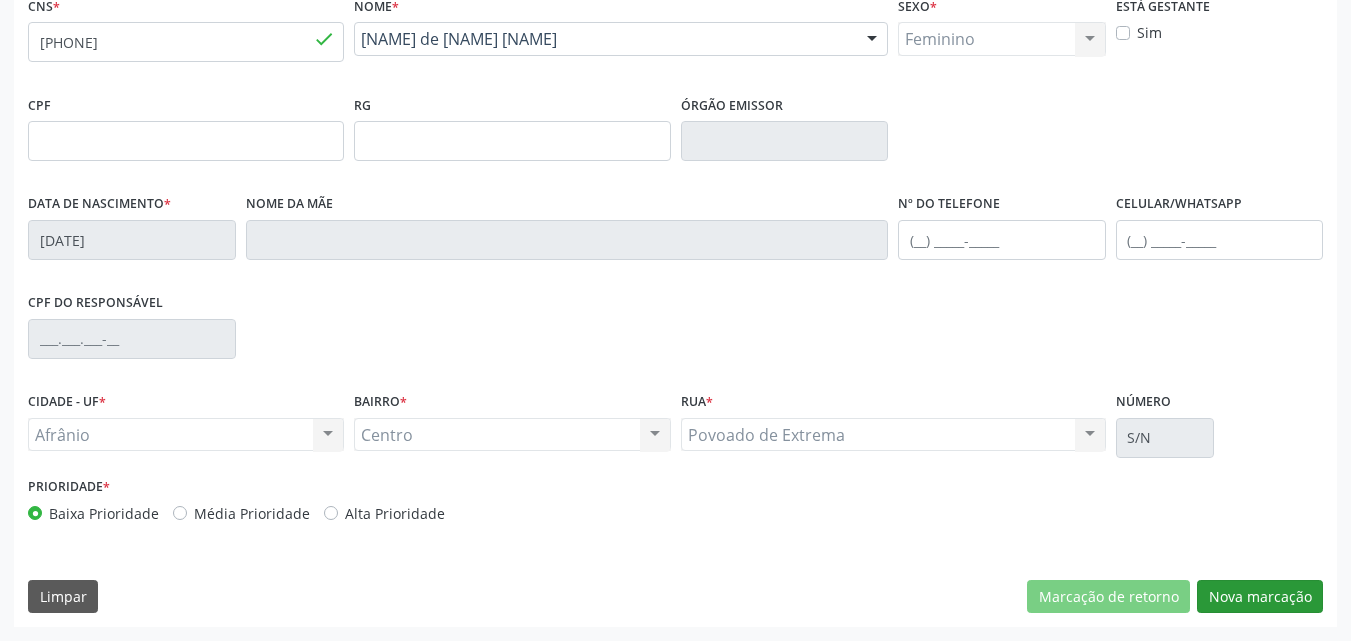 scroll, scrollTop: 265, scrollLeft: 0, axis: vertical 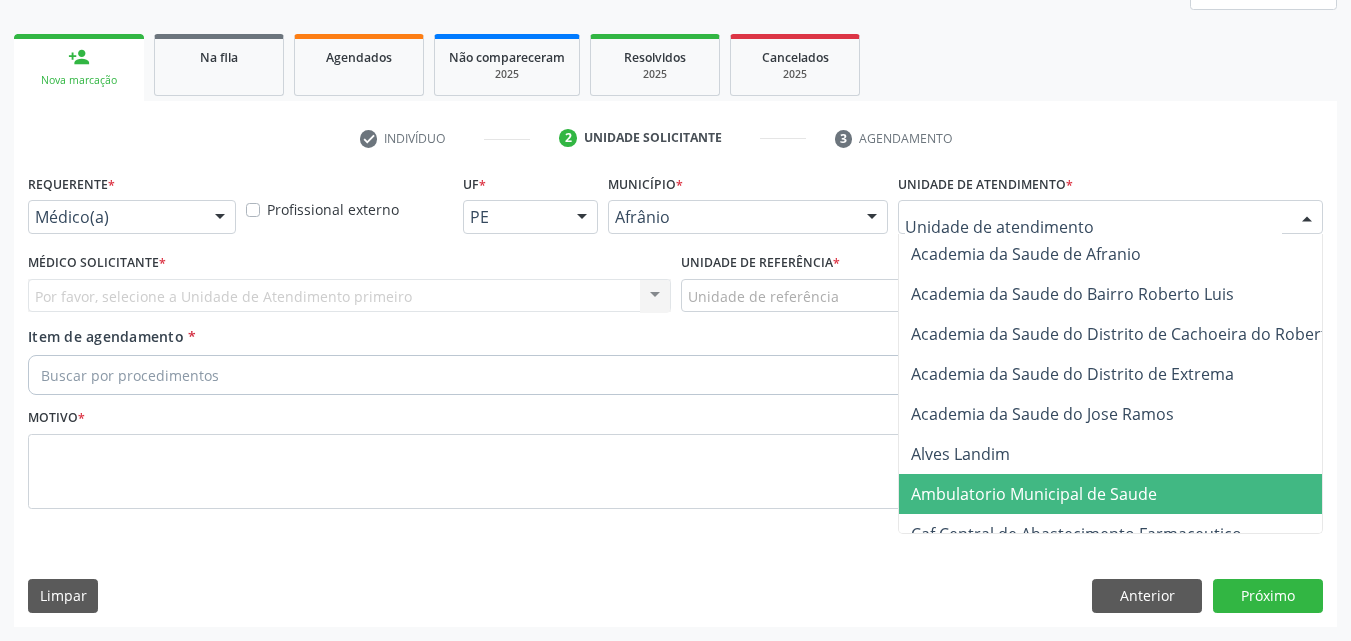 drag, startPoint x: 1027, startPoint y: 493, endPoint x: 967, endPoint y: 460, distance: 68.47627 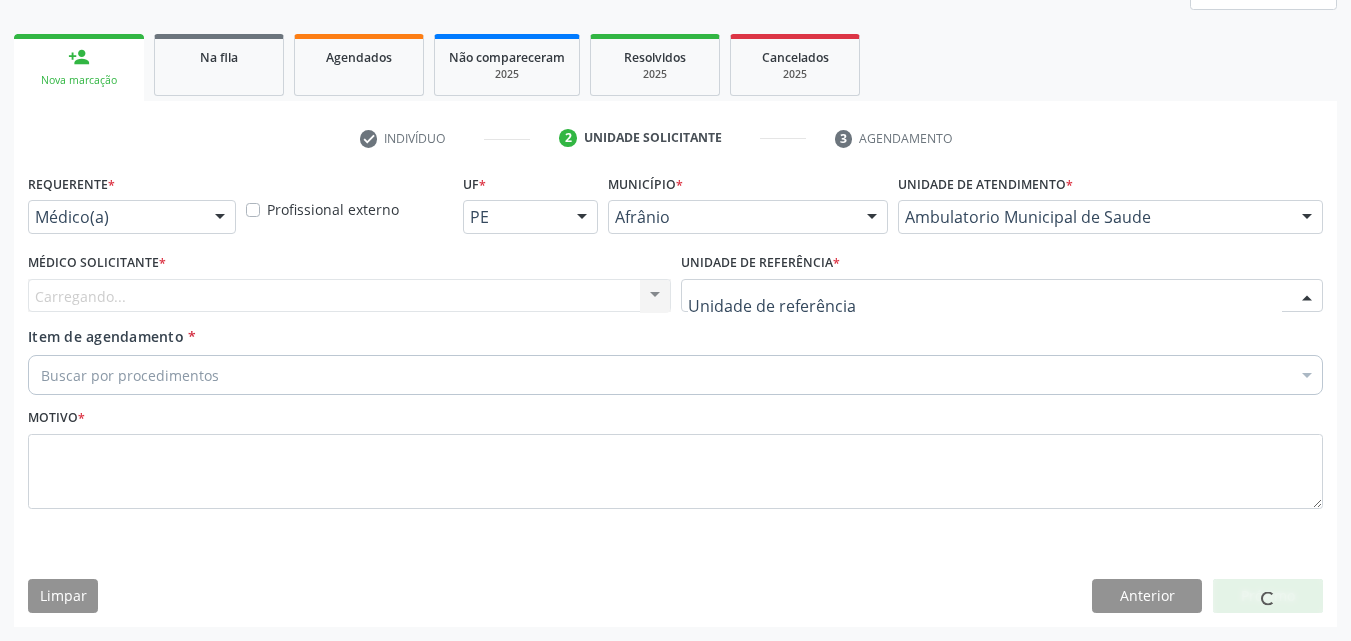 click at bounding box center [1002, 296] 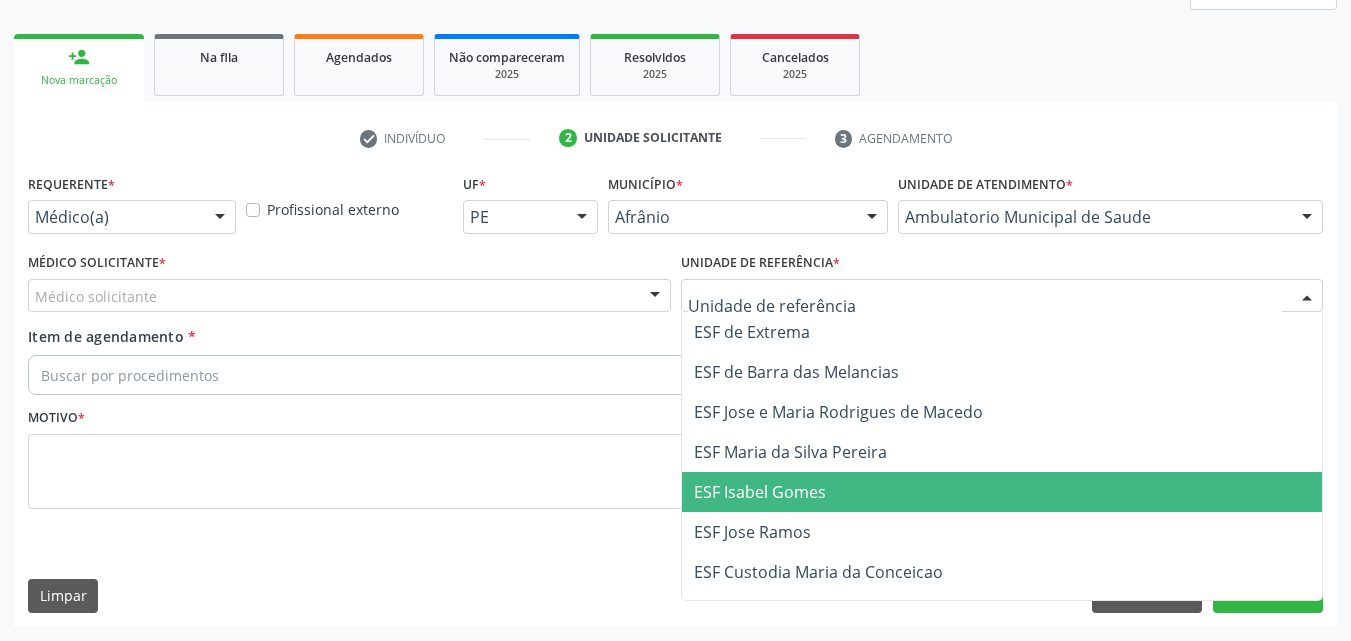 drag, startPoint x: 891, startPoint y: 494, endPoint x: 679, endPoint y: 460, distance: 214.7091 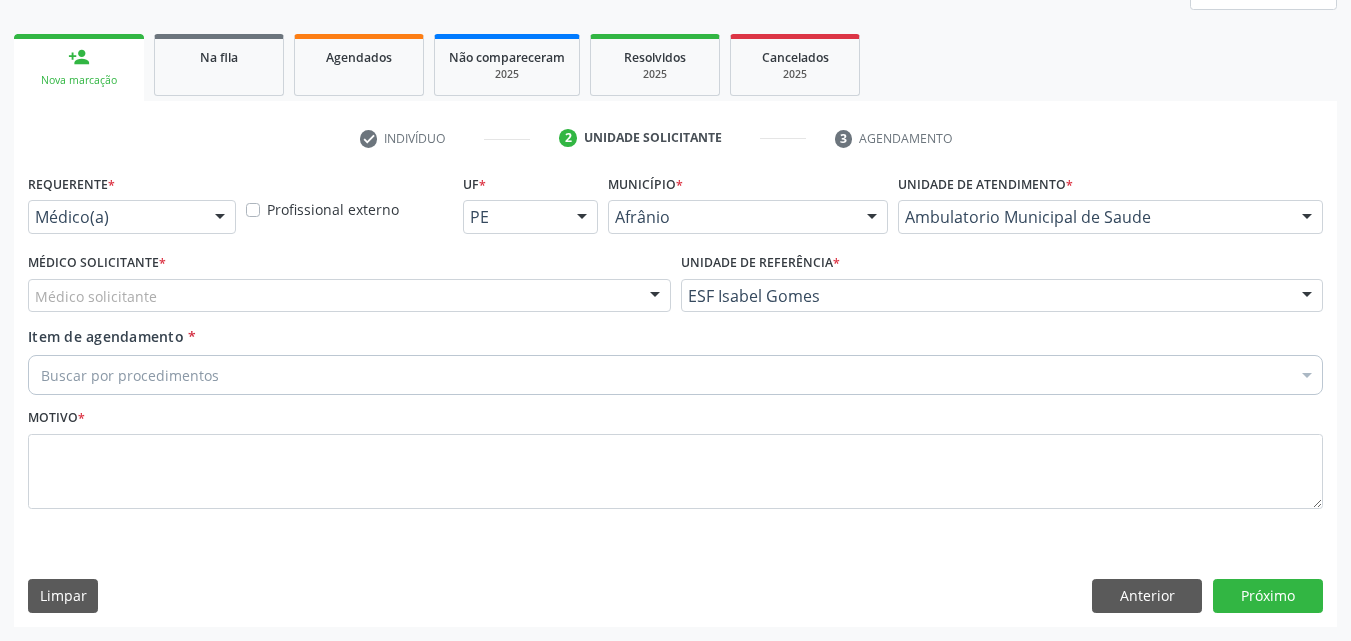 click on "Médico solicitante" at bounding box center (349, 296) 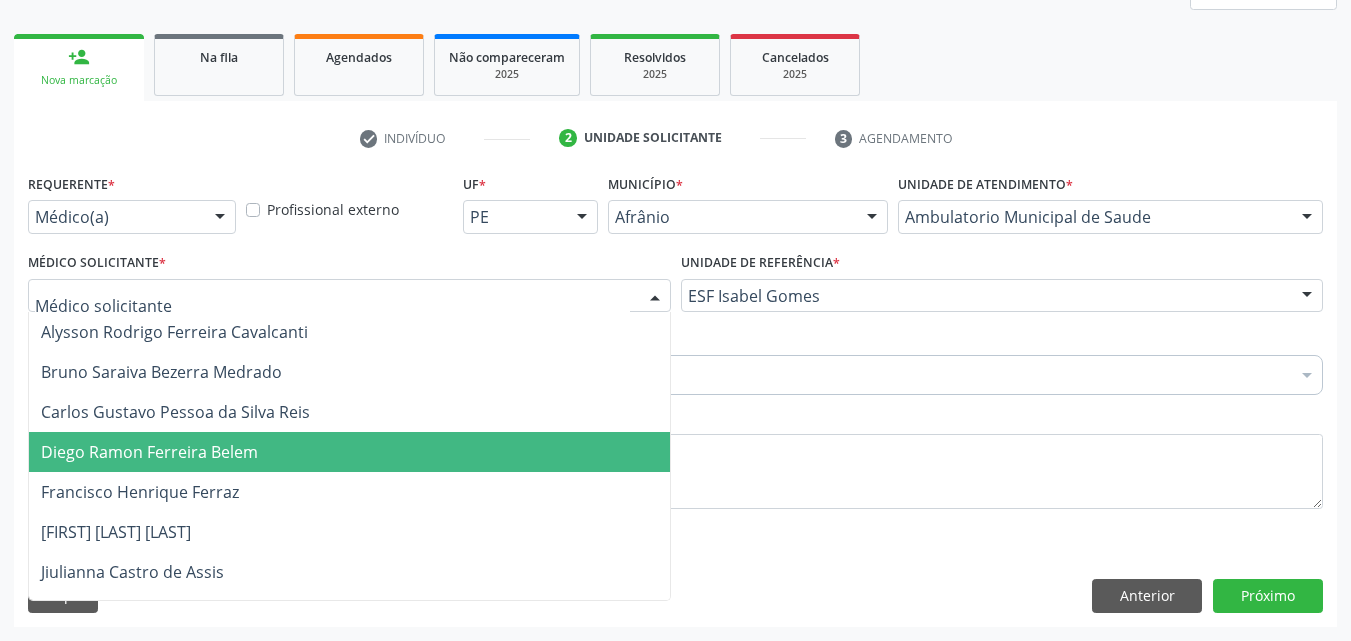 drag, startPoint x: 412, startPoint y: 447, endPoint x: 384, endPoint y: 425, distance: 35.608986 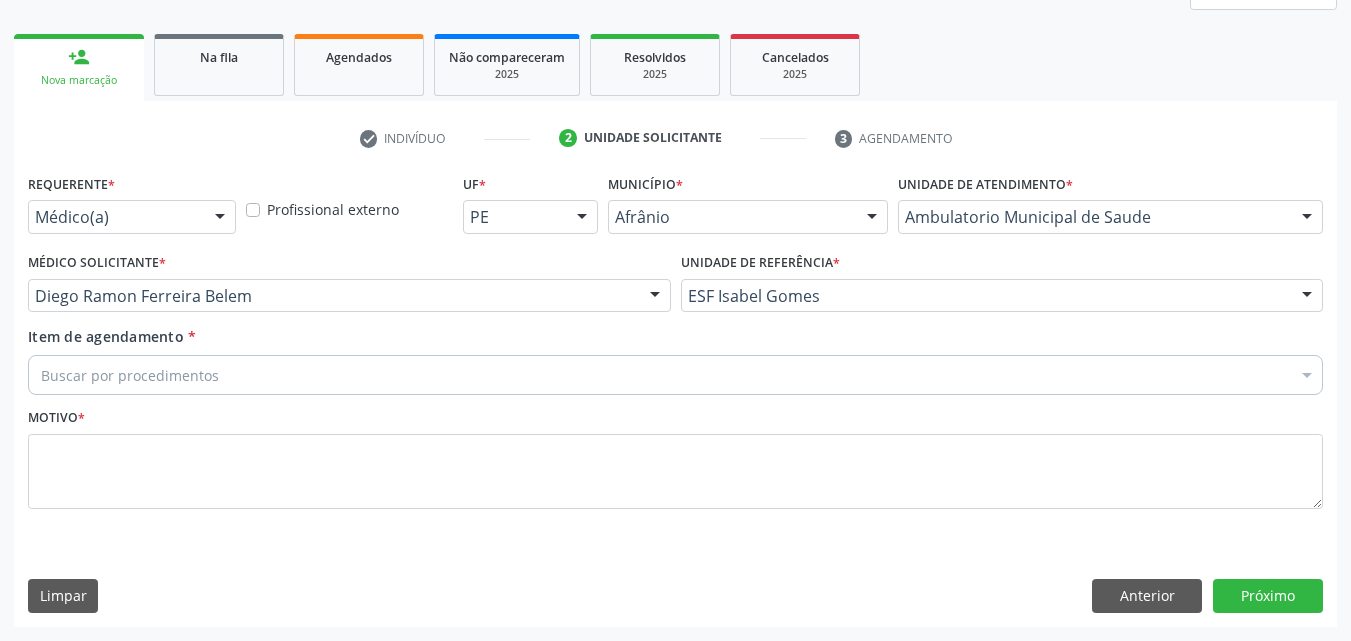 click on "Buscar por procedimentos" at bounding box center (675, 375) 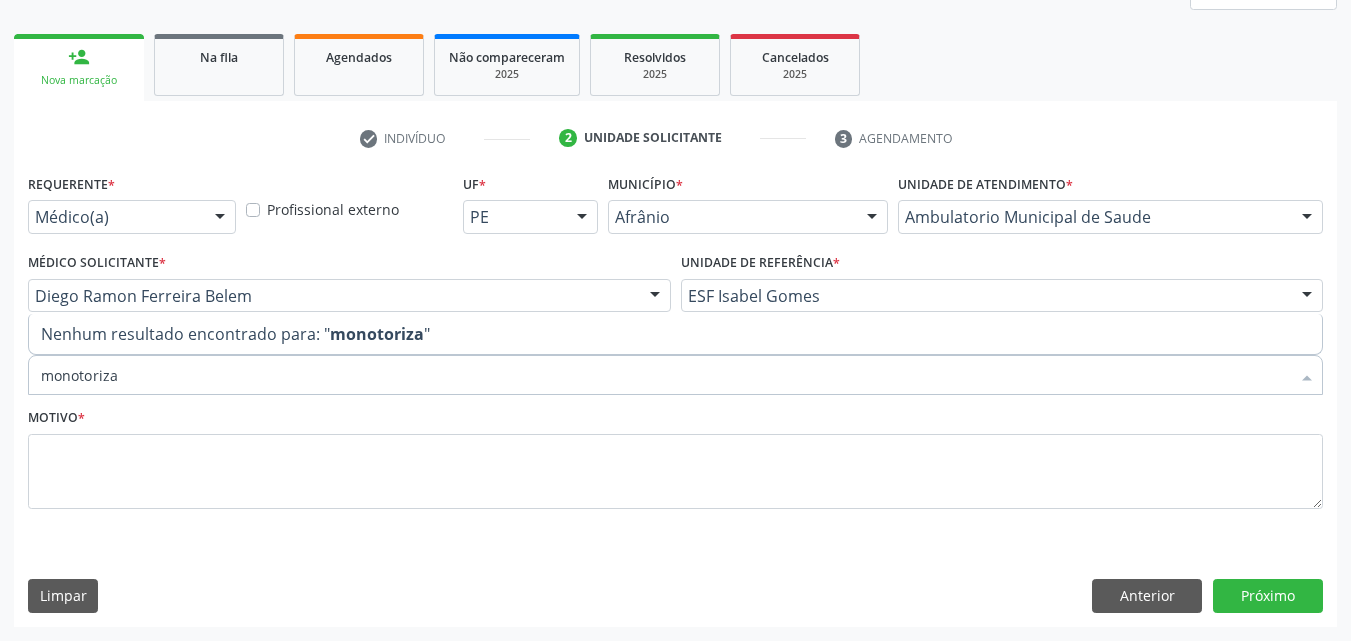 click on "monotoriza" at bounding box center (665, 375) 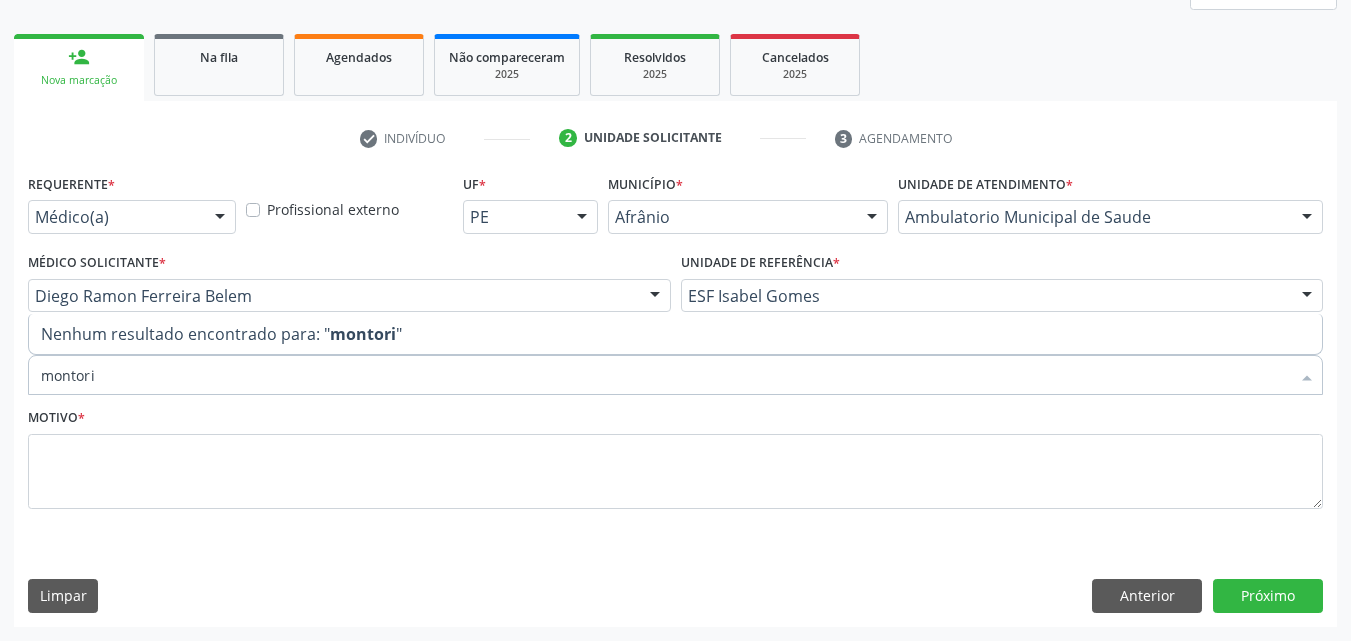 type on "monitori" 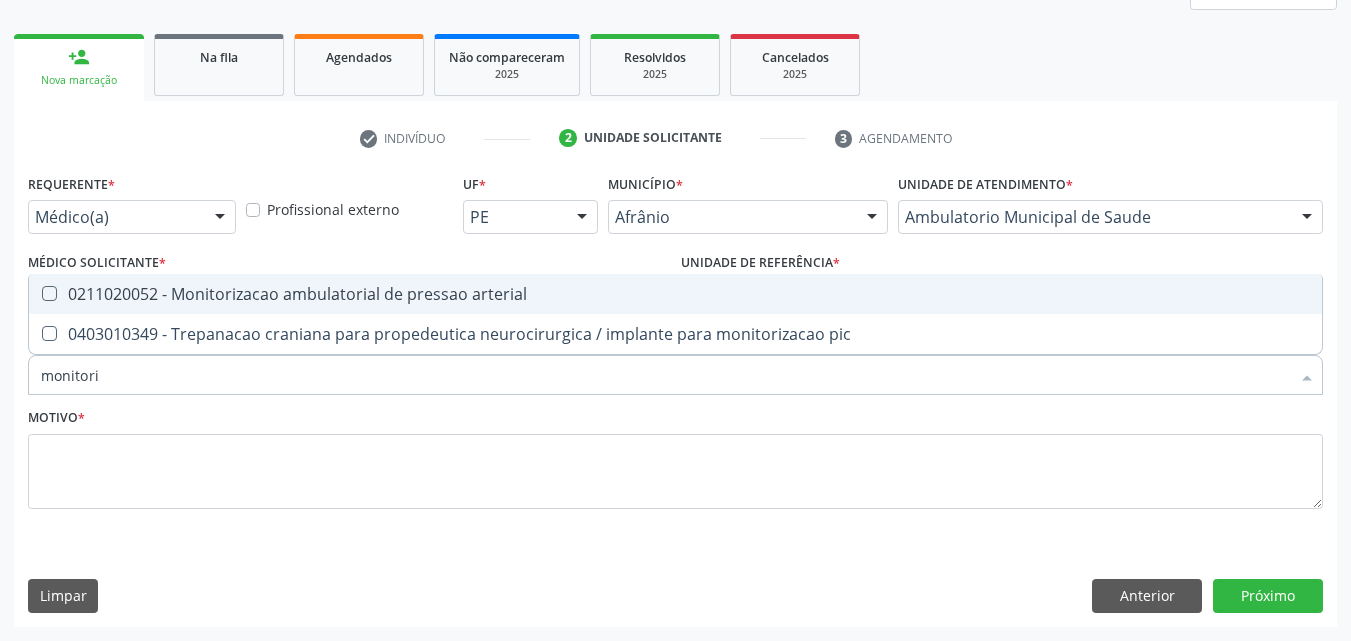 click on "0211020052 - Monitorizacao ambulatorial de pressao arterial" at bounding box center (675, 294) 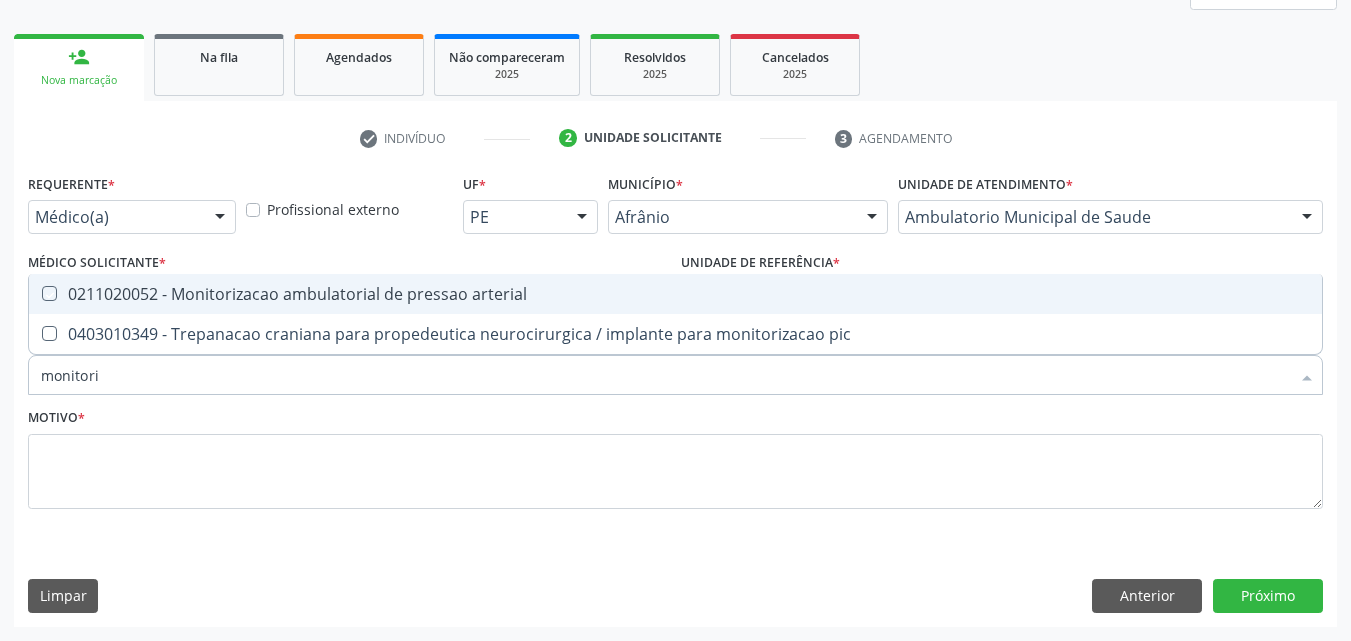 checkbox on "true" 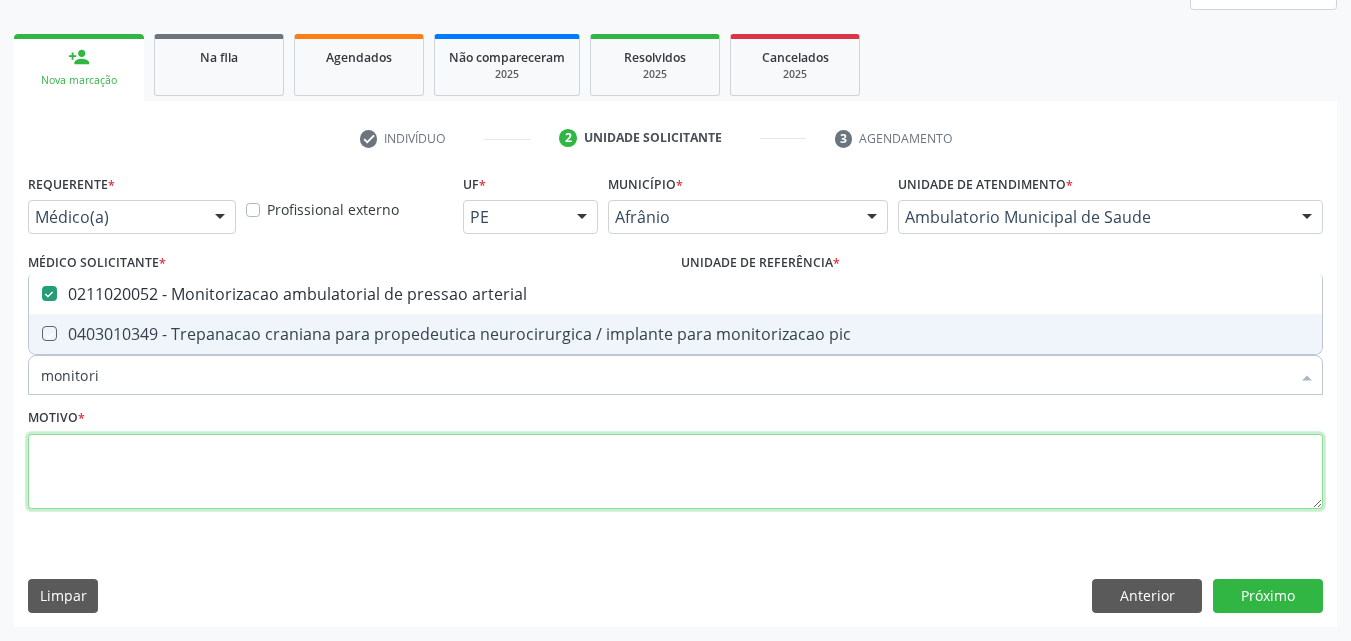 click at bounding box center (675, 472) 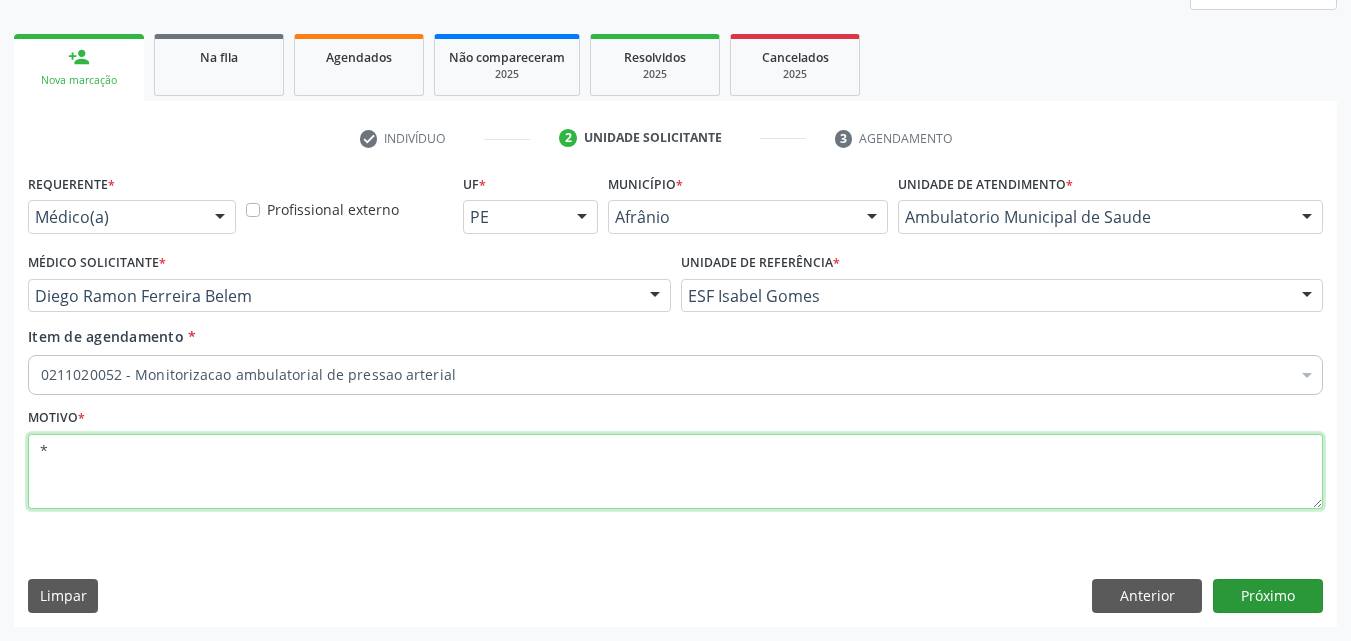 type on "*" 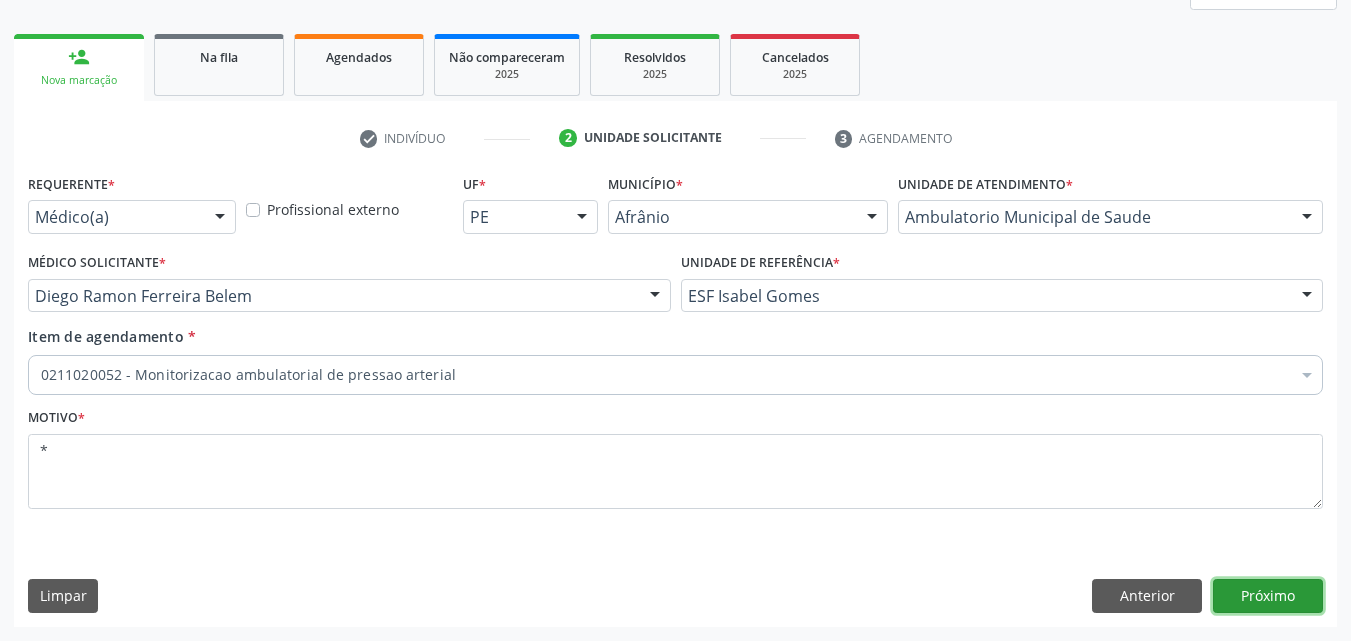 click on "Próximo" at bounding box center [1268, 596] 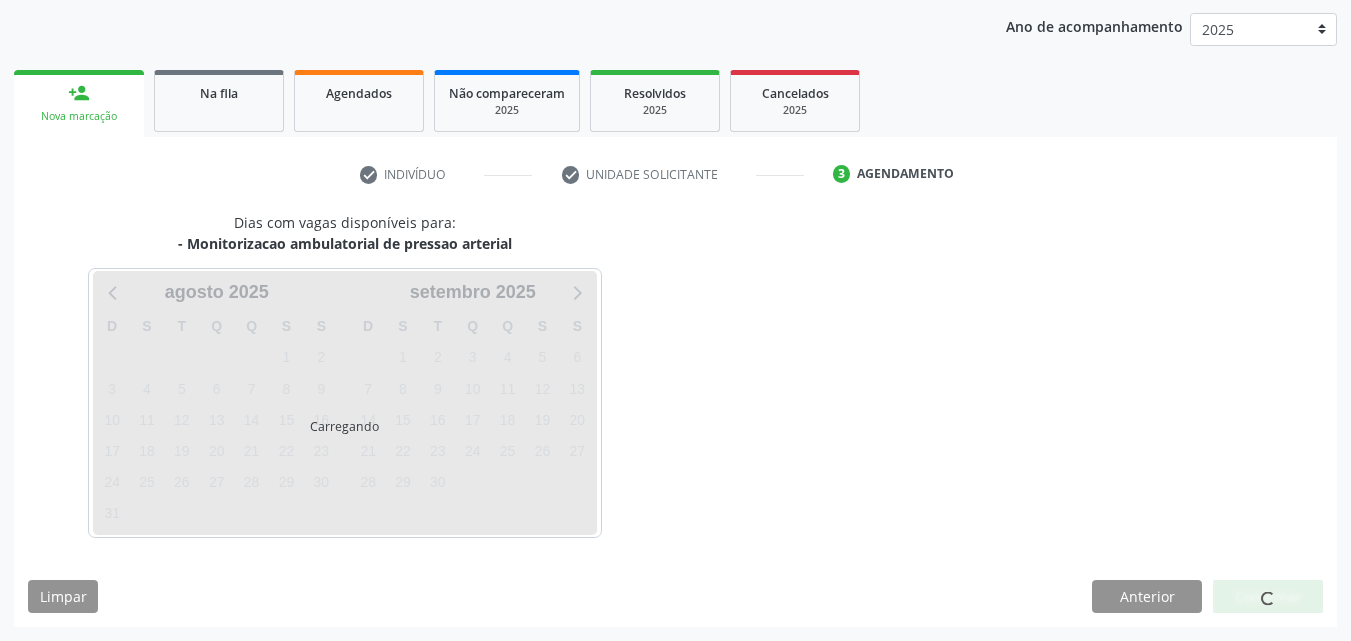 scroll, scrollTop: 229, scrollLeft: 0, axis: vertical 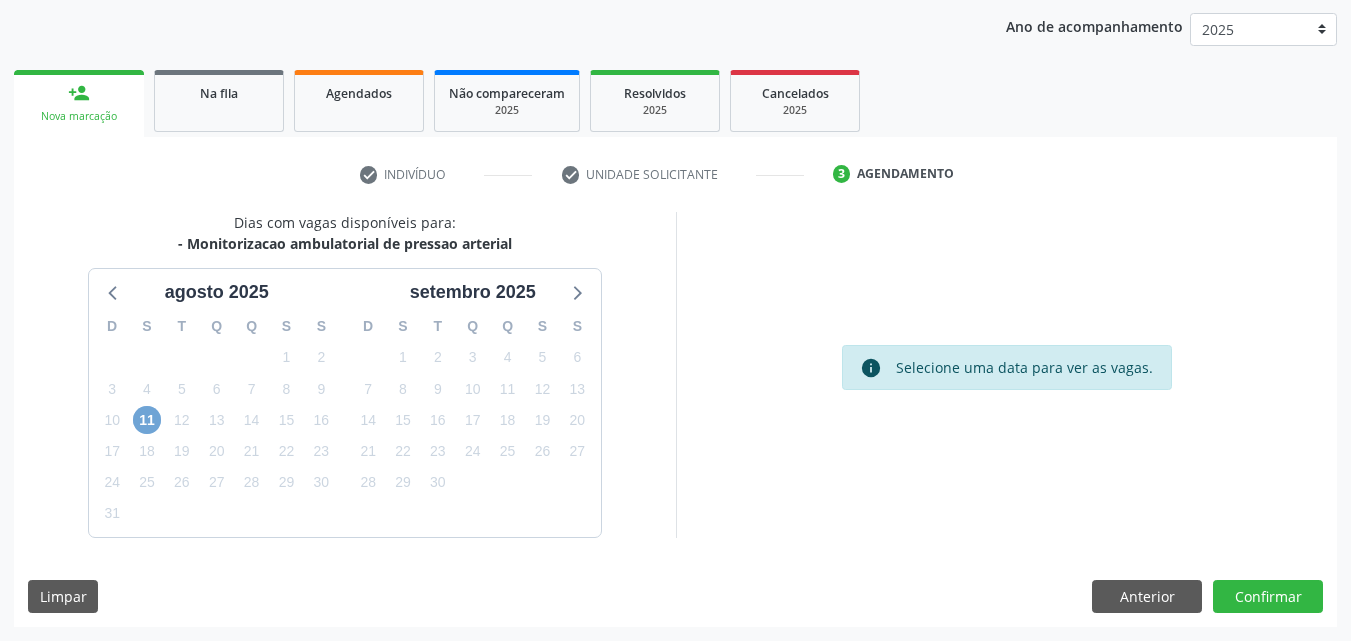 click on "11" at bounding box center [147, 420] 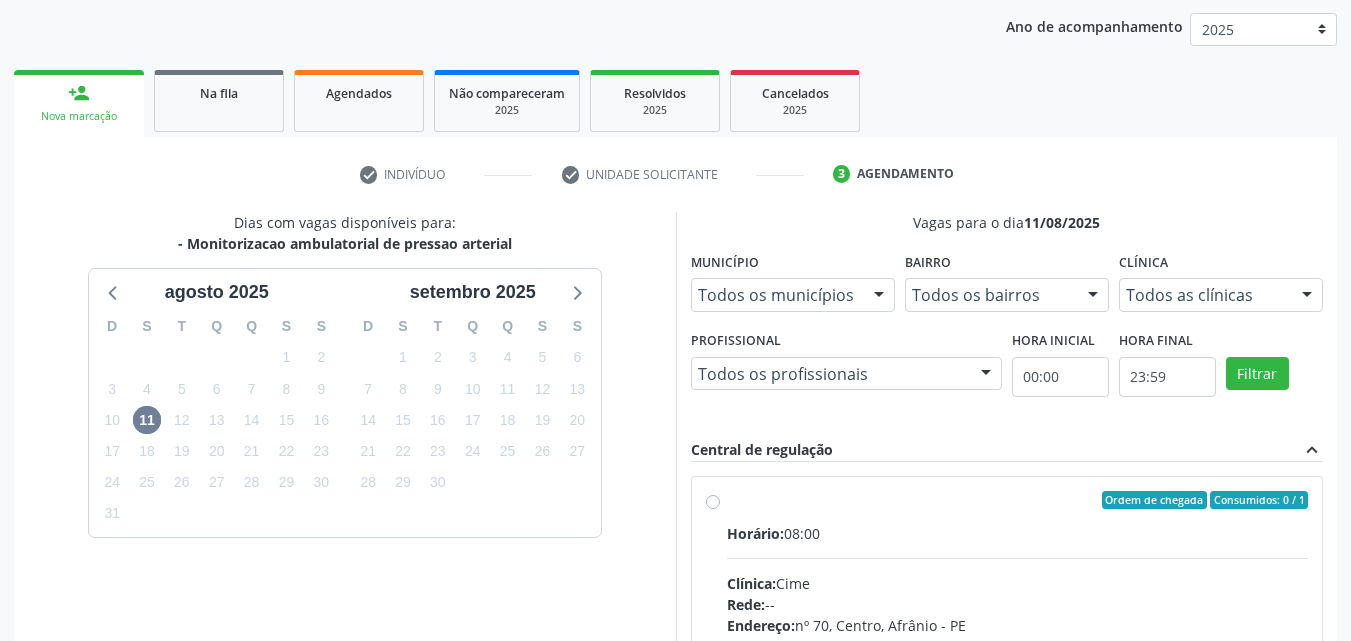 click on "Ordem de chegada
Consumidos: 0 / 1
Horário:   08:00
Clínica:  Cime
Rede:
--
Endereço:   nº 70, Centro, Afrânio - PE
Telefone:   (87) 88416145
Profissional:
--
Informações adicionais sobre o atendimento
Idade de atendimento:
Sem restrição
Gênero(s) atendido(s):
Sem restrição
Informações adicionais:
--" at bounding box center (1018, 644) 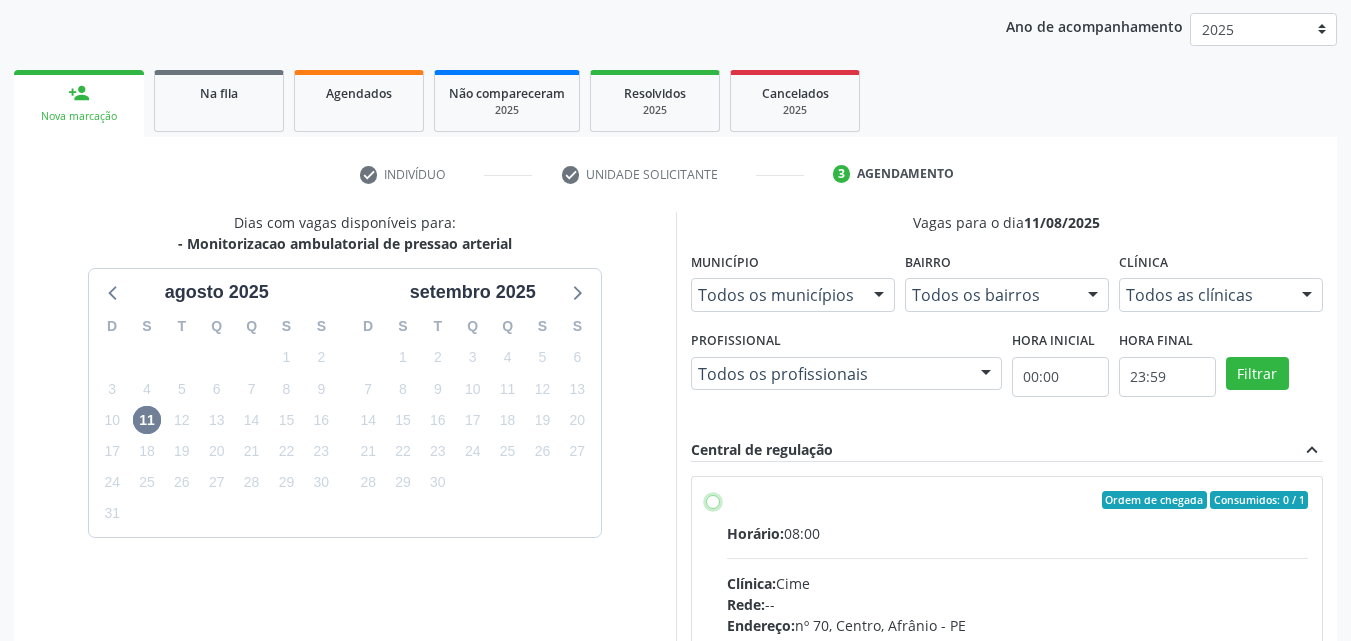 click on "Ordem de chegada
Consumidos: 0 / 1
Horário:   08:00
Clínica:  Cime
Rede:
--
Endereço:   nº 70, Centro, Afrânio - PE
Telefone:   (87) 88416145
Profissional:
--
Informações adicionais sobre o atendimento
Idade de atendimento:
Sem restrição
Gênero(s) atendido(s):
Sem restrição
Informações adicionais:
--" at bounding box center [713, 500] 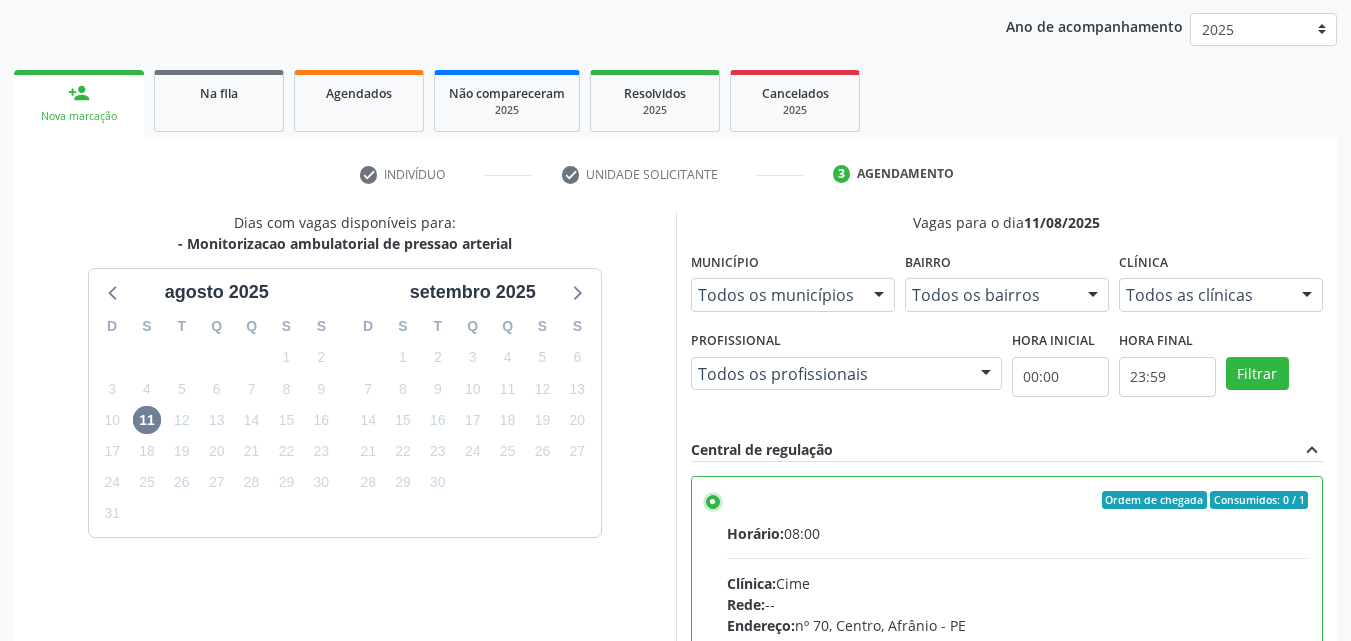 scroll, scrollTop: 329, scrollLeft: 0, axis: vertical 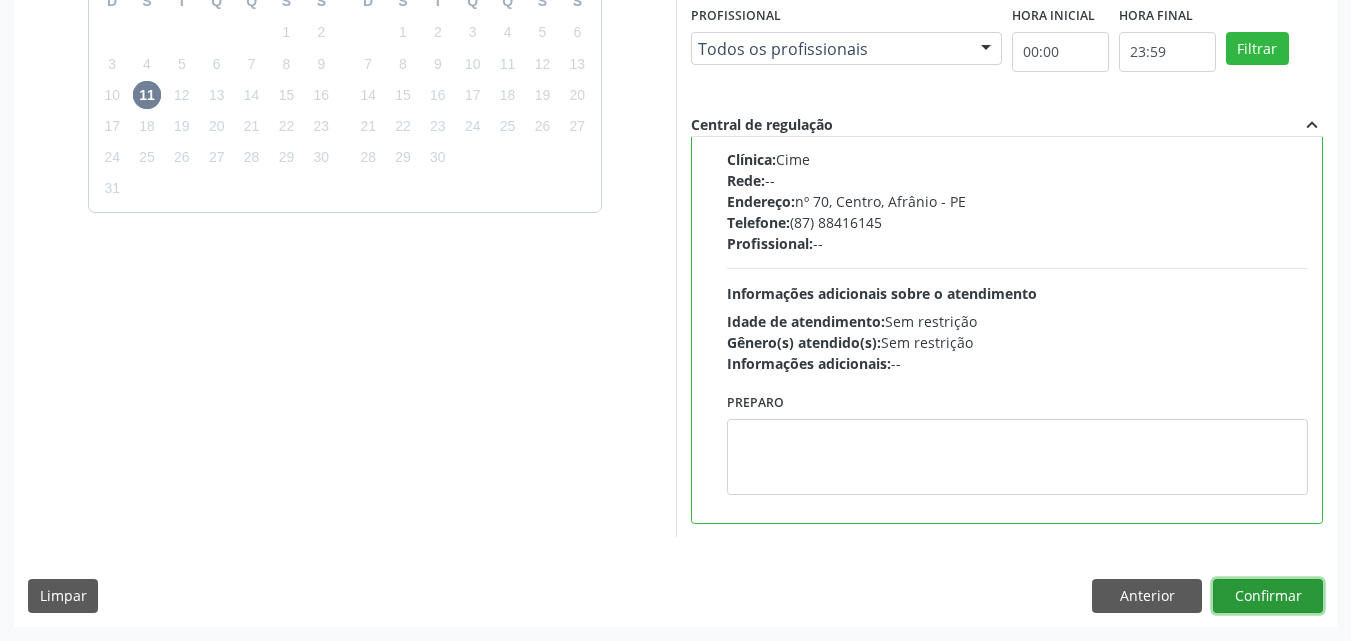 click on "Confirmar" at bounding box center [1268, 596] 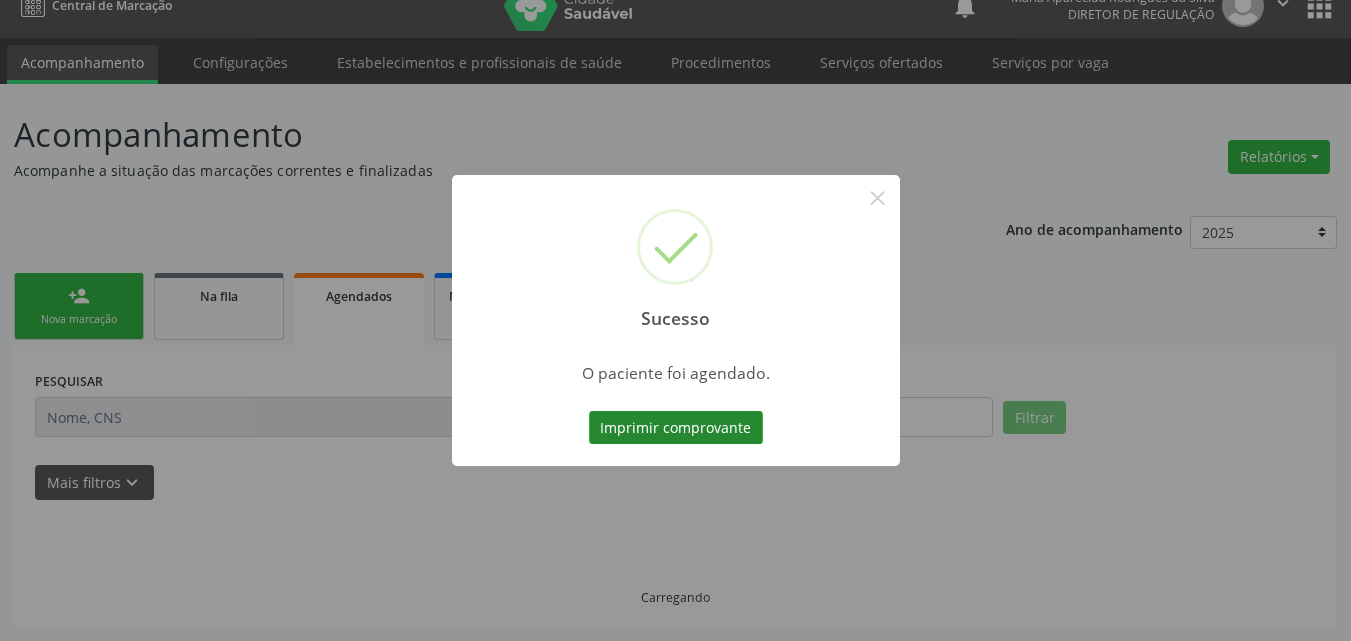 scroll, scrollTop: 26, scrollLeft: 0, axis: vertical 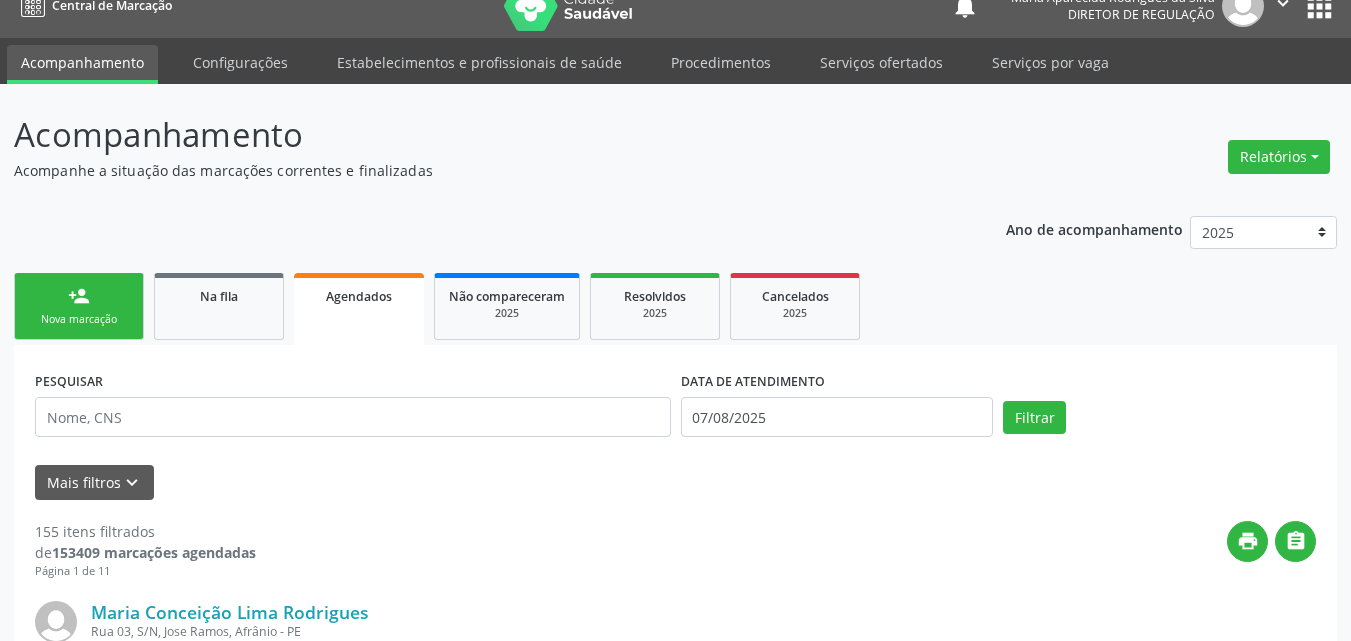 click on "Nova marcação" at bounding box center [79, 319] 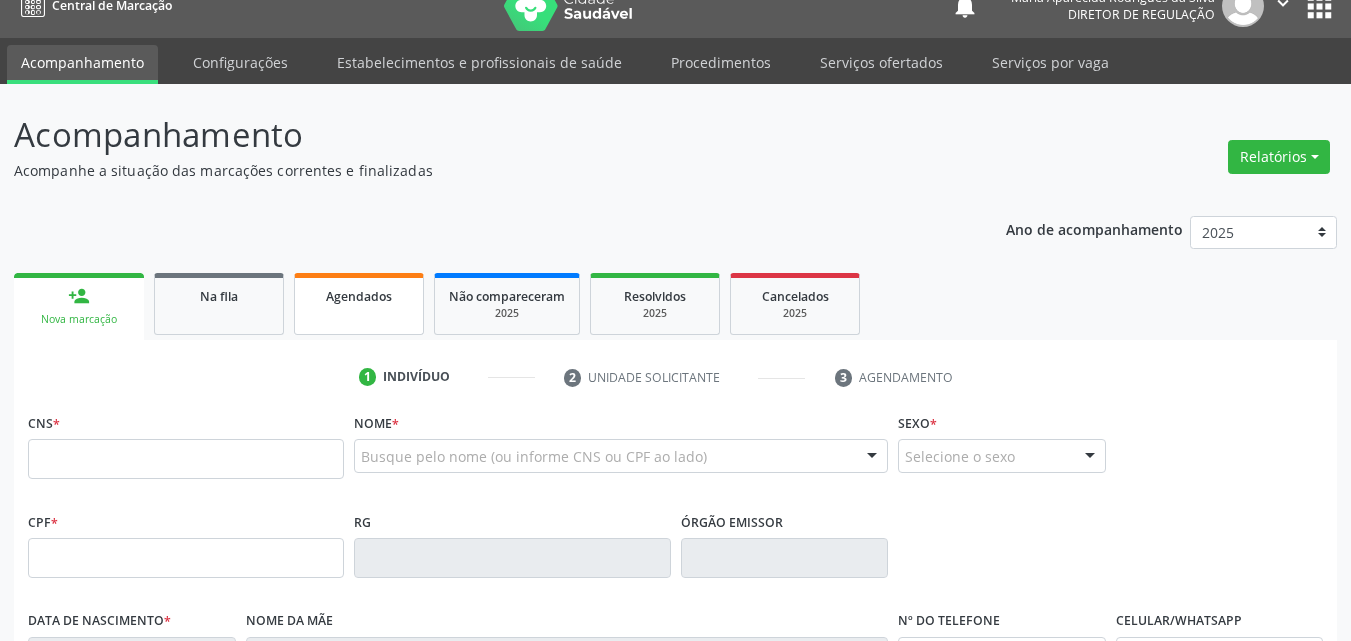 click on "Agendados" at bounding box center [359, 296] 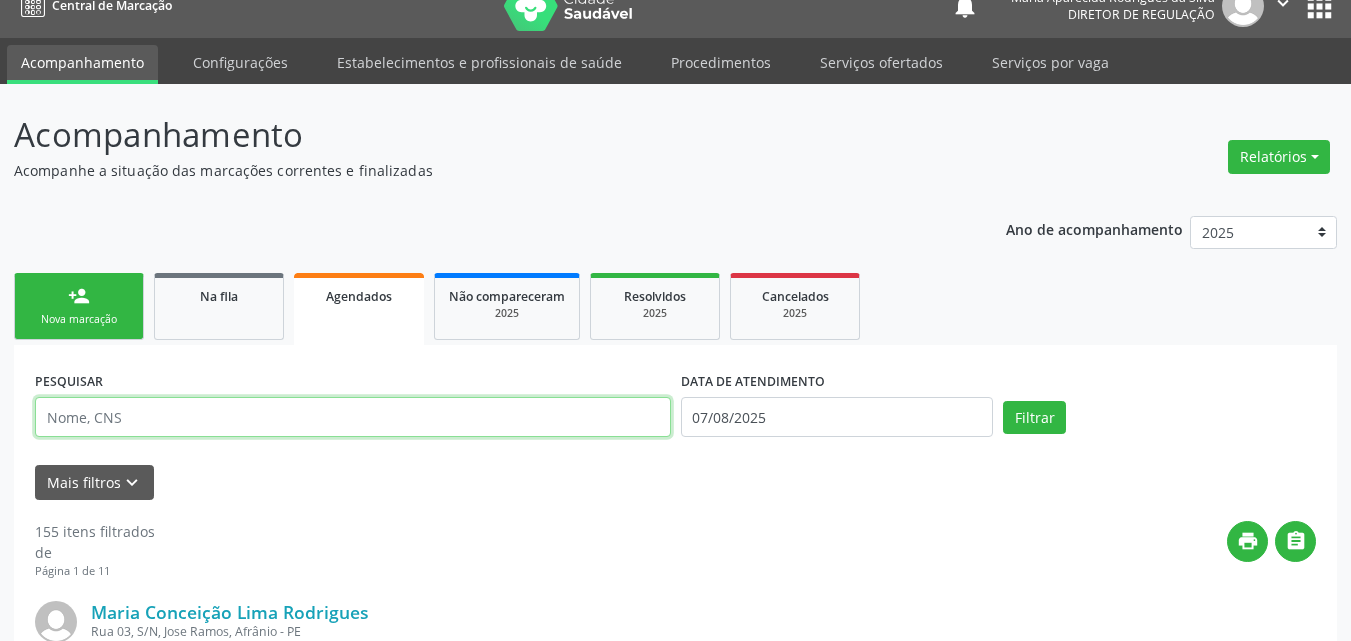 click at bounding box center [353, 417] 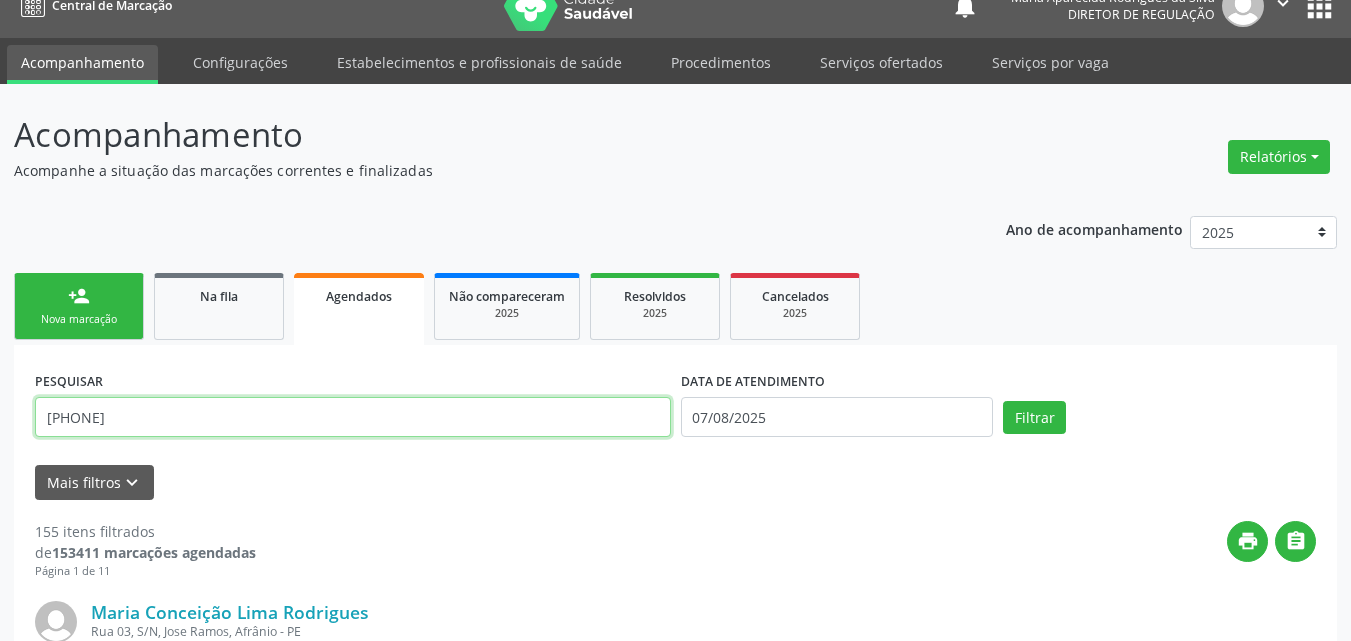 type on "705007402151854" 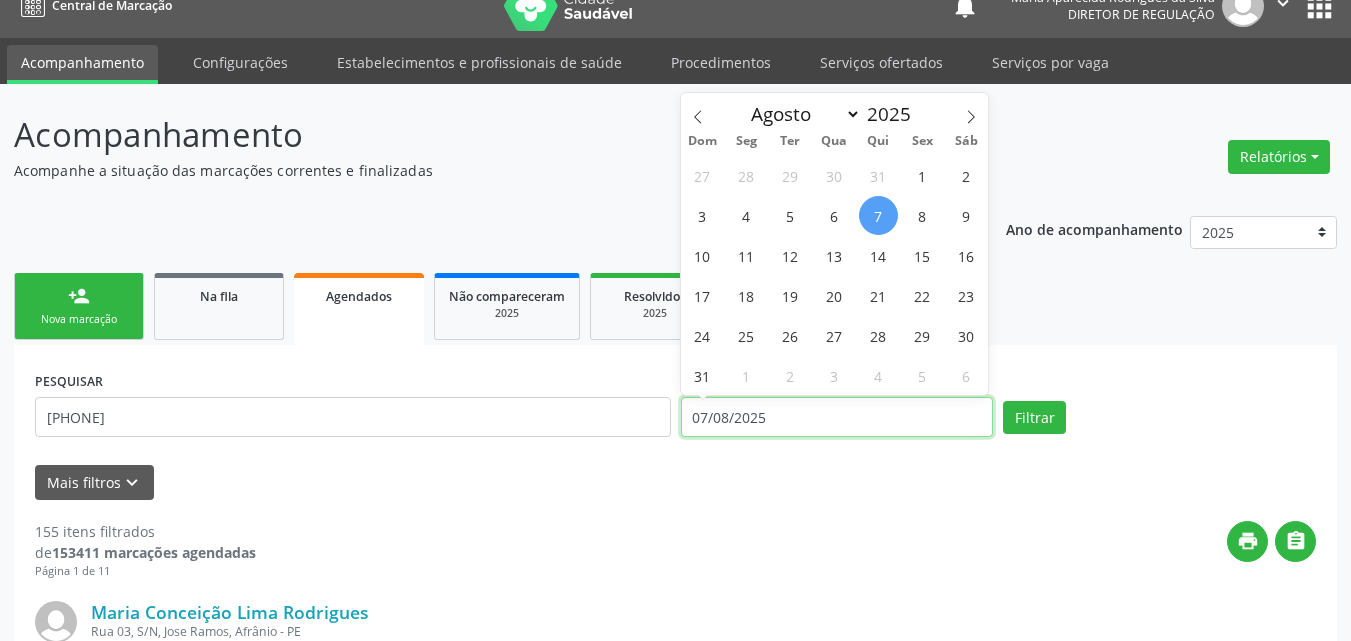 drag, startPoint x: 844, startPoint y: 420, endPoint x: 745, endPoint y: 419, distance: 99.00505 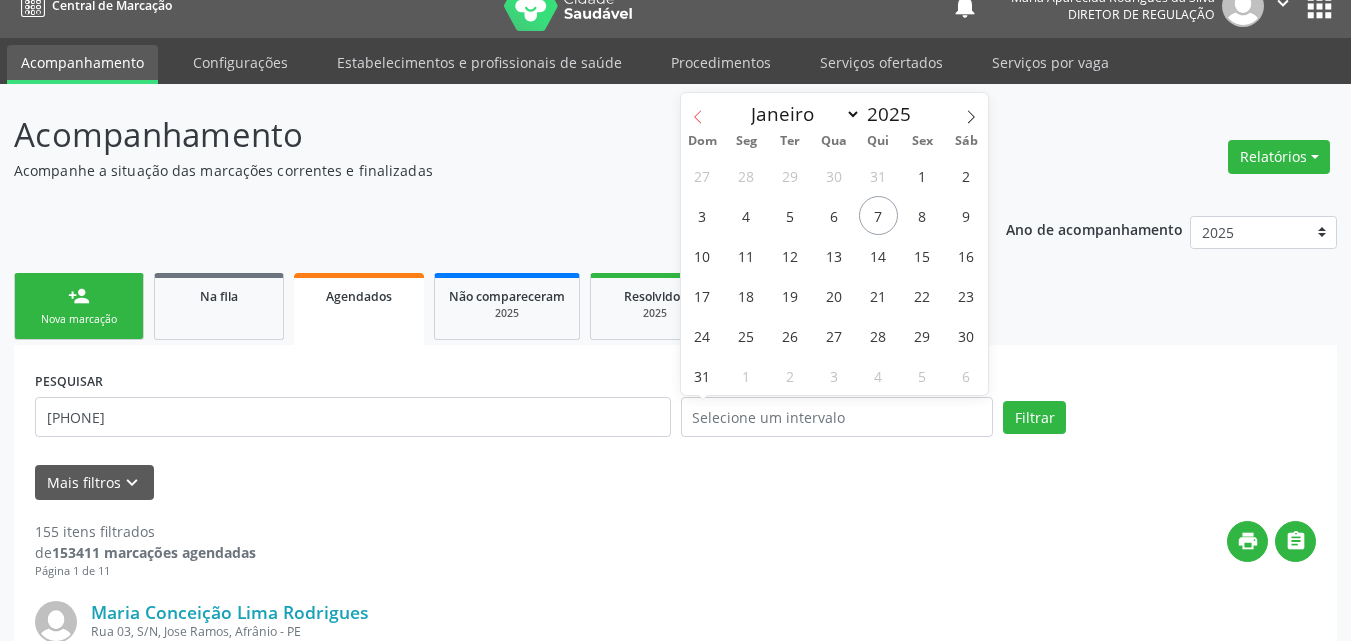 click 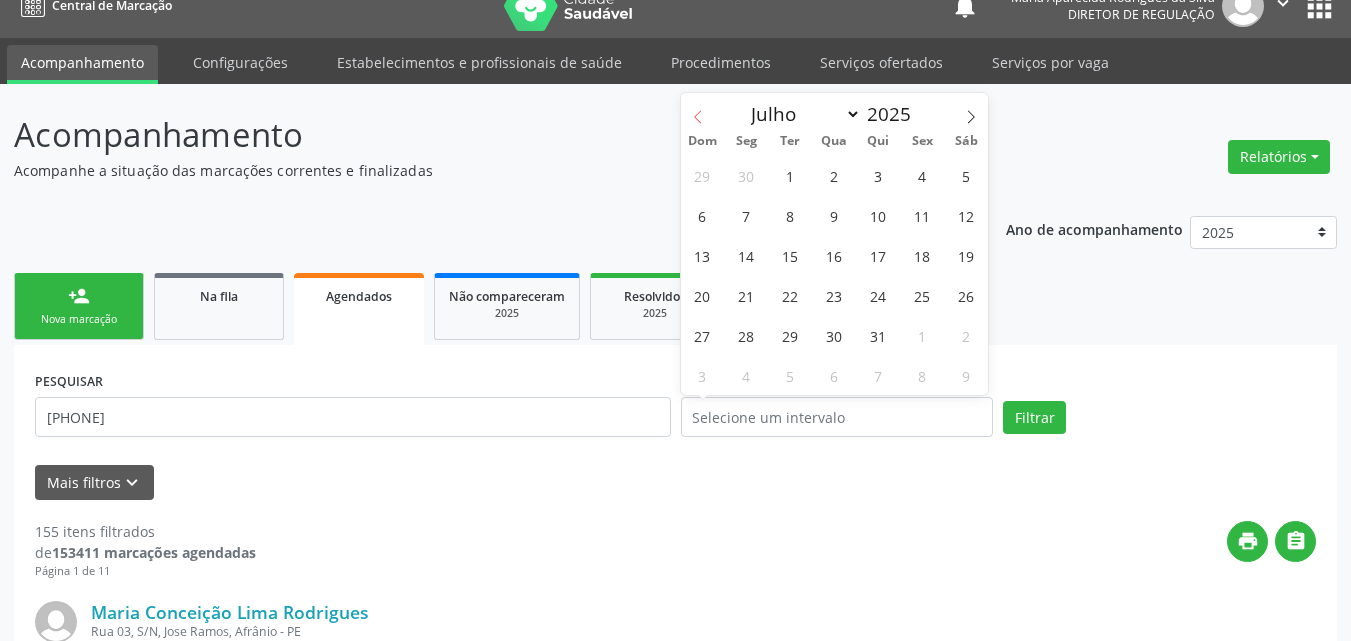 click 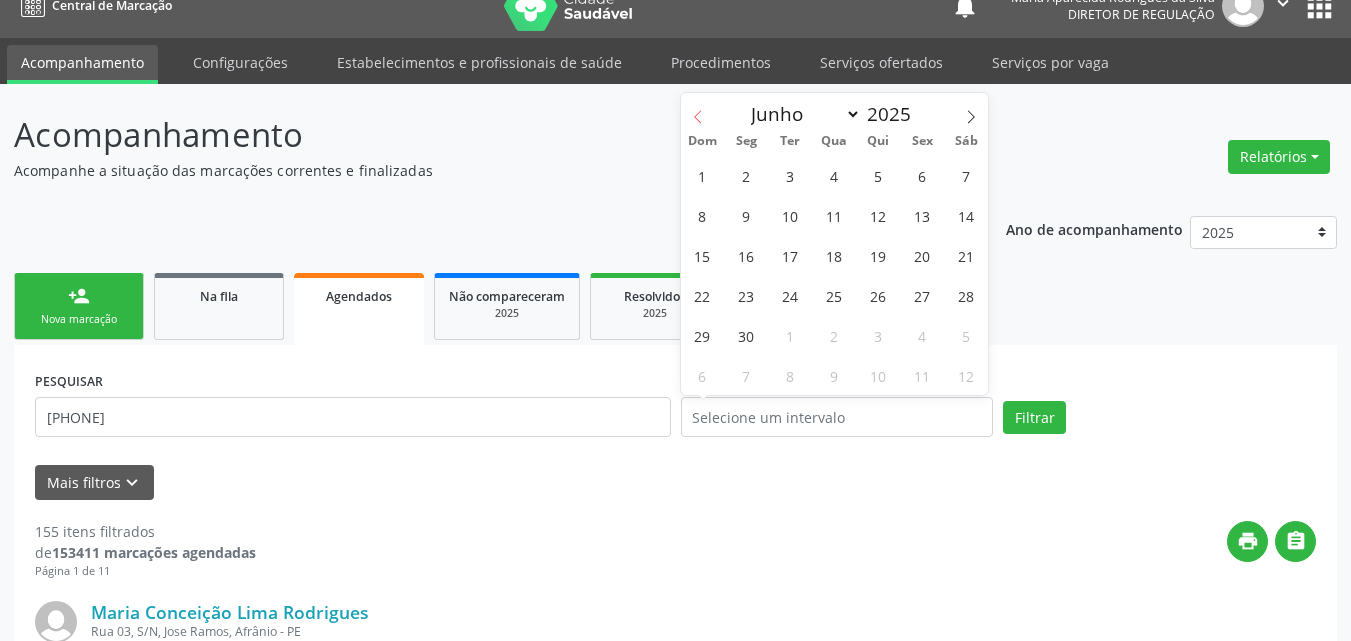 click 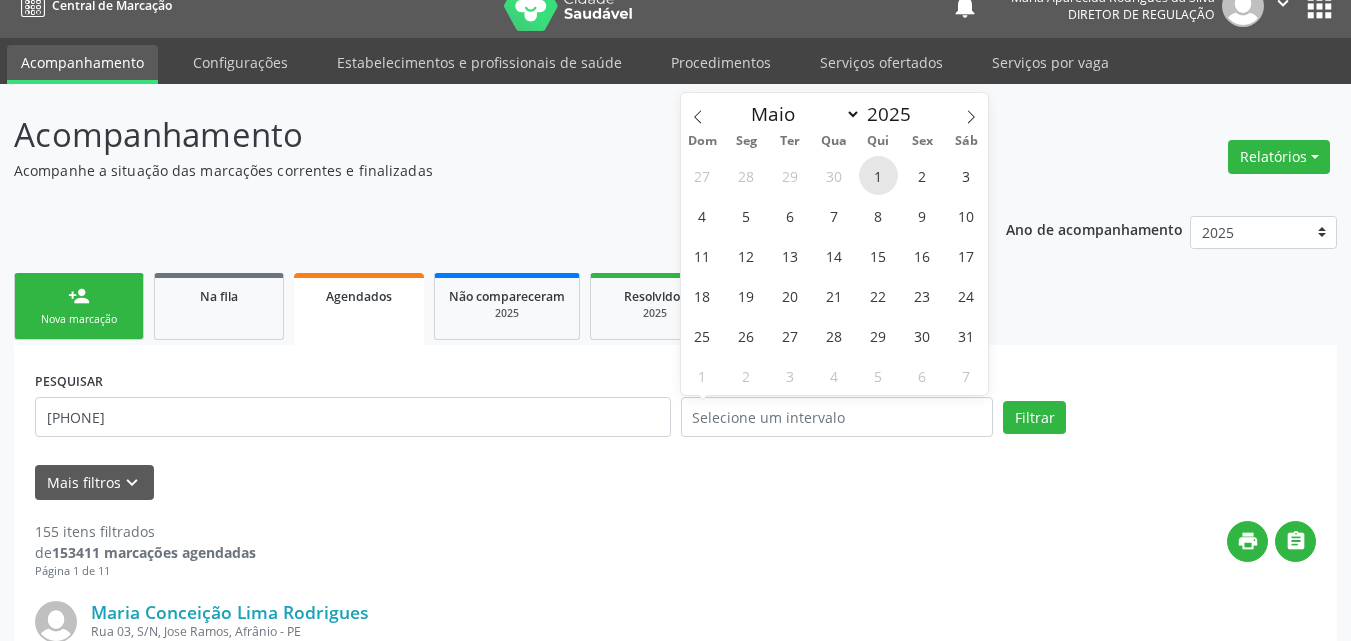 click on "1" at bounding box center [878, 175] 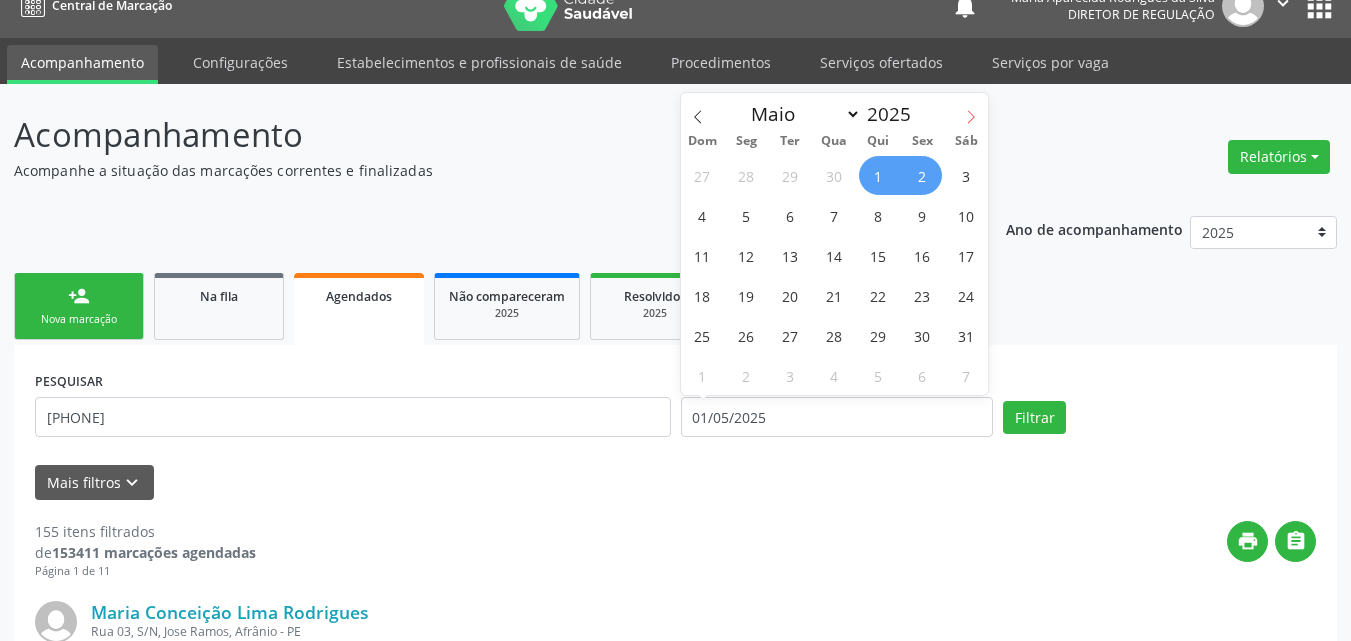 click 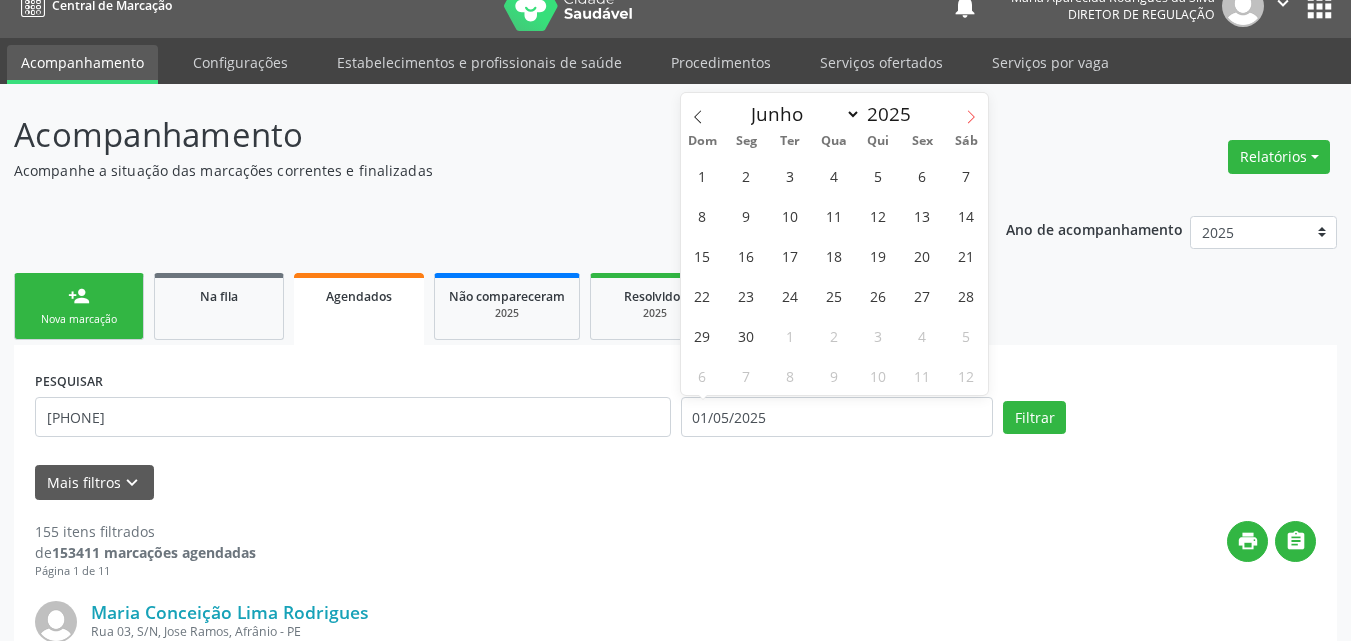click 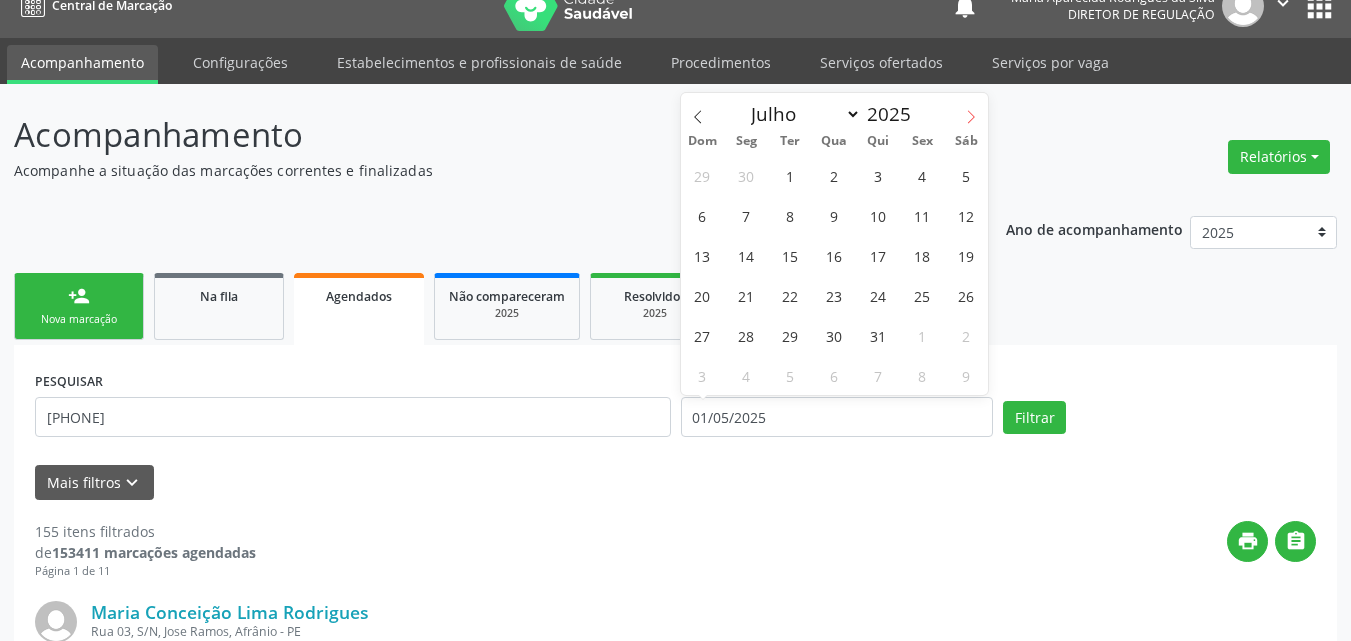 click 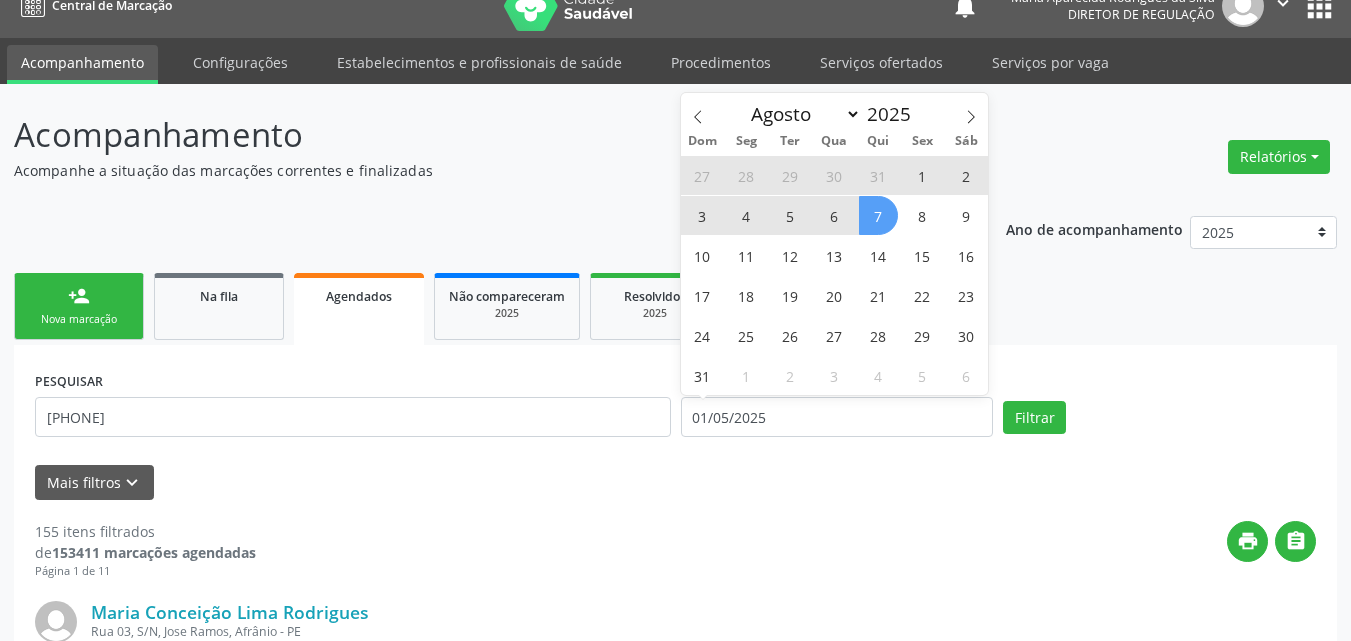click on "7" at bounding box center (878, 215) 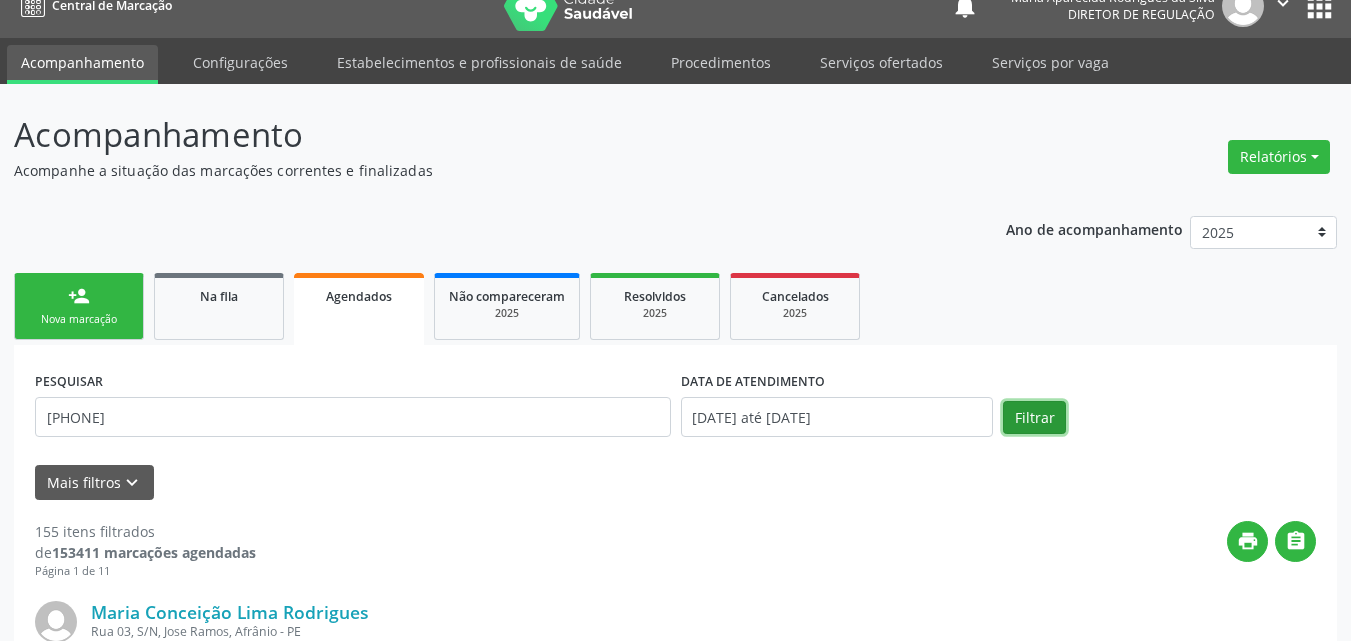 click on "Filtrar" at bounding box center (1034, 418) 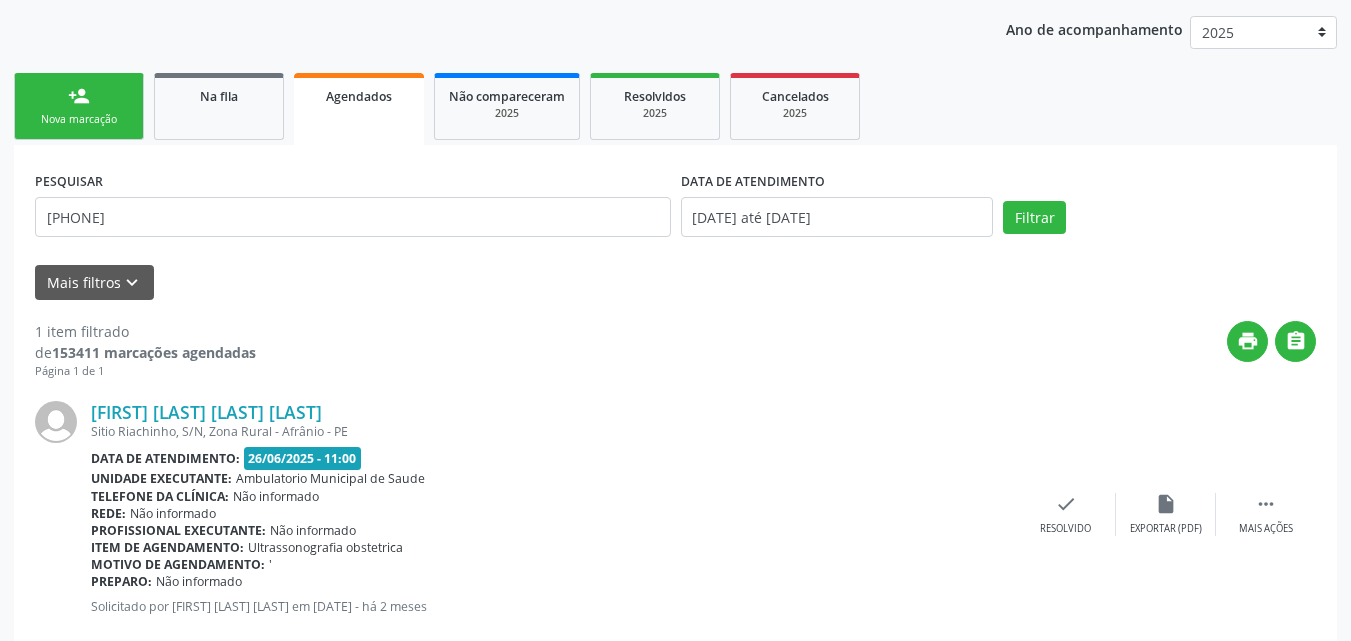 scroll, scrollTop: 270, scrollLeft: 0, axis: vertical 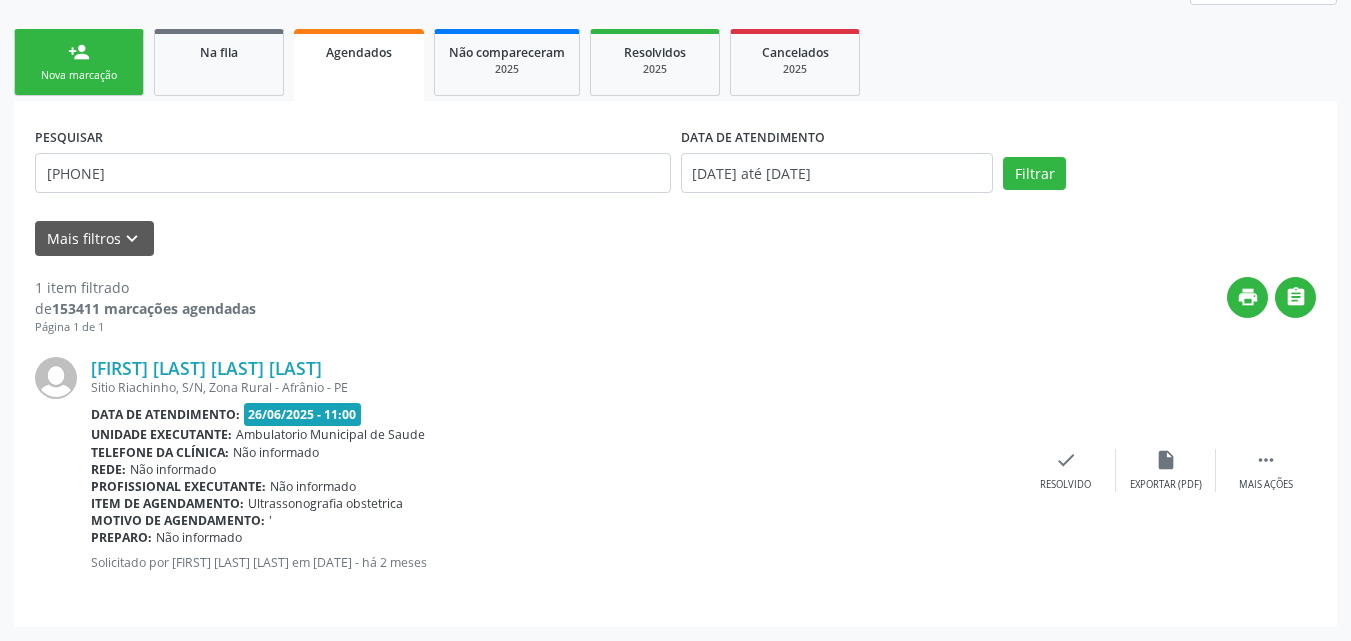 drag, startPoint x: 315, startPoint y: 529, endPoint x: 86, endPoint y: 347, distance: 292.51495 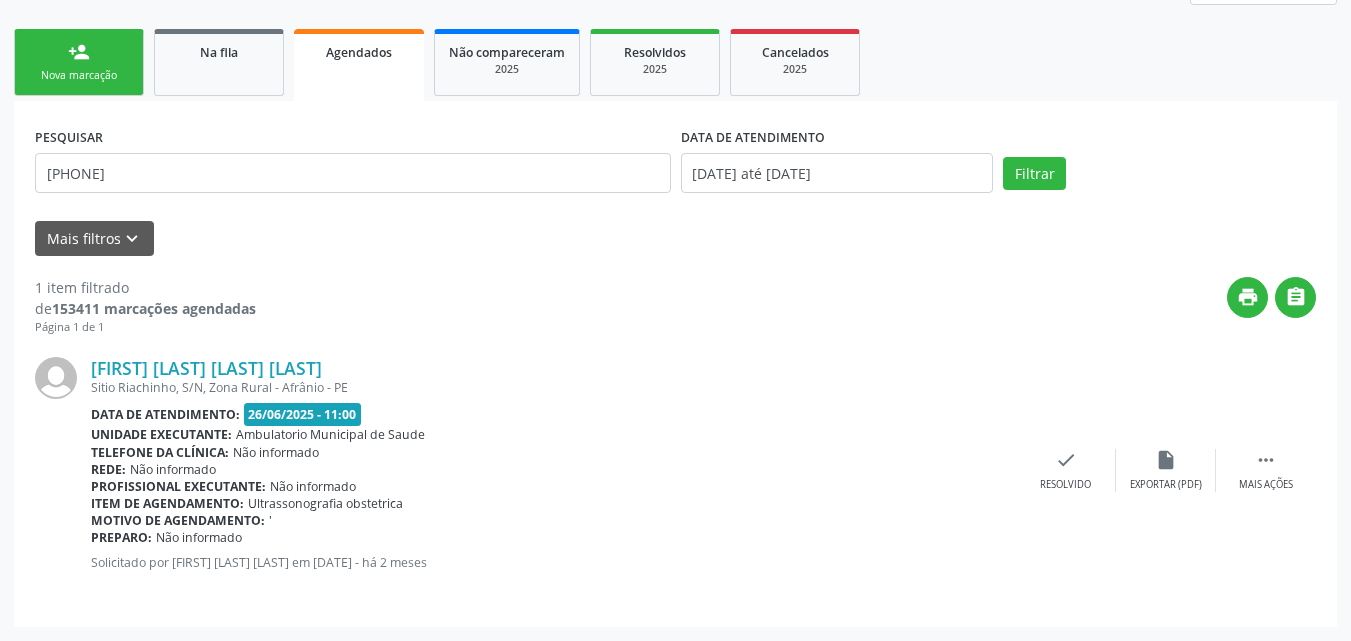 click on "person_add
Nova marcação" at bounding box center [79, 62] 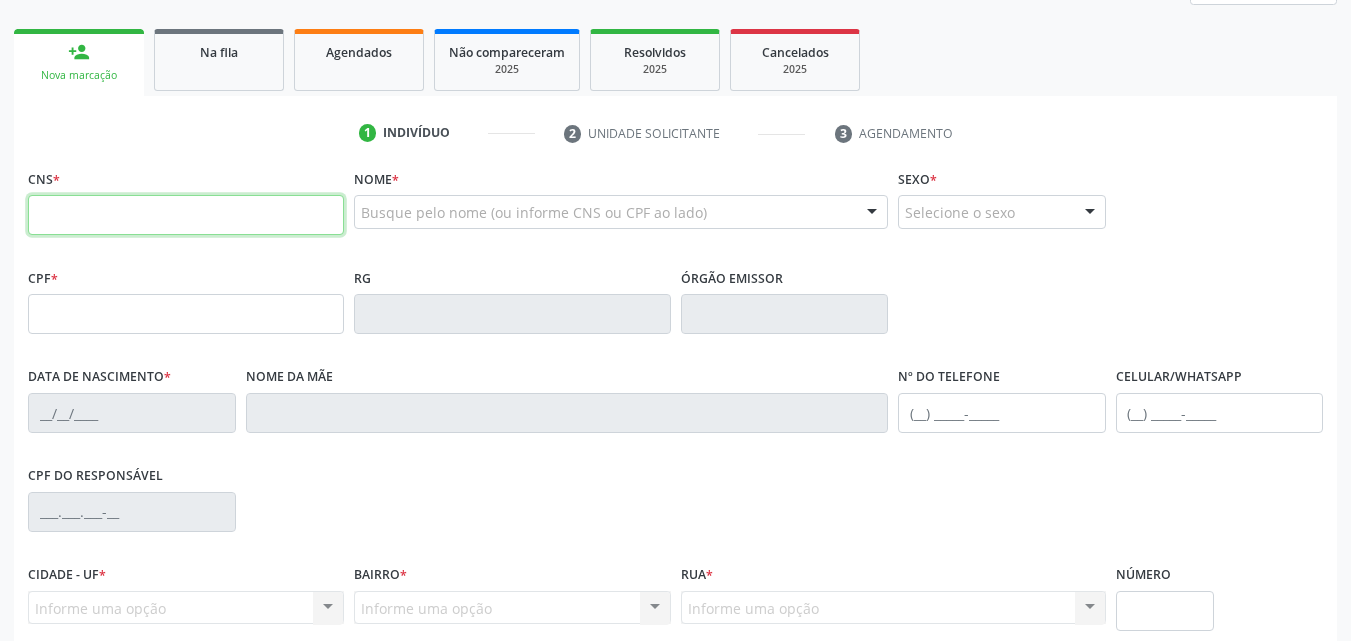 click at bounding box center (186, 215) 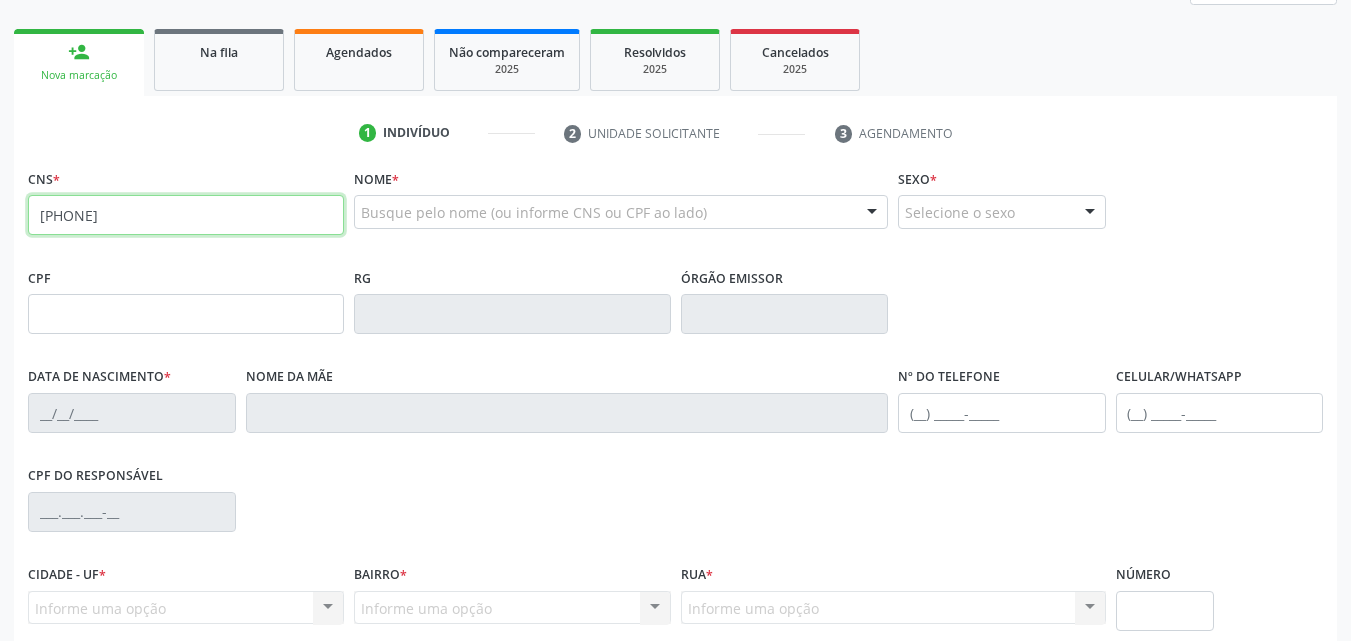 type on "700 5019 9091 4659" 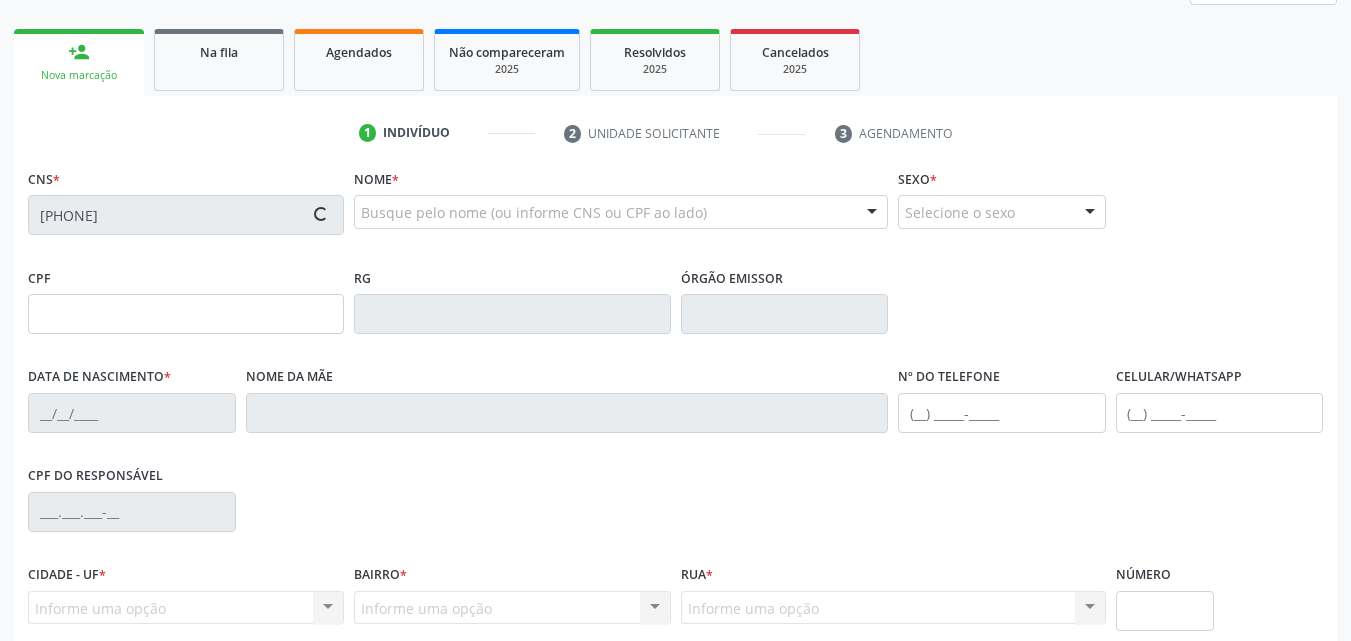 type on "183.901.924-70" 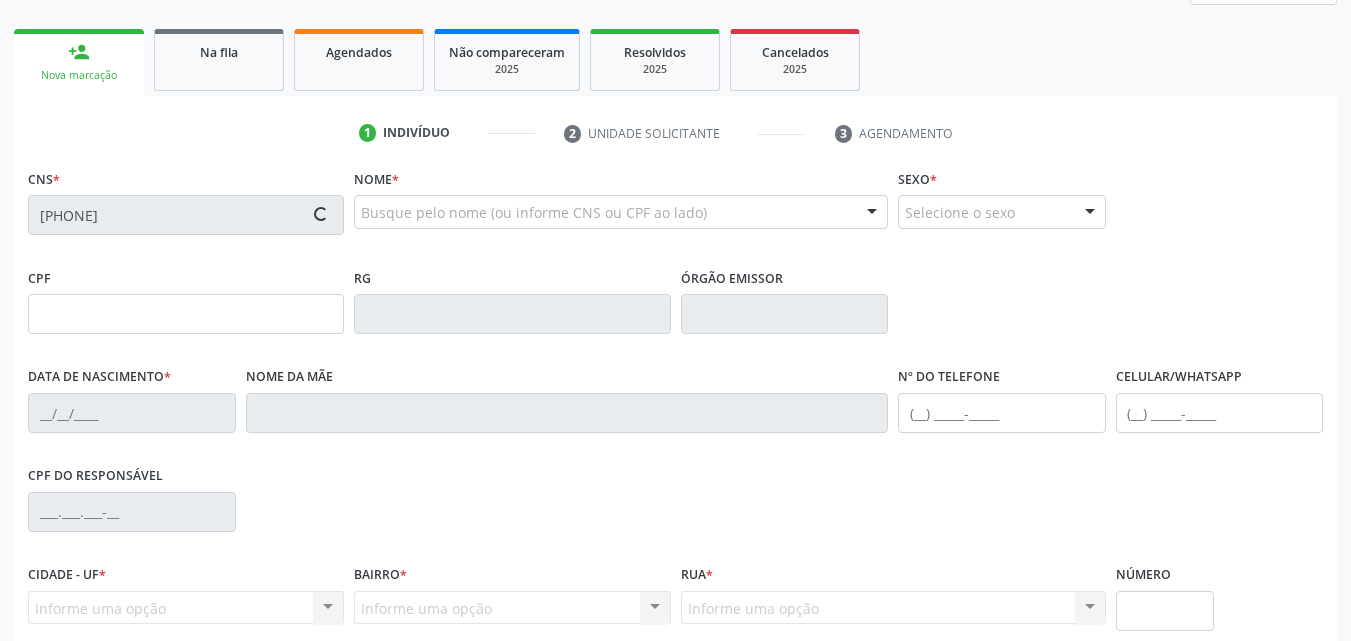 type on "27/12/2022" 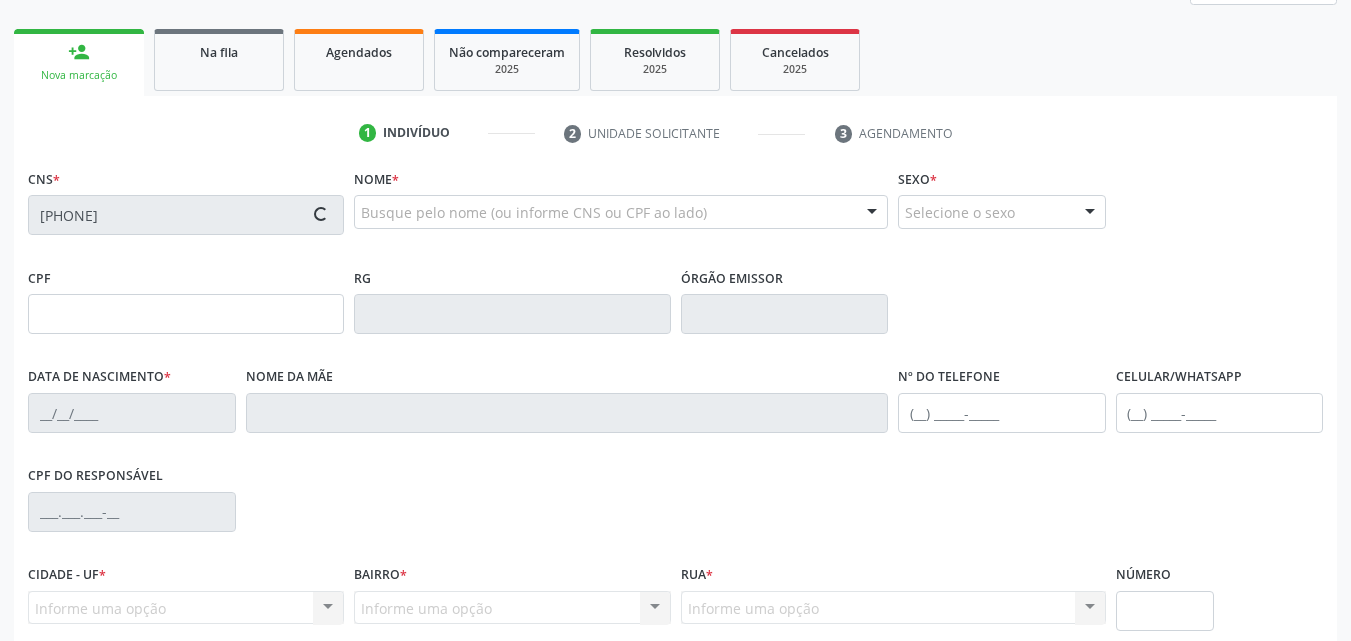 type on "(87) 8844-6263" 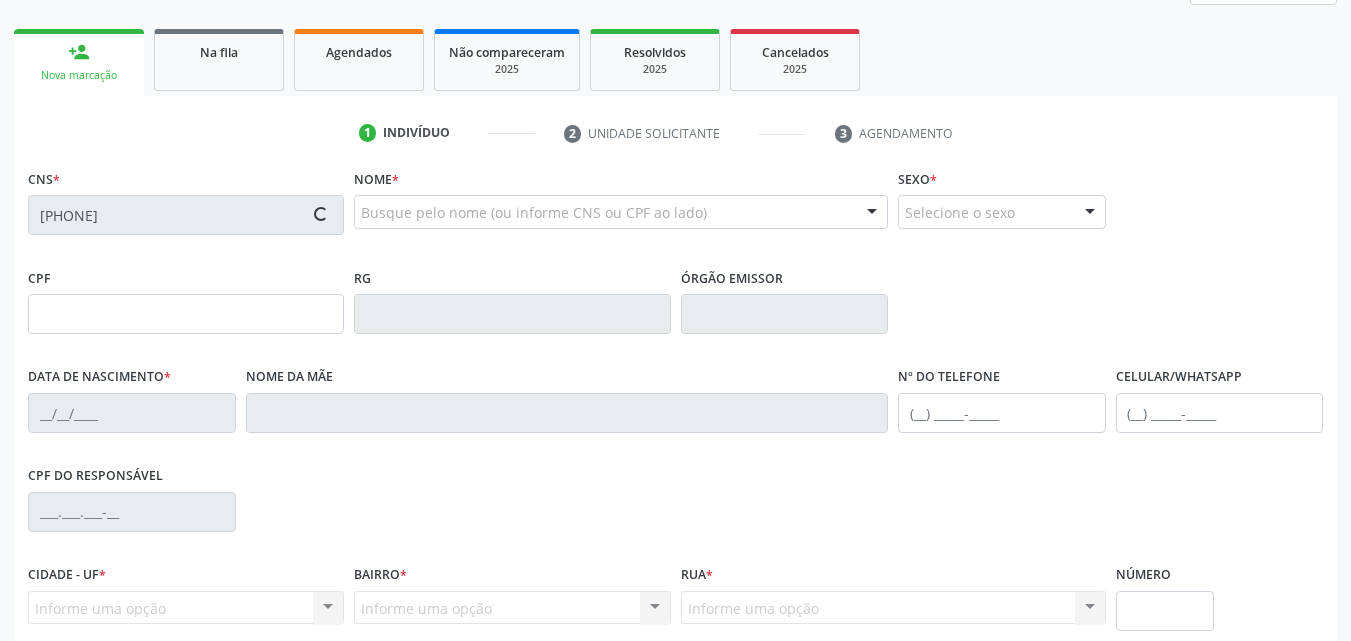 type on "060.635.664-90" 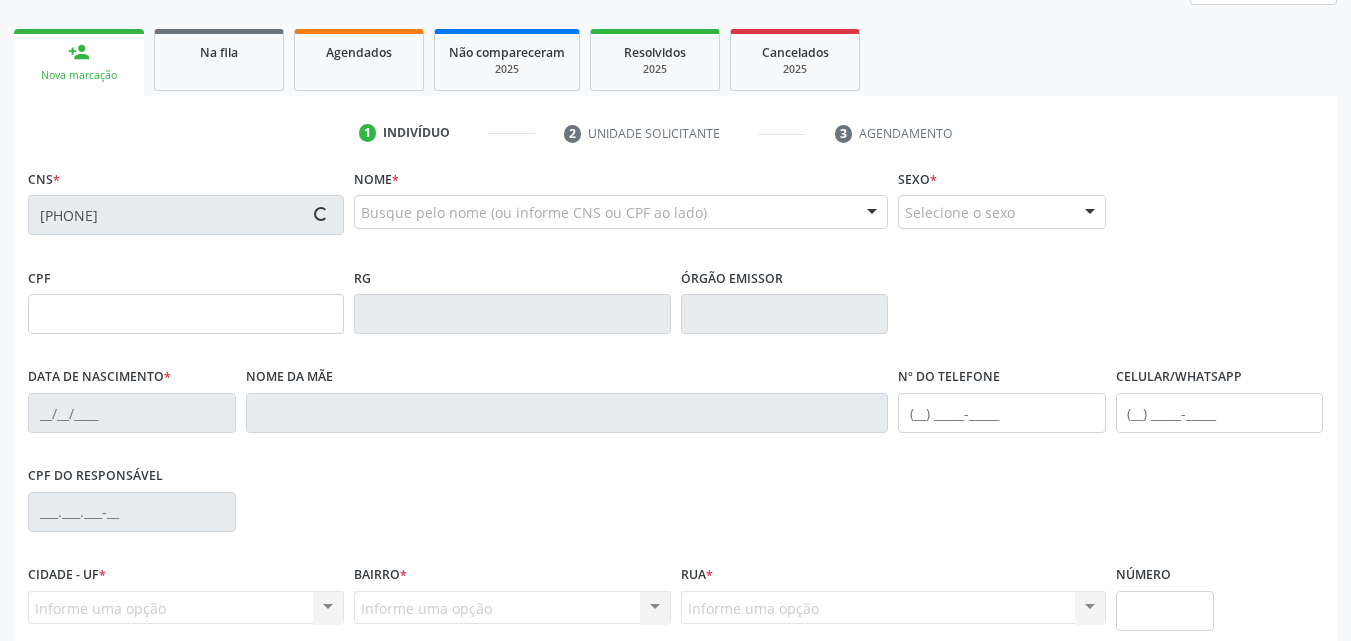 type on "S/N" 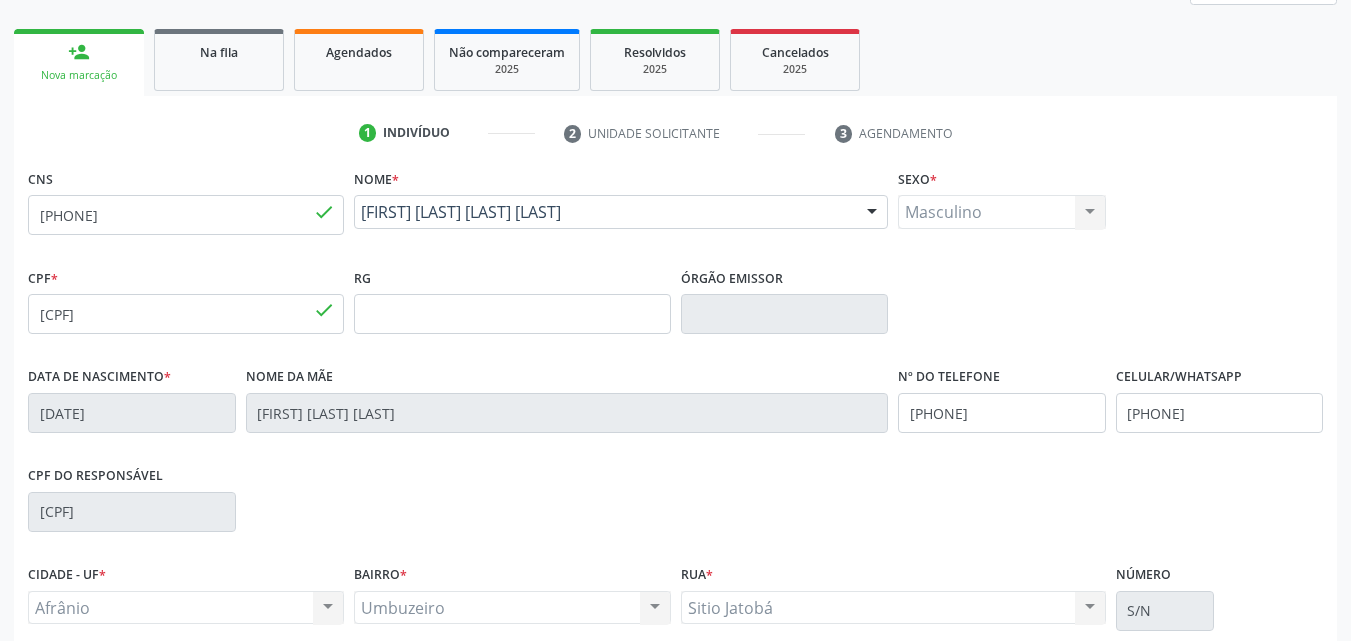 scroll, scrollTop: 443, scrollLeft: 0, axis: vertical 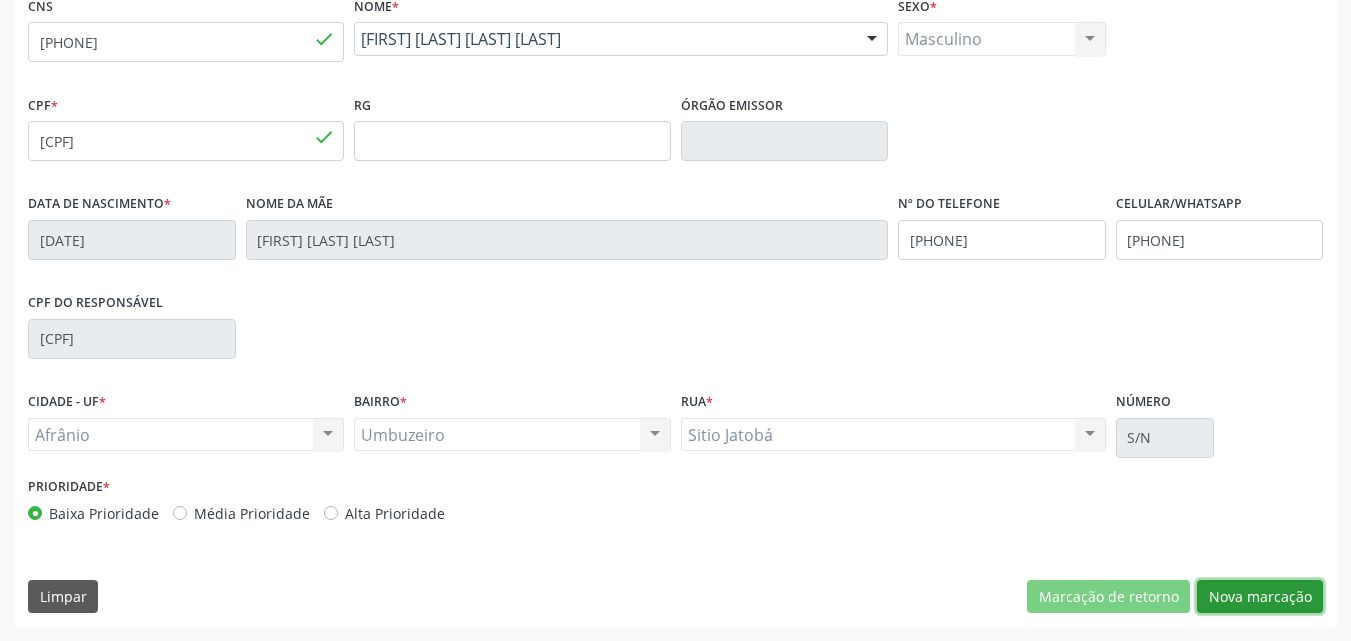 click on "Nova marcação" at bounding box center [1260, 597] 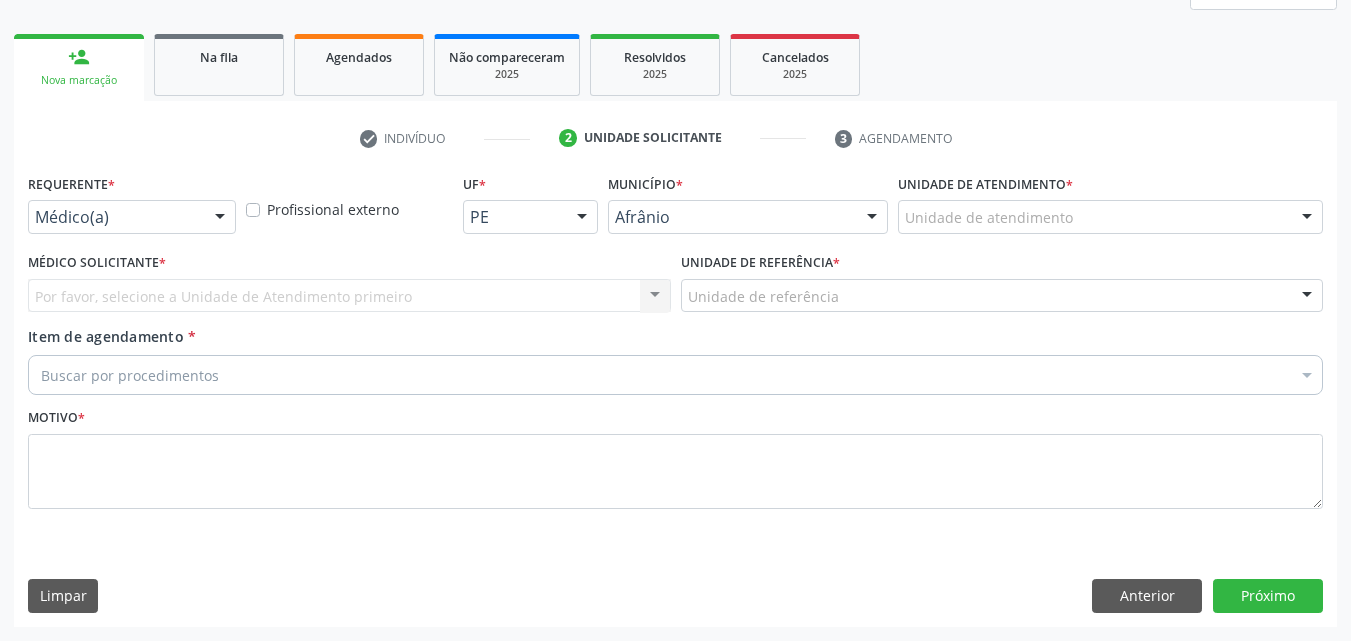 scroll, scrollTop: 265, scrollLeft: 0, axis: vertical 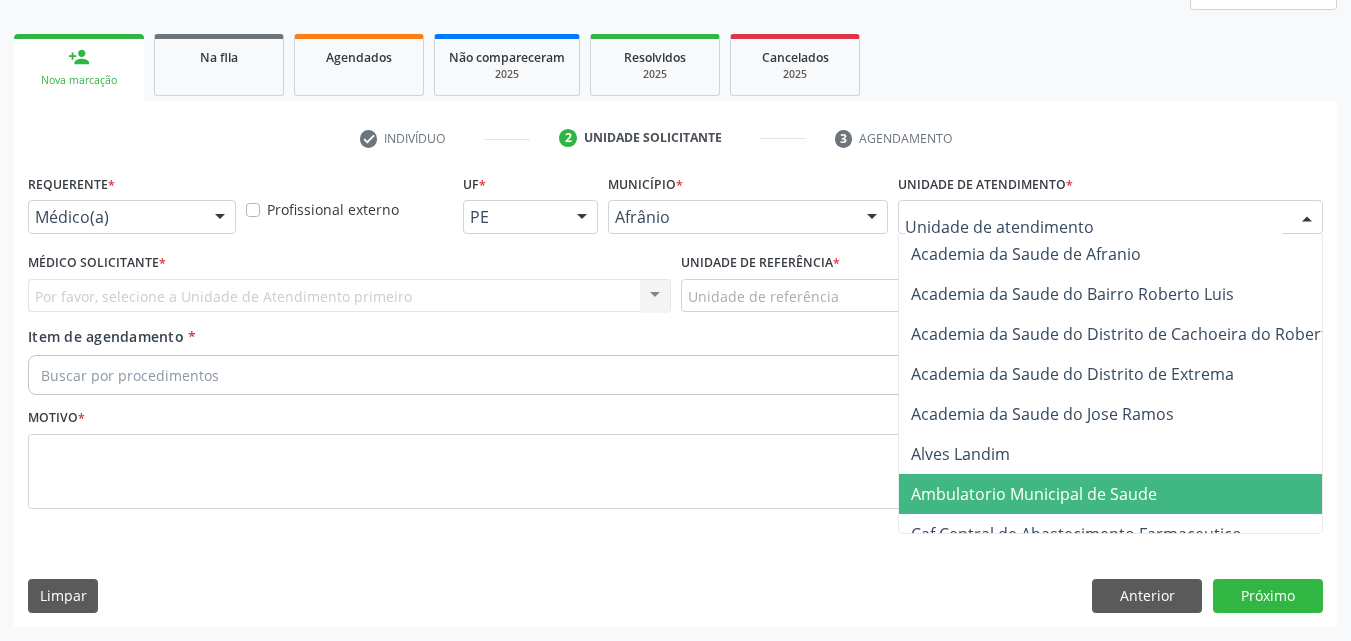 drag, startPoint x: 976, startPoint y: 500, endPoint x: 869, endPoint y: 405, distance: 143.08739 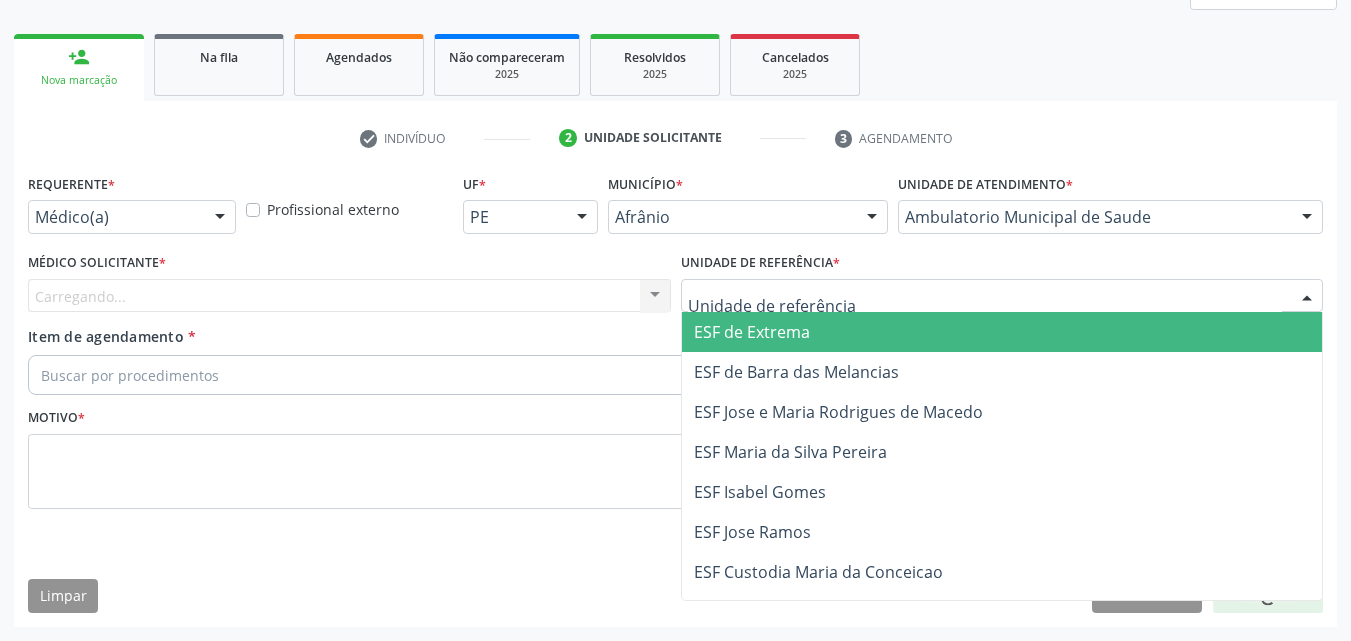 click at bounding box center (1002, 296) 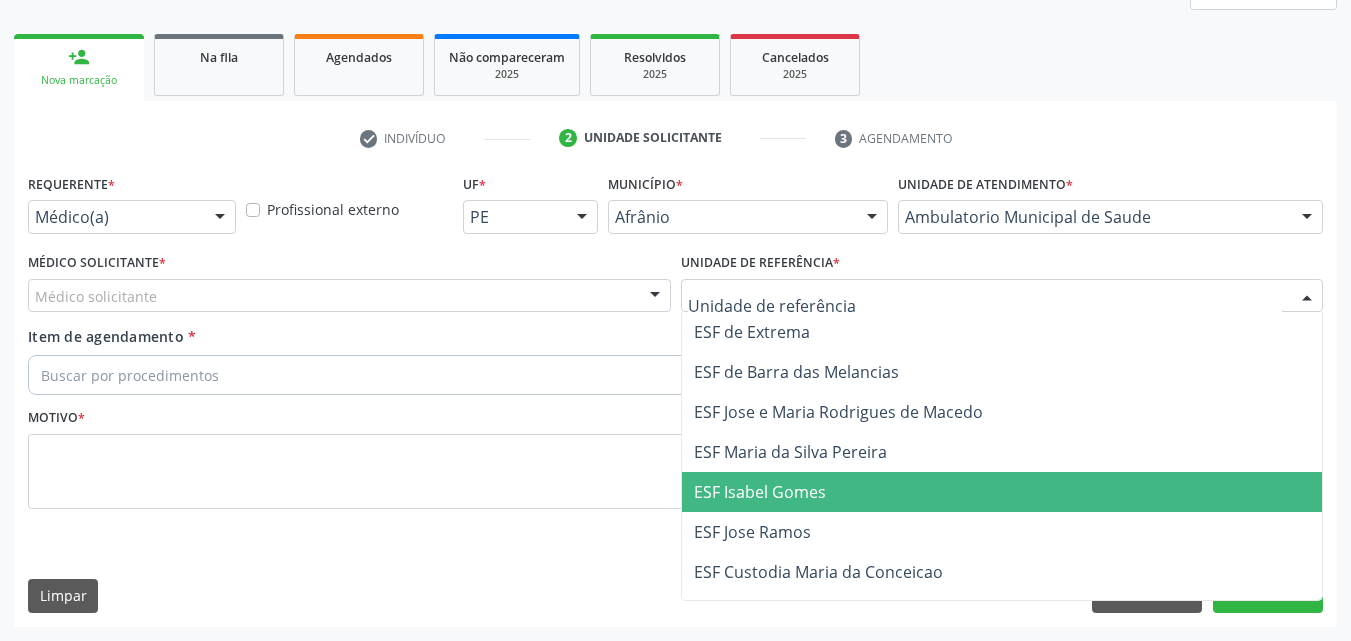 drag, startPoint x: 853, startPoint y: 484, endPoint x: 709, endPoint y: 439, distance: 150.8675 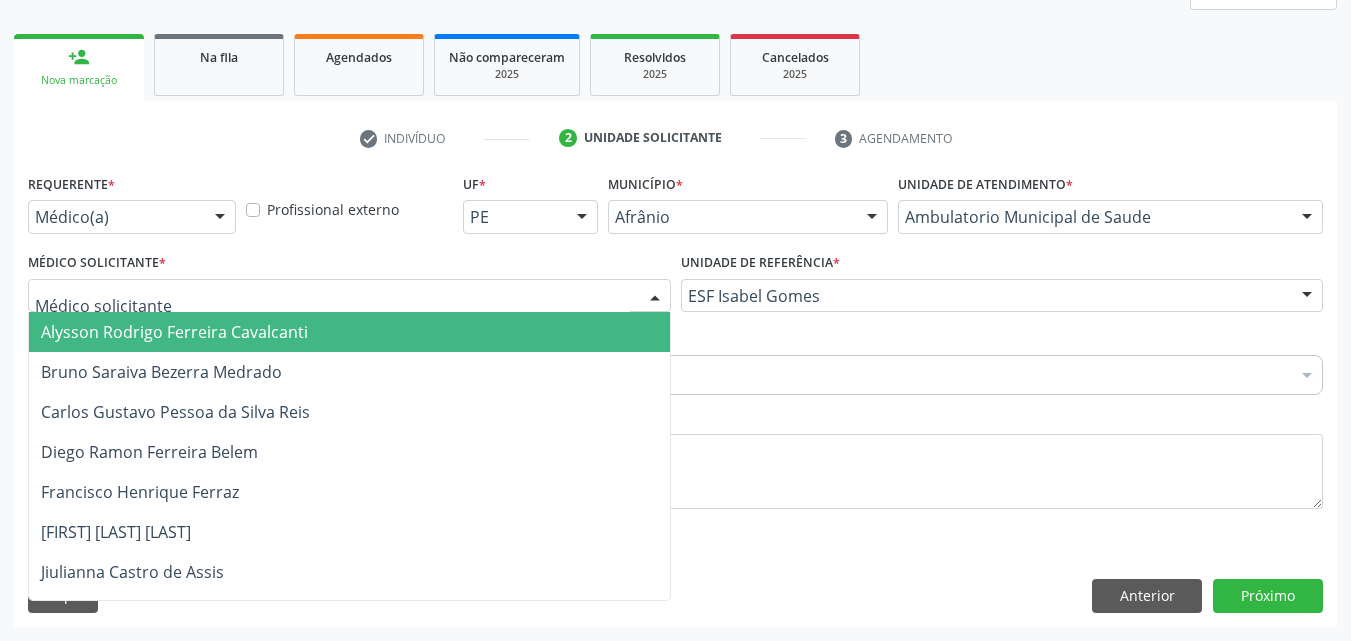 click at bounding box center [349, 296] 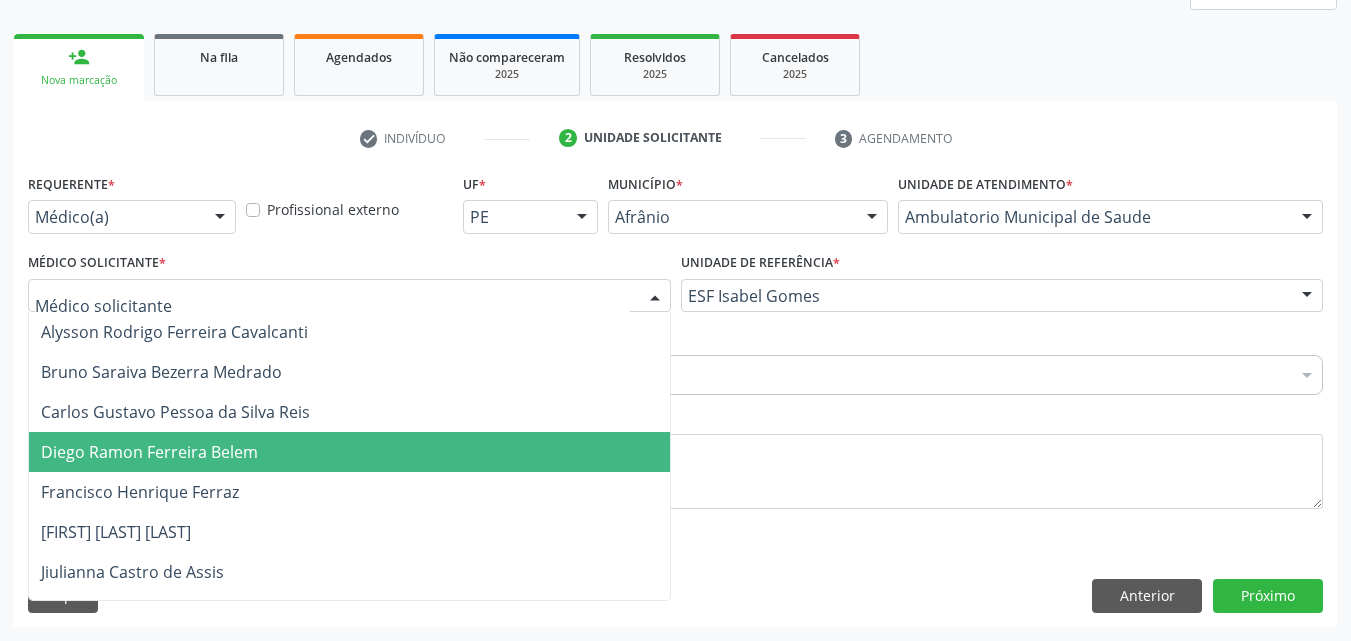 click on "Diego Ramon Ferreira Belem" at bounding box center [349, 452] 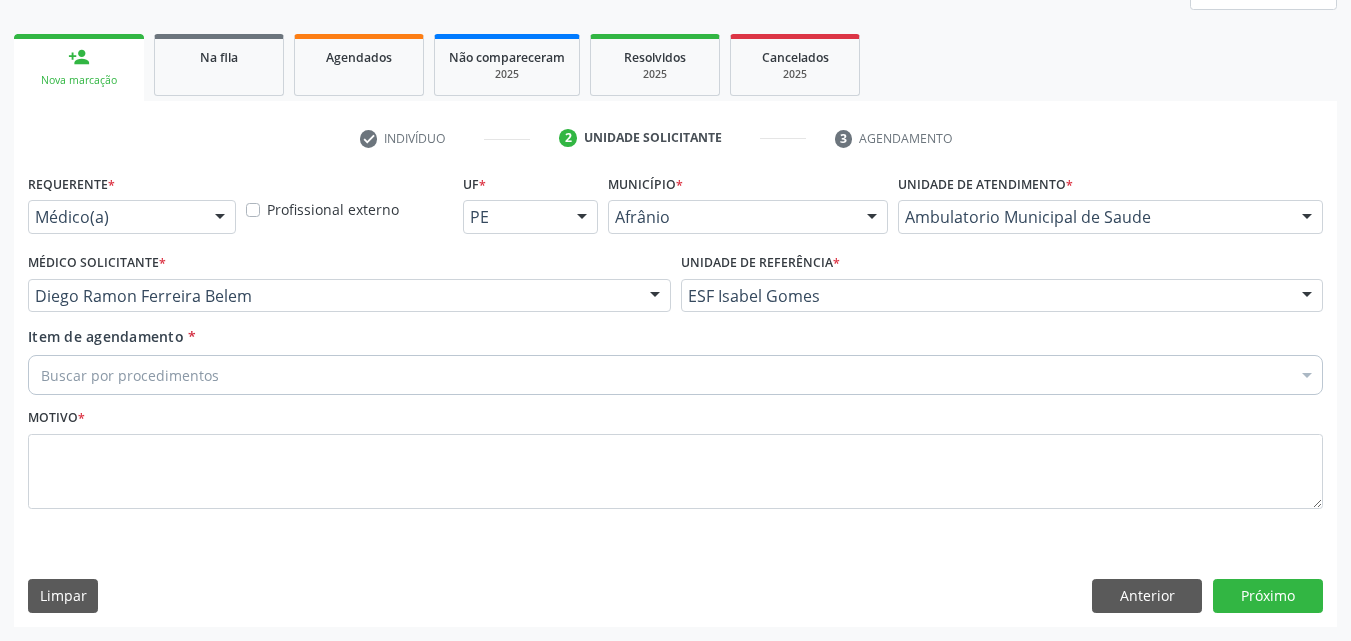 click on "Buscar por procedimentos" at bounding box center (675, 375) 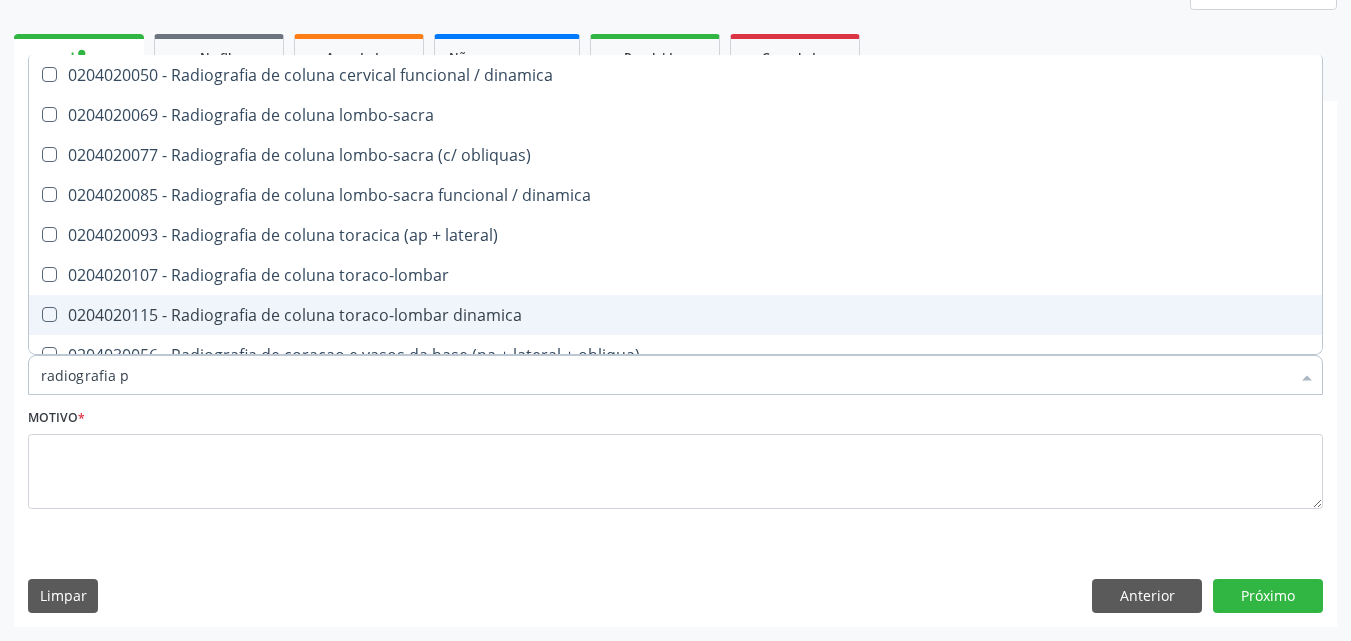 scroll, scrollTop: 0, scrollLeft: 0, axis: both 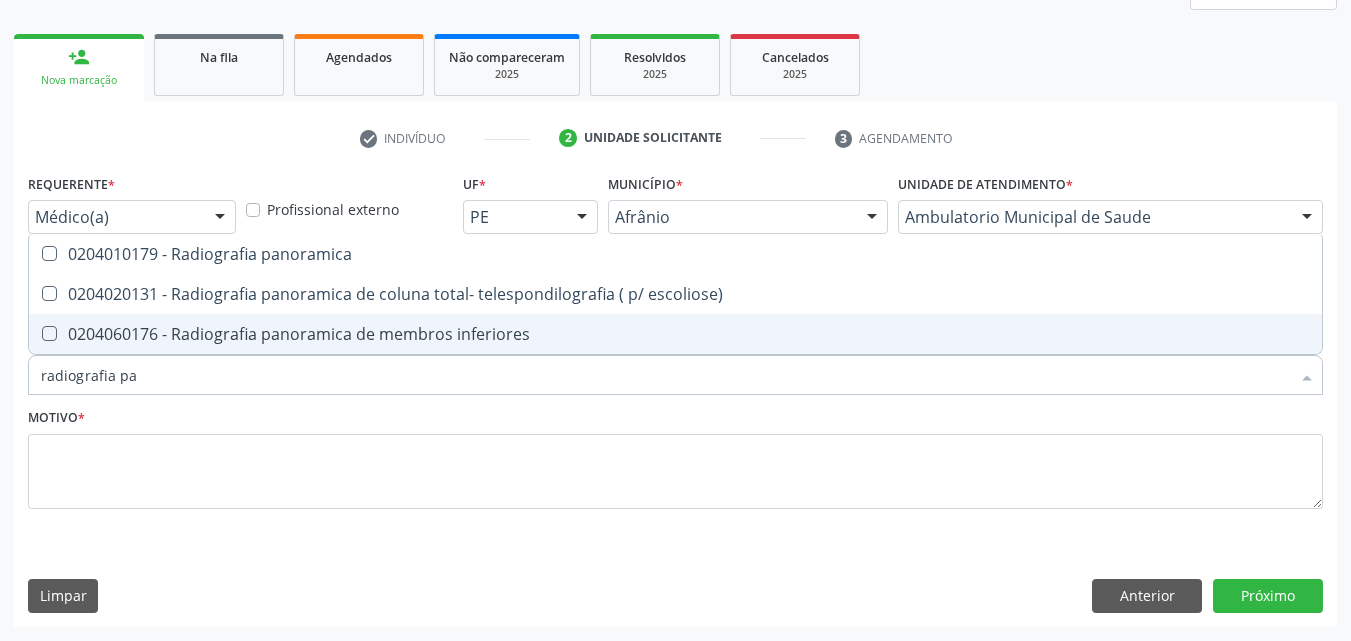 type on "radiografia pan" 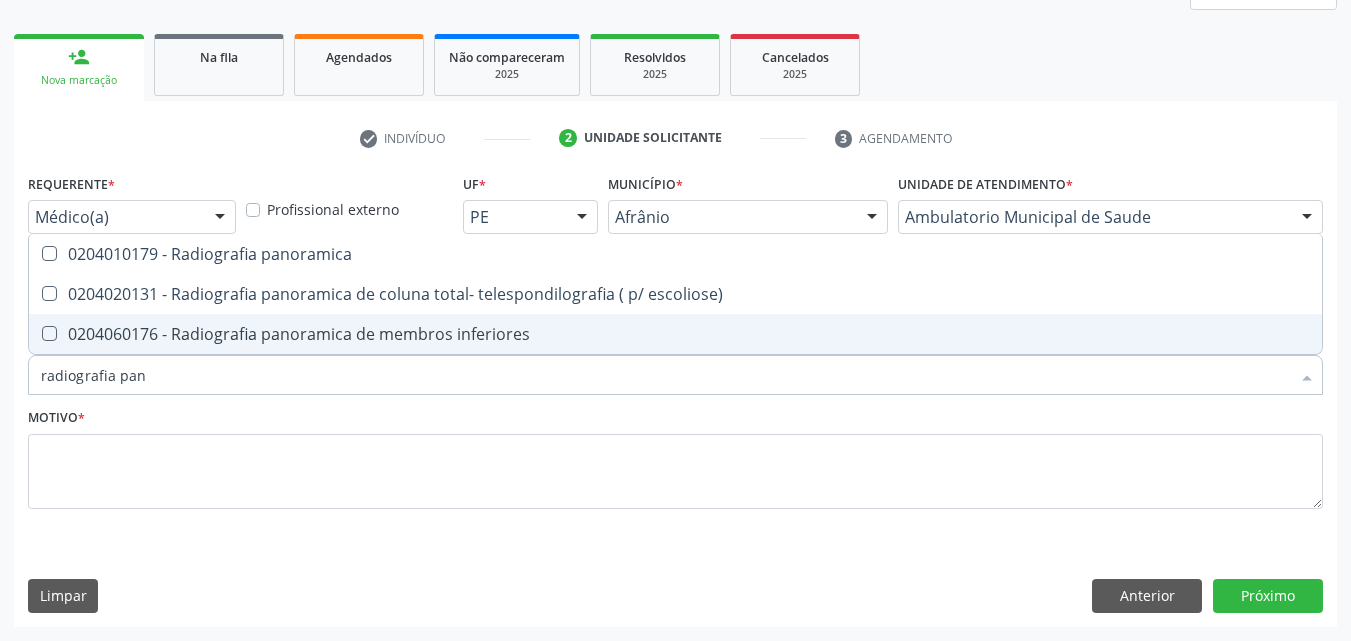 click on "0204060176 - Radiografia panoramica de membros inferiores" at bounding box center [675, 334] 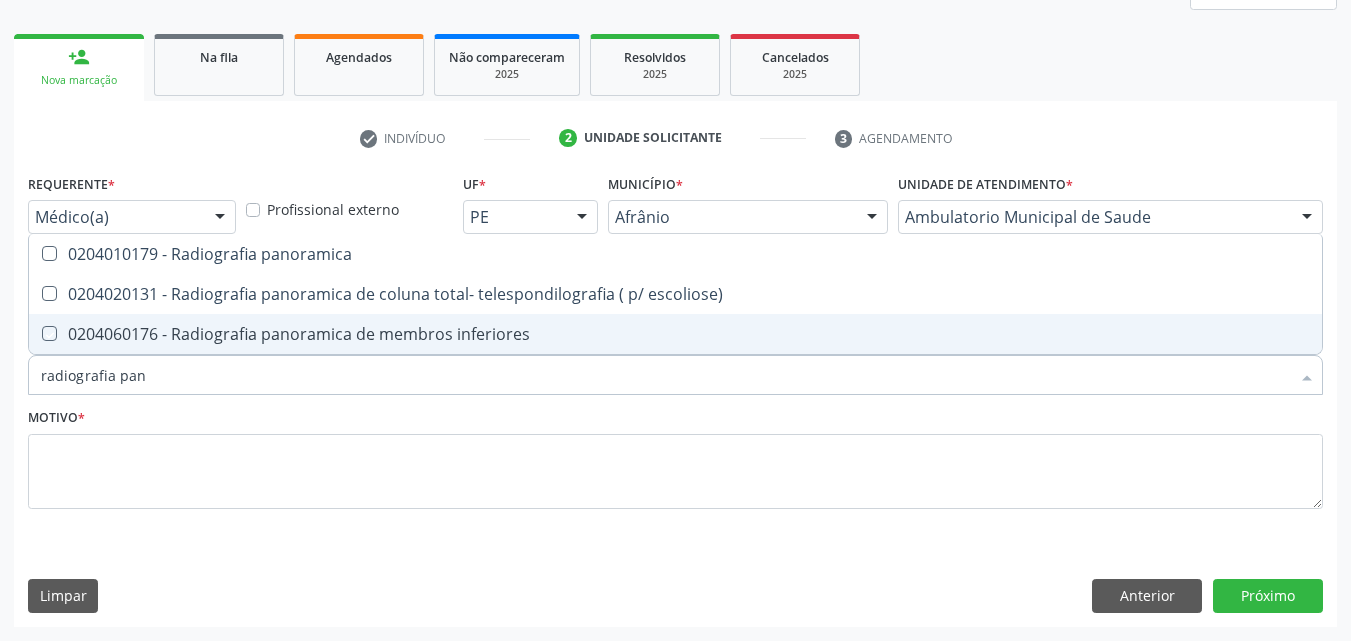 checkbox on "true" 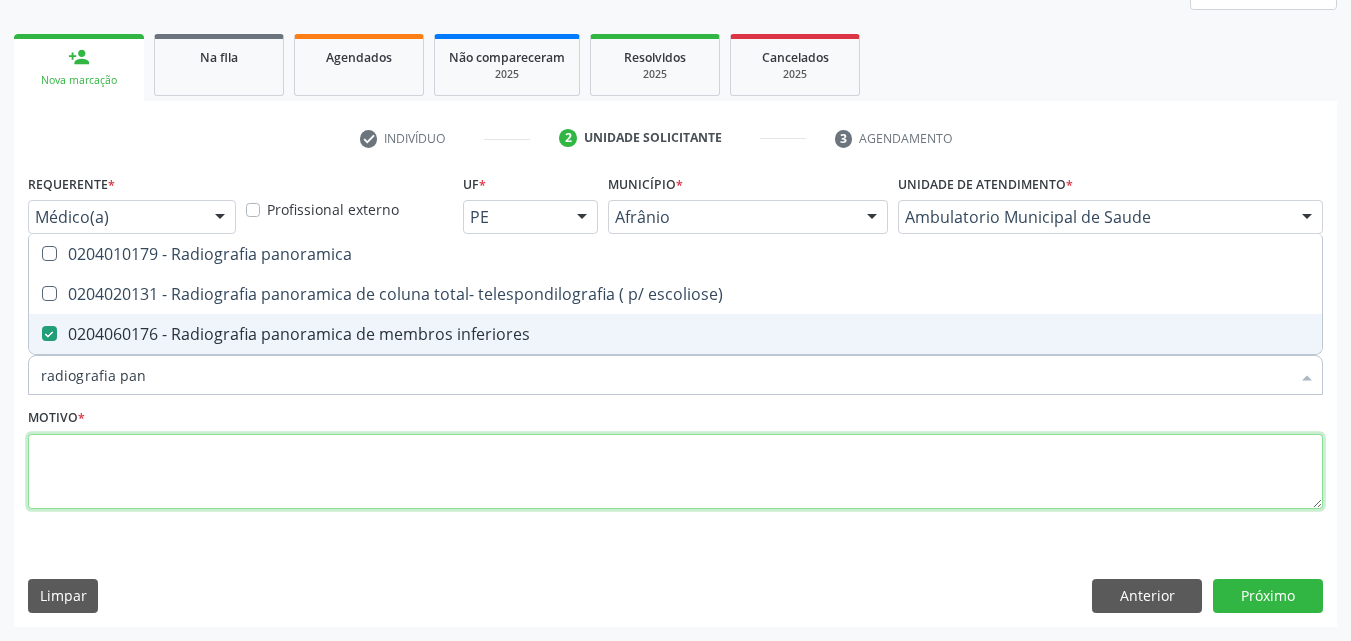 click at bounding box center (675, 472) 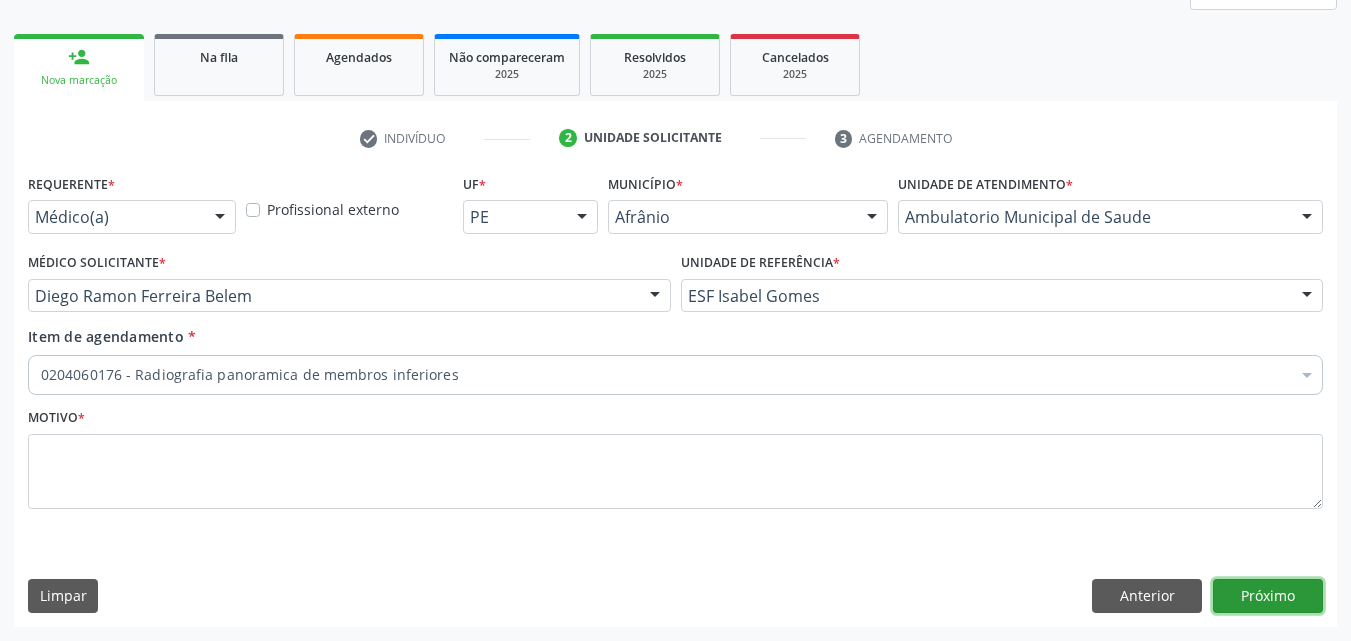 click on "Próximo" at bounding box center [1268, 596] 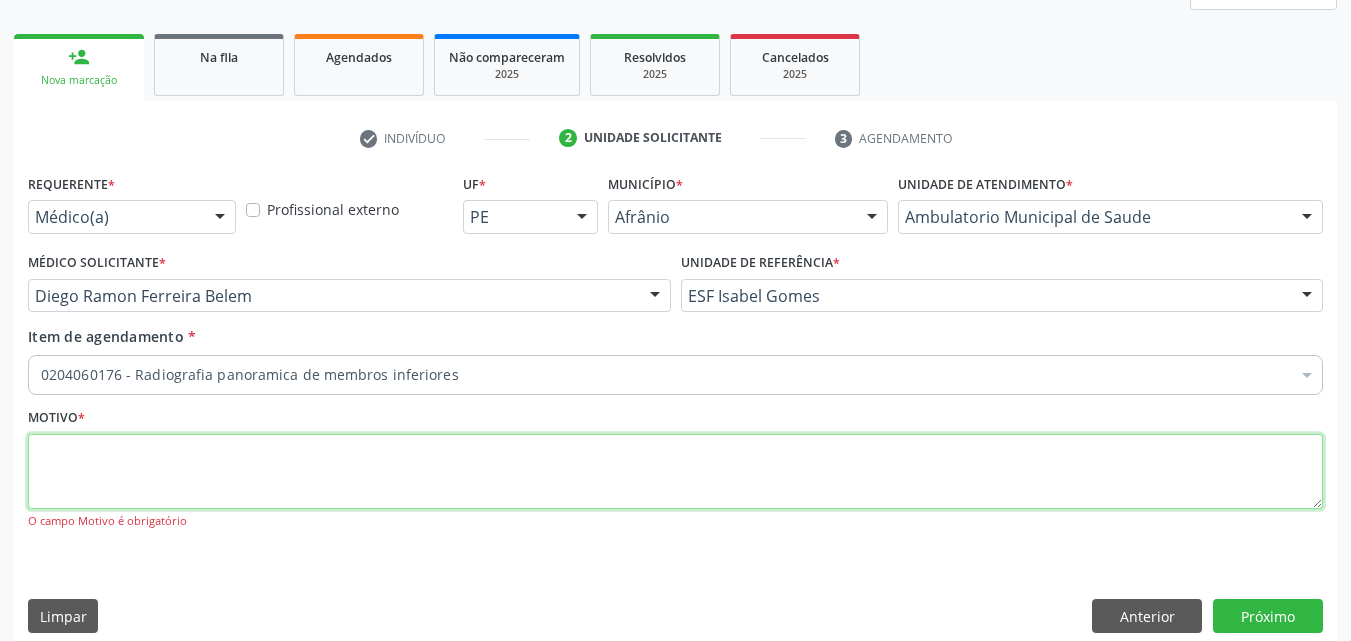 click at bounding box center (675, 472) 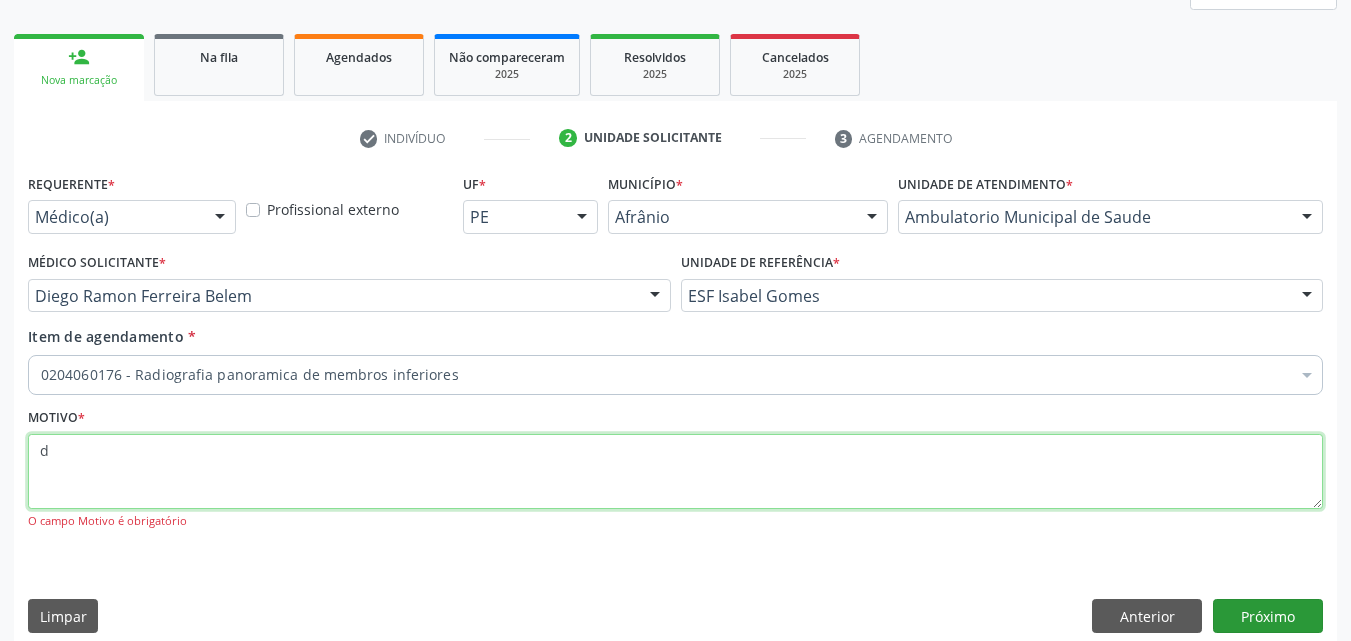 type on "d" 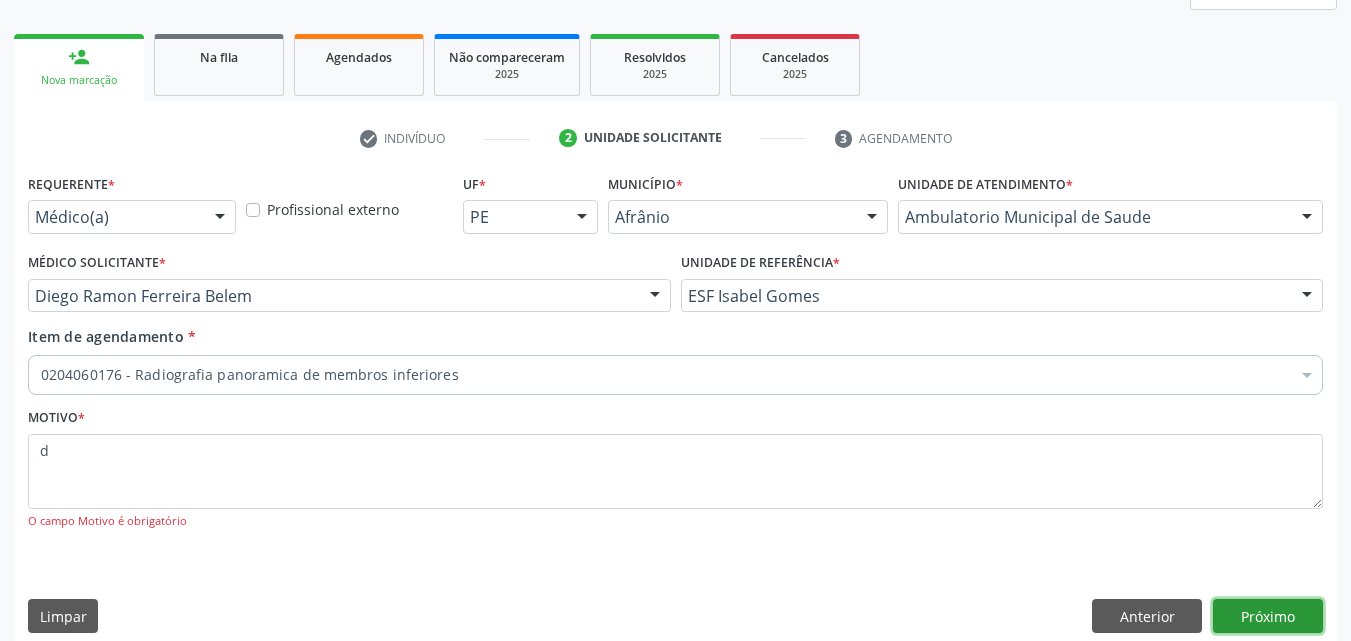 click on "Próximo" at bounding box center [1268, 616] 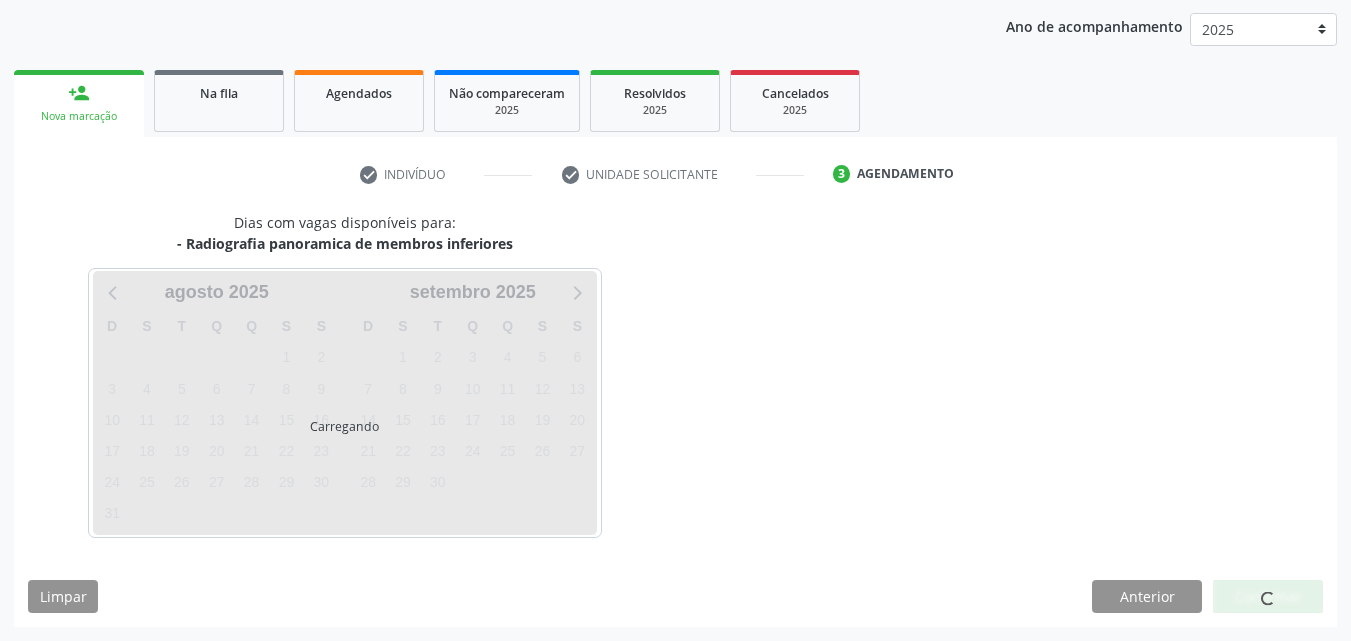 scroll, scrollTop: 265, scrollLeft: 0, axis: vertical 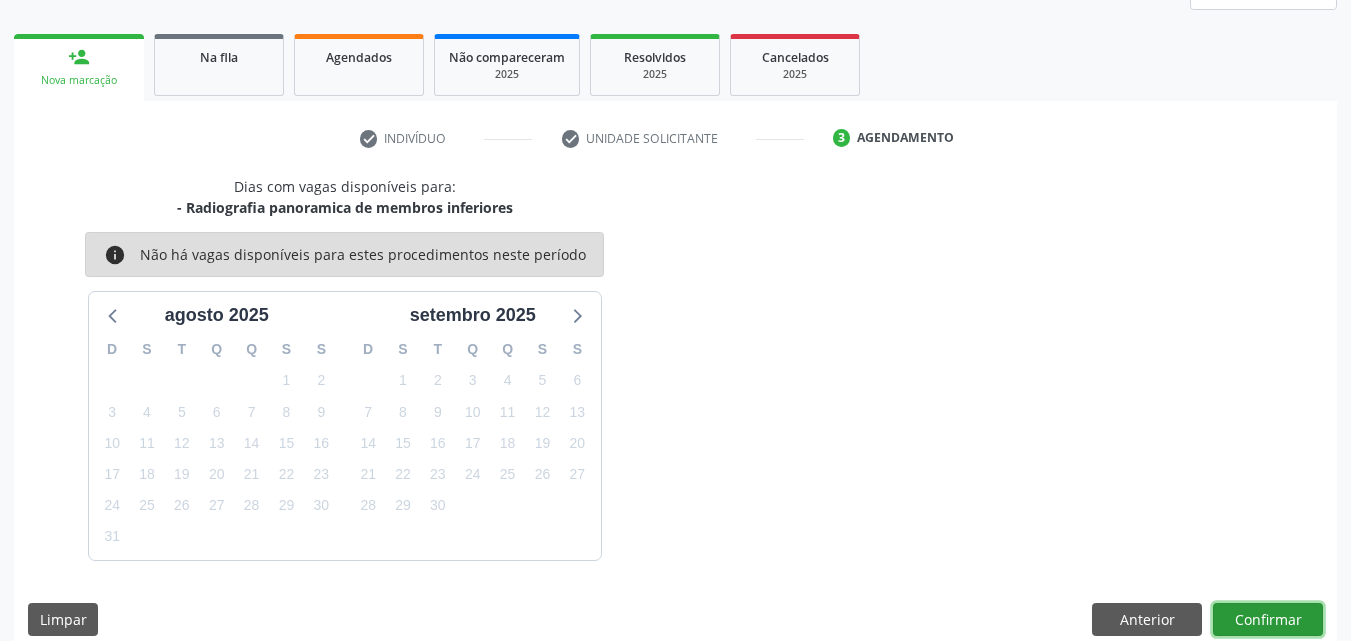 click on "Confirmar" at bounding box center (1268, 620) 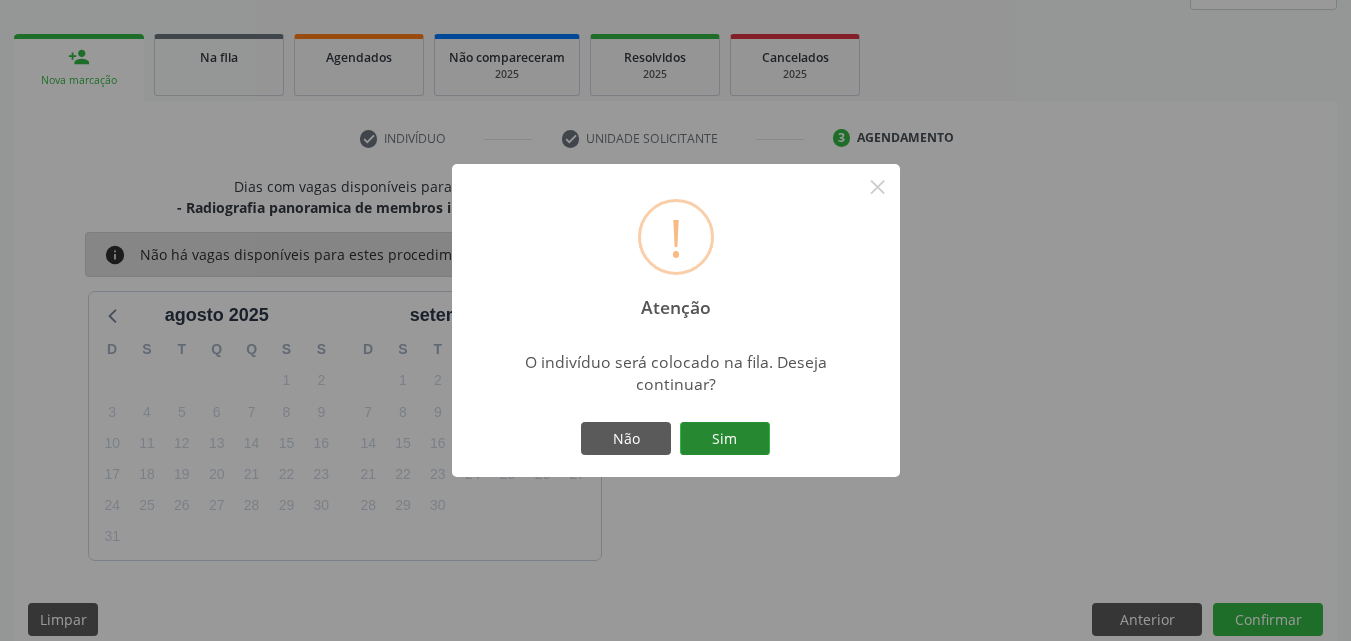 click on "Sim" at bounding box center (725, 439) 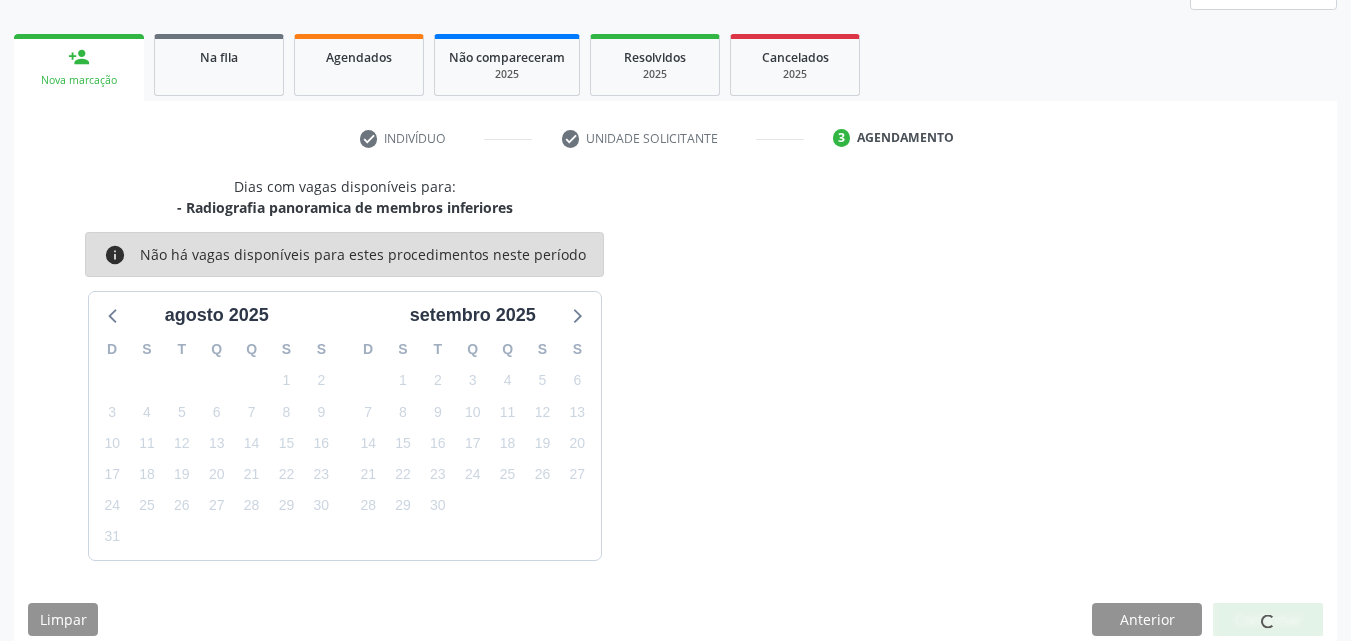 scroll, scrollTop: 26, scrollLeft: 0, axis: vertical 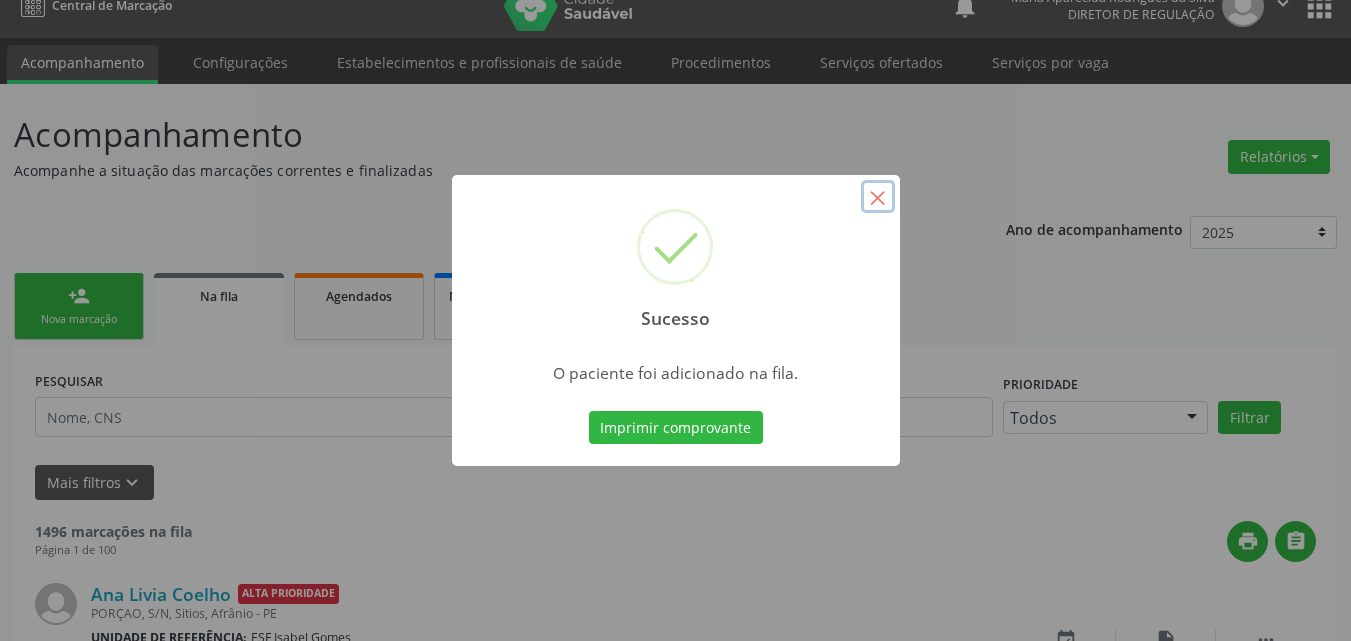 click on "×" at bounding box center (878, 197) 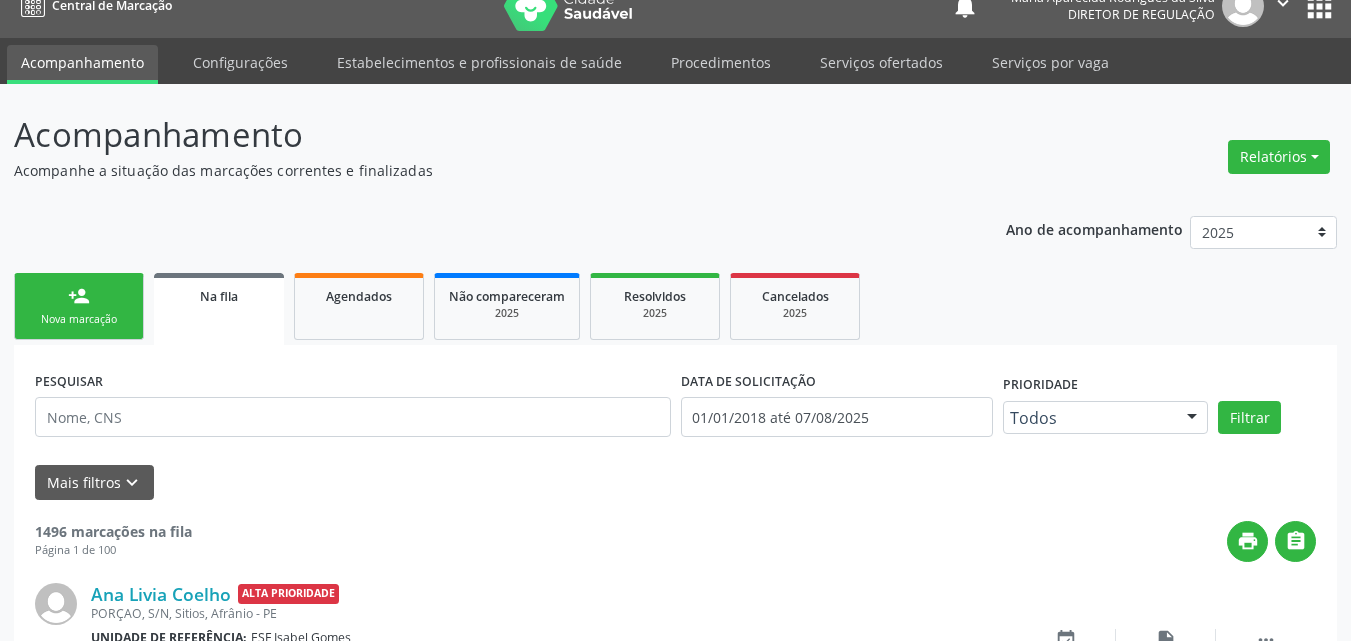 click on "person_add
Nova marcação" at bounding box center (79, 306) 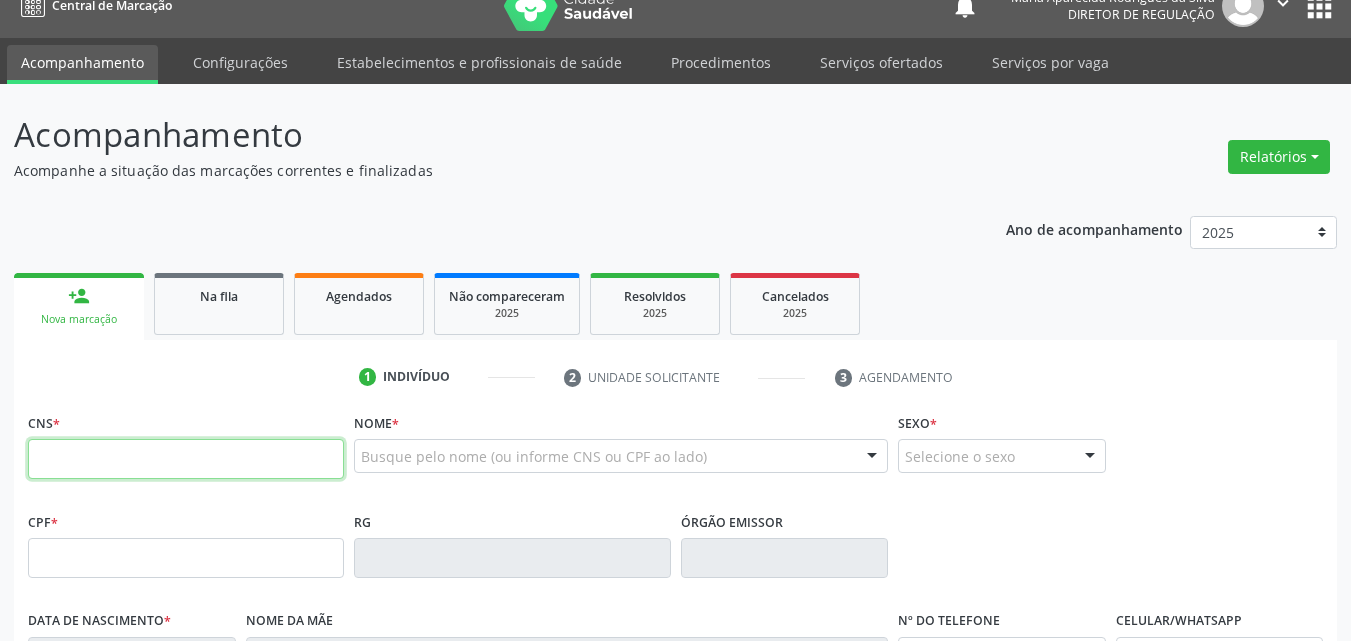 click at bounding box center (186, 459) 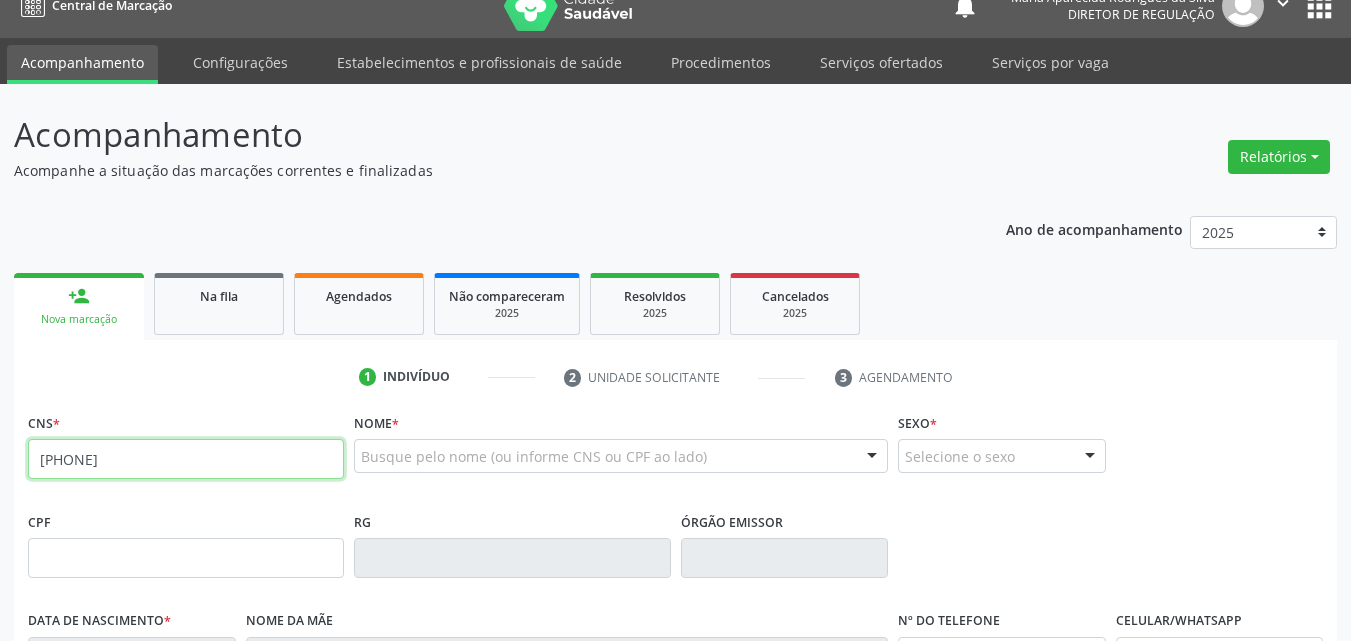 type on "701 8032 1061 9277" 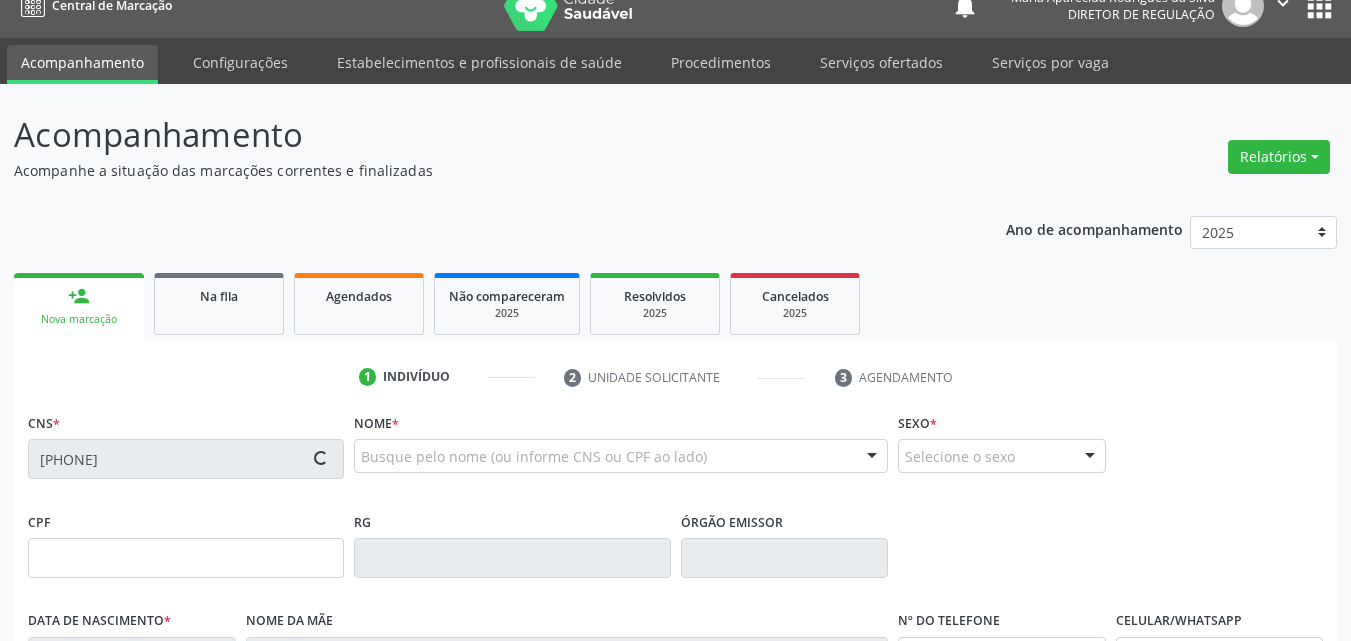 type on "01/02/2019" 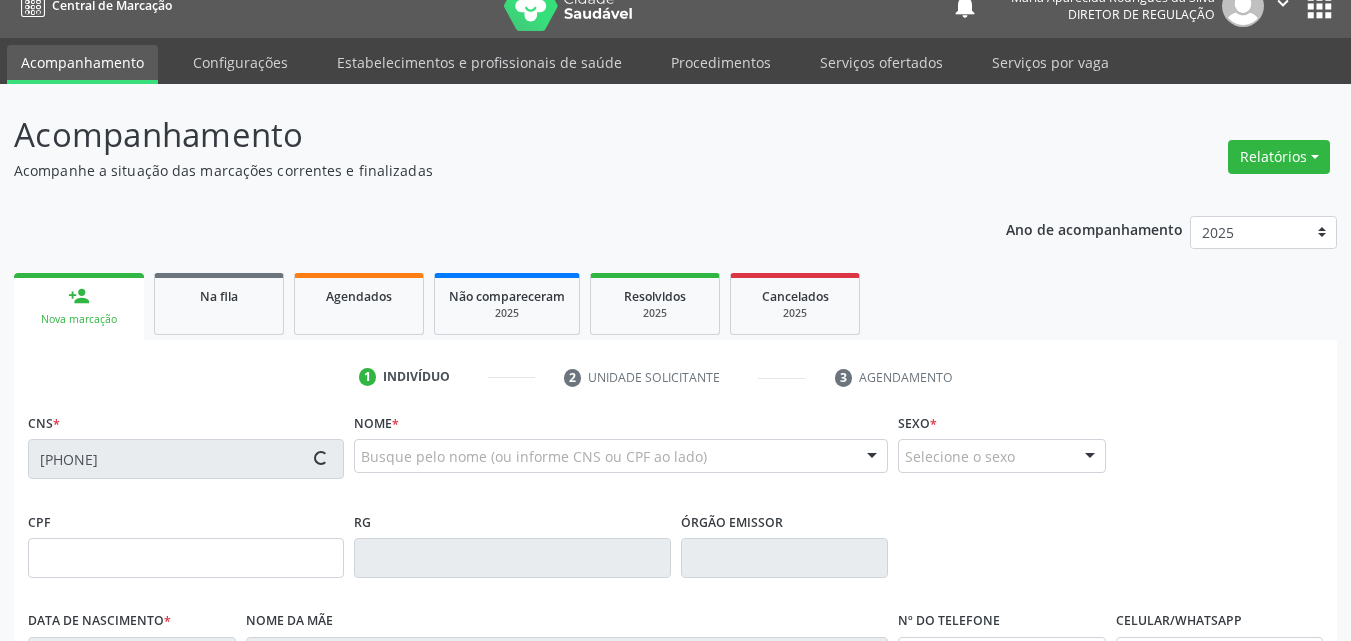 type on "Inglidis Taylia de Sousa" 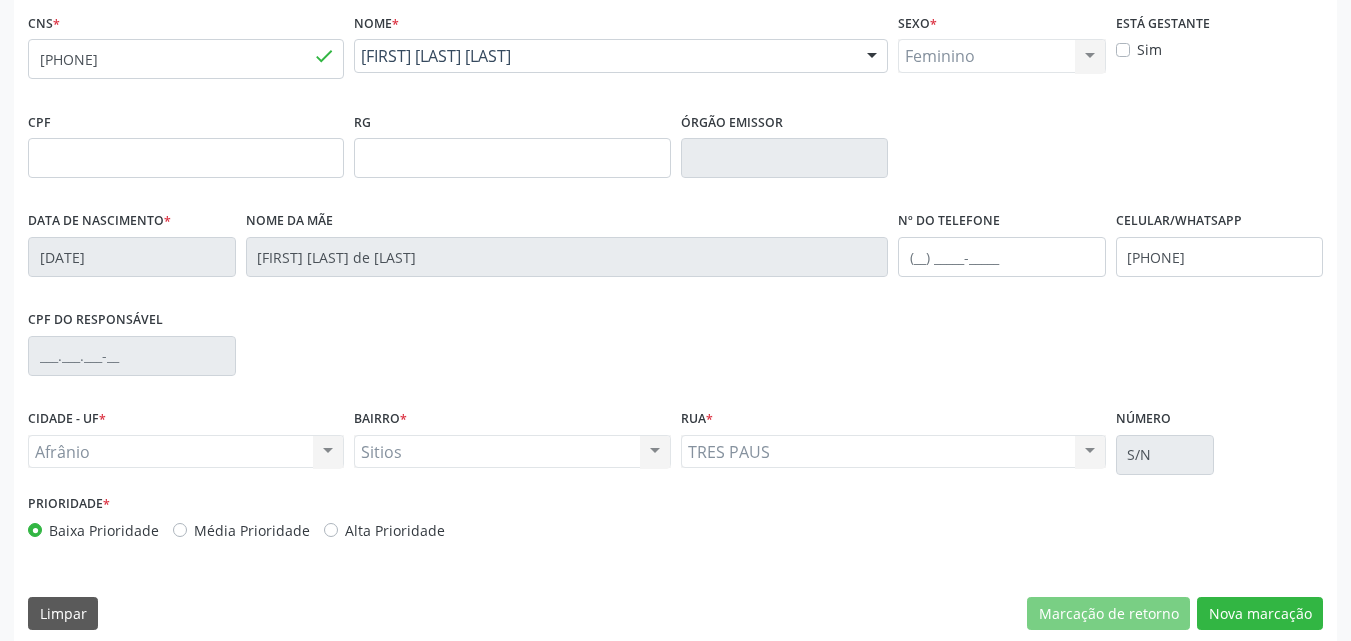 scroll, scrollTop: 443, scrollLeft: 0, axis: vertical 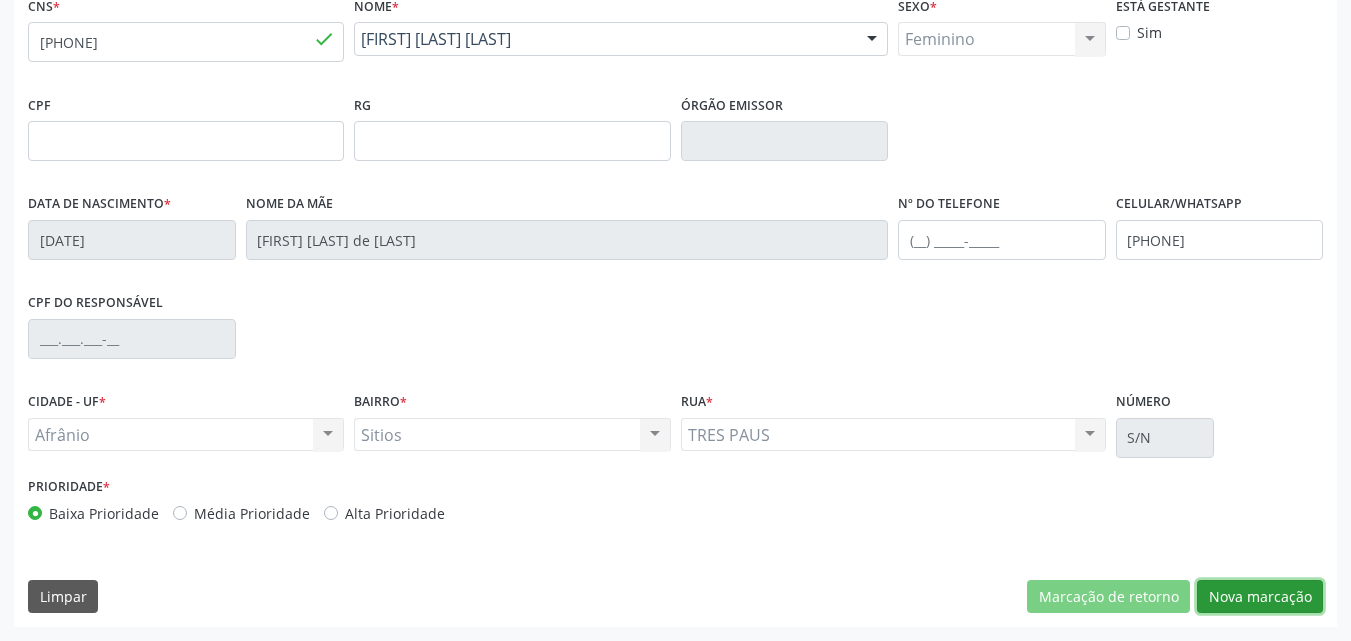 click on "Nova marcação" at bounding box center (1260, 597) 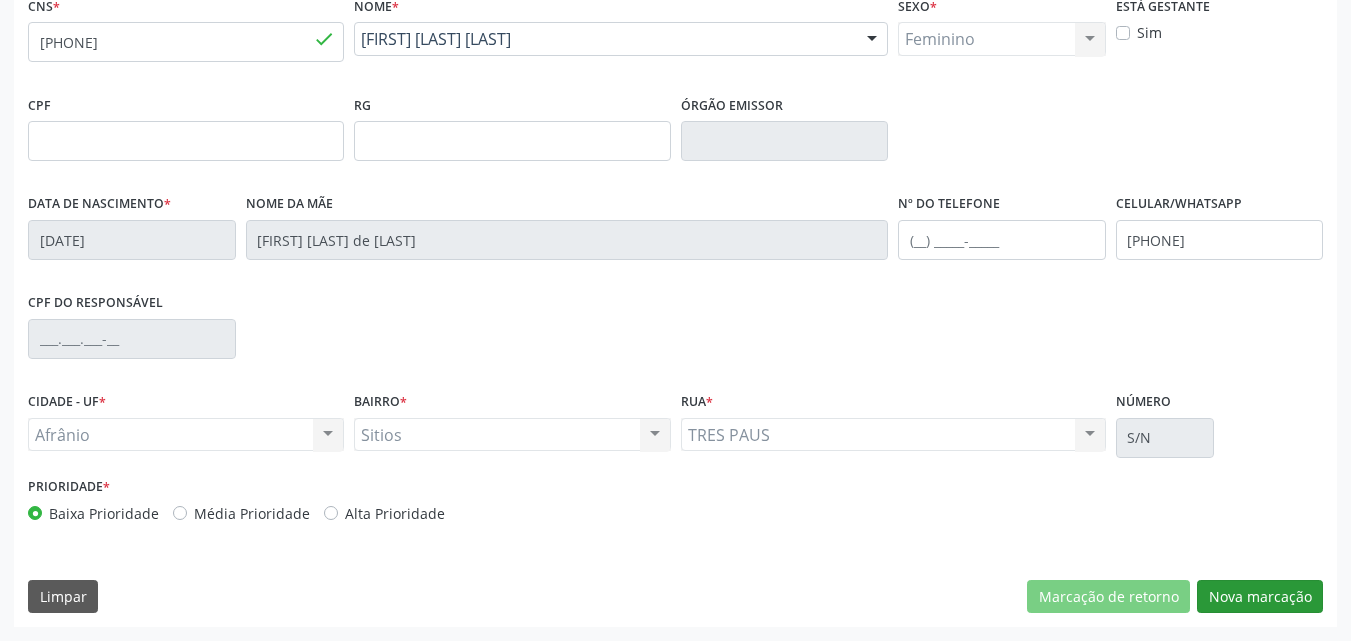 scroll, scrollTop: 265, scrollLeft: 0, axis: vertical 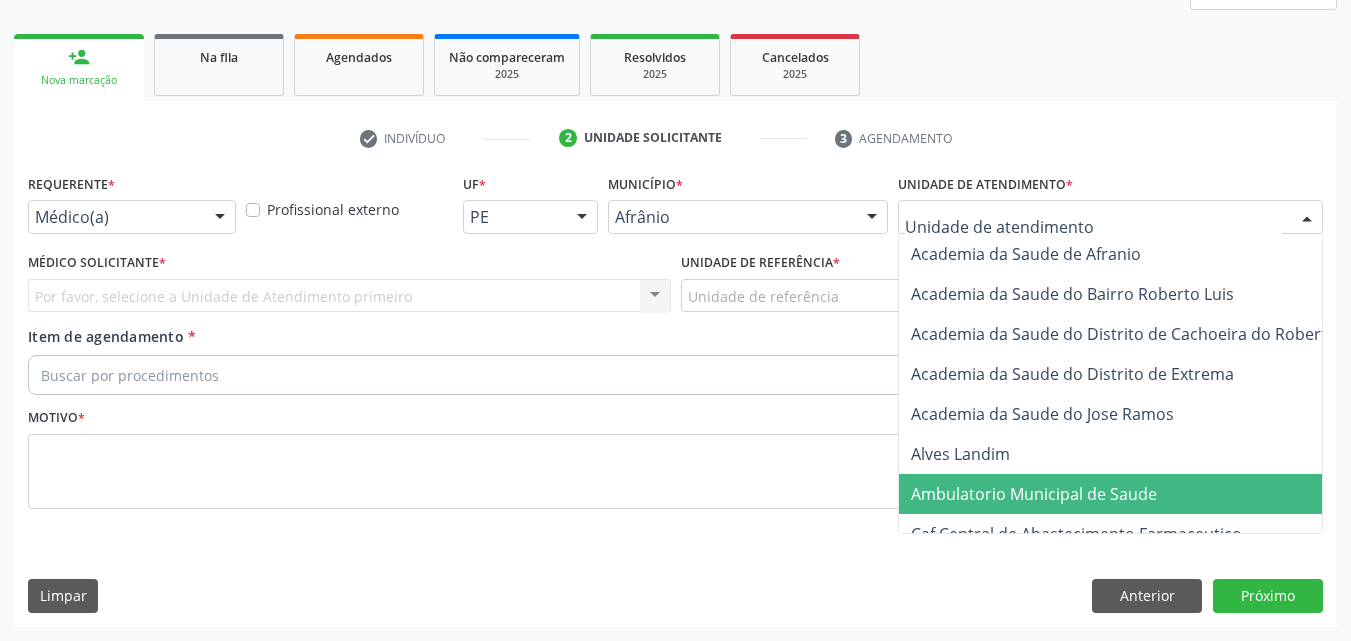 click on "Ambulatorio Municipal de Saude" at bounding box center (1034, 494) 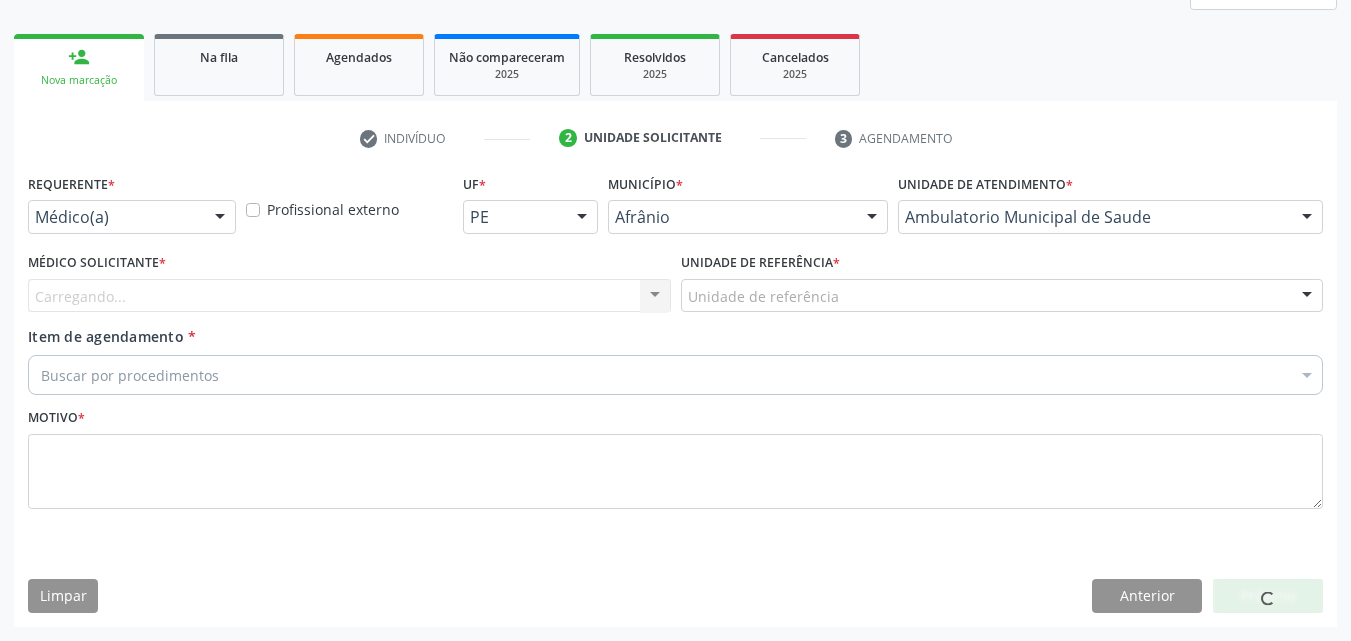 click on "Unidade de referência" at bounding box center (1002, 296) 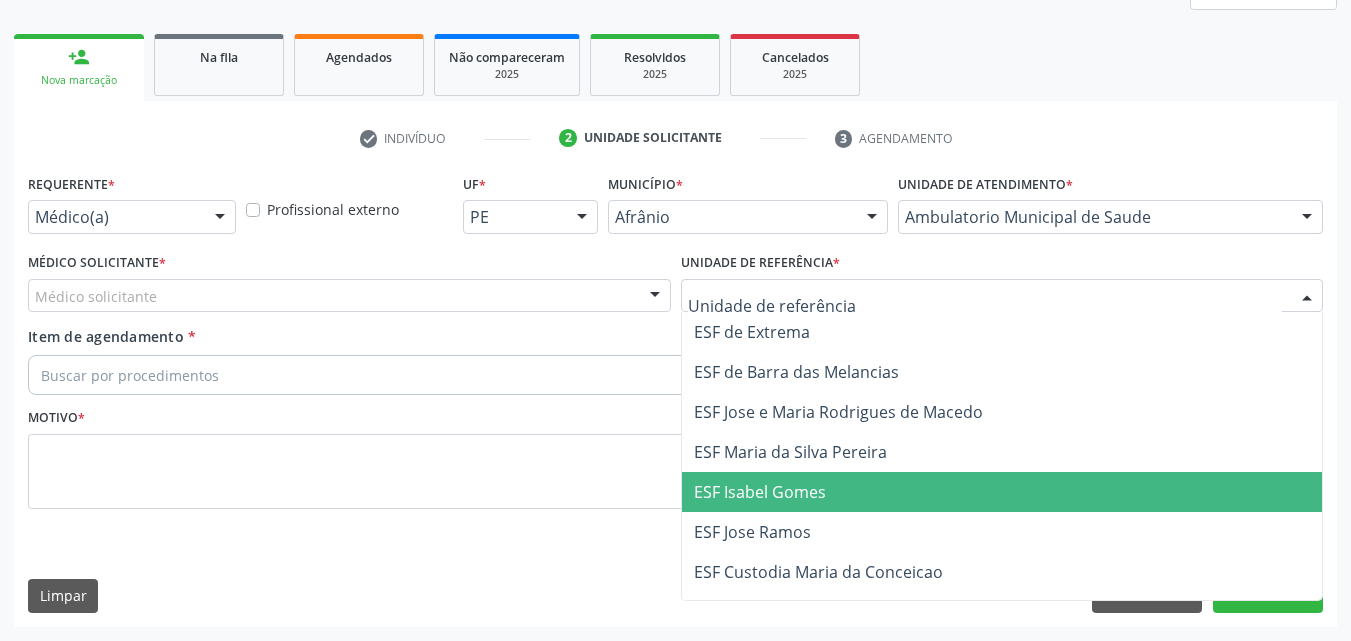 click on "ESF Isabel Gomes" at bounding box center [1002, 492] 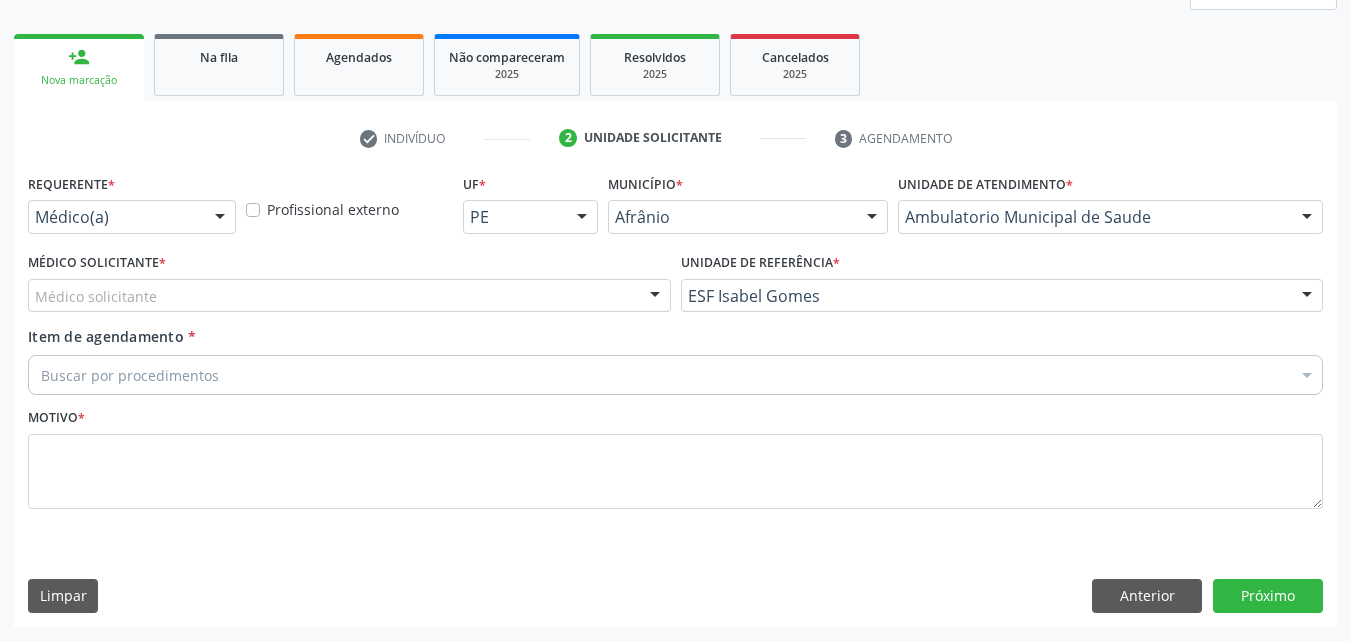click on "Médico solicitante" at bounding box center (349, 296) 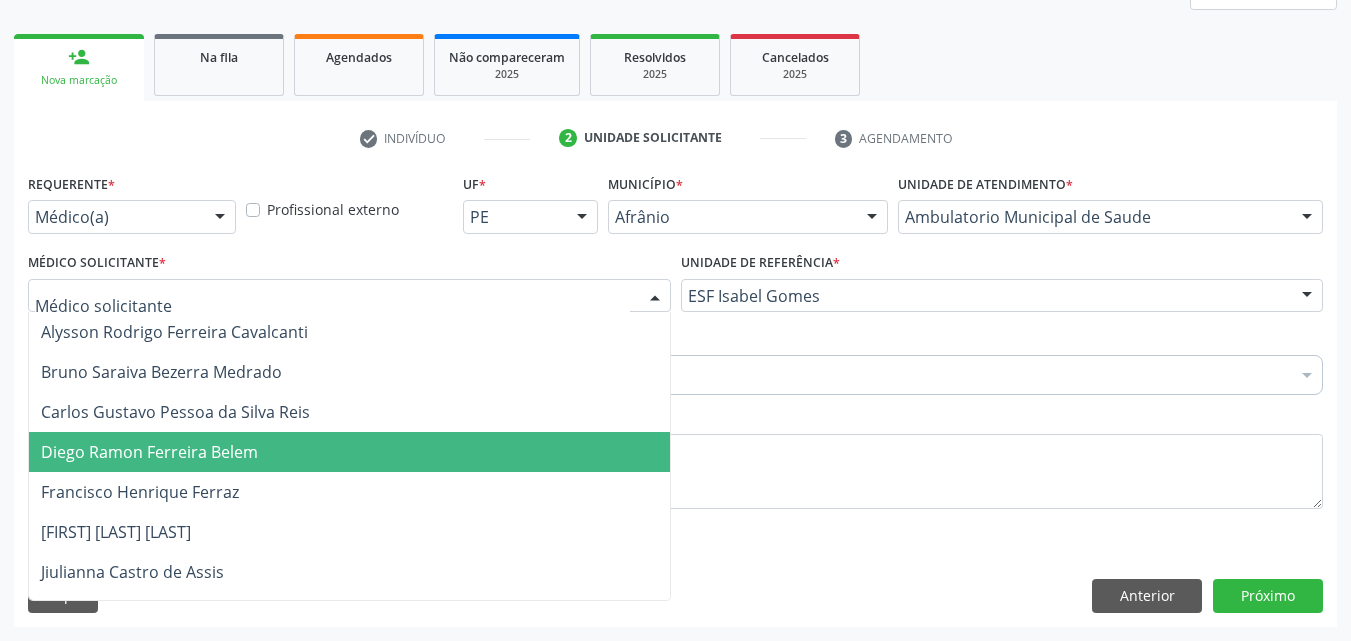 click on "Diego Ramon Ferreira Belem" at bounding box center [349, 452] 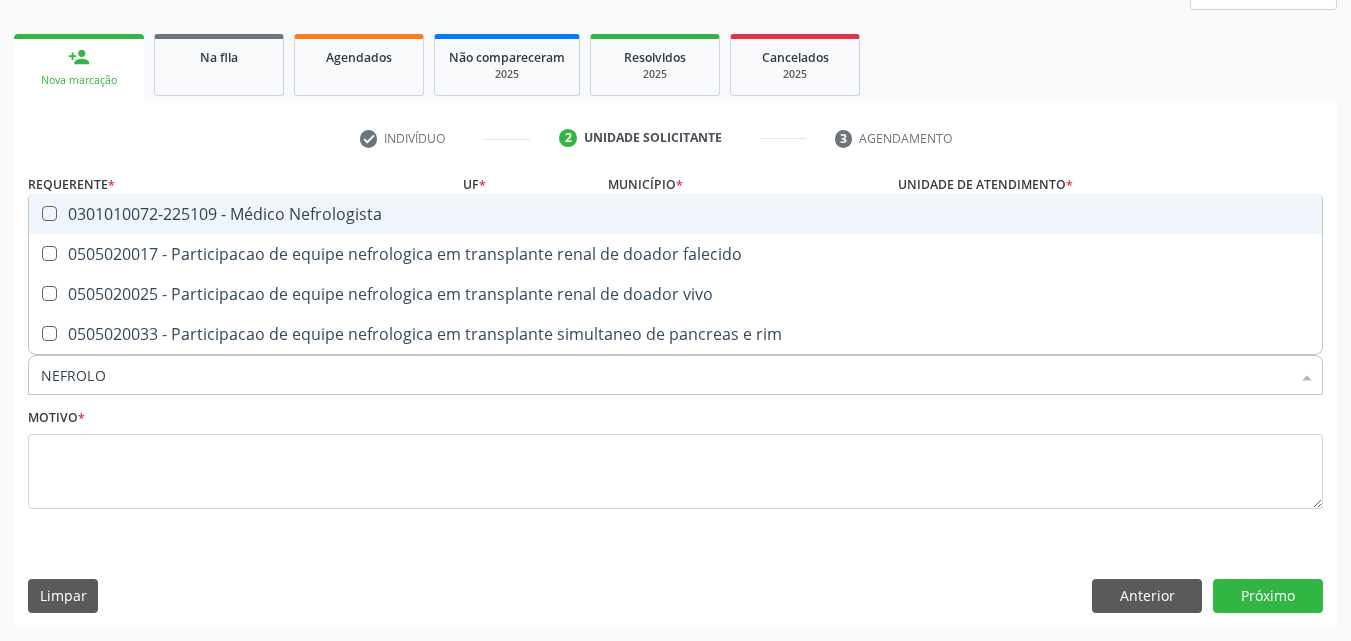 type on "NEFROLOG" 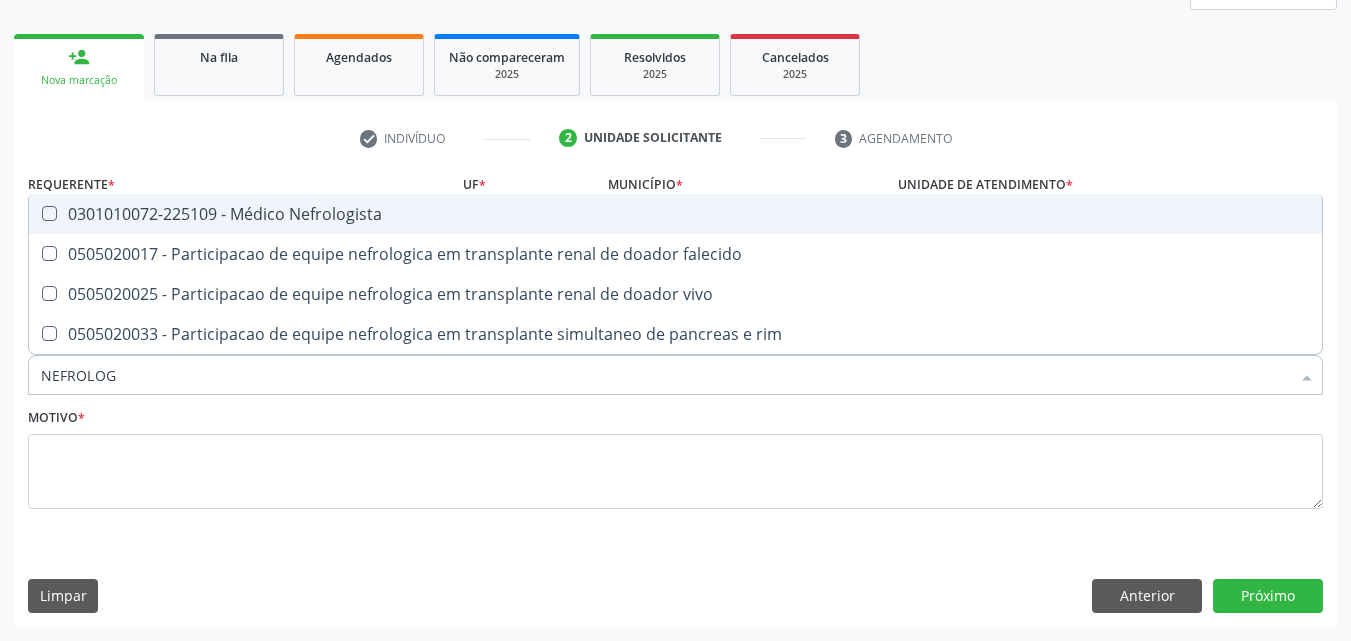 click on "0301010072-225109 - Médico Nefrologista" at bounding box center [675, 214] 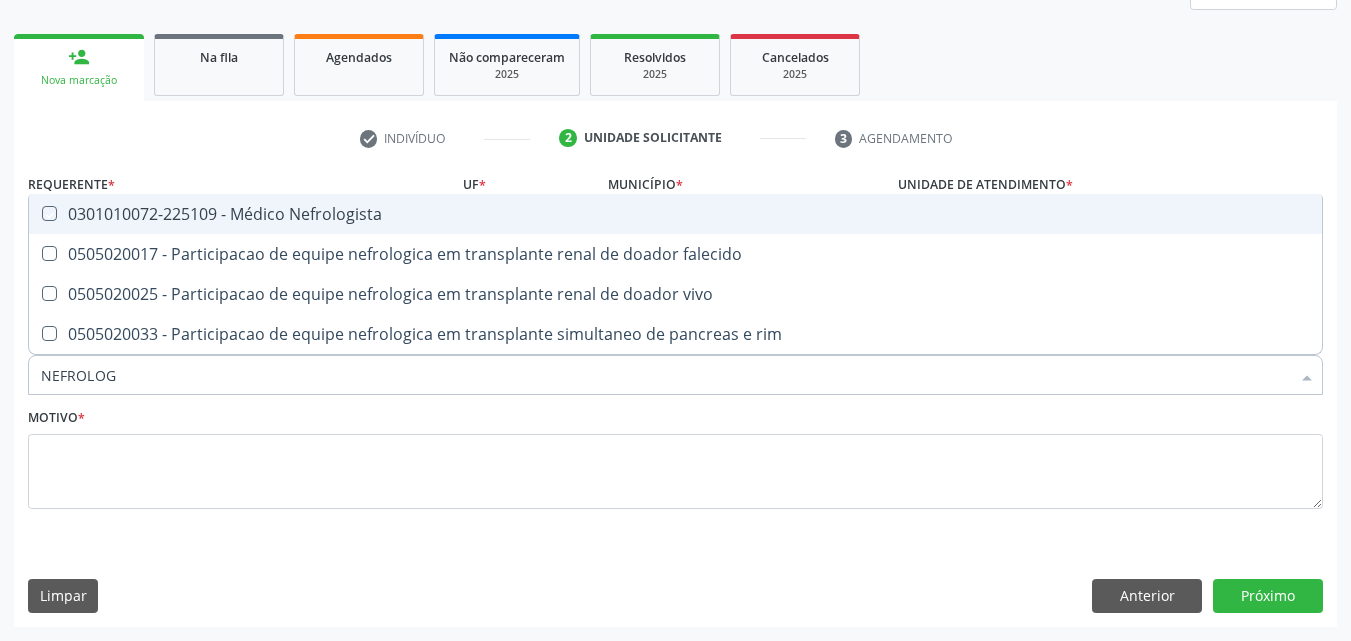checkbox on "true" 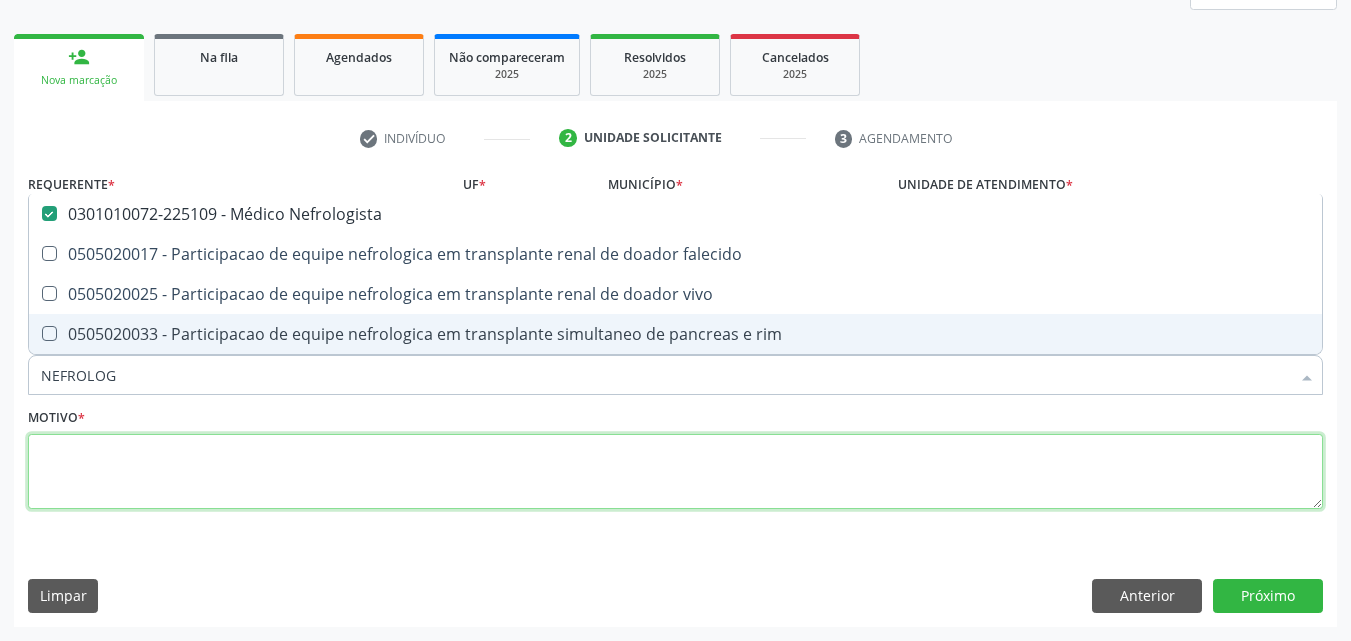 click at bounding box center (675, 472) 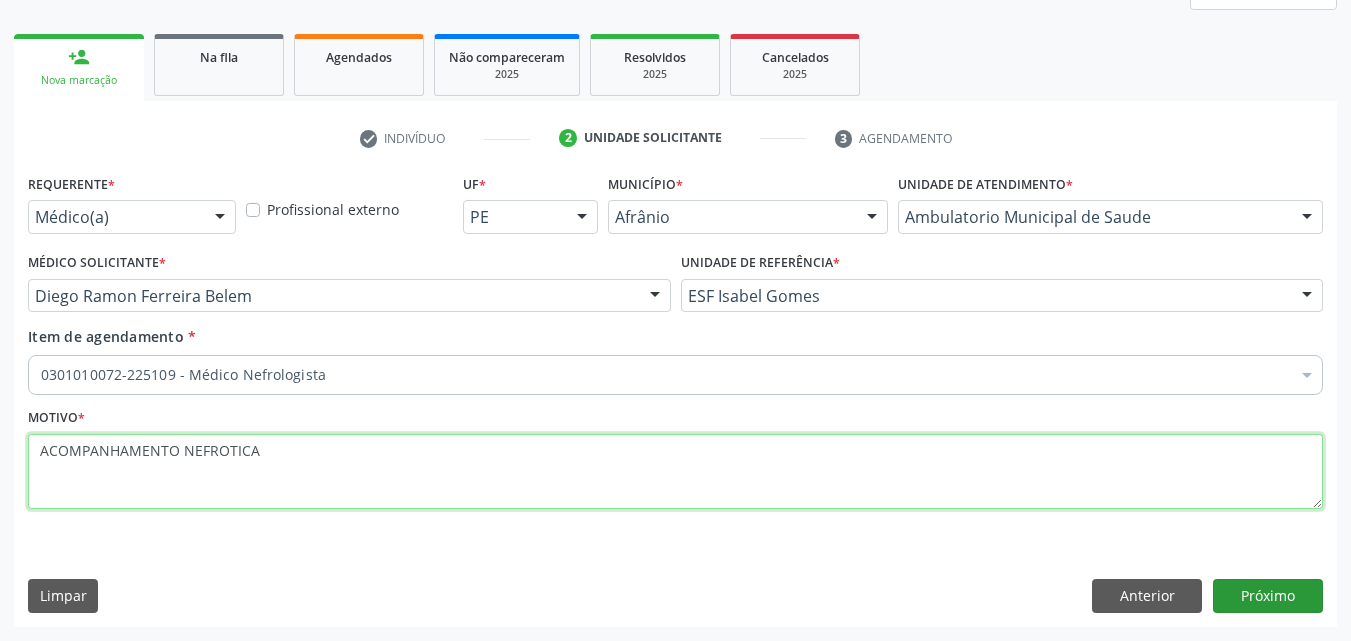 type on "ACOMPANHAMENTO NEFROTICA" 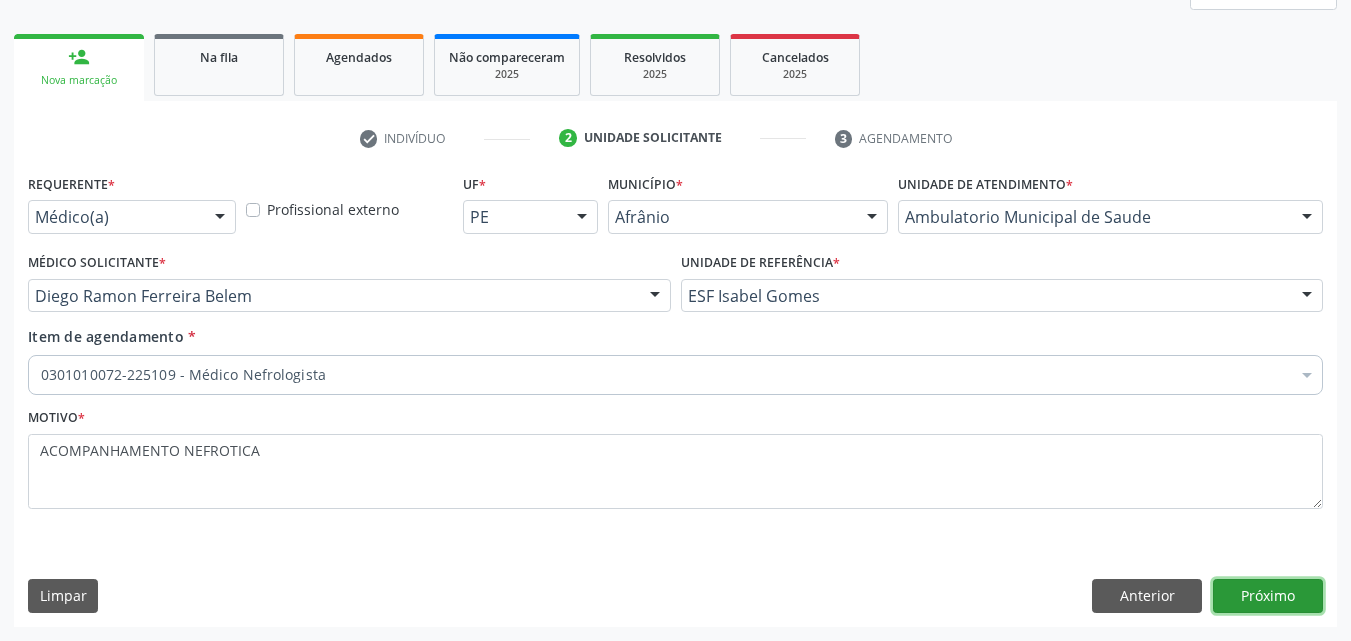 click on "Próximo" at bounding box center [1268, 596] 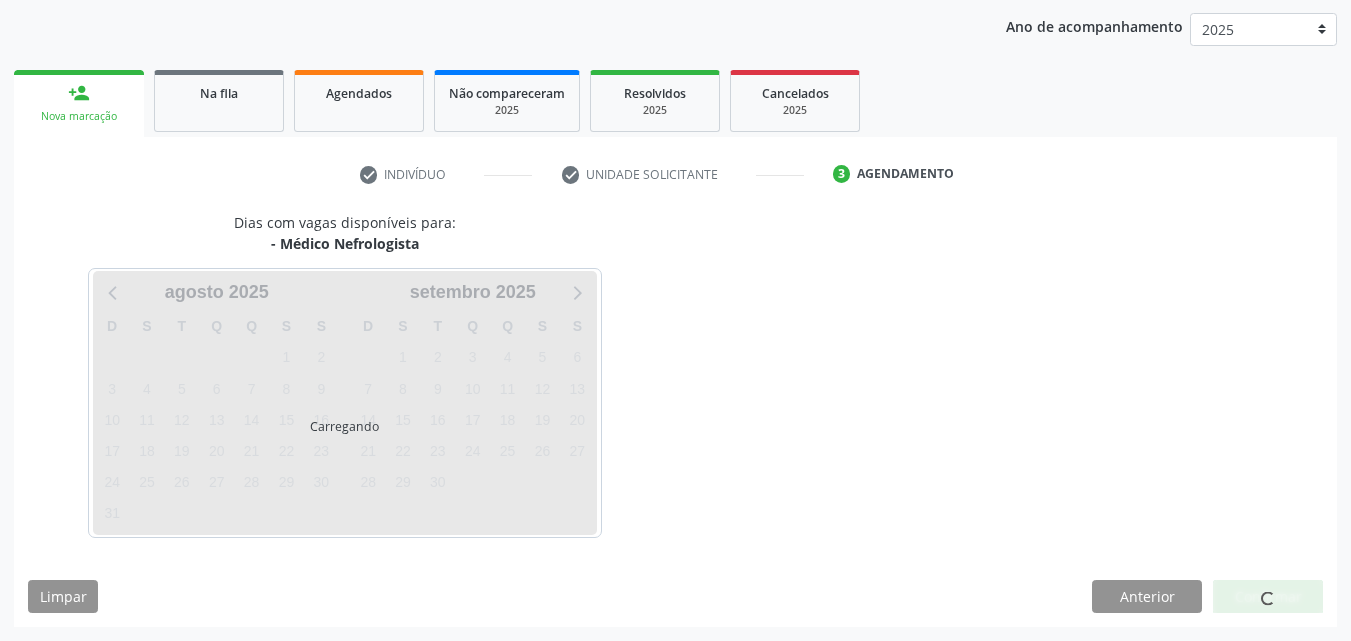 scroll, scrollTop: 265, scrollLeft: 0, axis: vertical 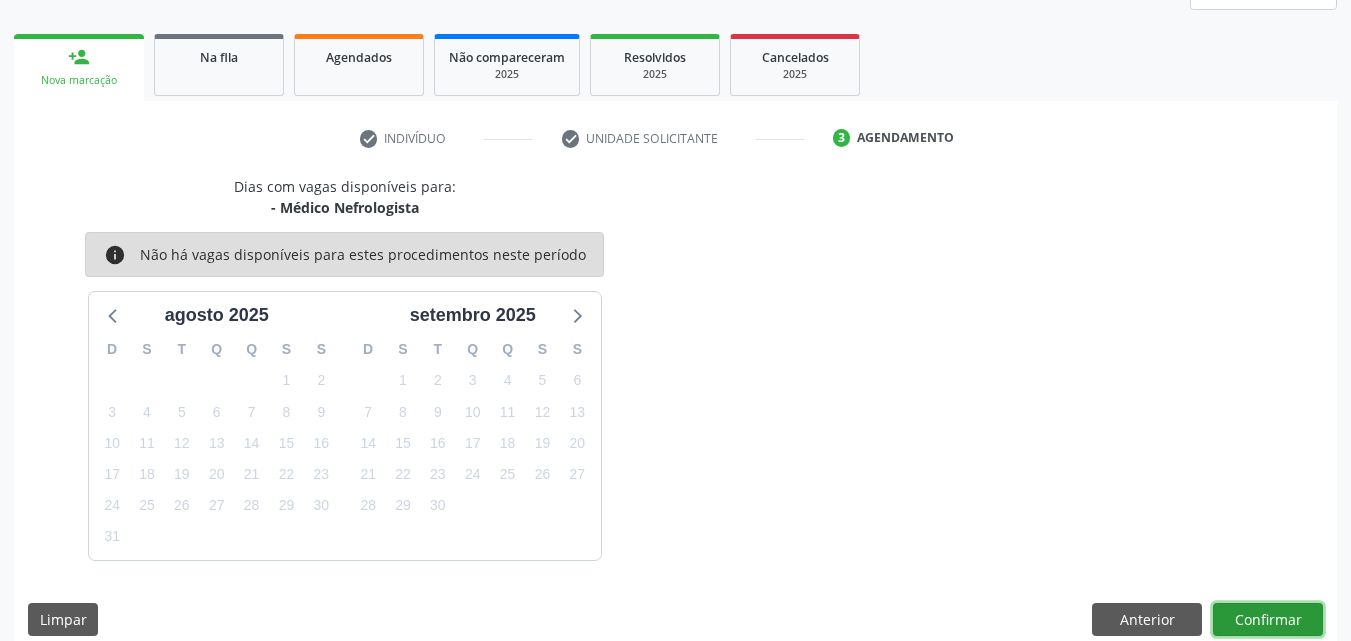 click on "Confirmar" at bounding box center (1268, 620) 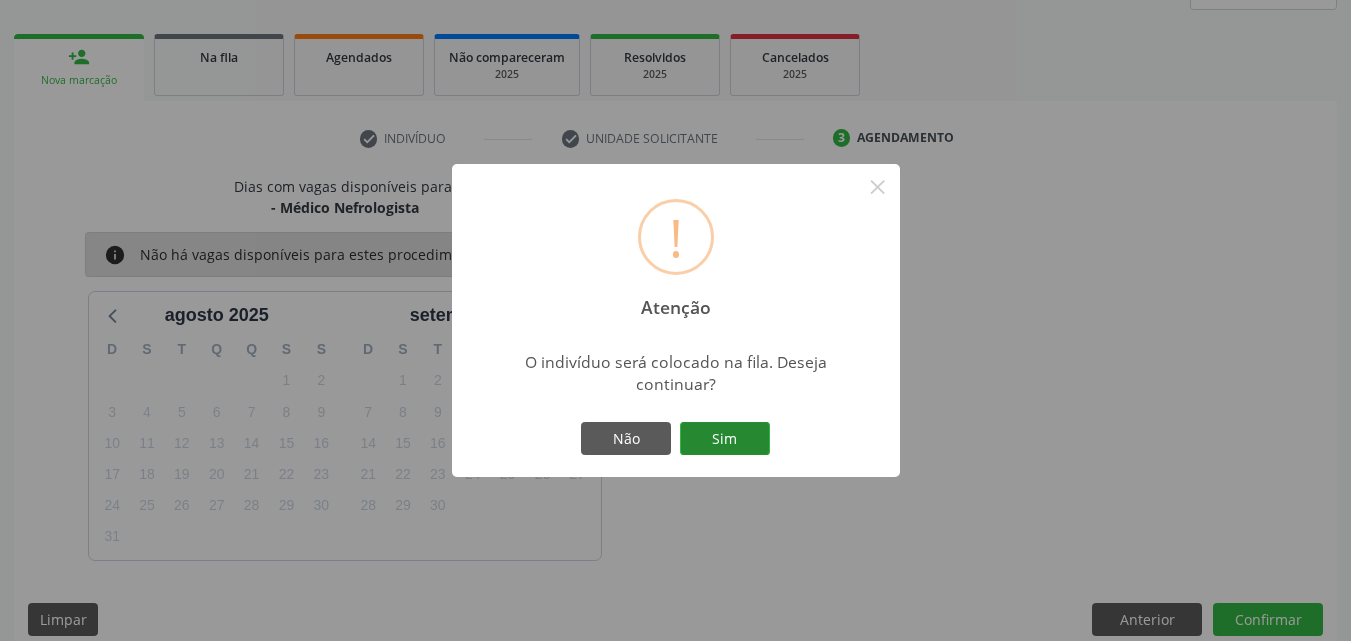 click on "Sim" at bounding box center [725, 439] 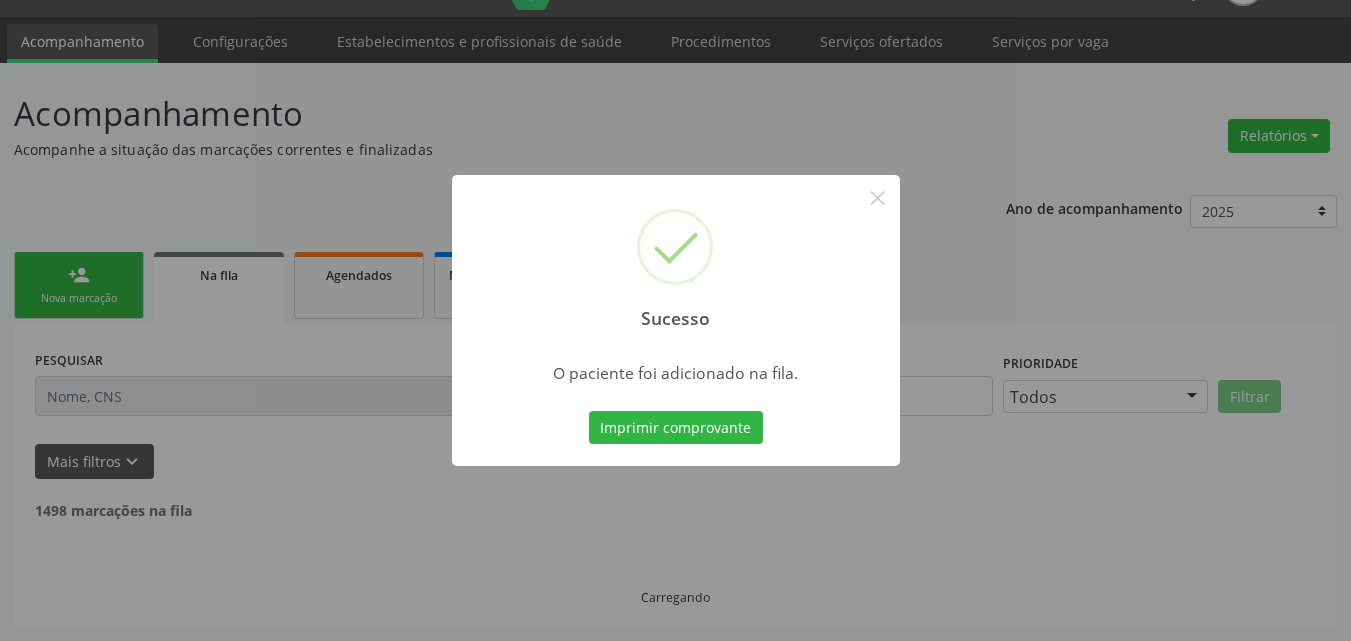 scroll, scrollTop: 26, scrollLeft: 0, axis: vertical 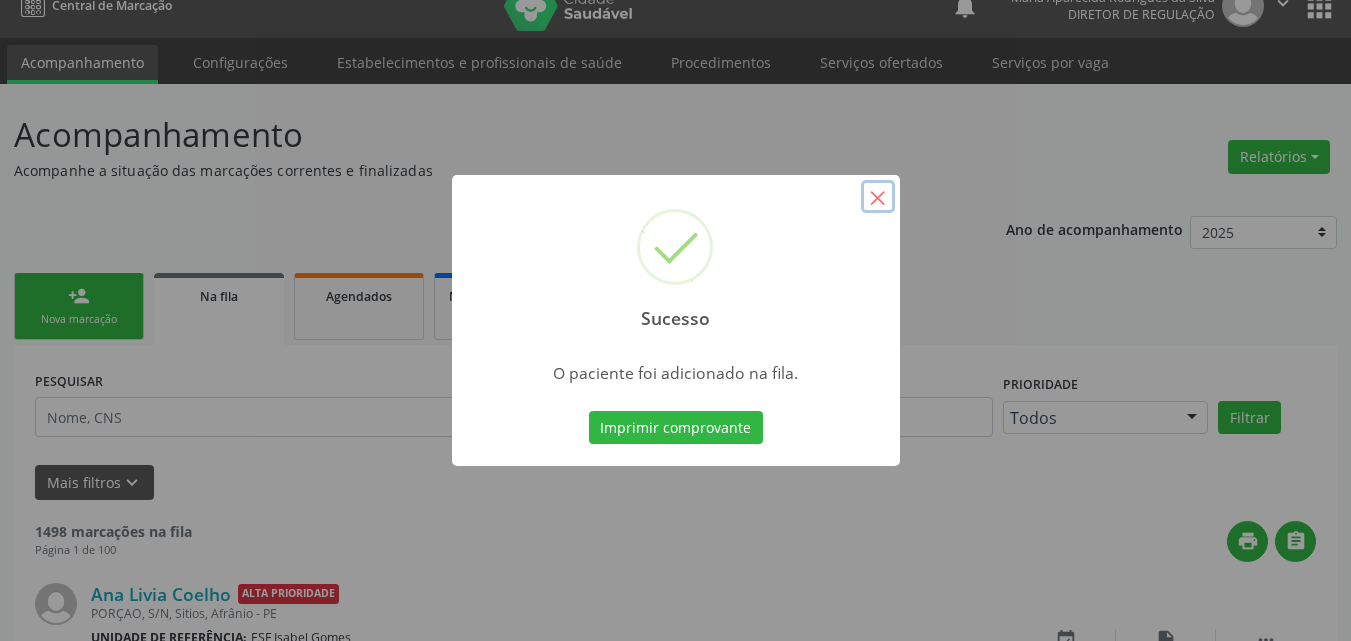 click on "×" at bounding box center [878, 197] 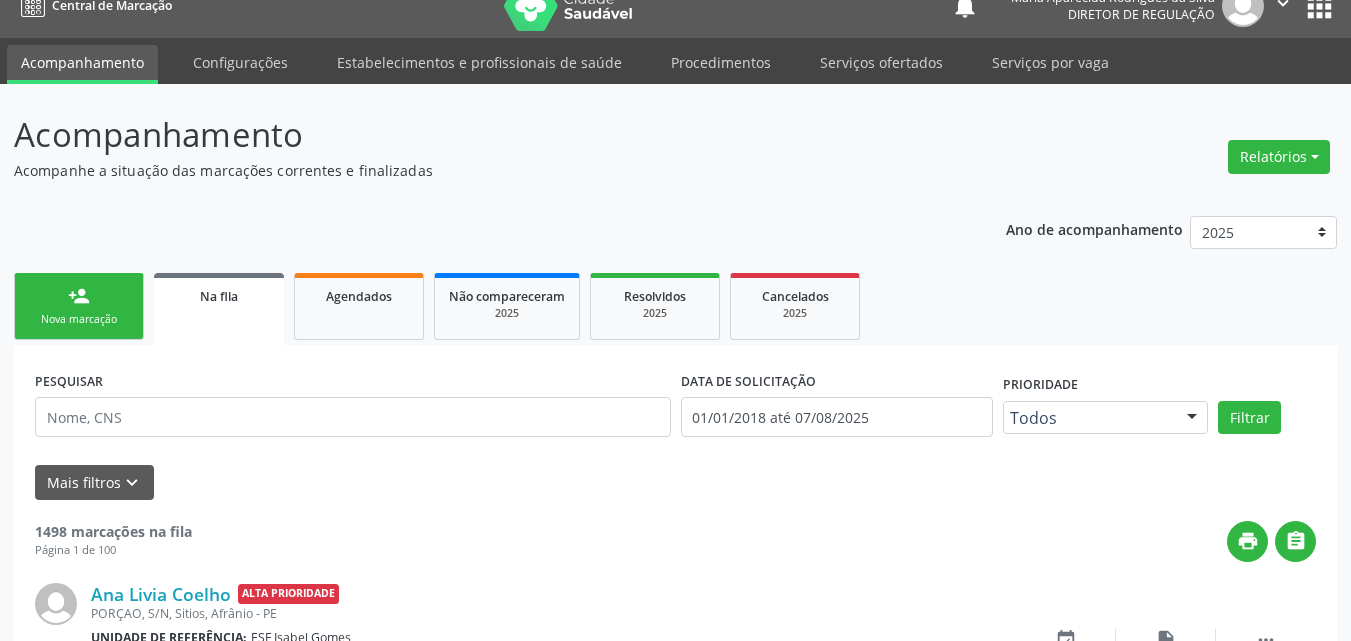 click on "Acompanhamento" at bounding box center [82, 64] 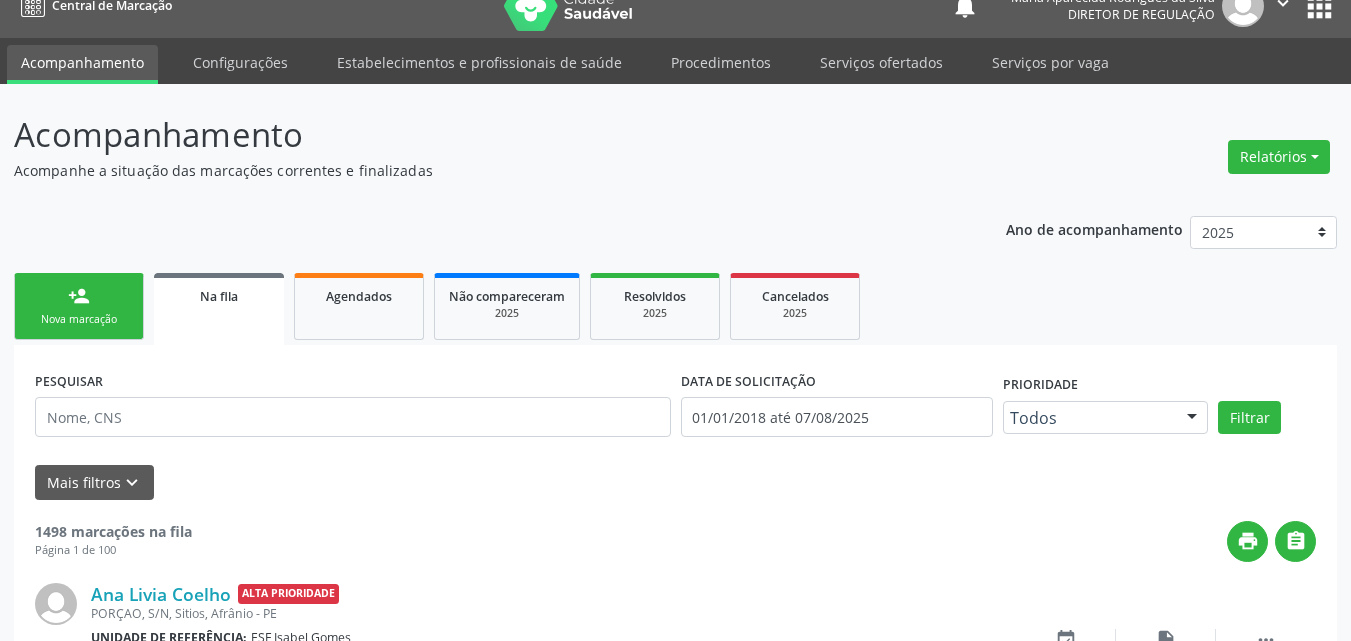click on "person_add
Nova marcação" at bounding box center [79, 306] 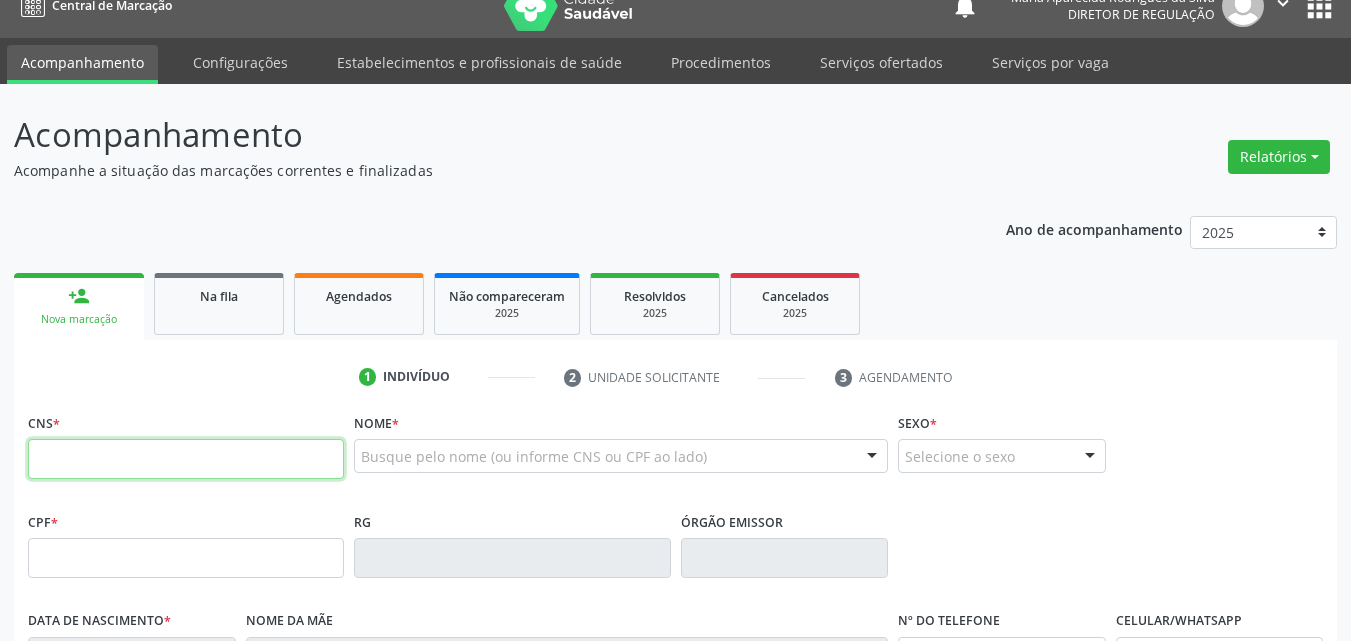 click at bounding box center (186, 459) 